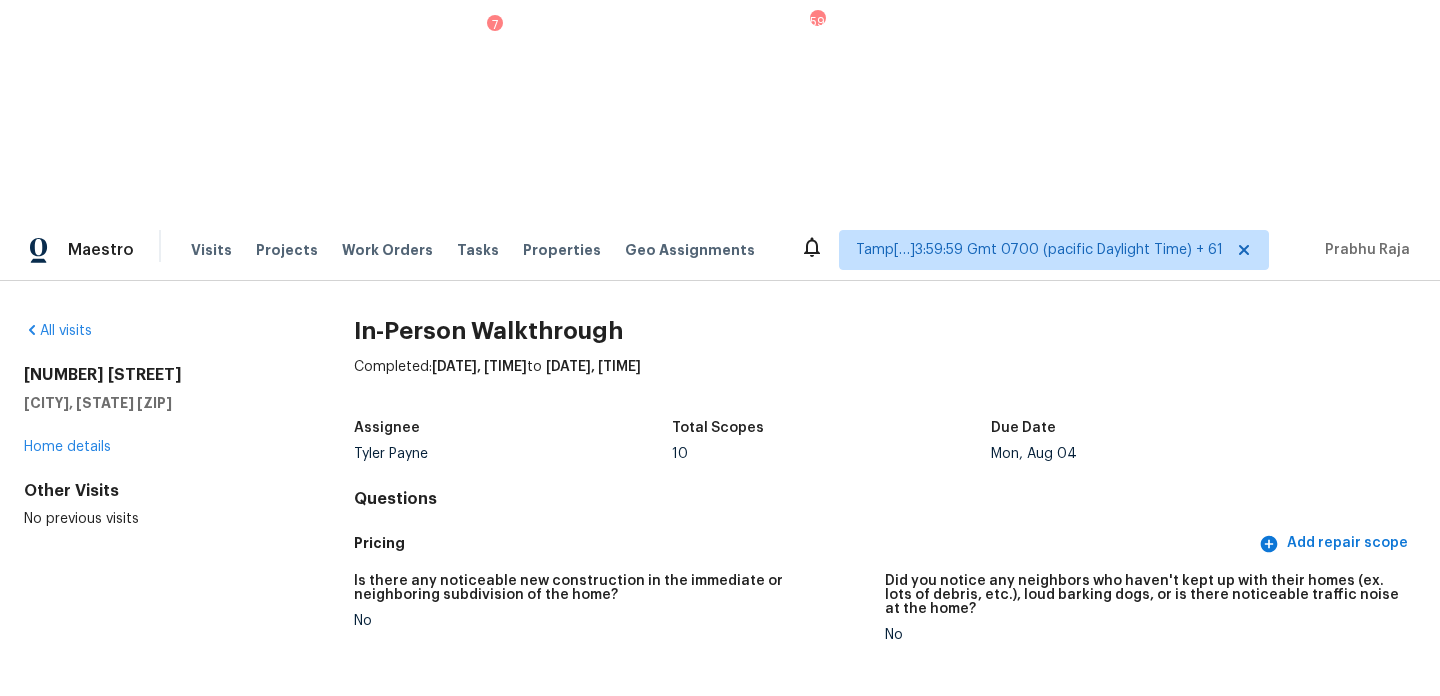 scroll, scrollTop: 0, scrollLeft: 0, axis: both 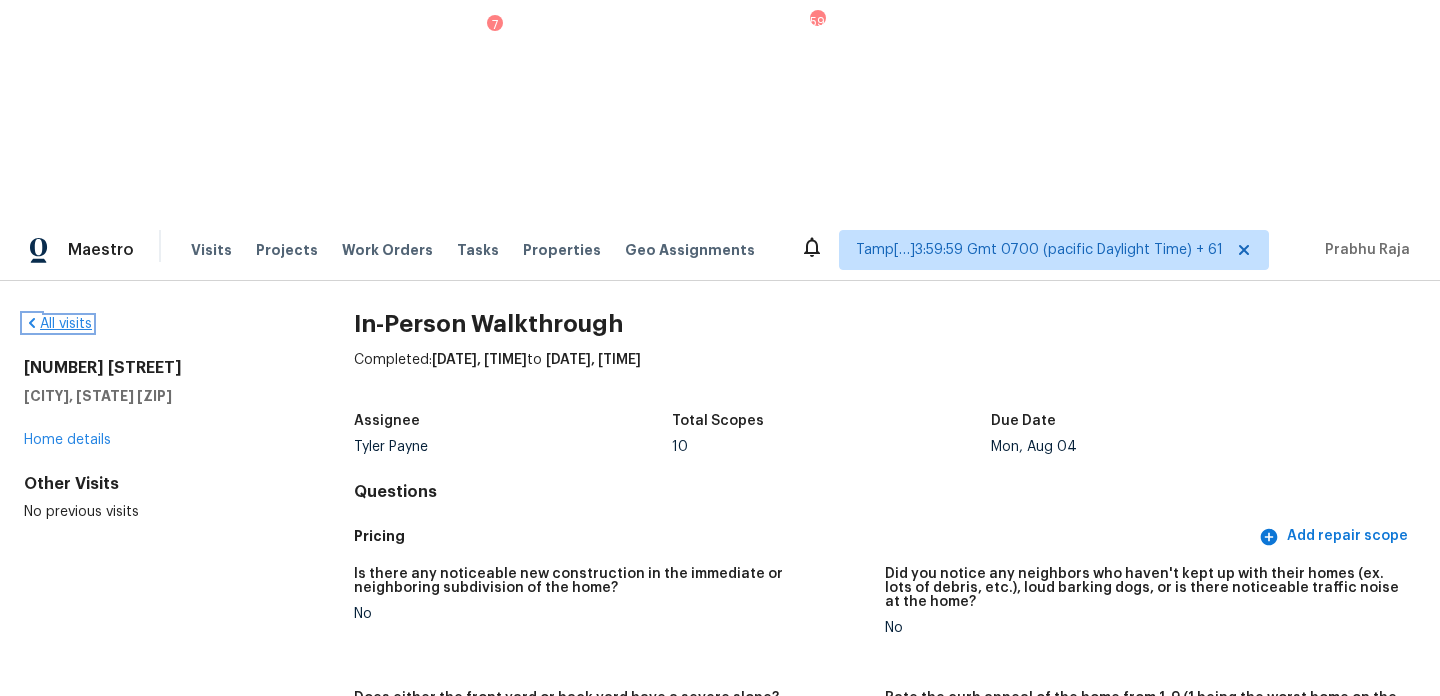click on "All visits" at bounding box center [58, 324] 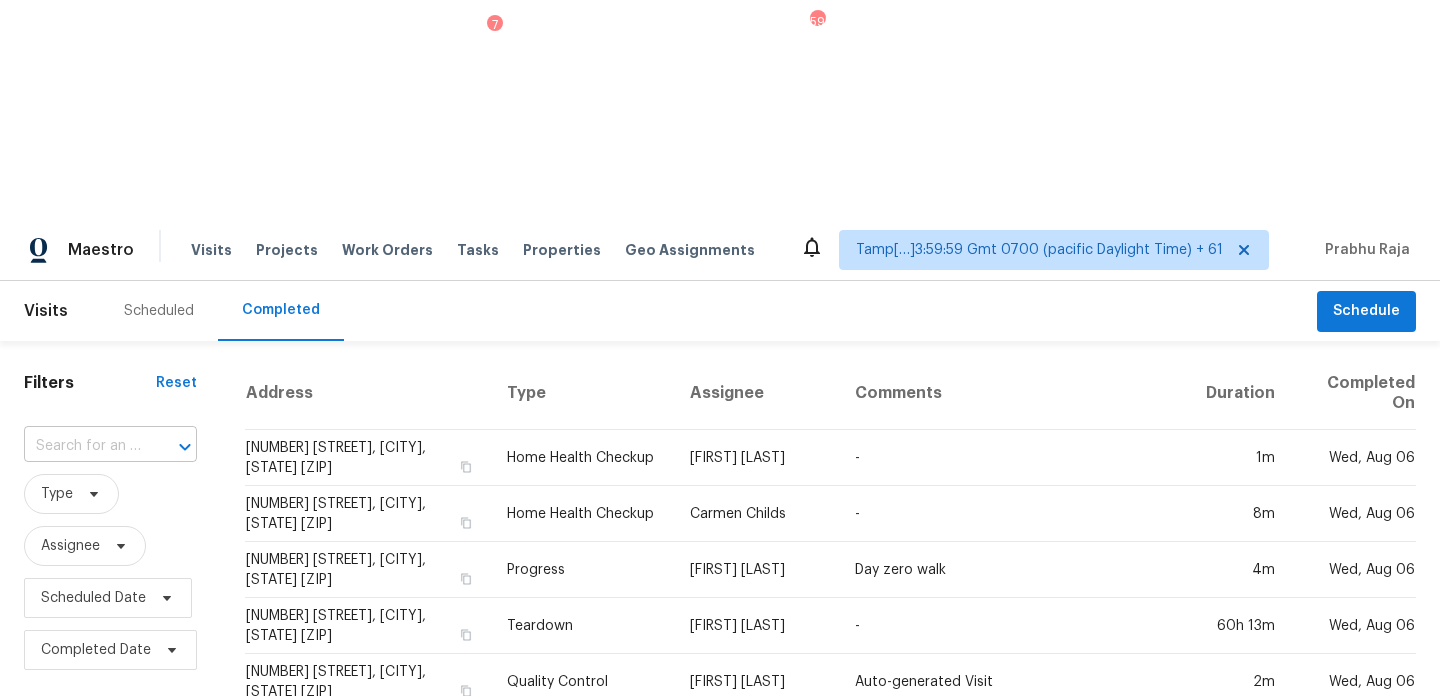 click at bounding box center [82, 446] 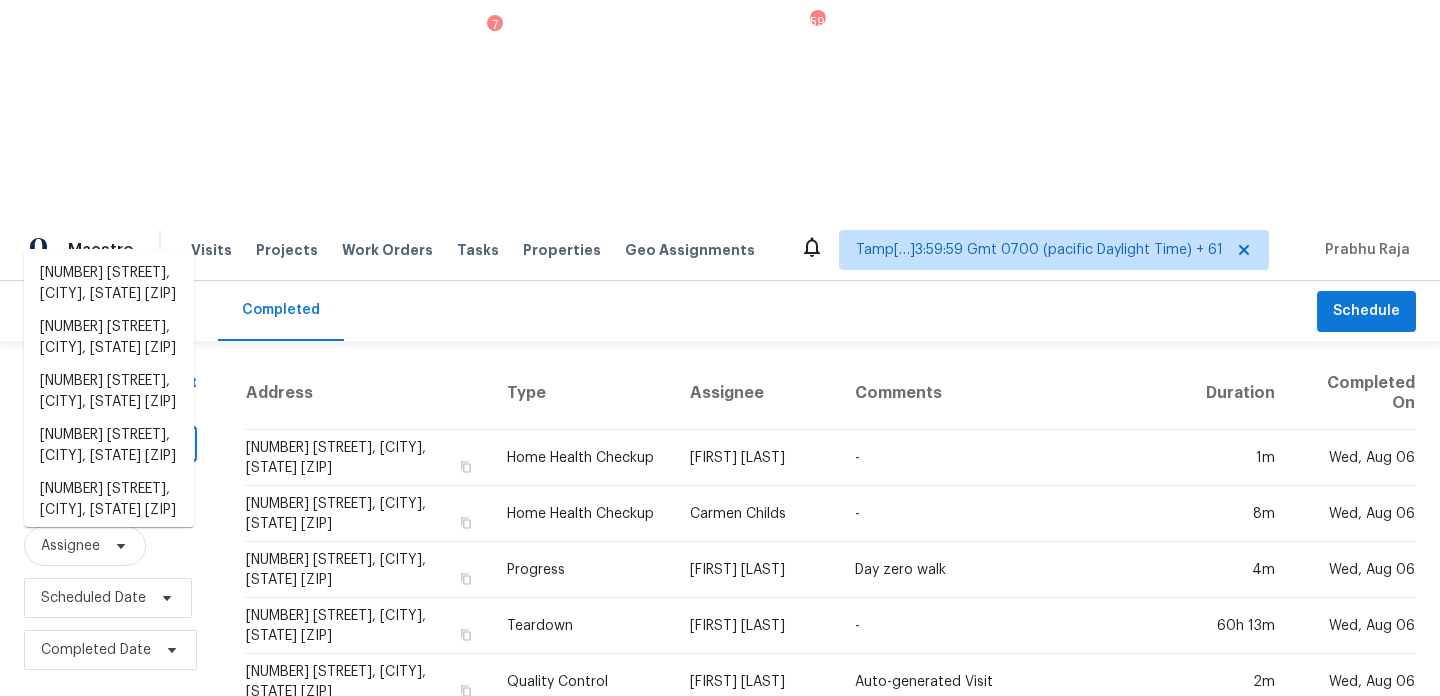 paste on "[NUMBER] [STREET] [CITY], [STATE], [ZIP]" 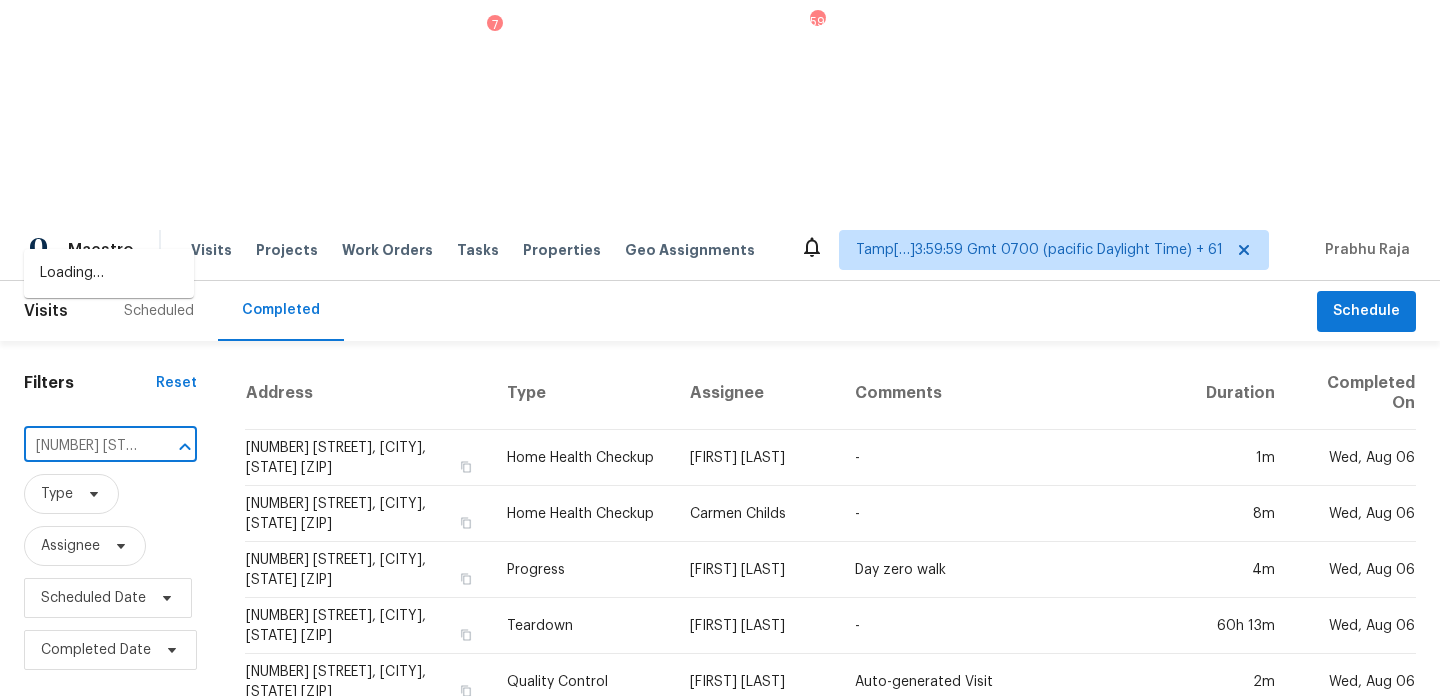 scroll, scrollTop: 0, scrollLeft: 151, axis: horizontal 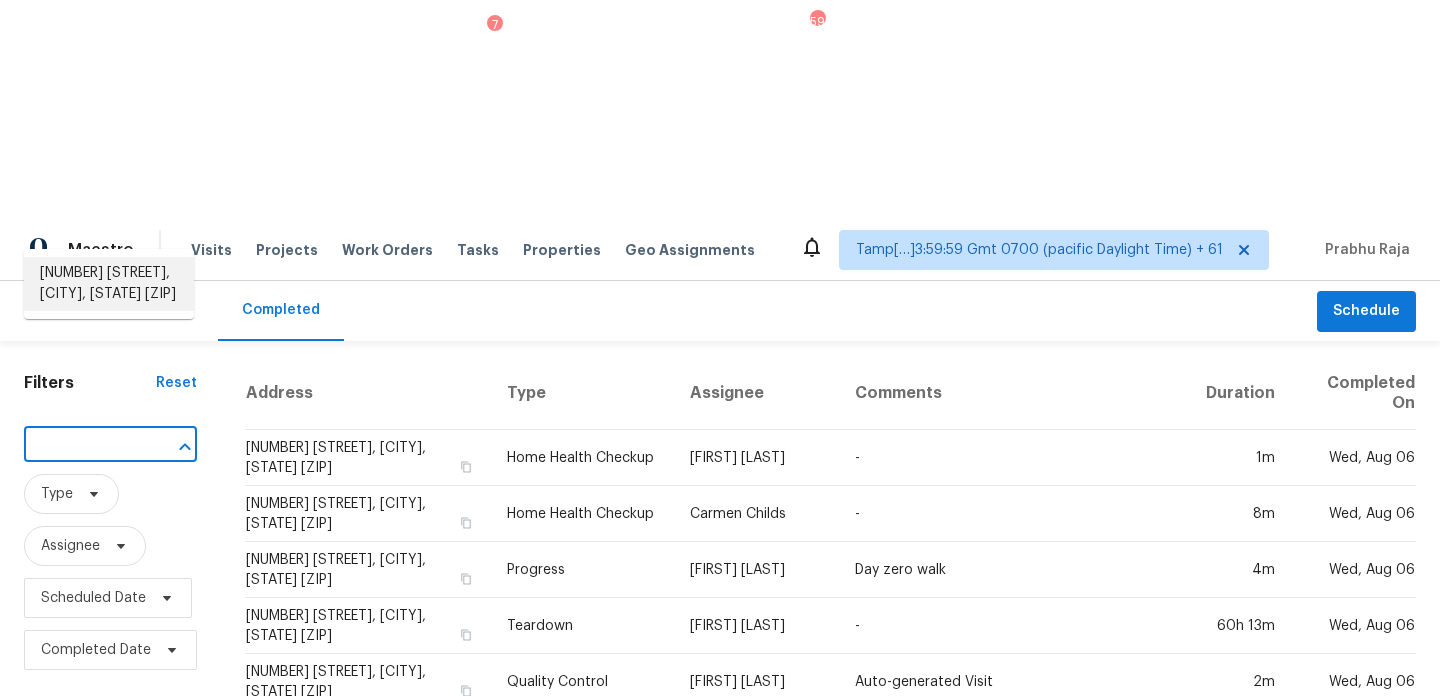 click on "[NUMBER] [STREET], [CITY], [STATE] [ZIP]" at bounding box center [109, 284] 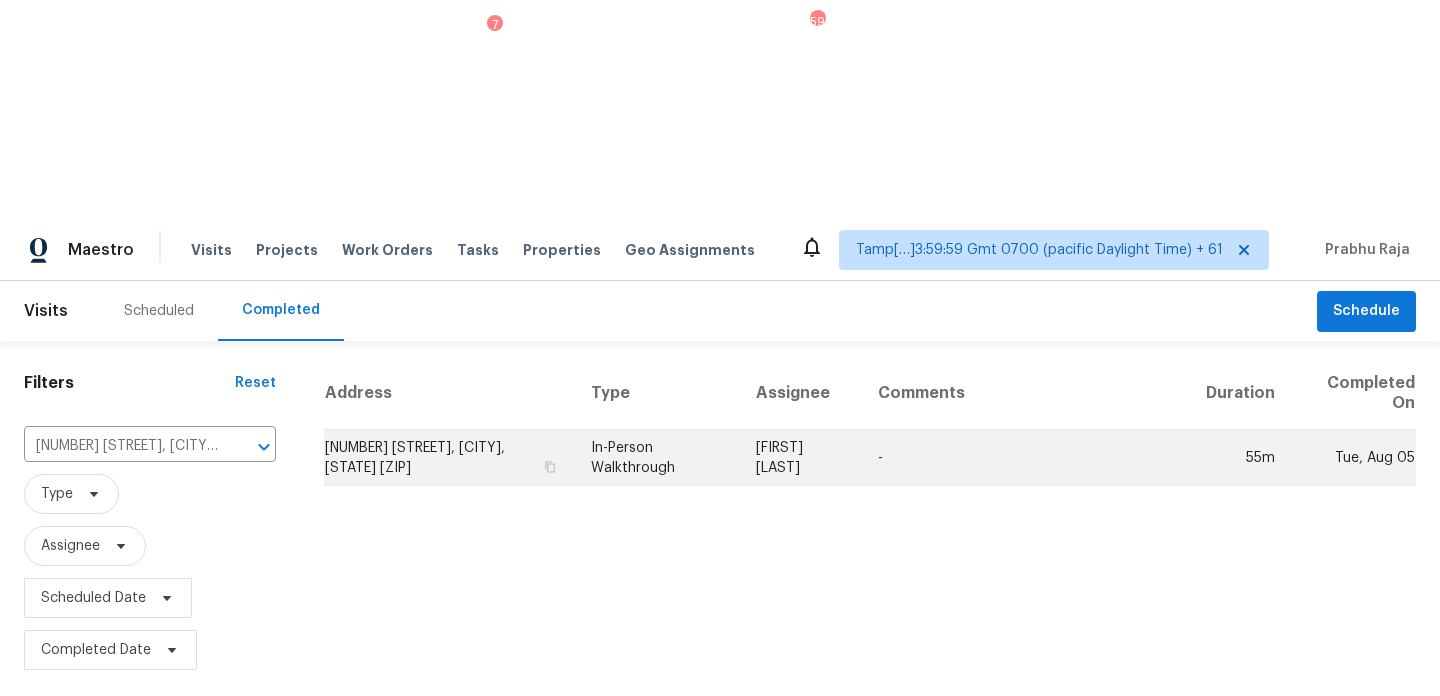 click on "In-Person Walkthrough" at bounding box center (658, 458) 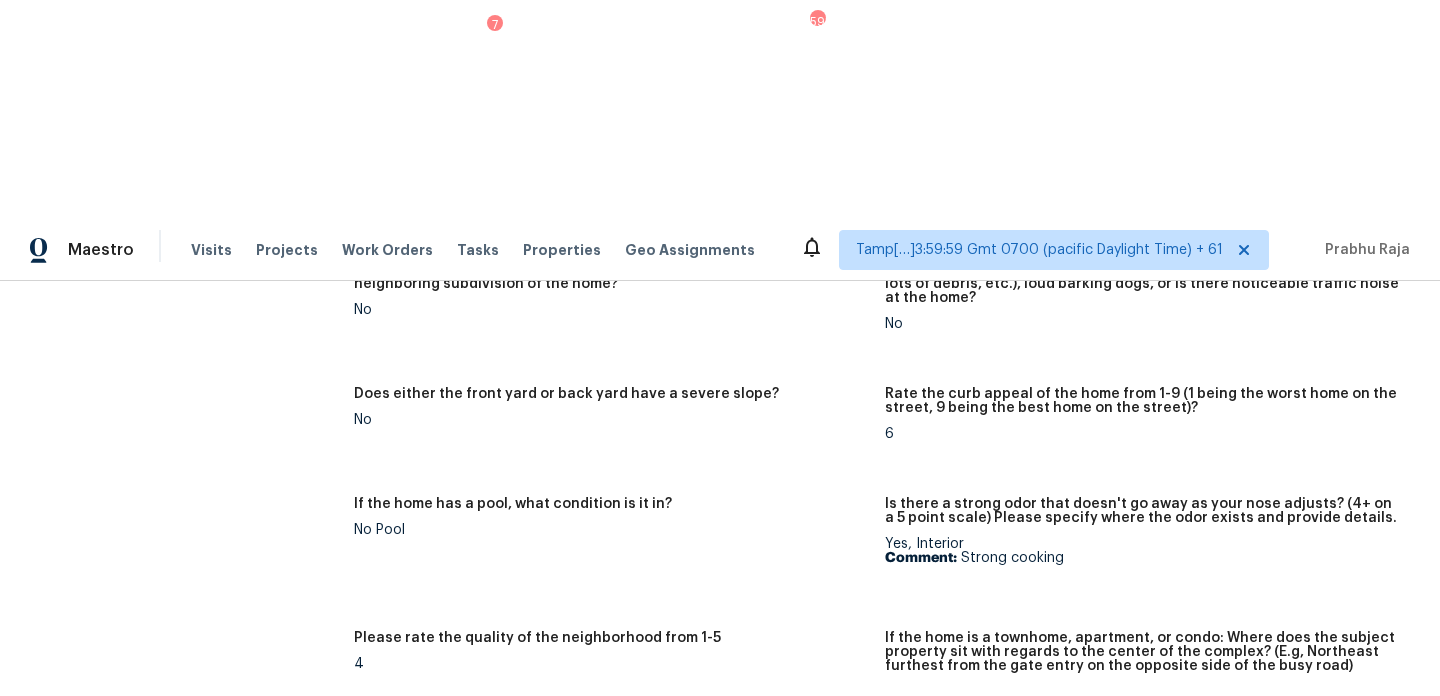 scroll, scrollTop: 0, scrollLeft: 0, axis: both 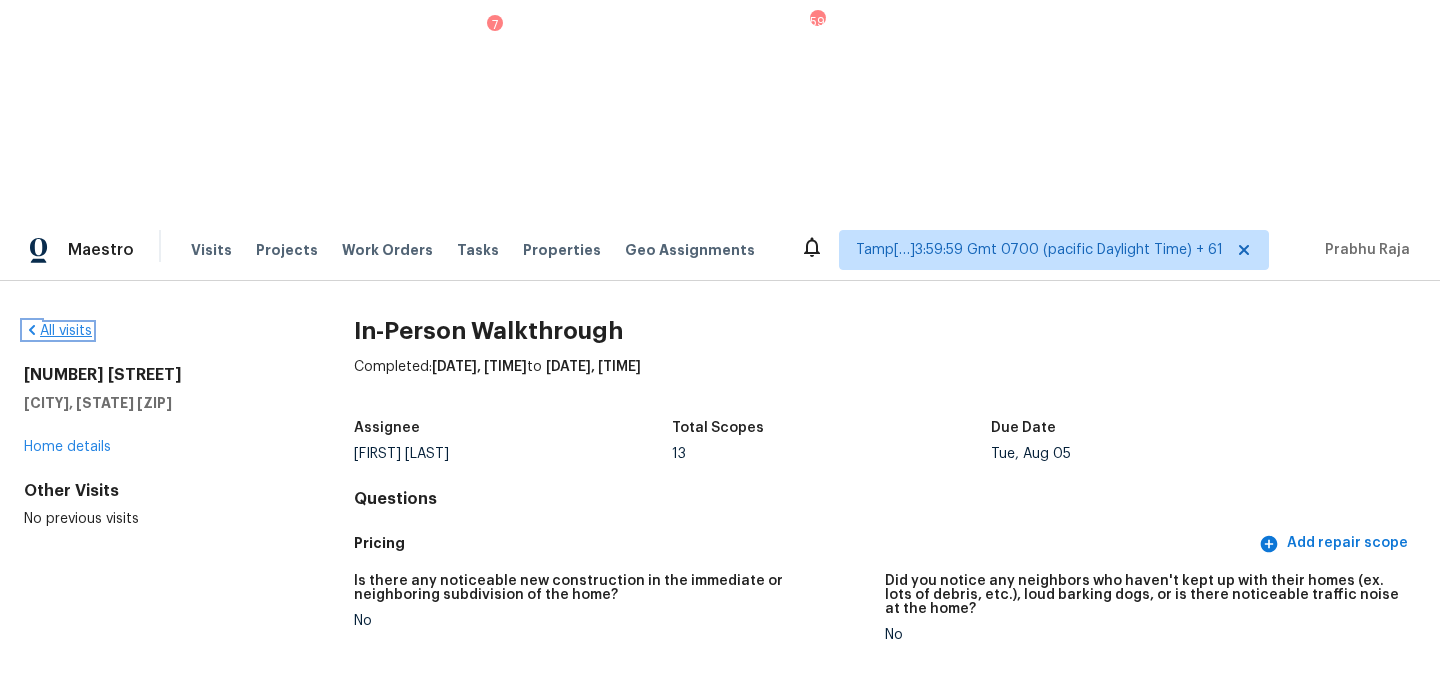 click on "All visits" at bounding box center [58, 331] 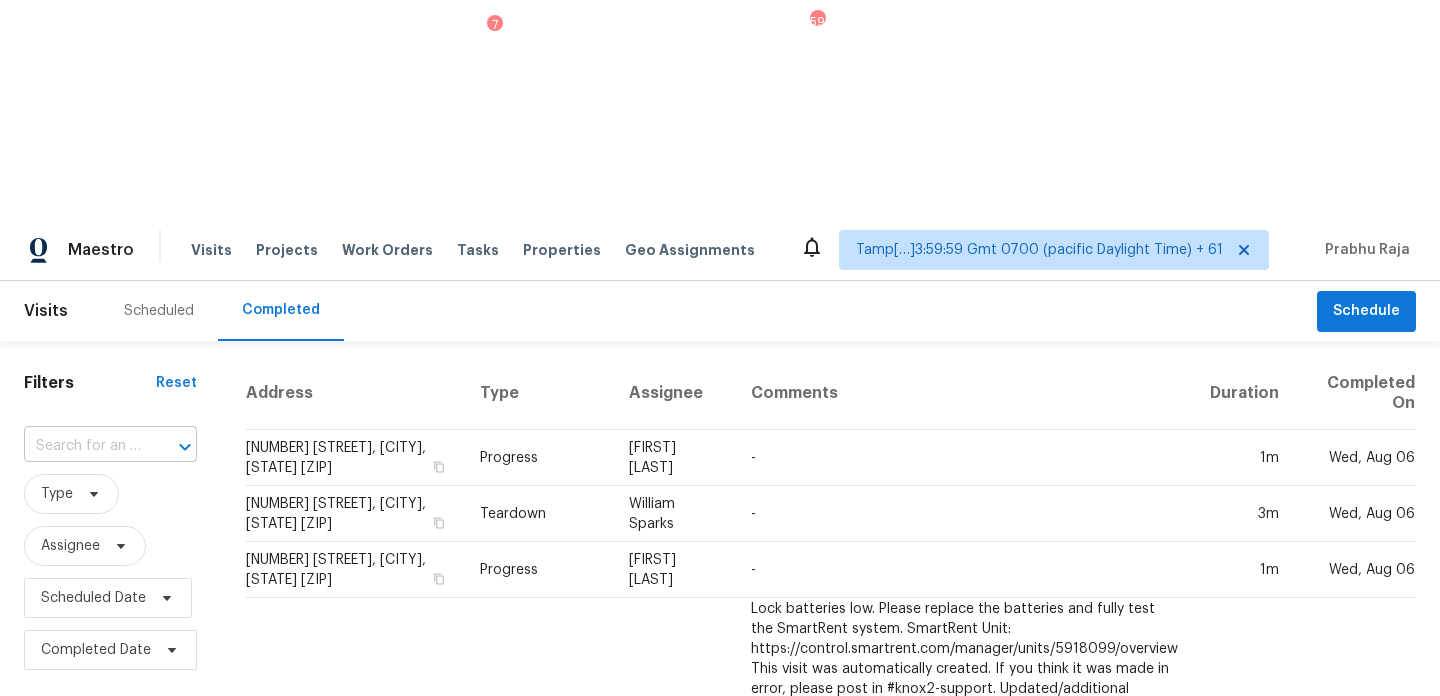 click at bounding box center [82, 446] 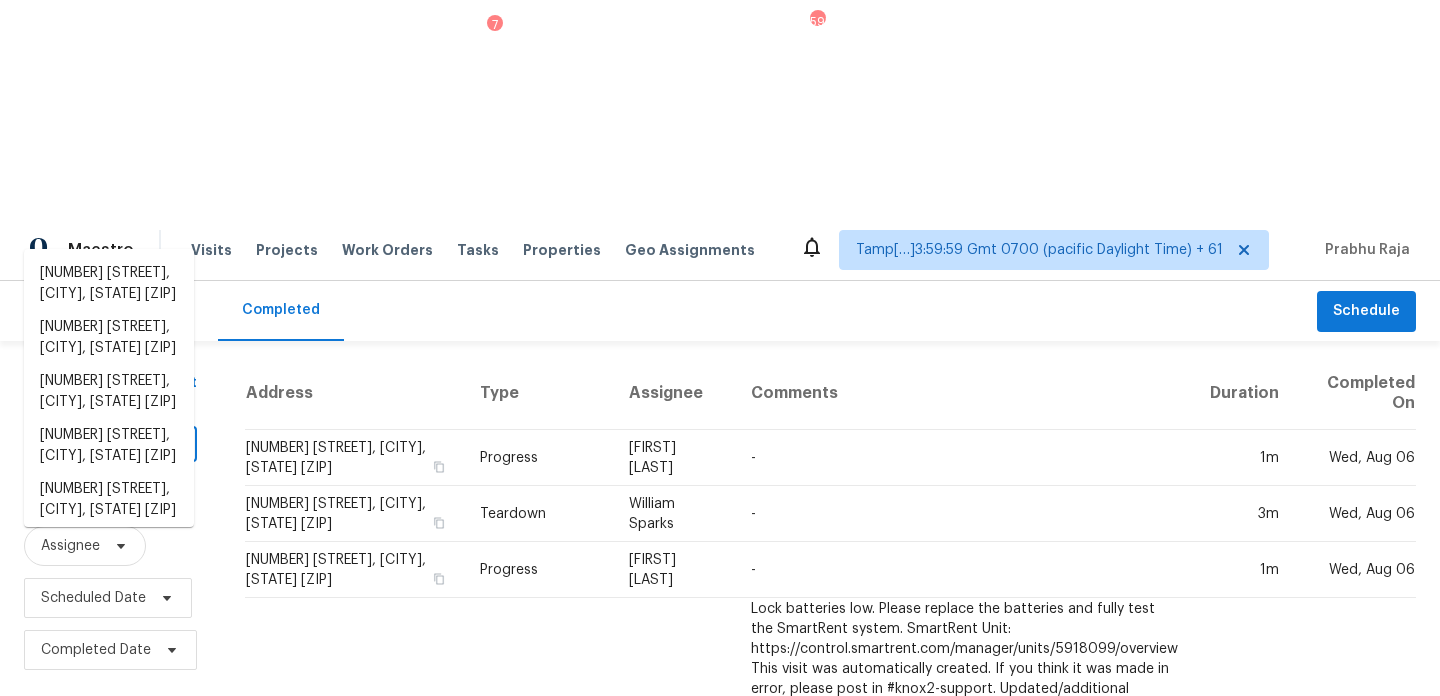 paste on "725 Pemberton Dr Fort Worth, TX, 76108" 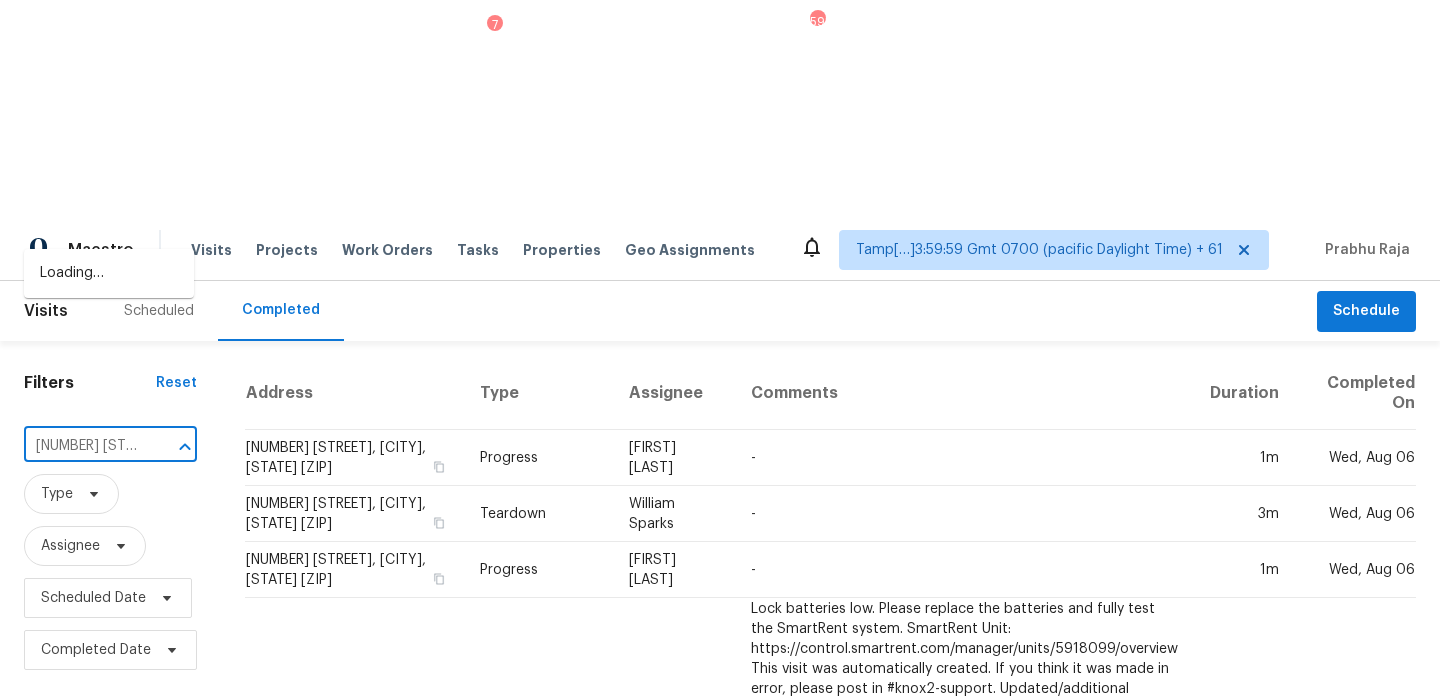 scroll, scrollTop: 0, scrollLeft: 160, axis: horizontal 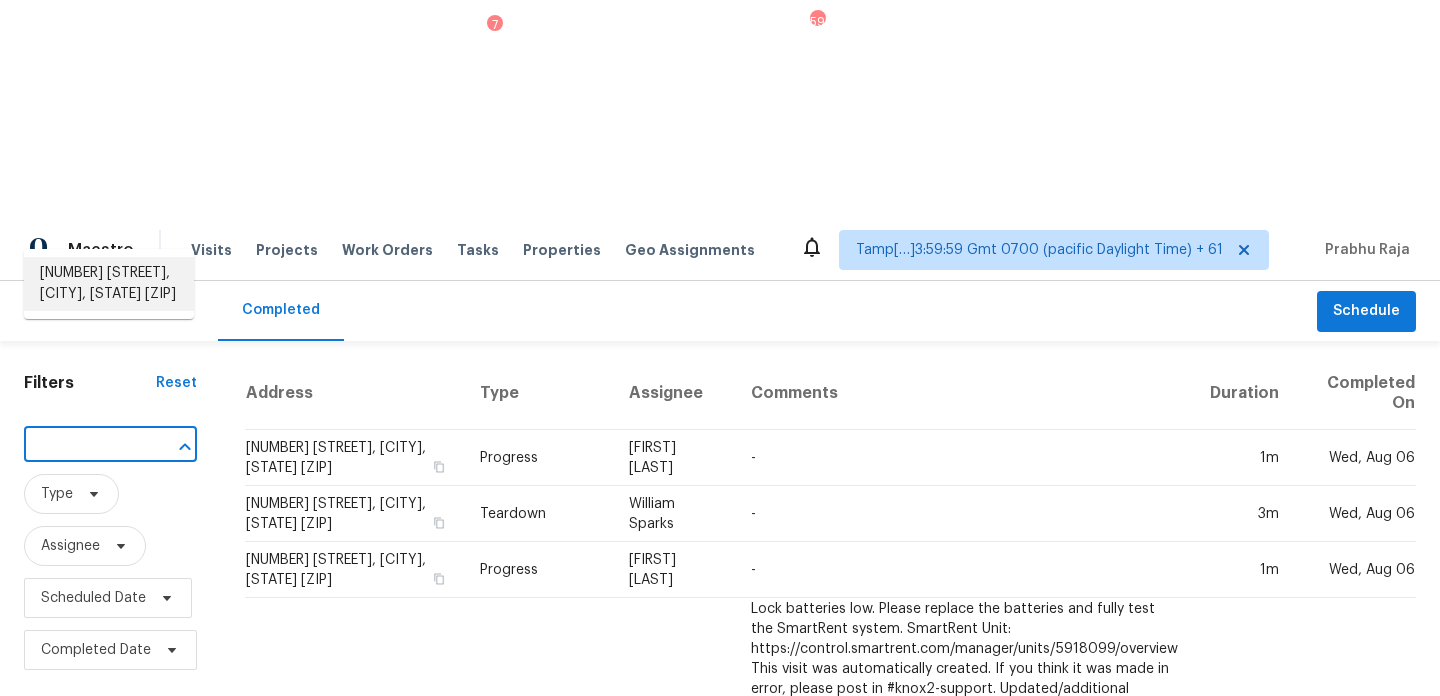 click on "725 Pemberton Dr, Fort Worth, TX 76108" at bounding box center (109, 284) 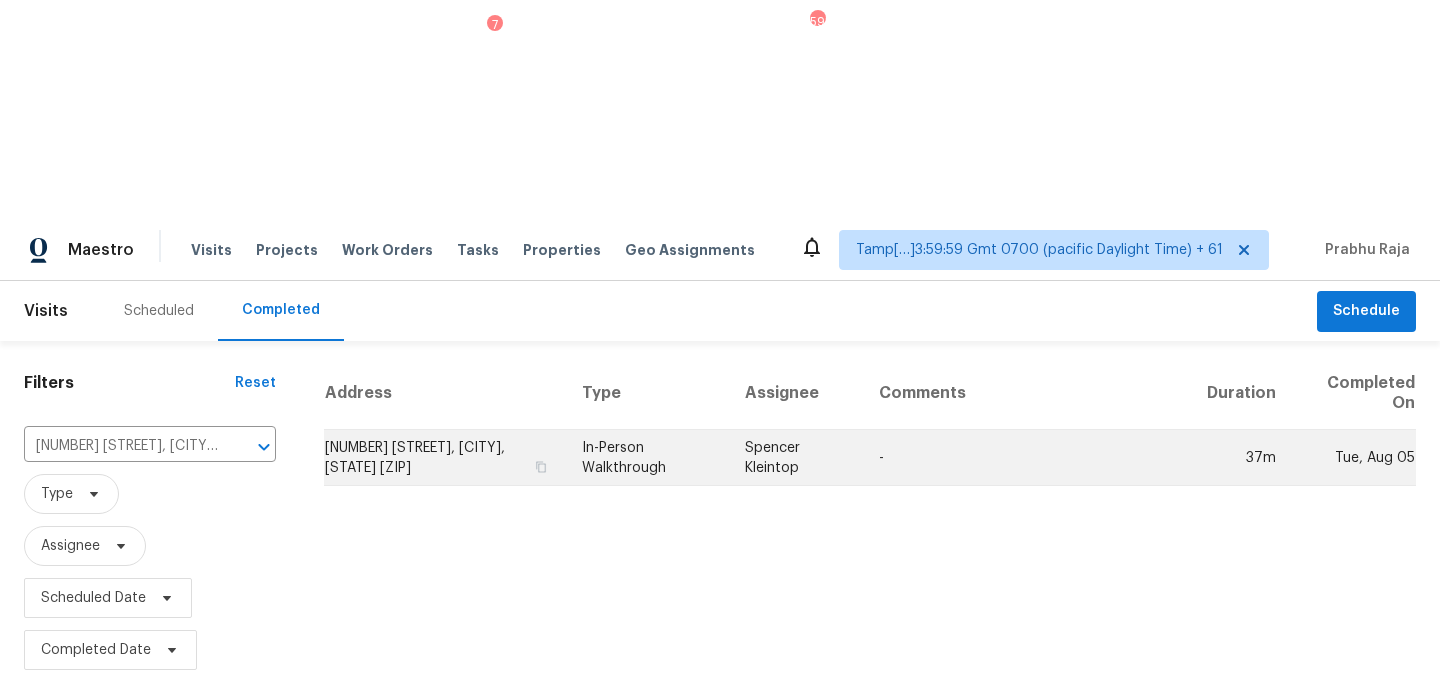 click on "In-Person Walkthrough" at bounding box center (647, 458) 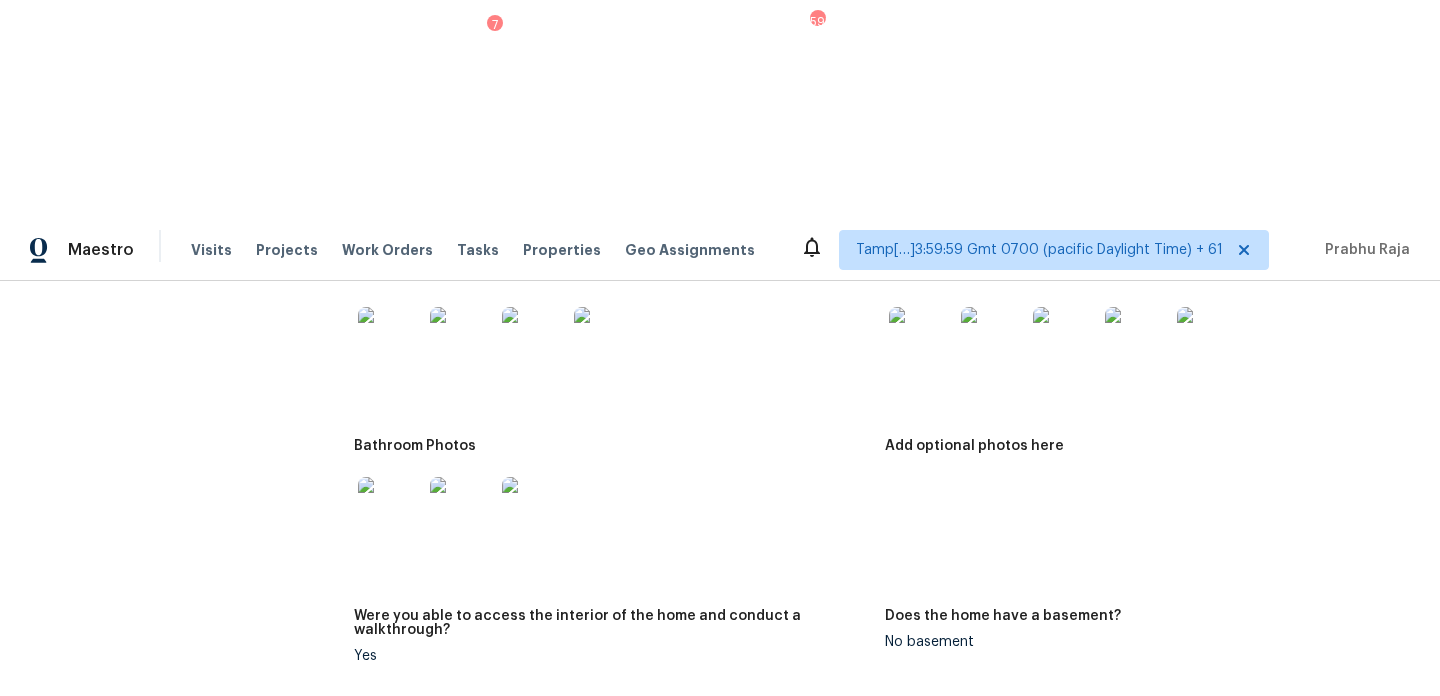 scroll, scrollTop: 0, scrollLeft: 0, axis: both 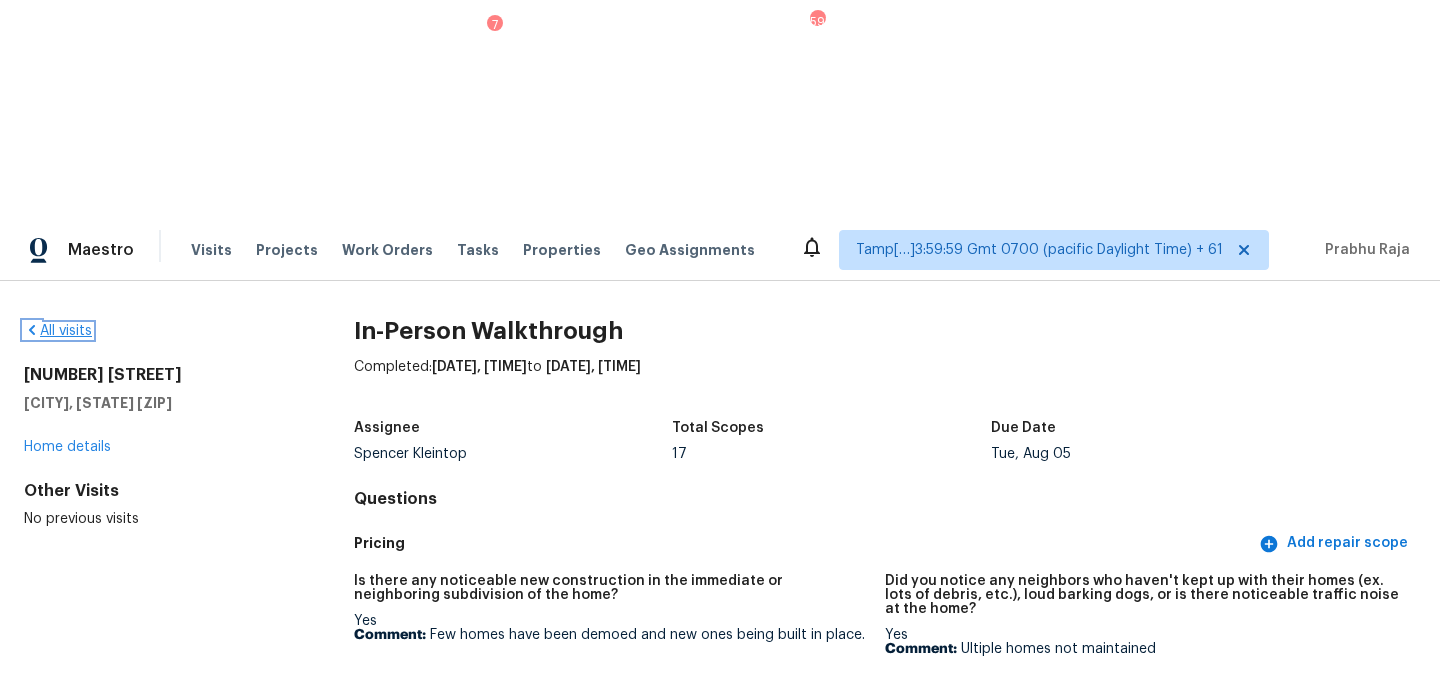 click on "All visits" at bounding box center [58, 331] 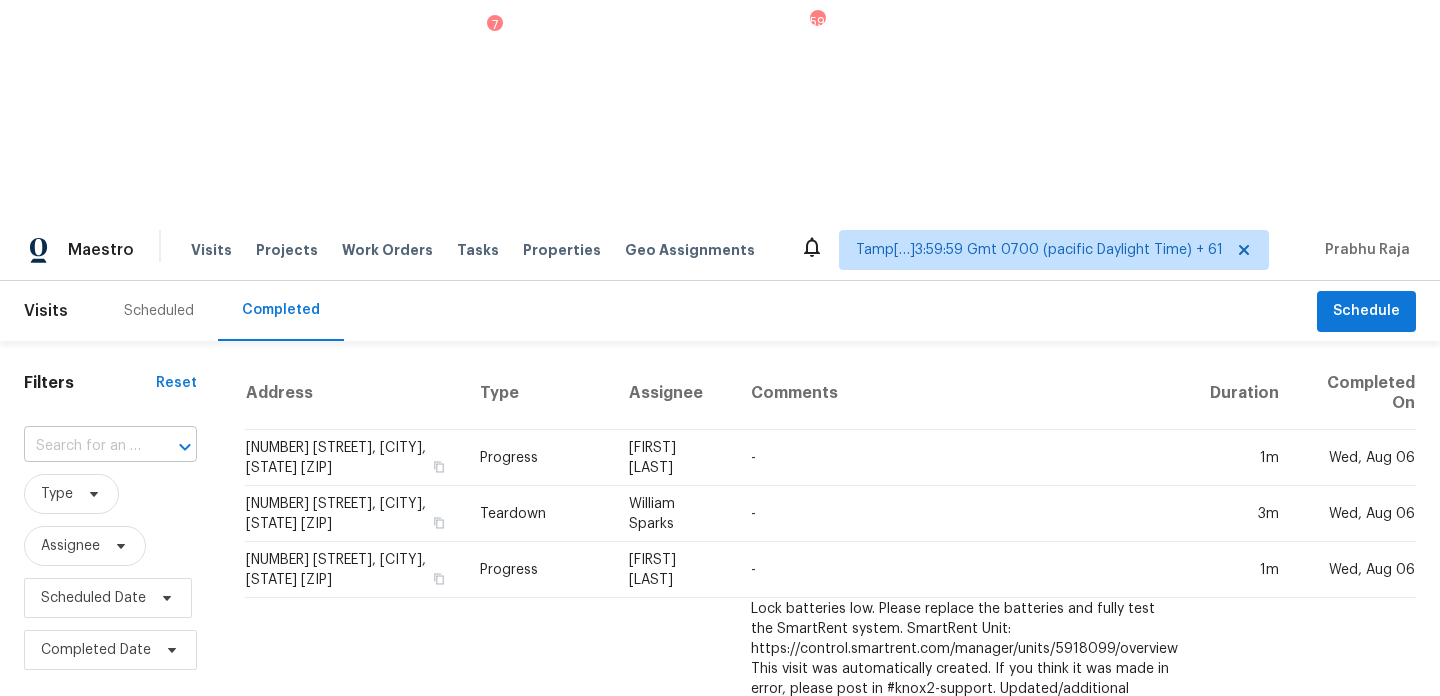 click at bounding box center (82, 446) 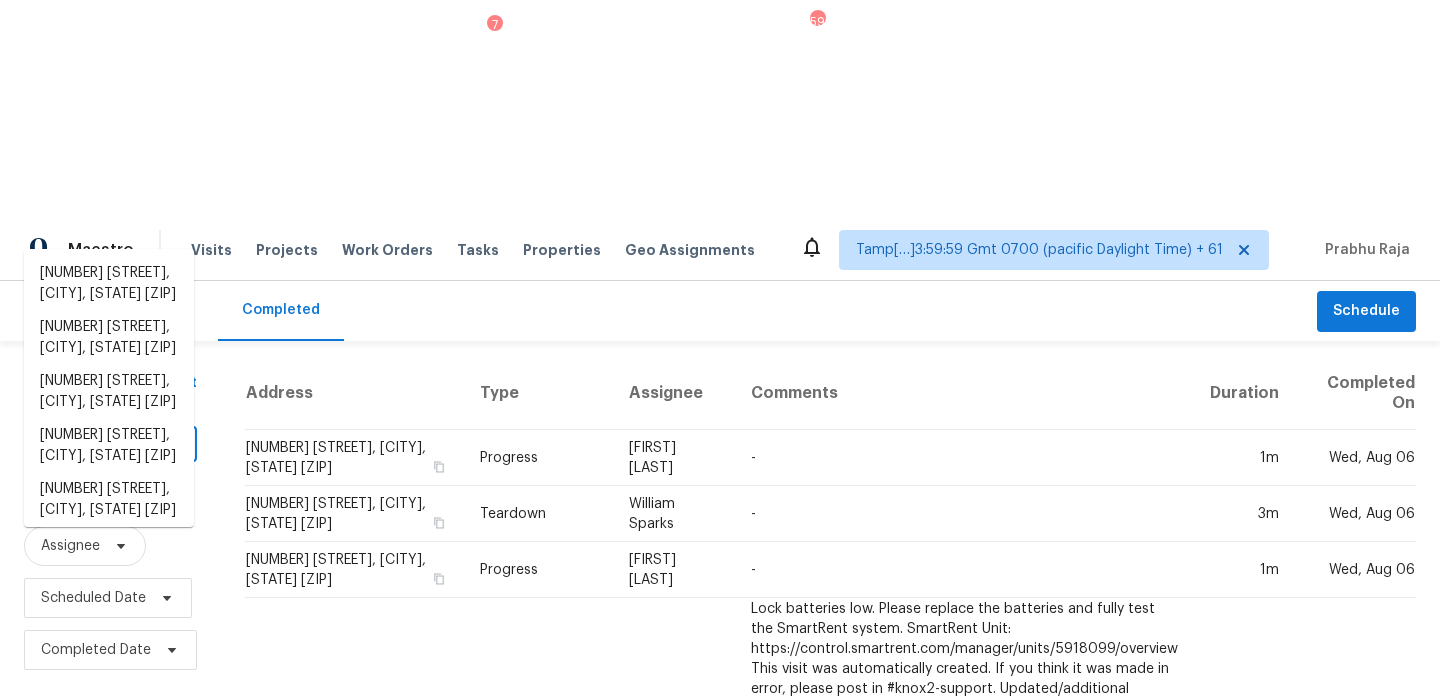 paste on "2459 Brownsville Rd Powder Springs, GA, 30127" 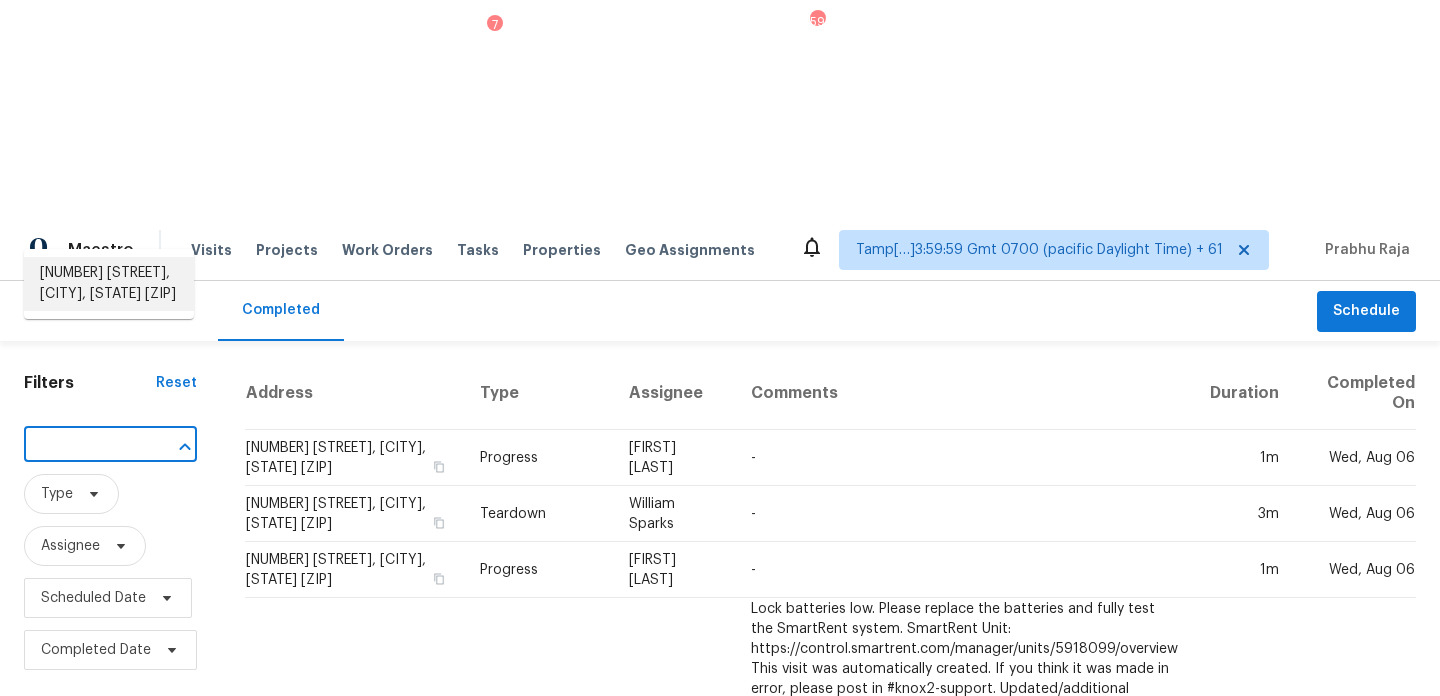 click on "2459 Brownsville Rd, Powder Springs, GA 30127" at bounding box center (109, 284) 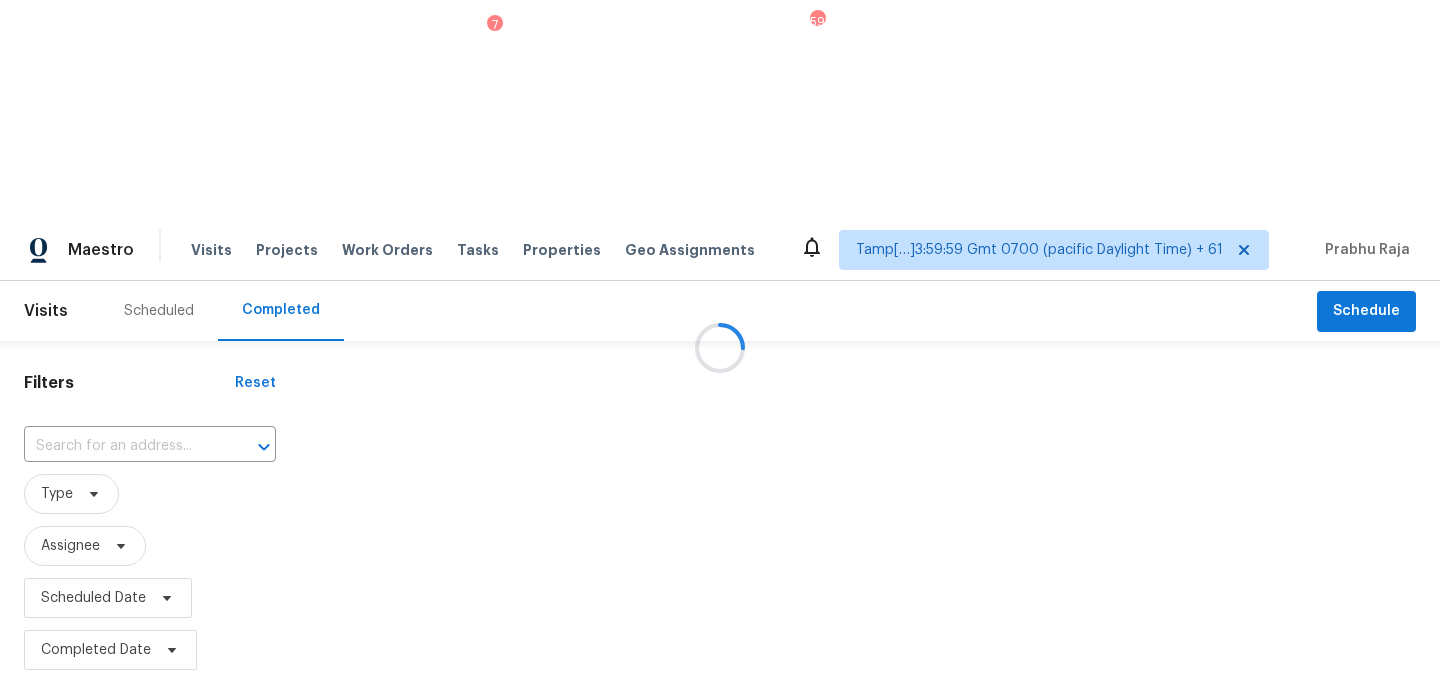 type on "2459 Brownsville Rd, Powder Springs, GA 30127" 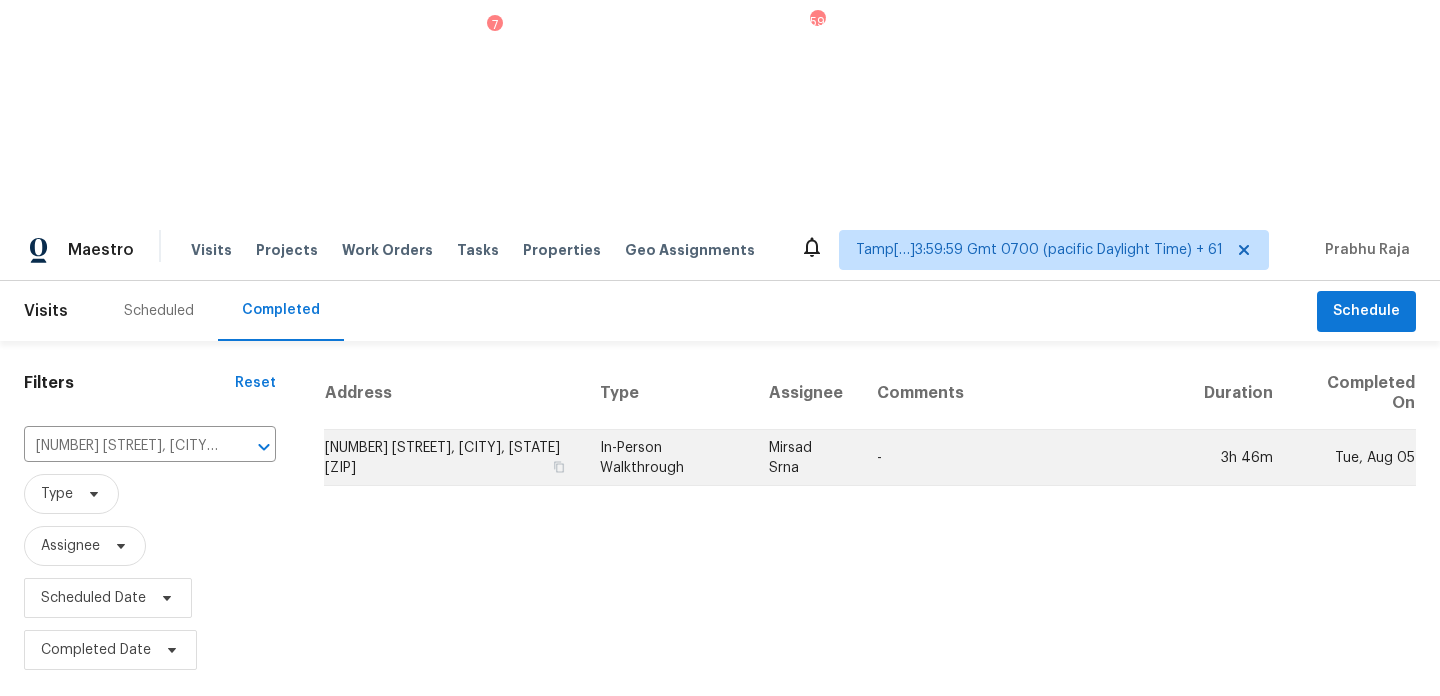 click on "Mirsad Srna" at bounding box center (807, 458) 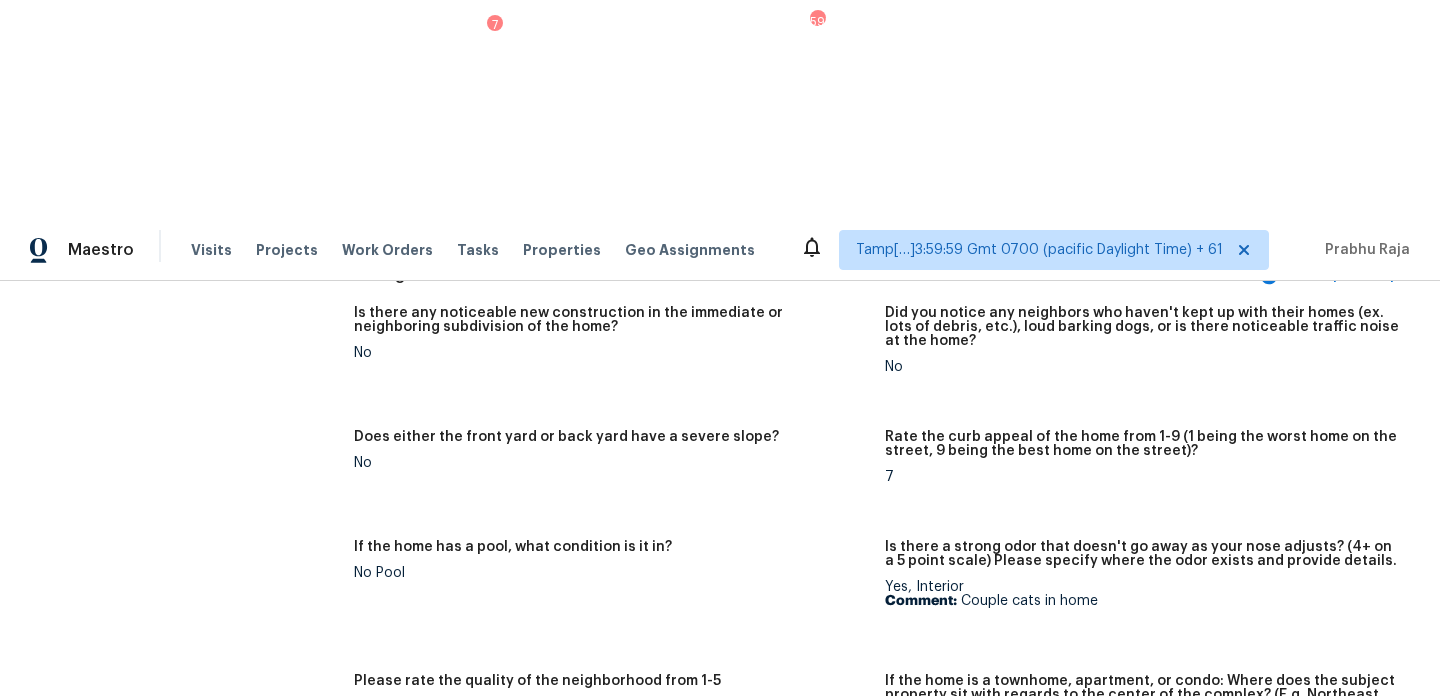 scroll, scrollTop: 0, scrollLeft: 0, axis: both 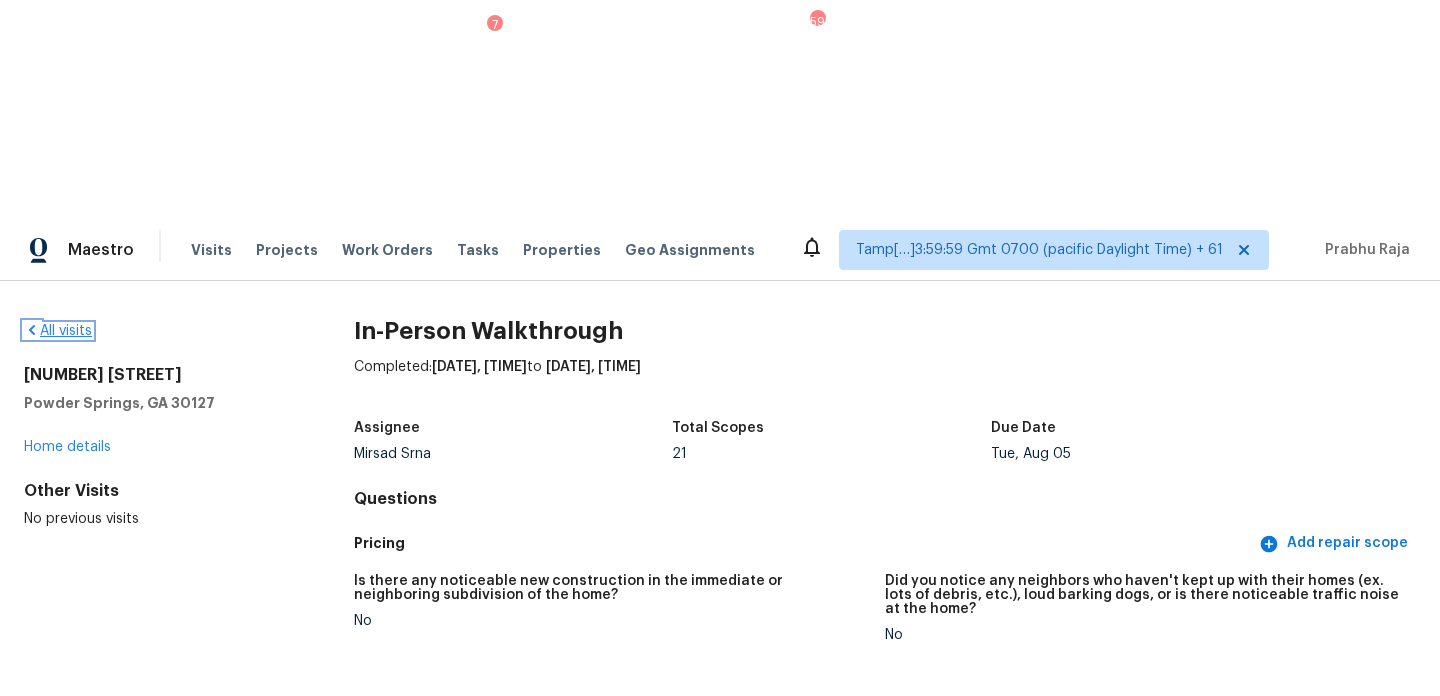 click on "All visits" at bounding box center [58, 331] 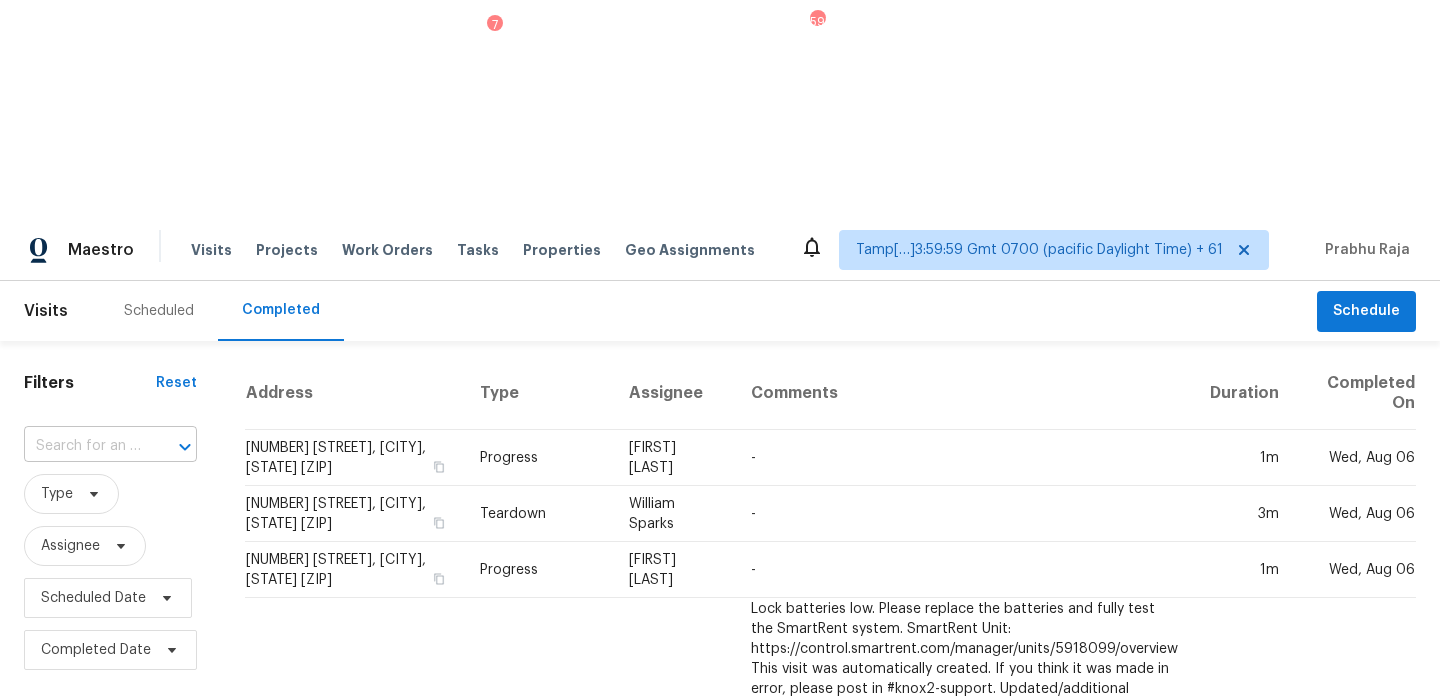 click at bounding box center (82, 446) 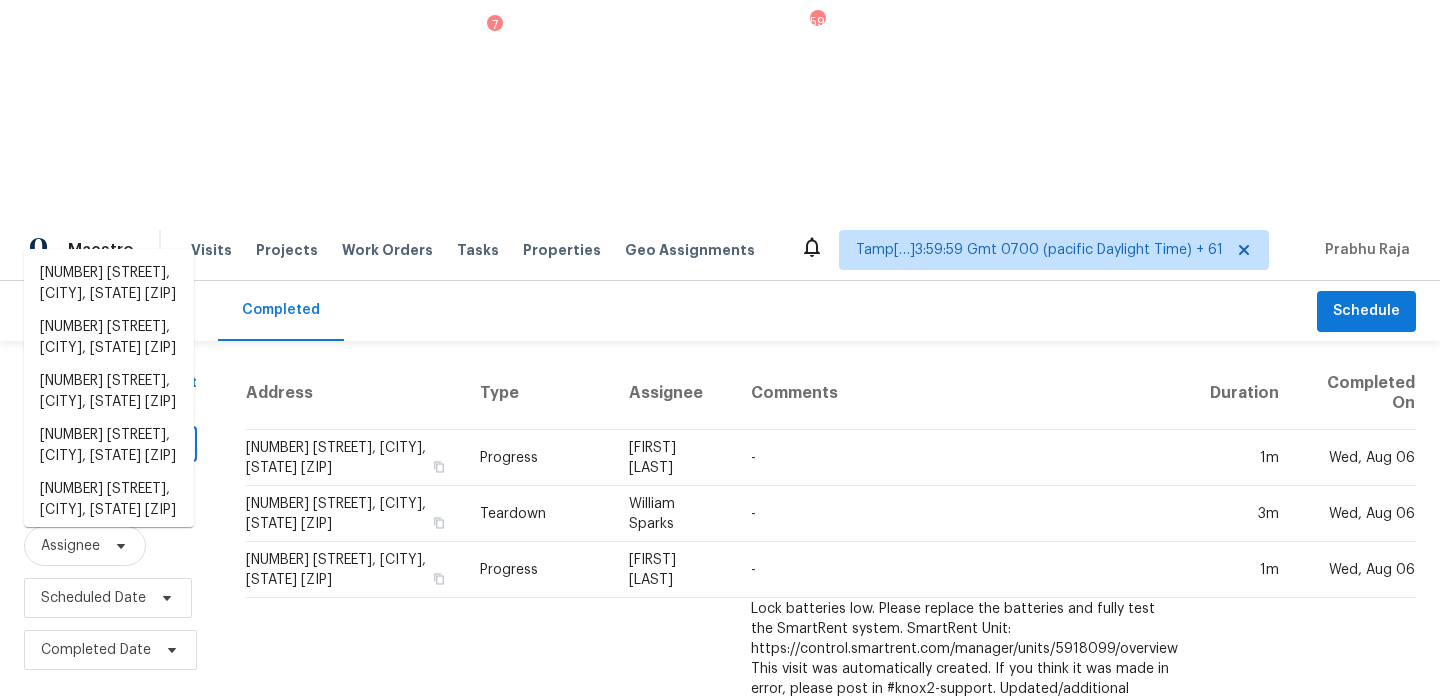 paste on "160 Cooper Branch Rd Clayton, NC, 27520" 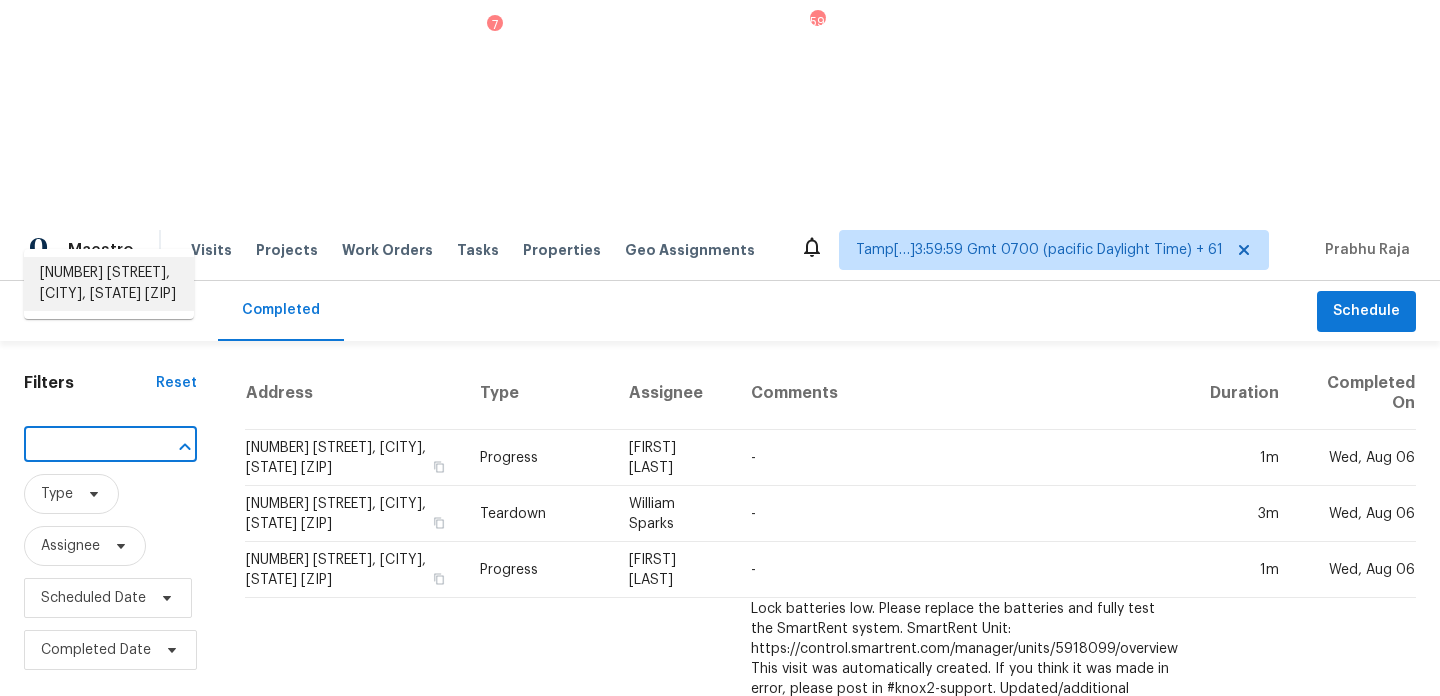 click on "160 Cooper Branch Rd, Clayton, NC 27520" at bounding box center [109, 284] 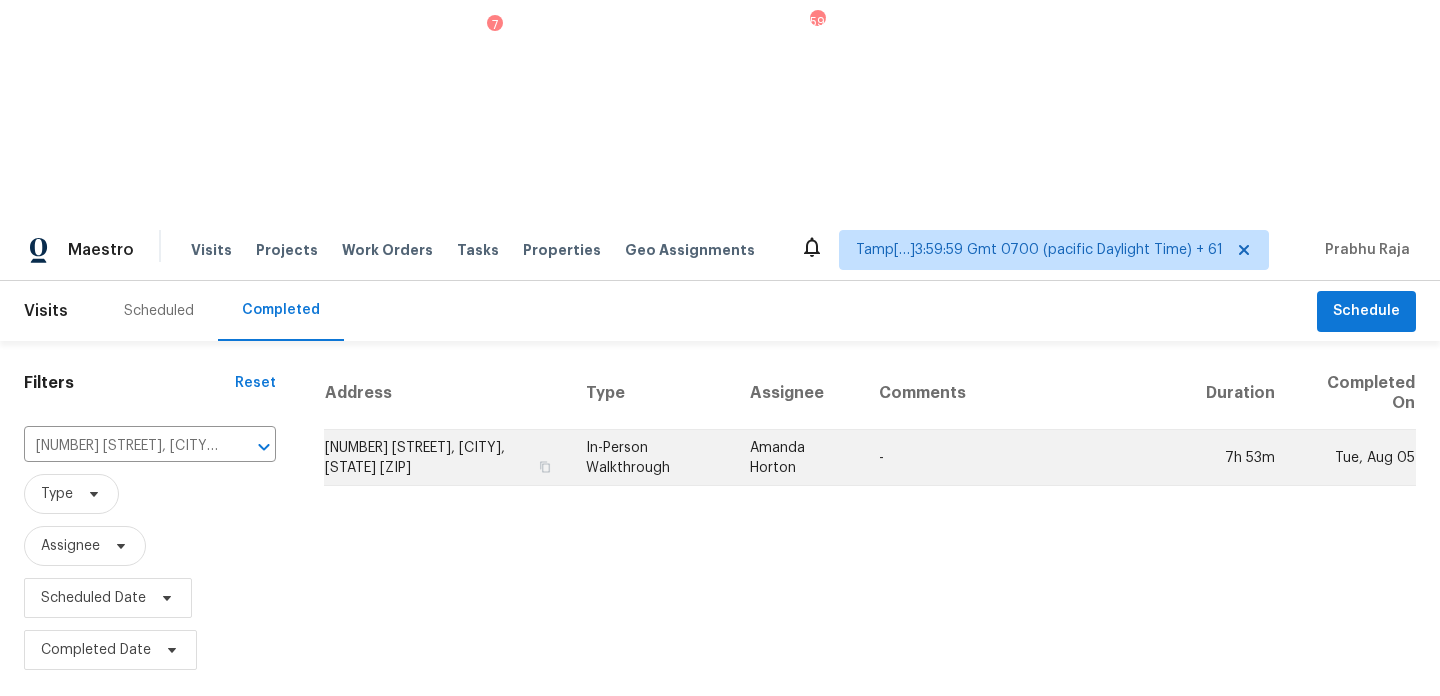 click on "Amanda Horton" at bounding box center [798, 458] 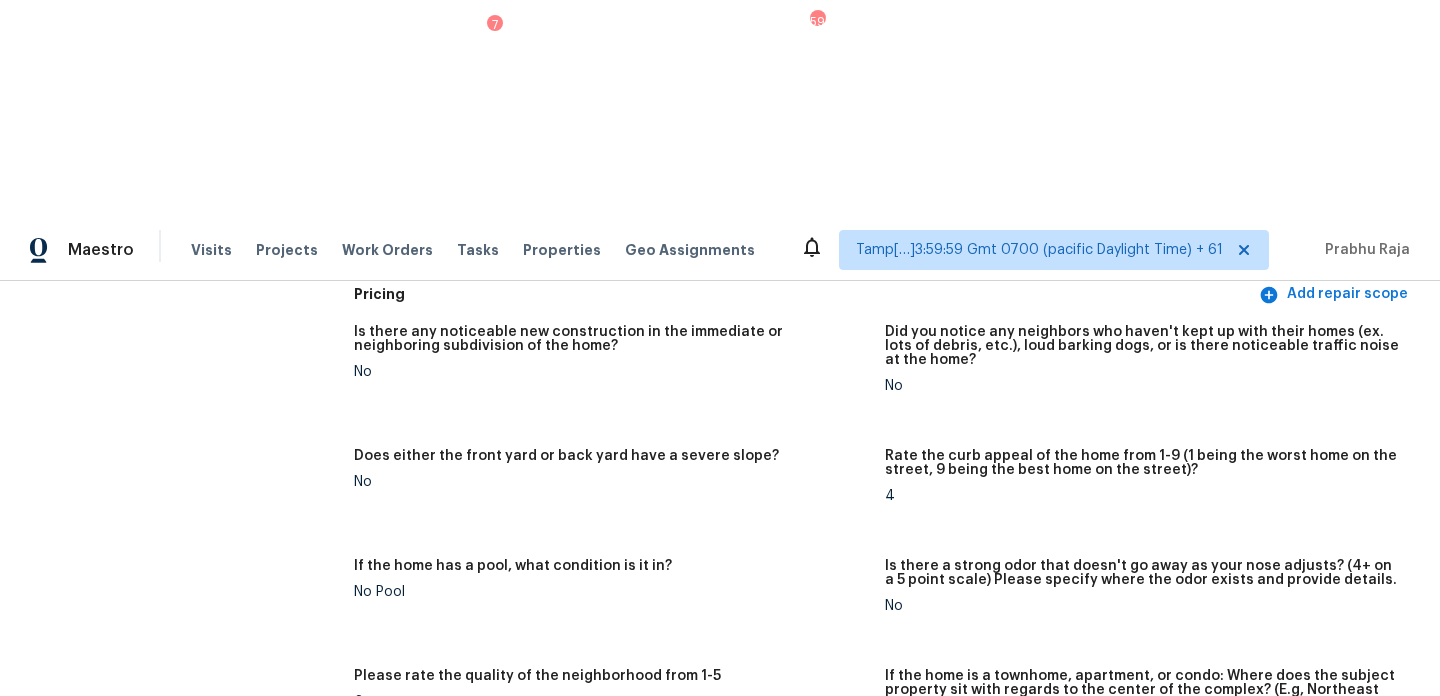 scroll, scrollTop: 0, scrollLeft: 0, axis: both 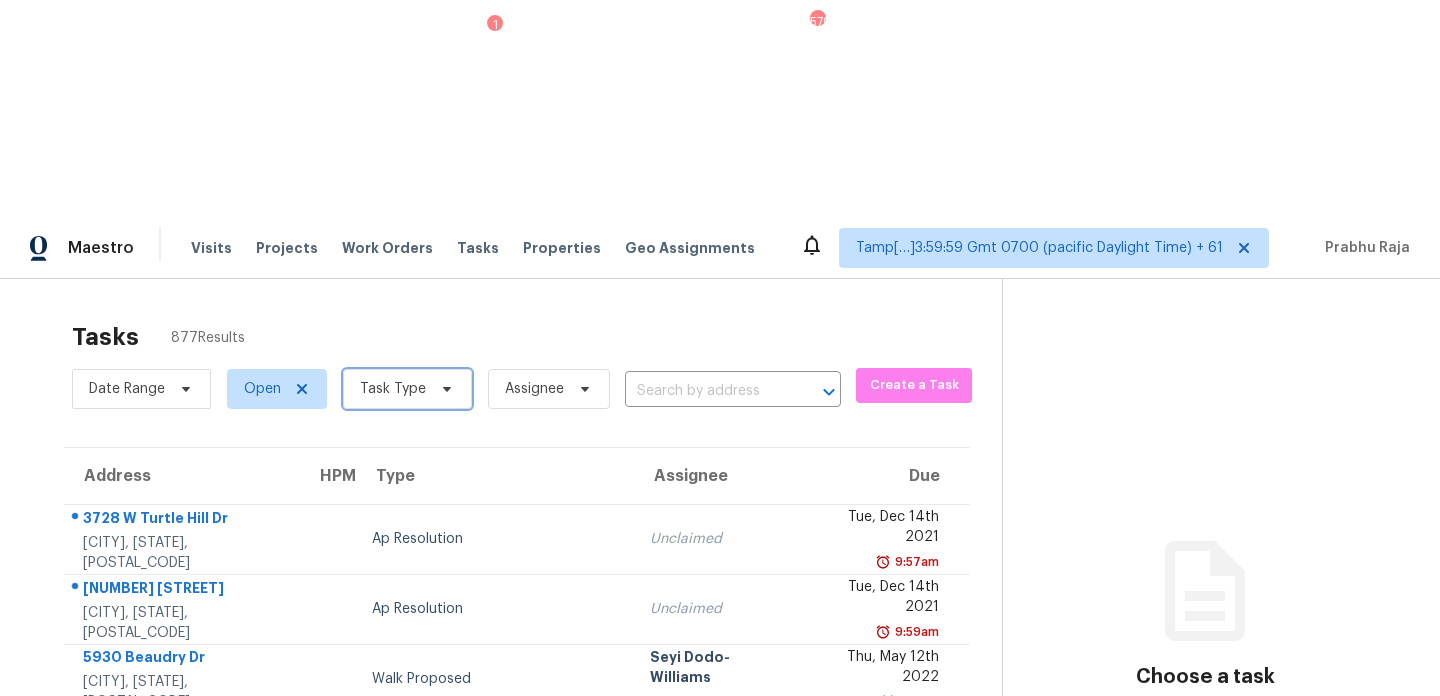 click on "Task Type" at bounding box center [407, 389] 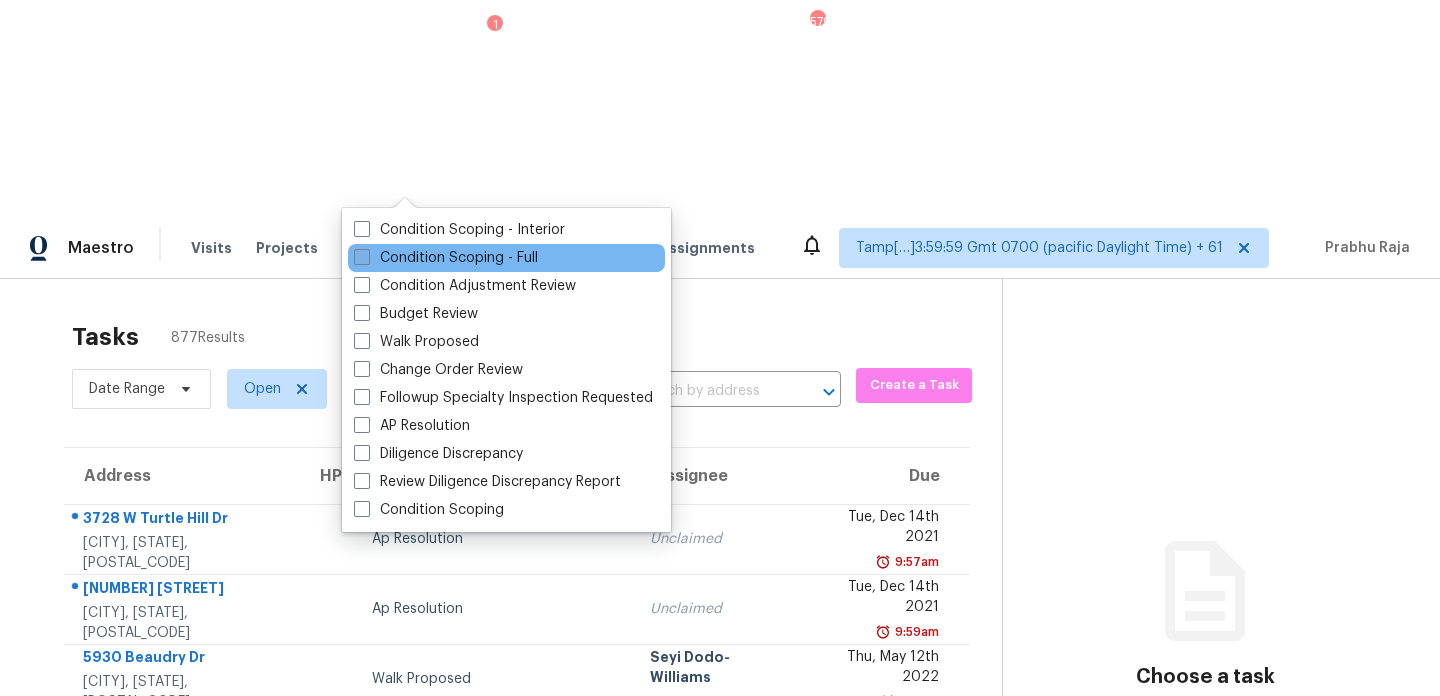 click on "Condition Scoping - Full" at bounding box center (446, 258) 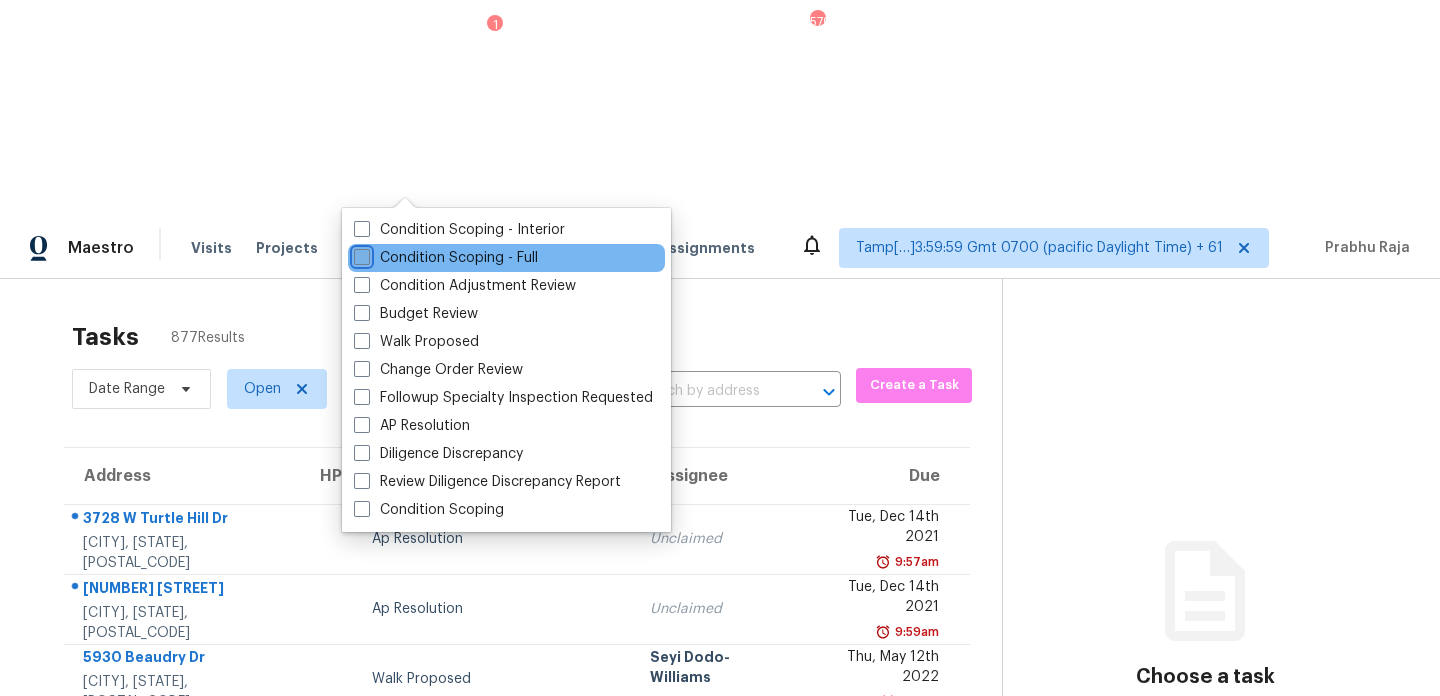 click on "Condition Scoping - Full" at bounding box center [360, 254] 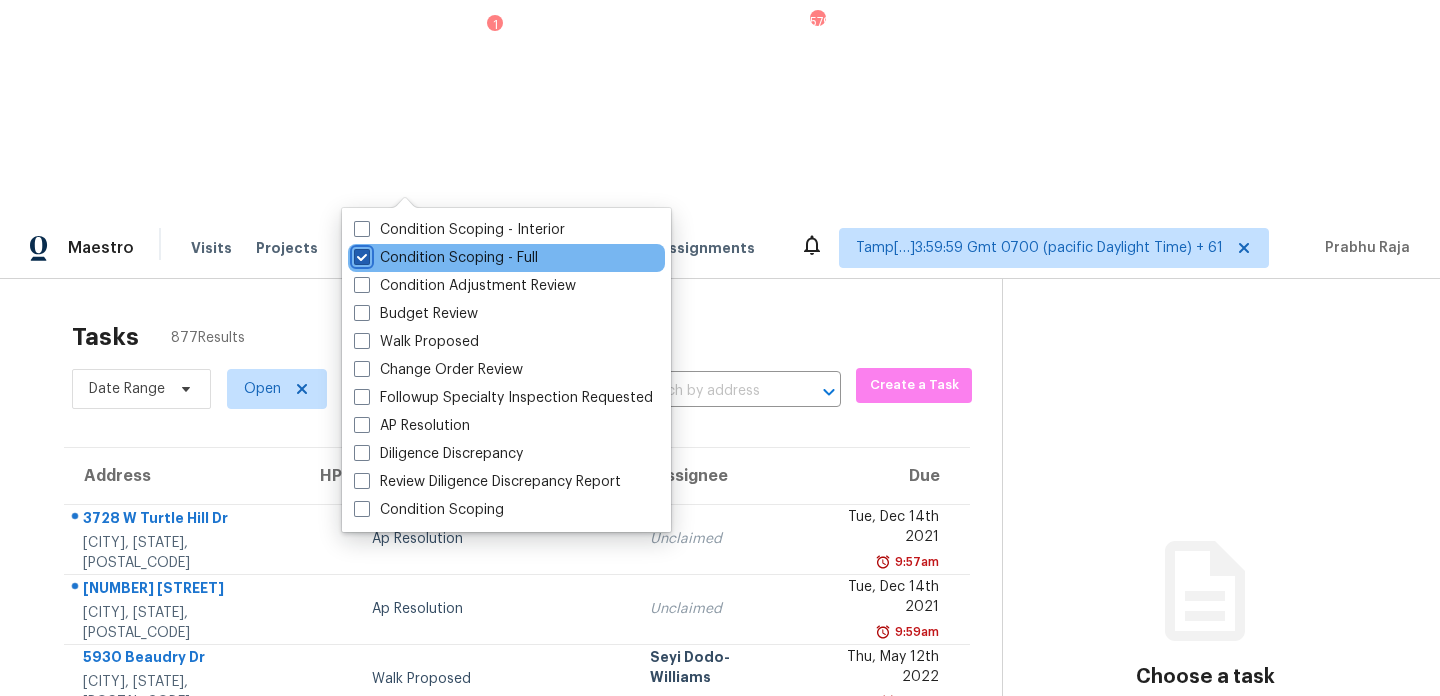 checkbox on "true" 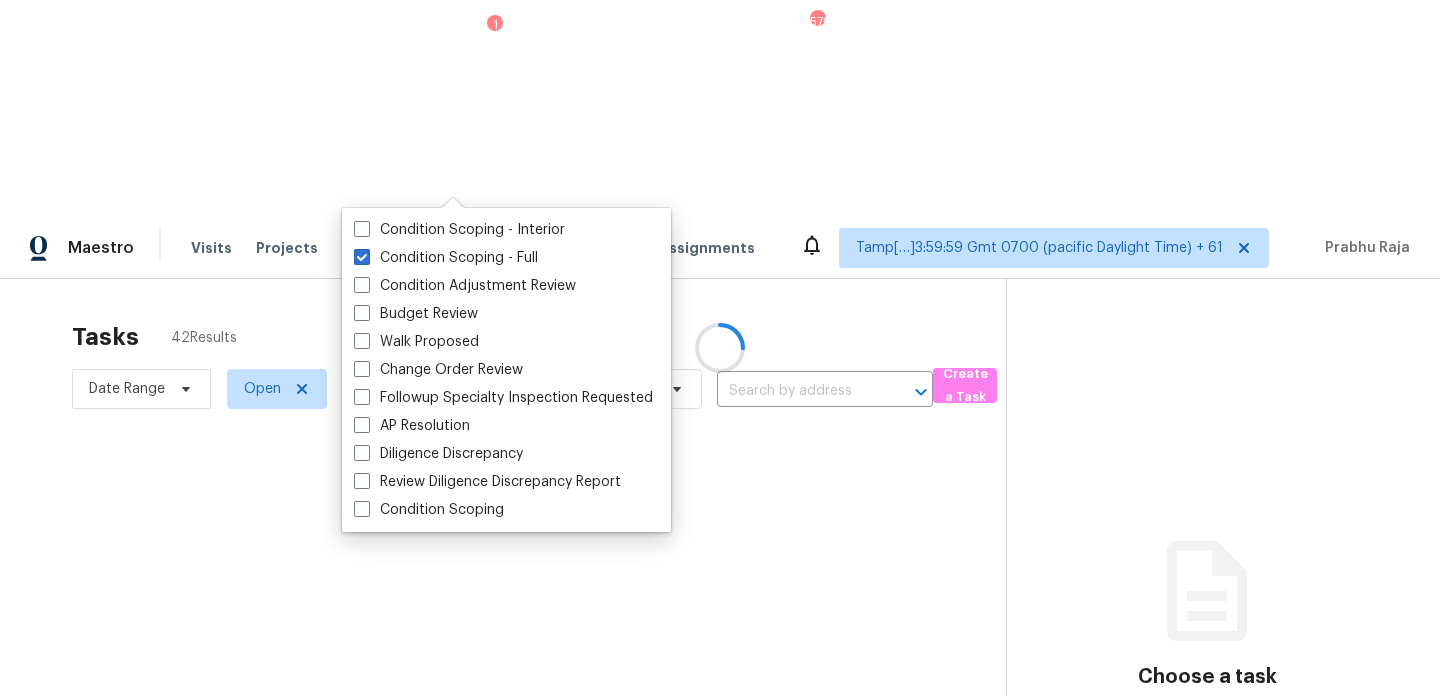 click at bounding box center [720, 348] 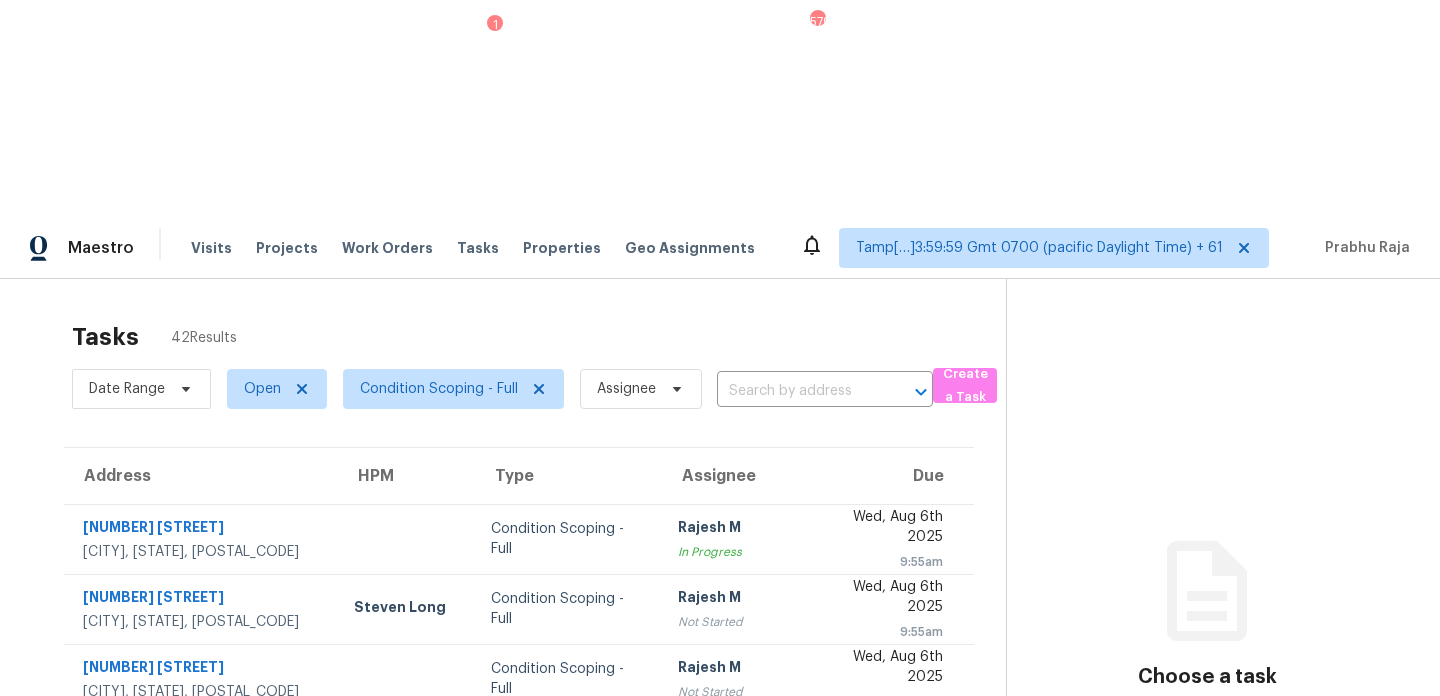click on "Maestro Visits Projects Work Orders Tasks 1 Properties Geo Assignments 579 Tamp[…]3:59:59 Gmt 0700 (pacific Daylight Time) + 61 Prabhu Raja" at bounding box center [720, 247] 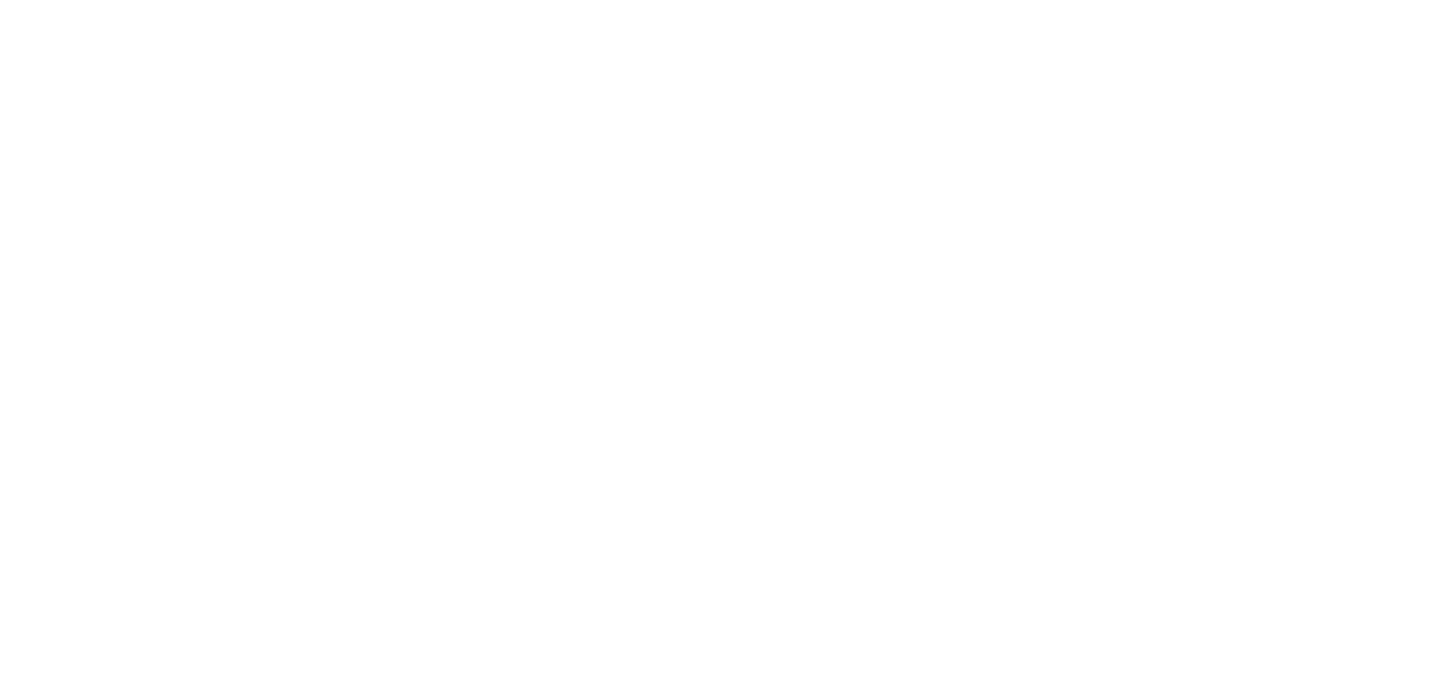 scroll, scrollTop: 0, scrollLeft: 0, axis: both 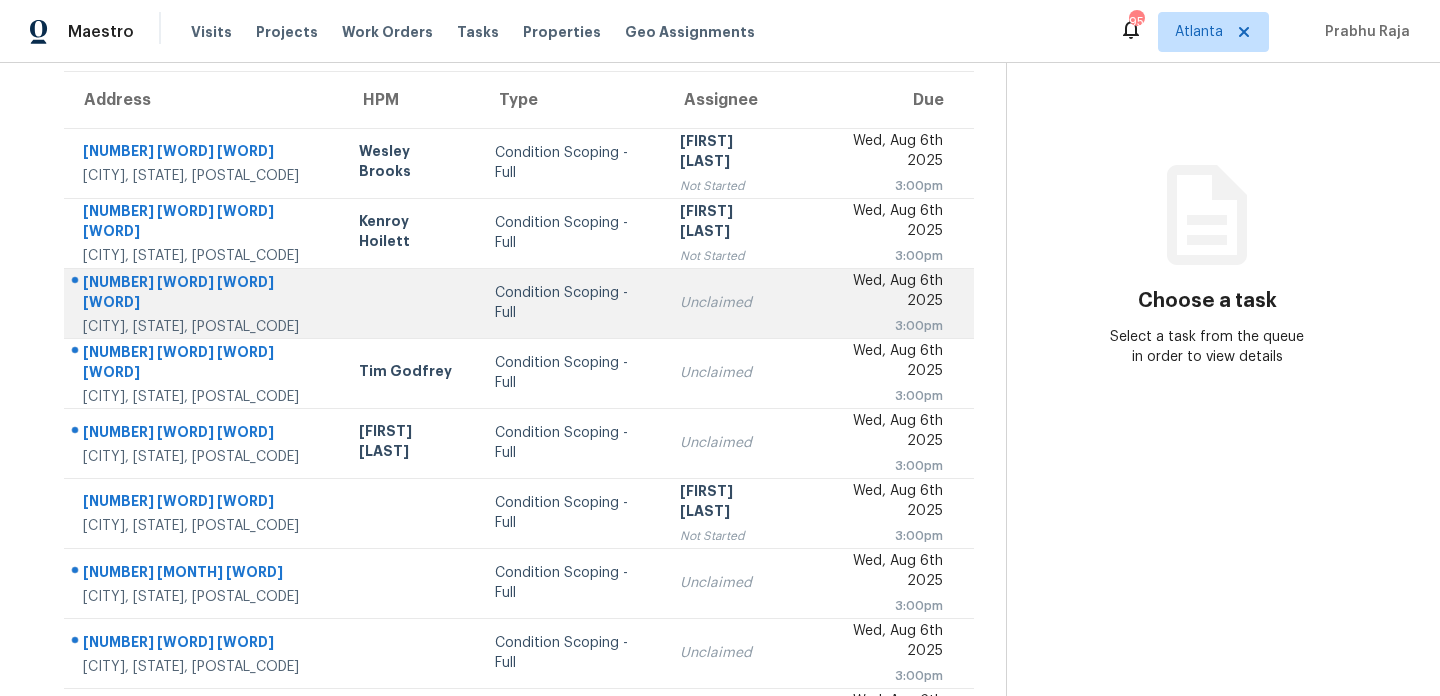 click on "Unclaimed" at bounding box center (732, 303) 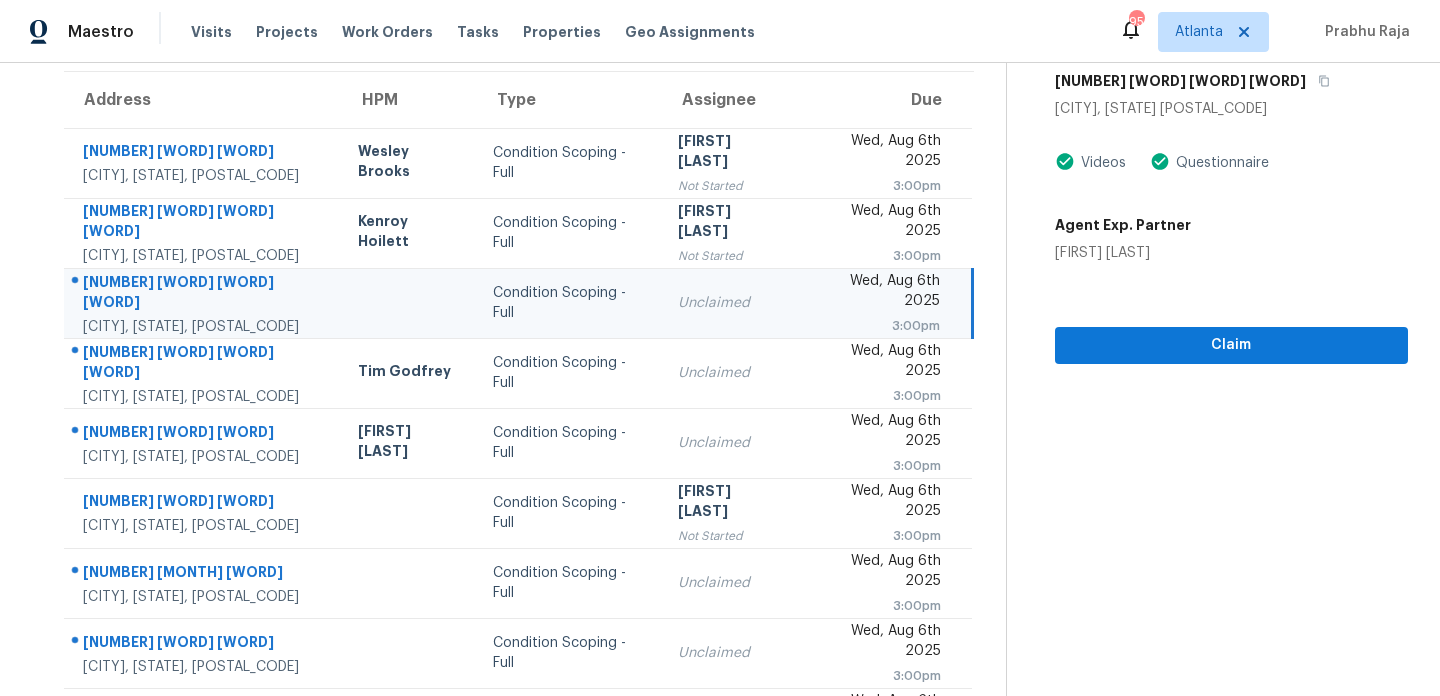 click on "Unclaimed" at bounding box center (730, 303) 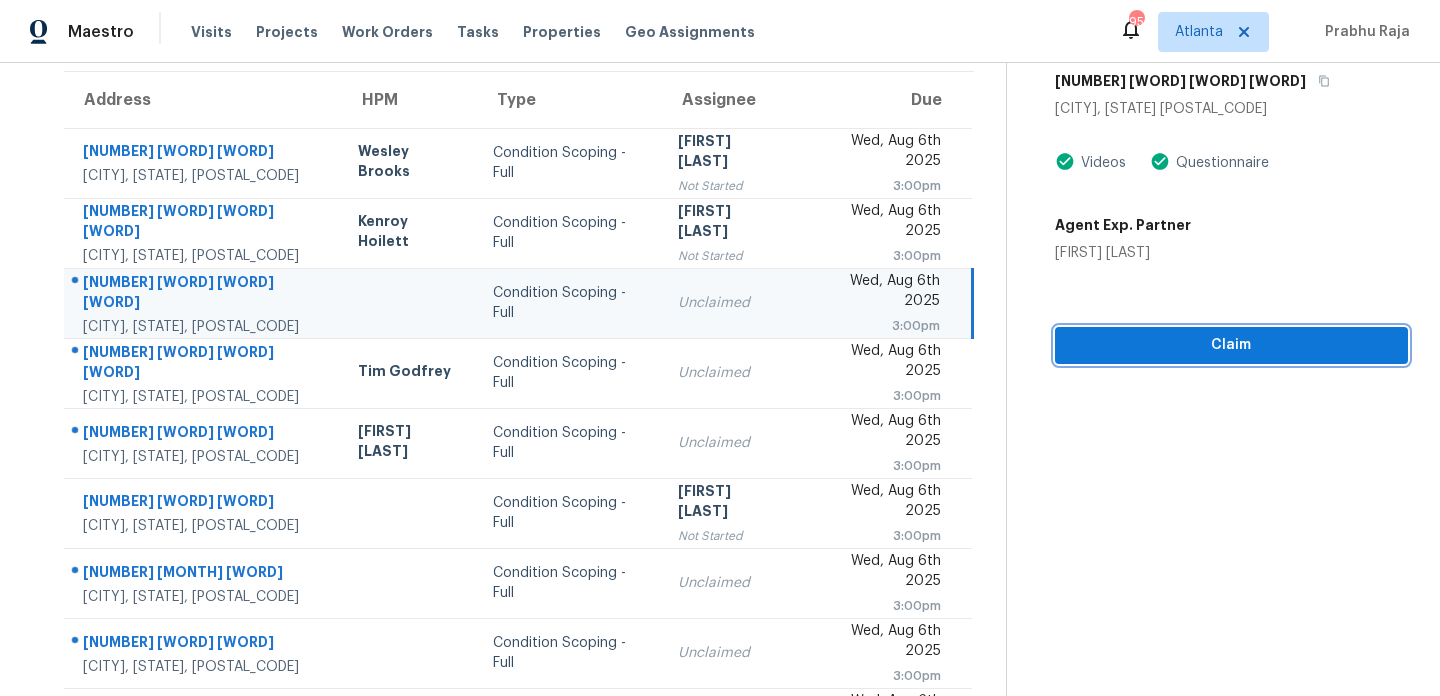 click on "Claim" at bounding box center (1231, 345) 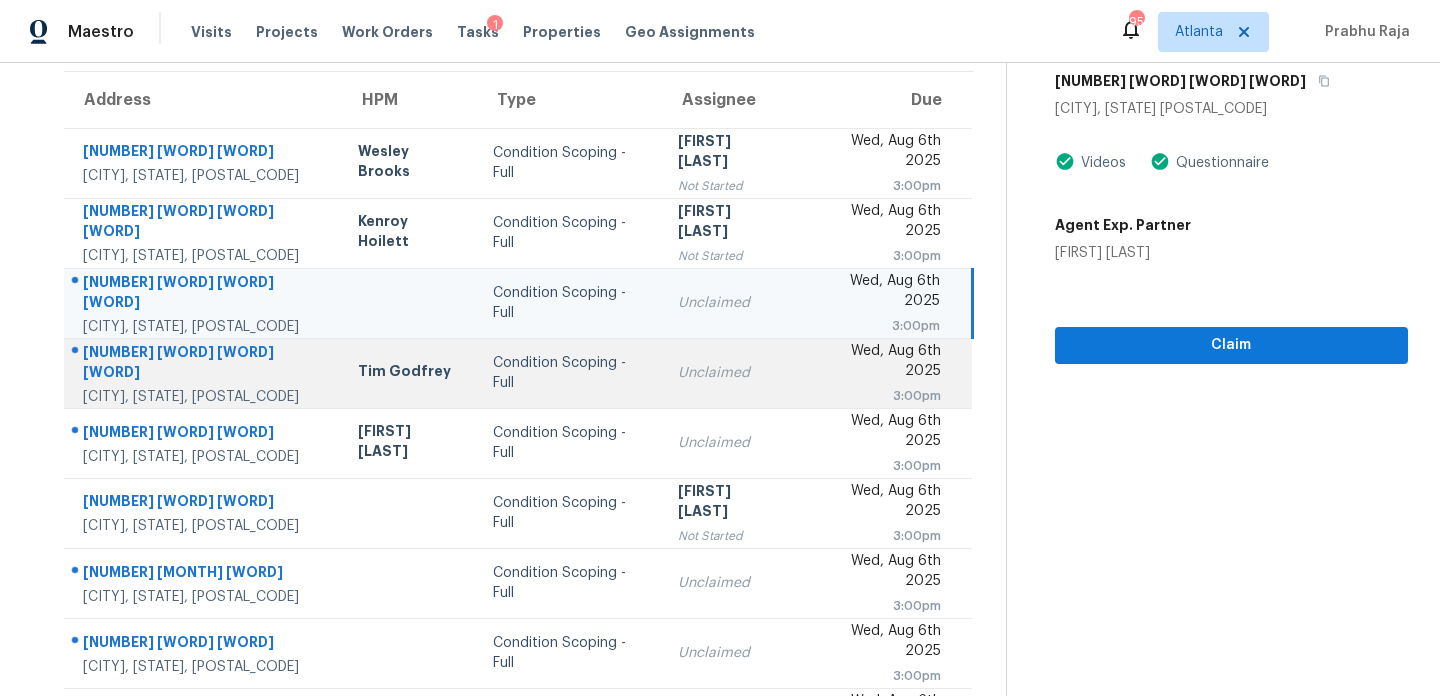 scroll, scrollTop: 238, scrollLeft: 0, axis: vertical 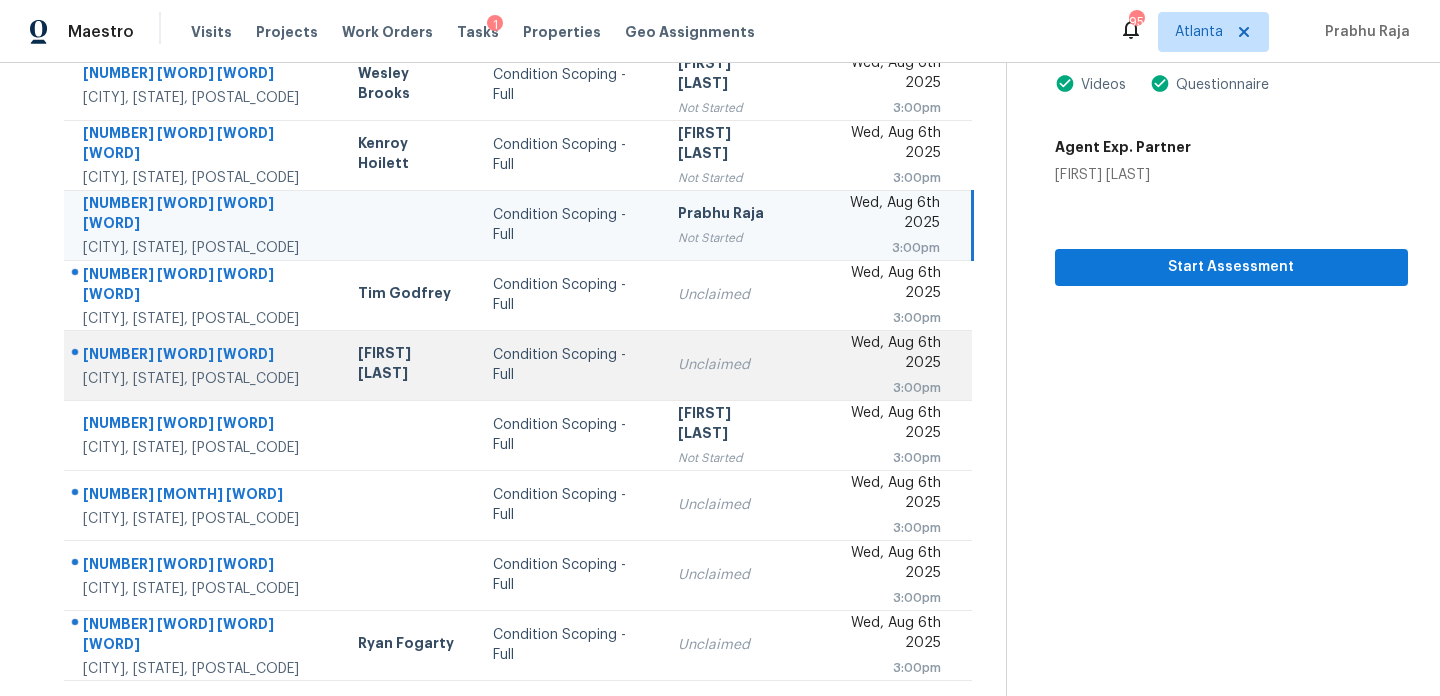 click on "Unclaimed" at bounding box center (730, 365) 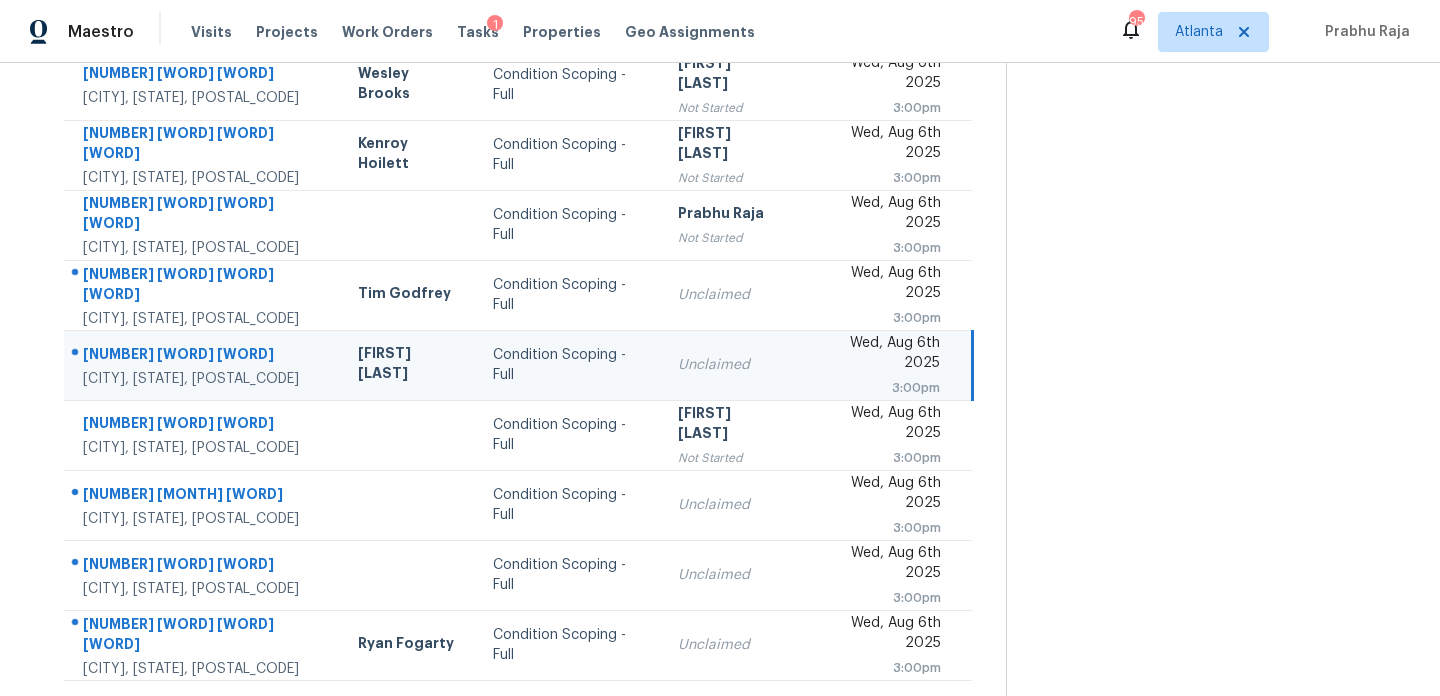 click on "Wed, Aug 6th 2025" at bounding box center [876, 355] 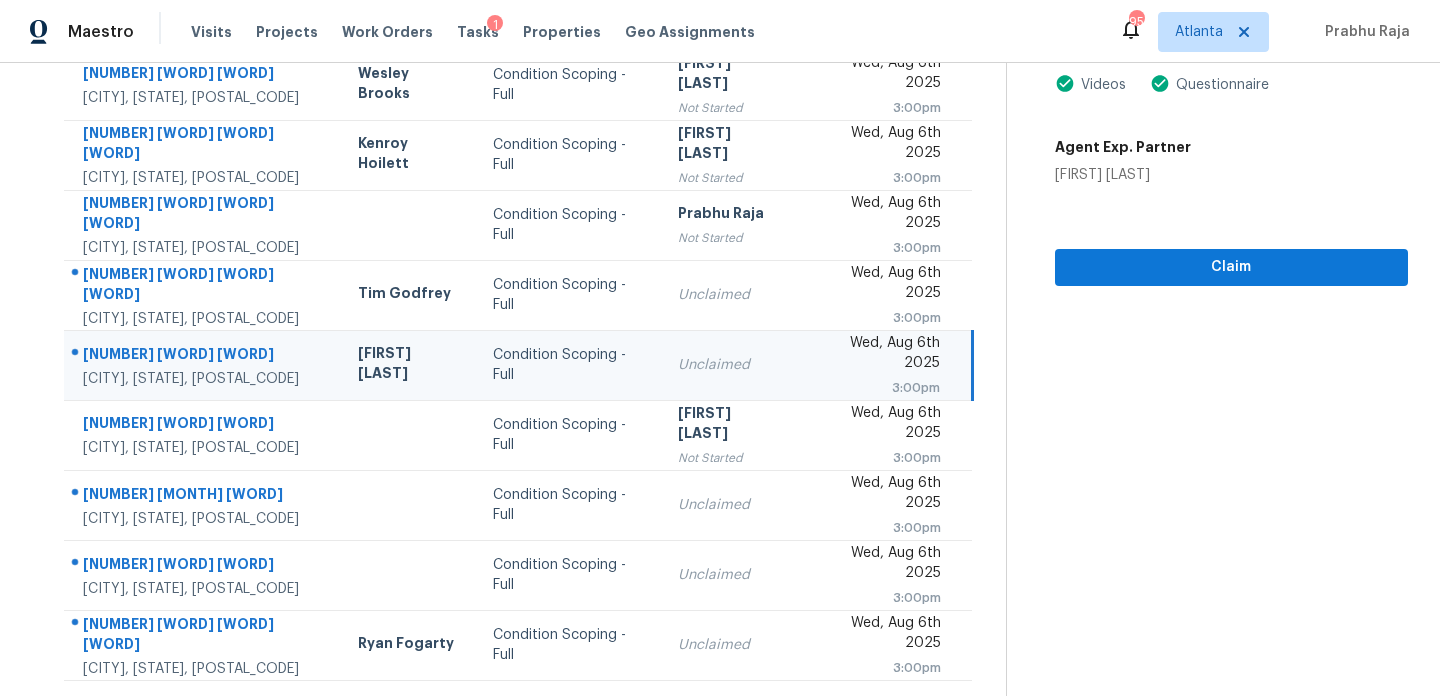 click on "Wed, Aug 6th 2025" at bounding box center [876, 355] 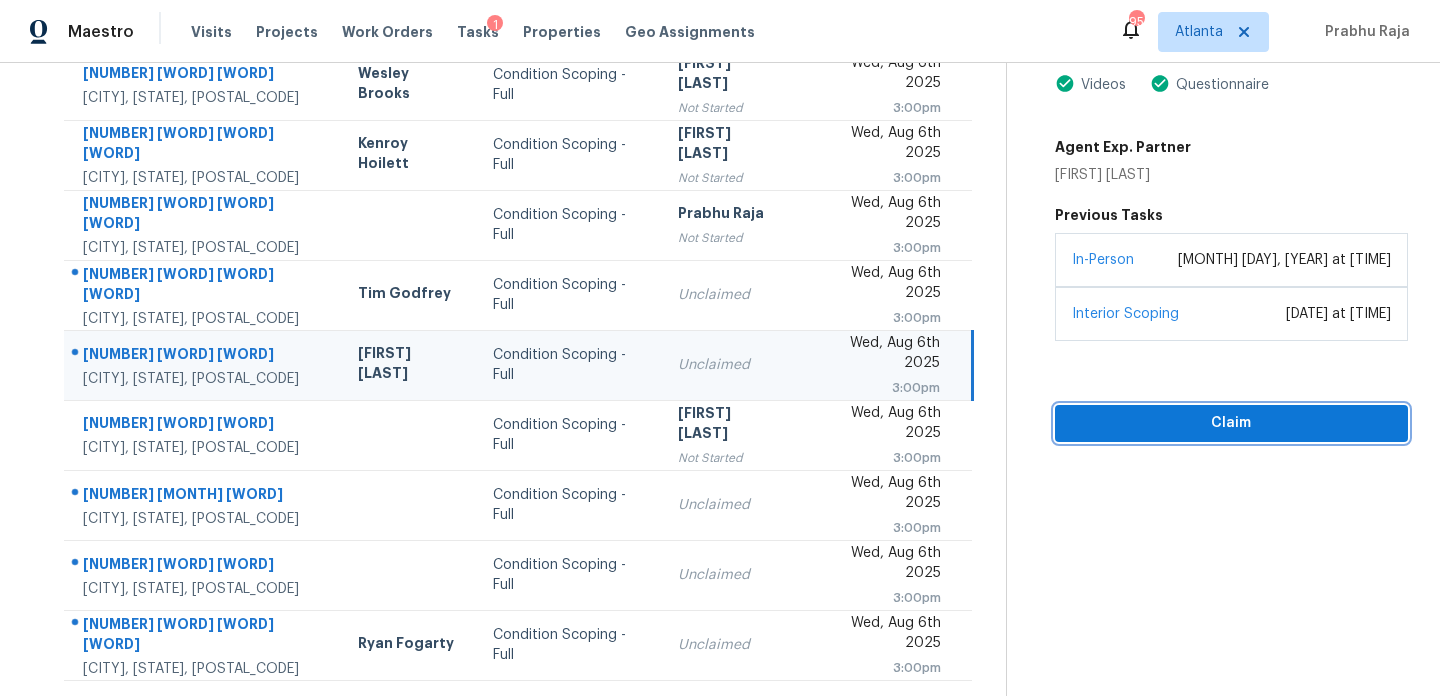 click on "Claim" at bounding box center (1231, 423) 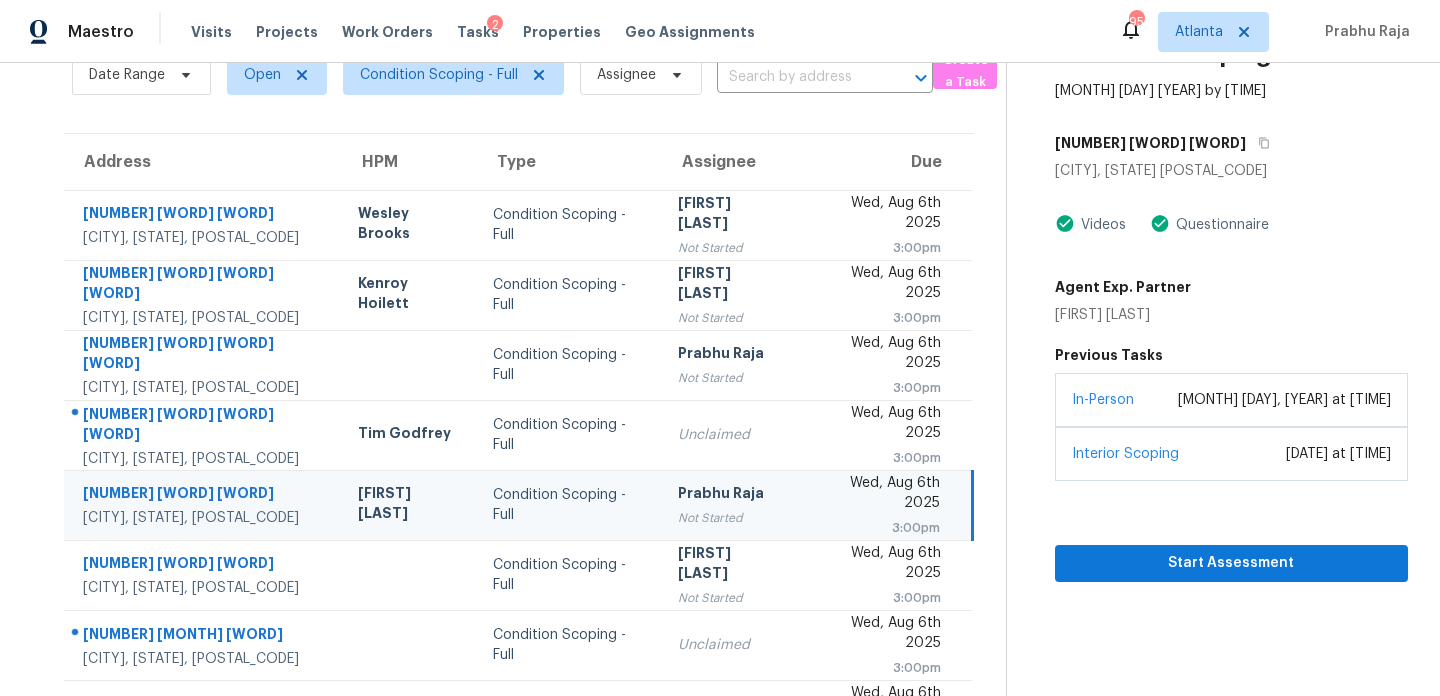 scroll, scrollTop: 66, scrollLeft: 0, axis: vertical 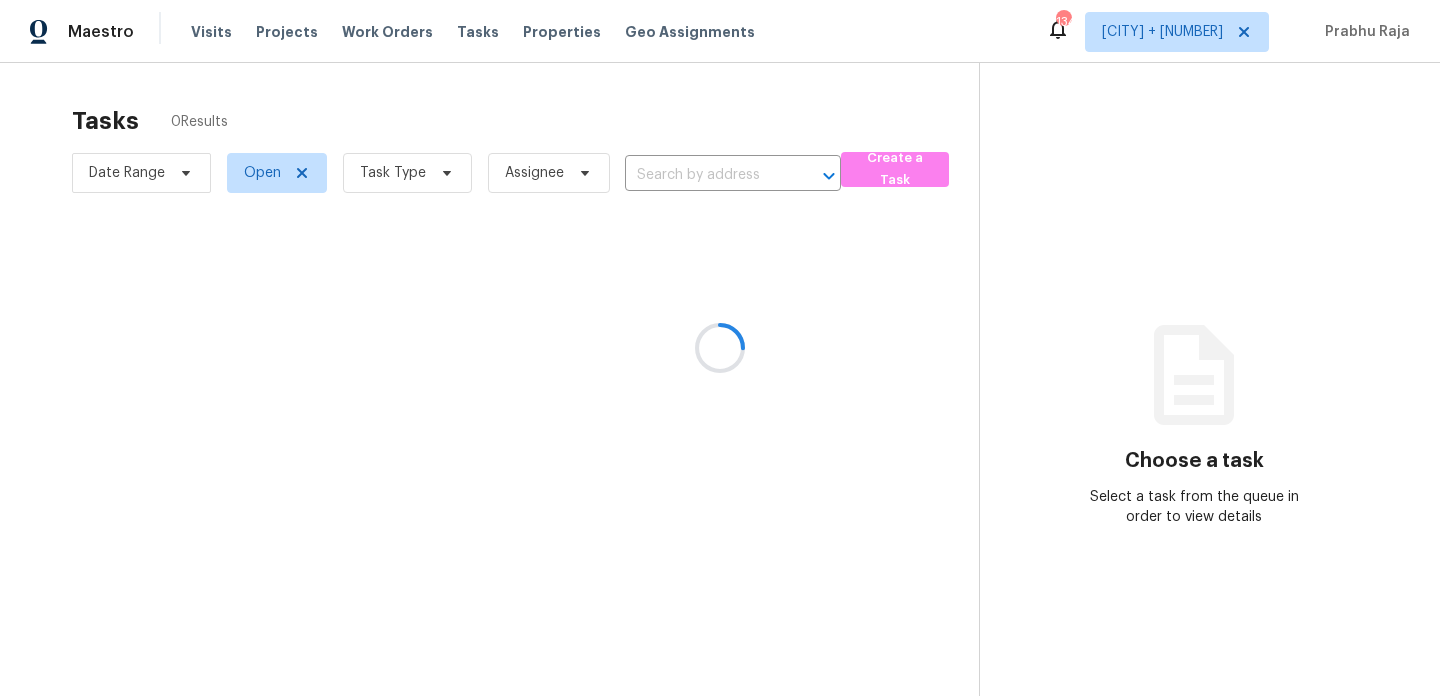 click at bounding box center [720, 348] 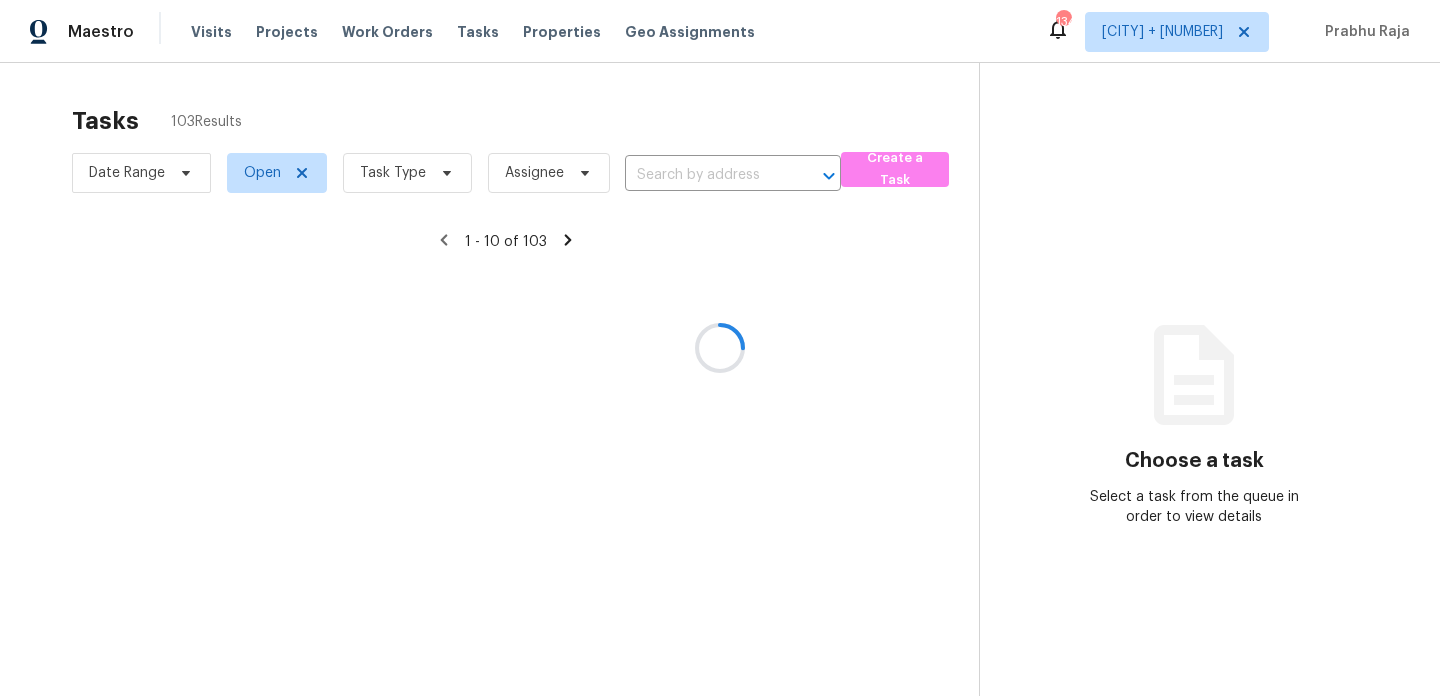 click at bounding box center (720, 348) 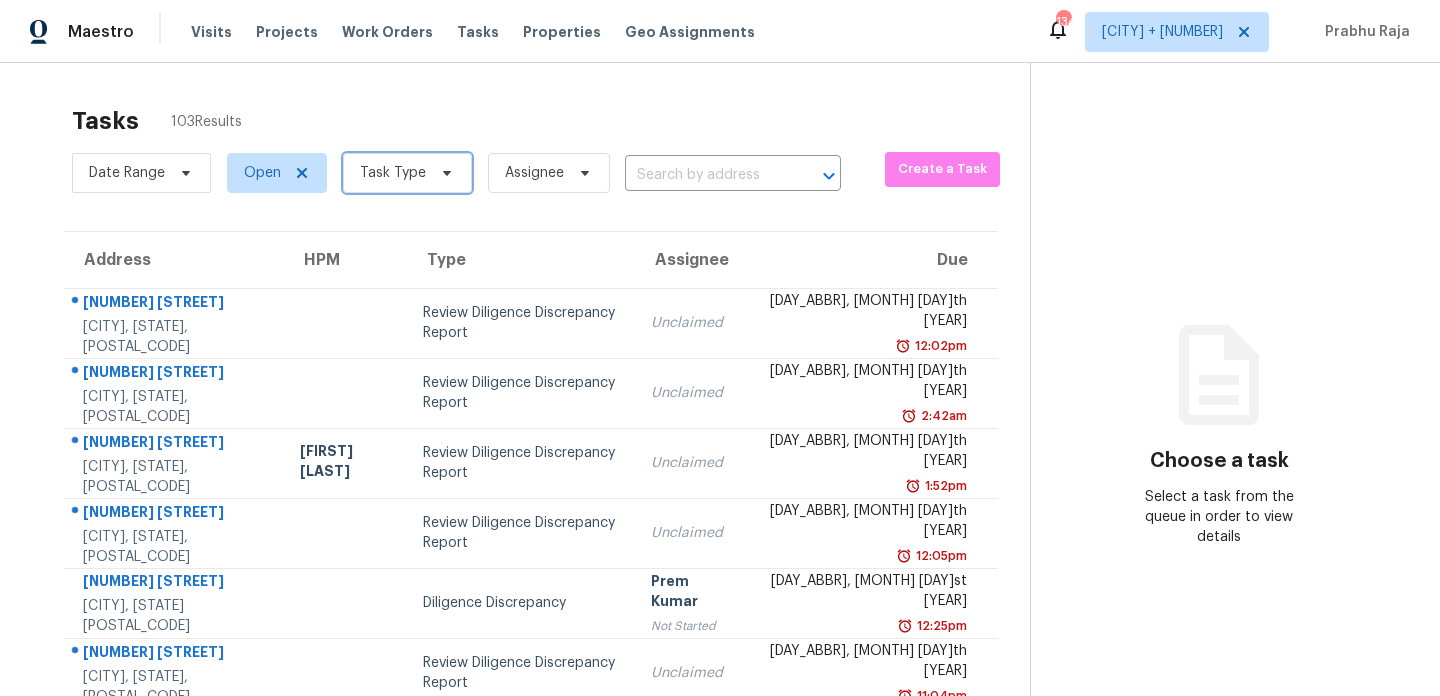 click on "Task Type" at bounding box center [407, 173] 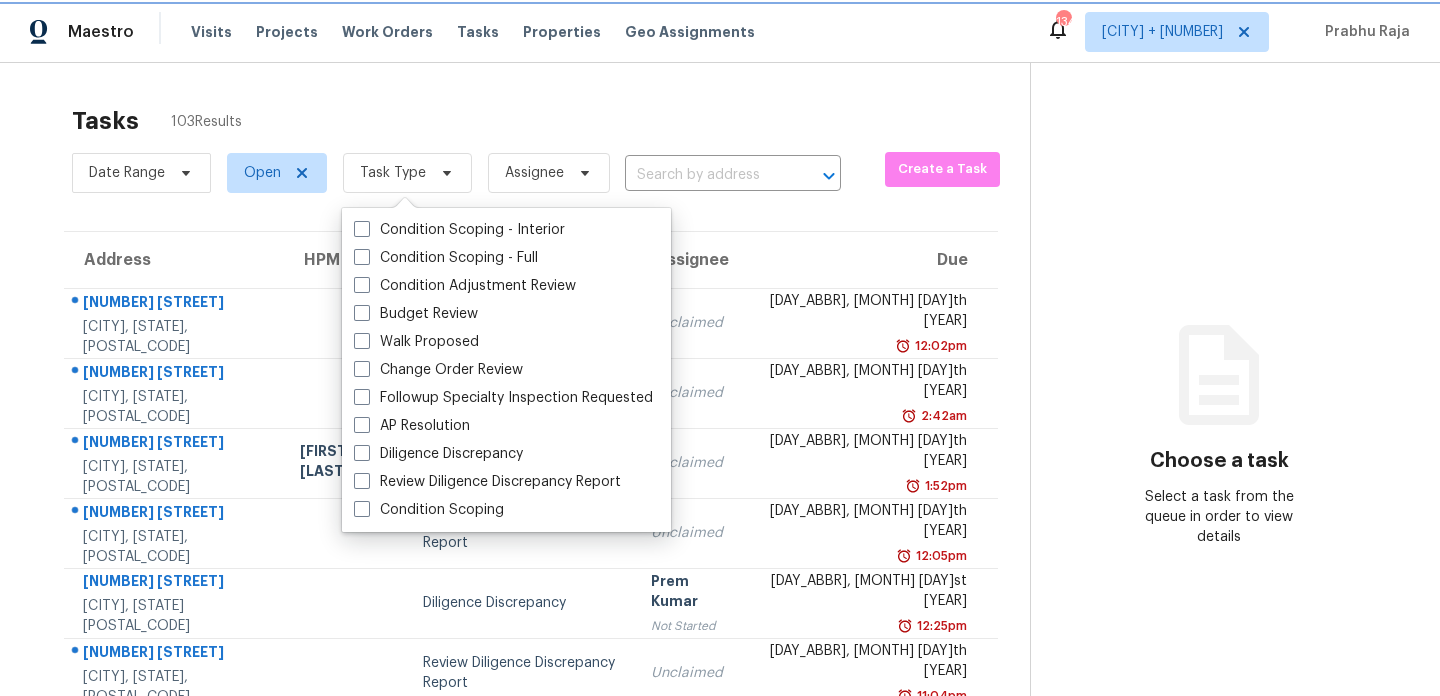click on "Task Type" at bounding box center [407, 173] 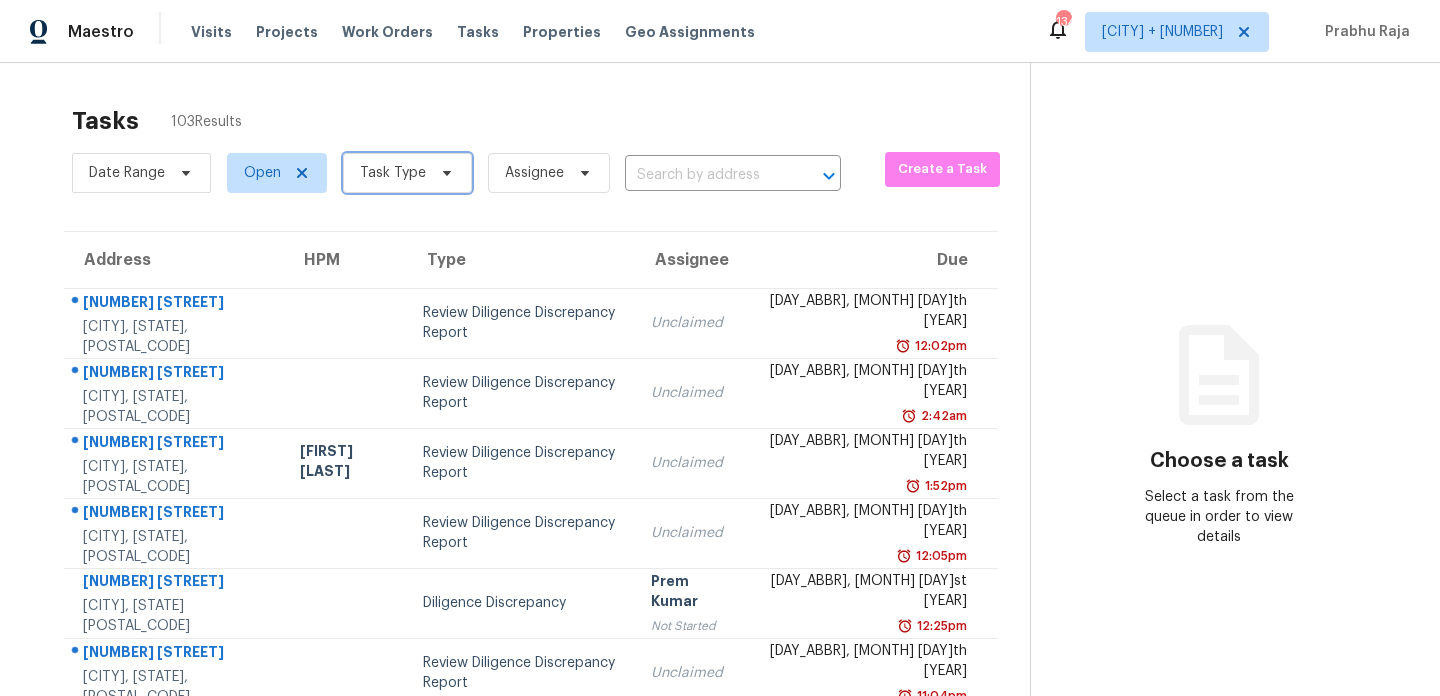 click on "Task Type" at bounding box center [407, 173] 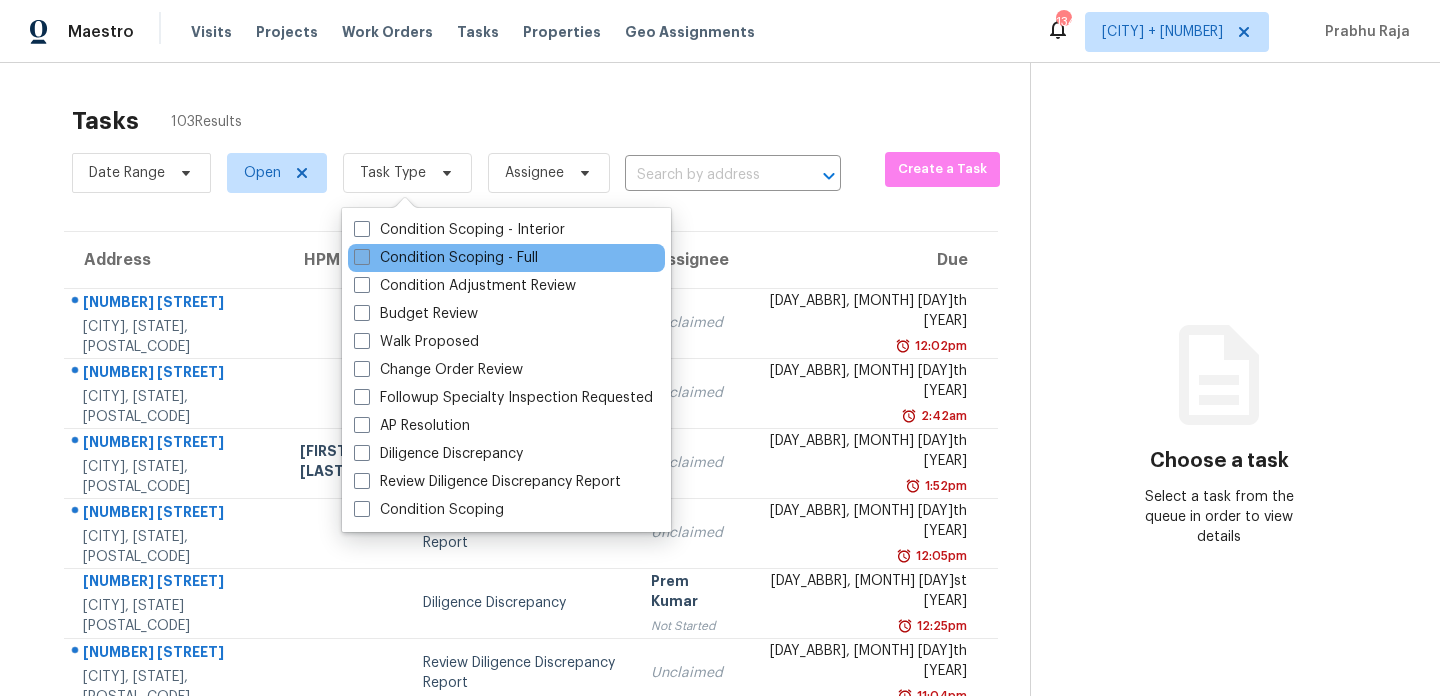 click on "Condition Scoping - Full" at bounding box center [446, 258] 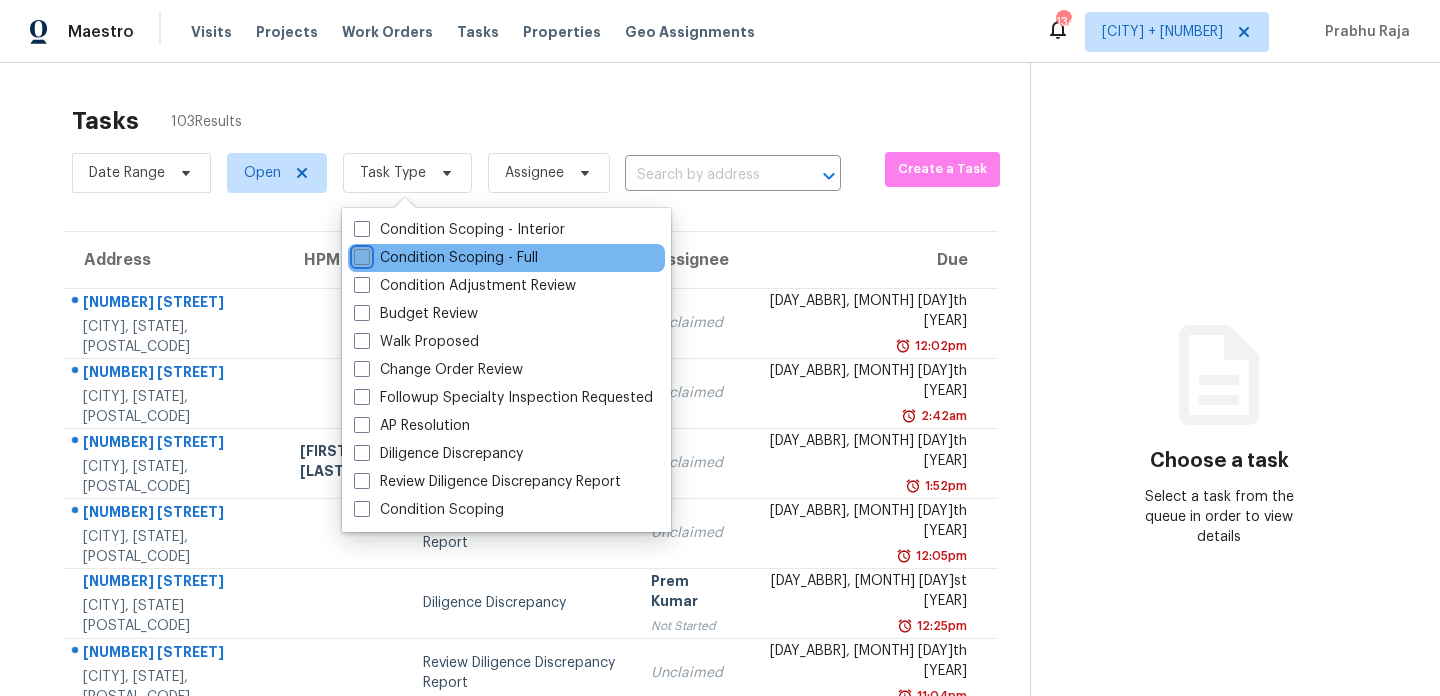 click on "Condition Scoping - Full" at bounding box center (360, 254) 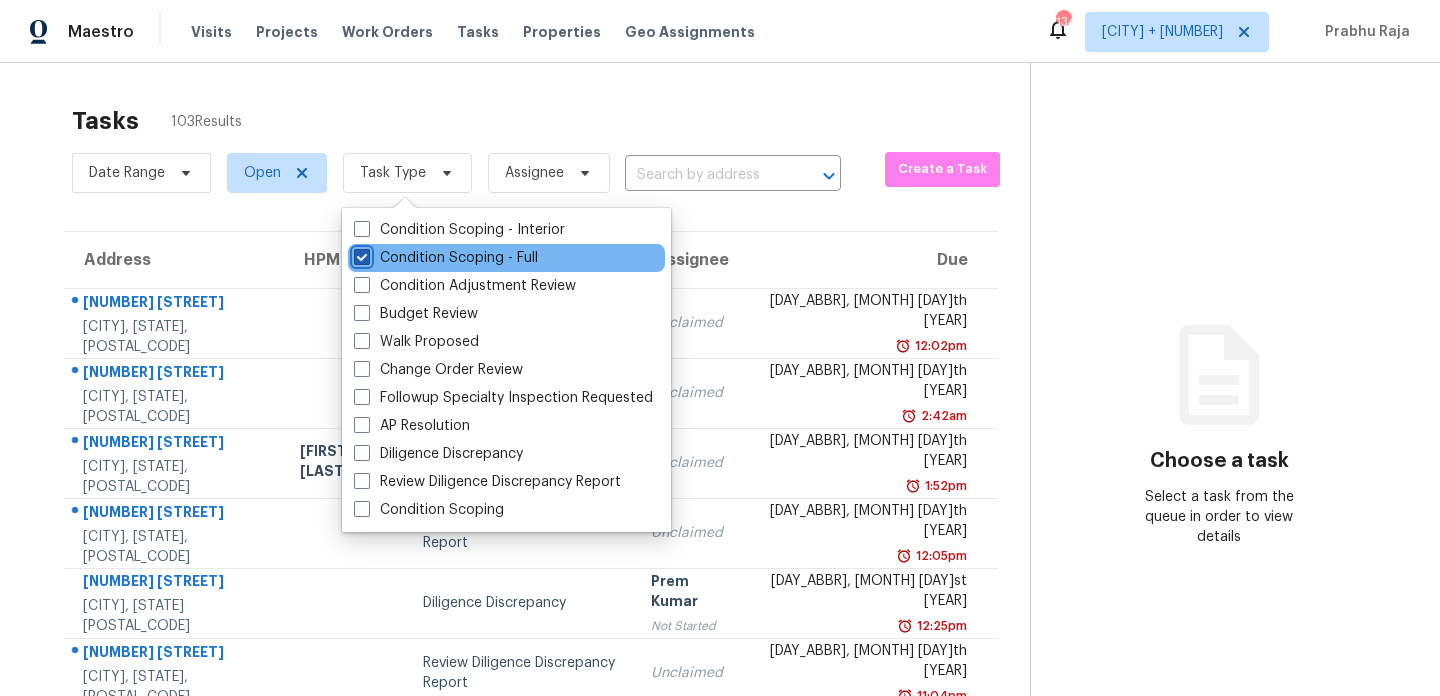 checkbox on "true" 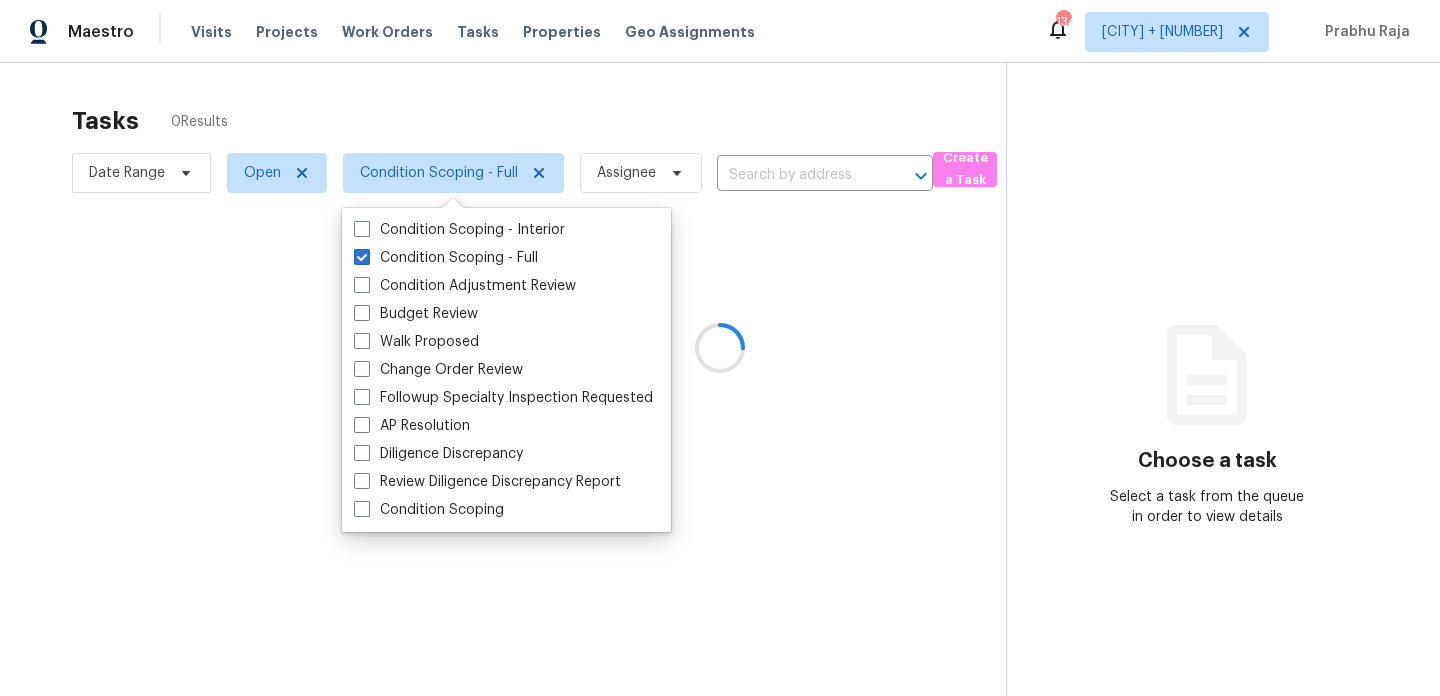 click at bounding box center [720, 348] 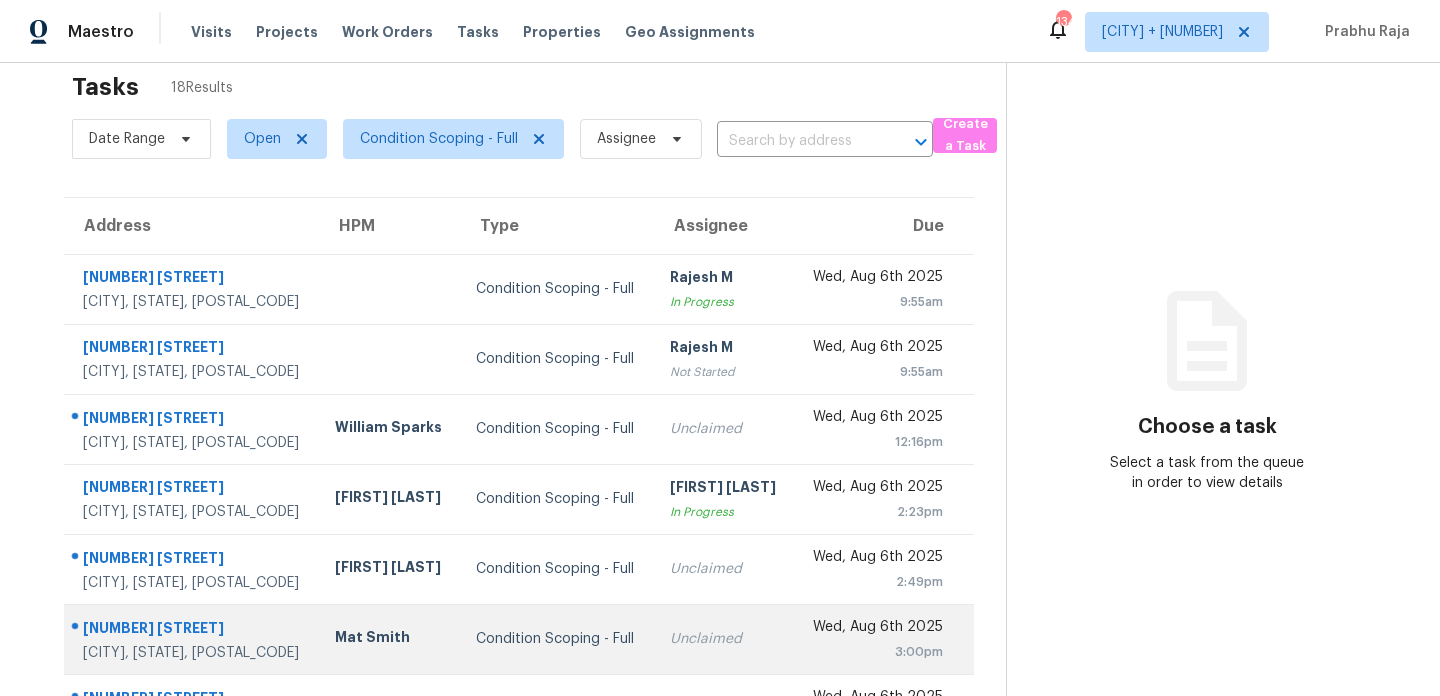 scroll, scrollTop: 33, scrollLeft: 0, axis: vertical 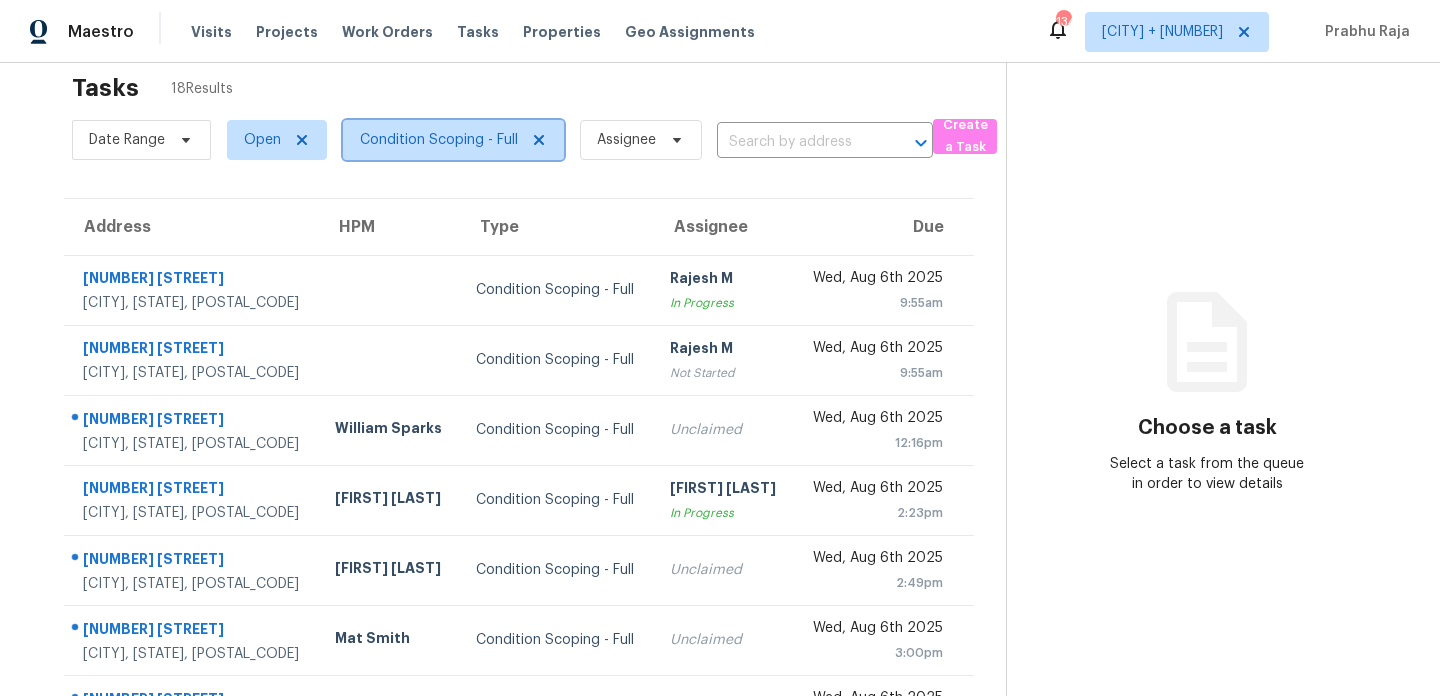 click on "Condition Scoping - Full" at bounding box center [439, 140] 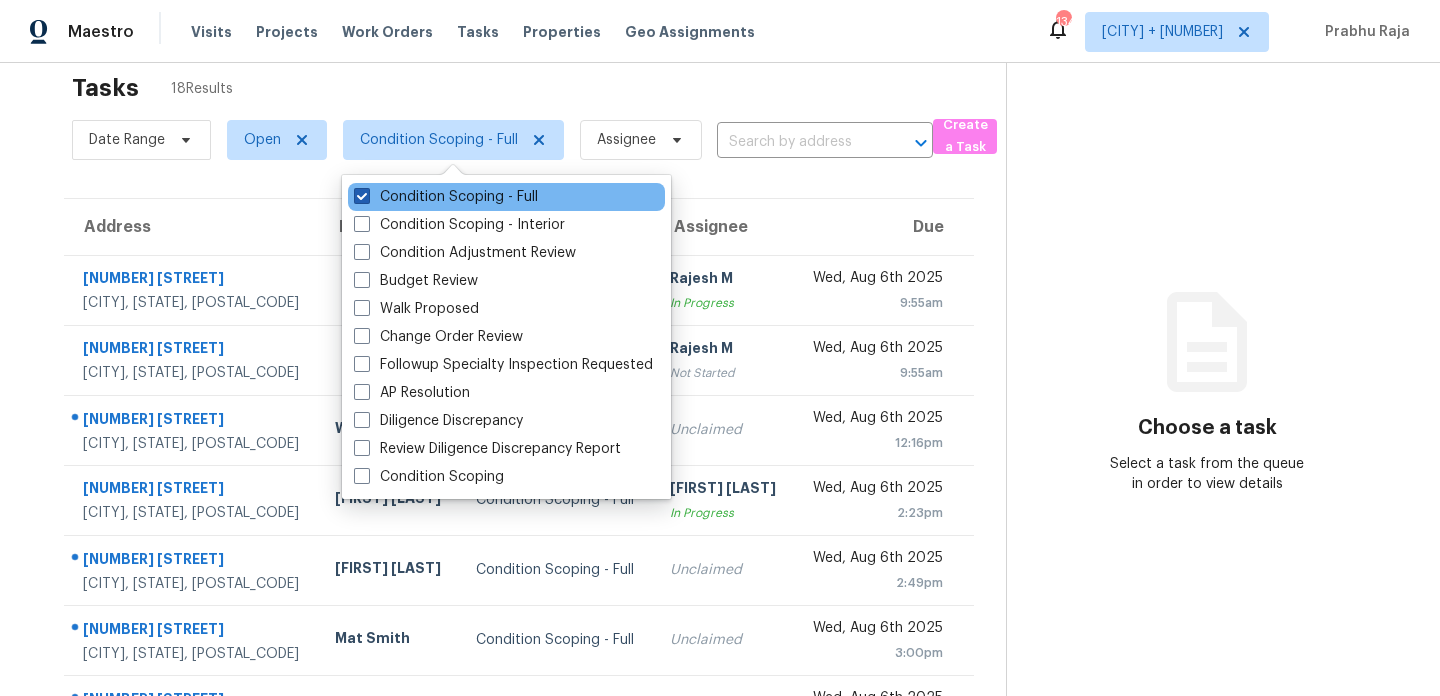 click on "Condition Scoping - Full" at bounding box center [446, 197] 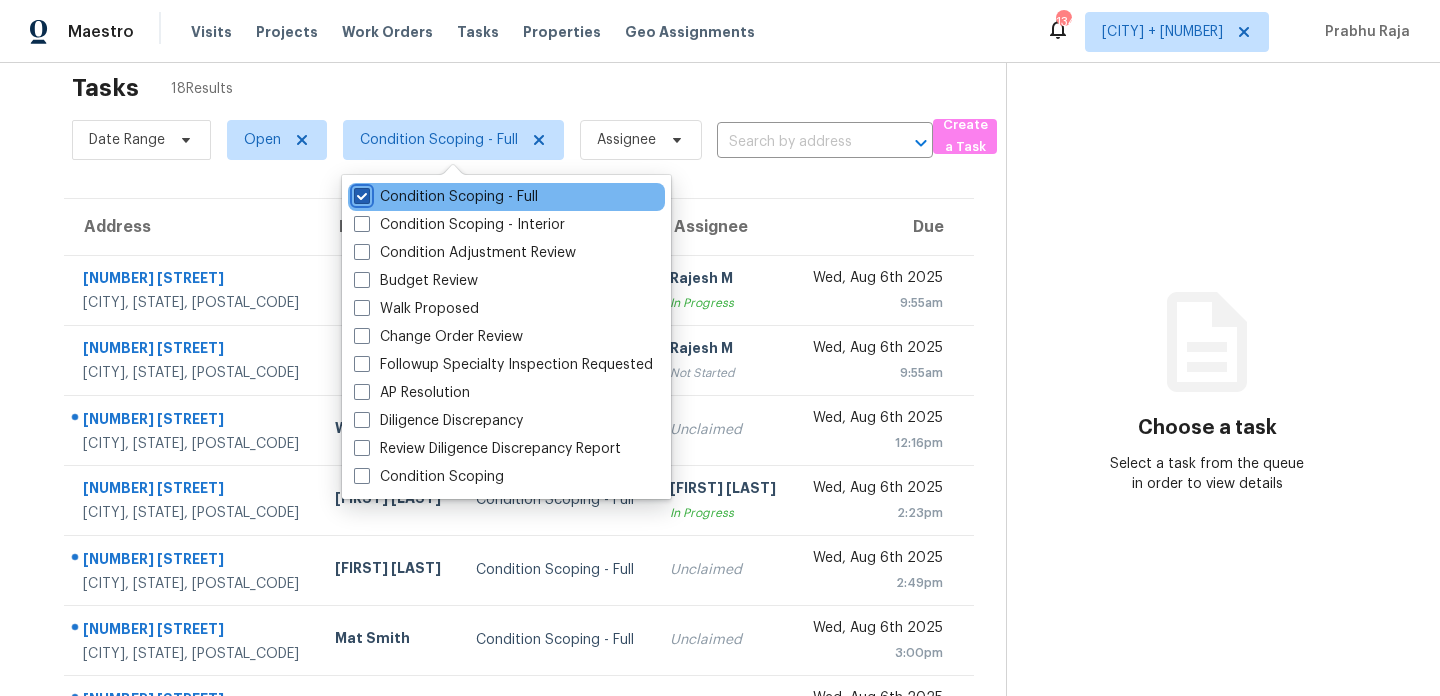 click on "Condition Scoping - Full" at bounding box center (360, 193) 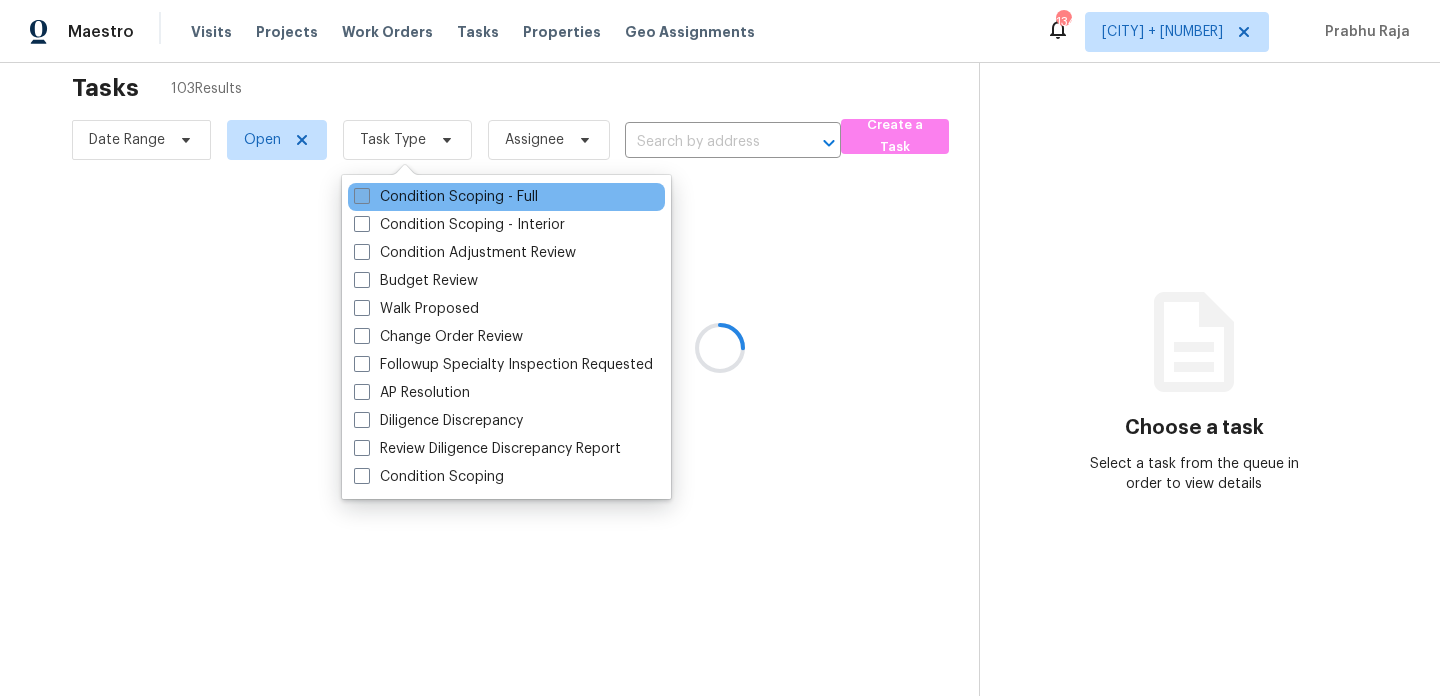 click on "Condition Scoping - Full" at bounding box center [446, 197] 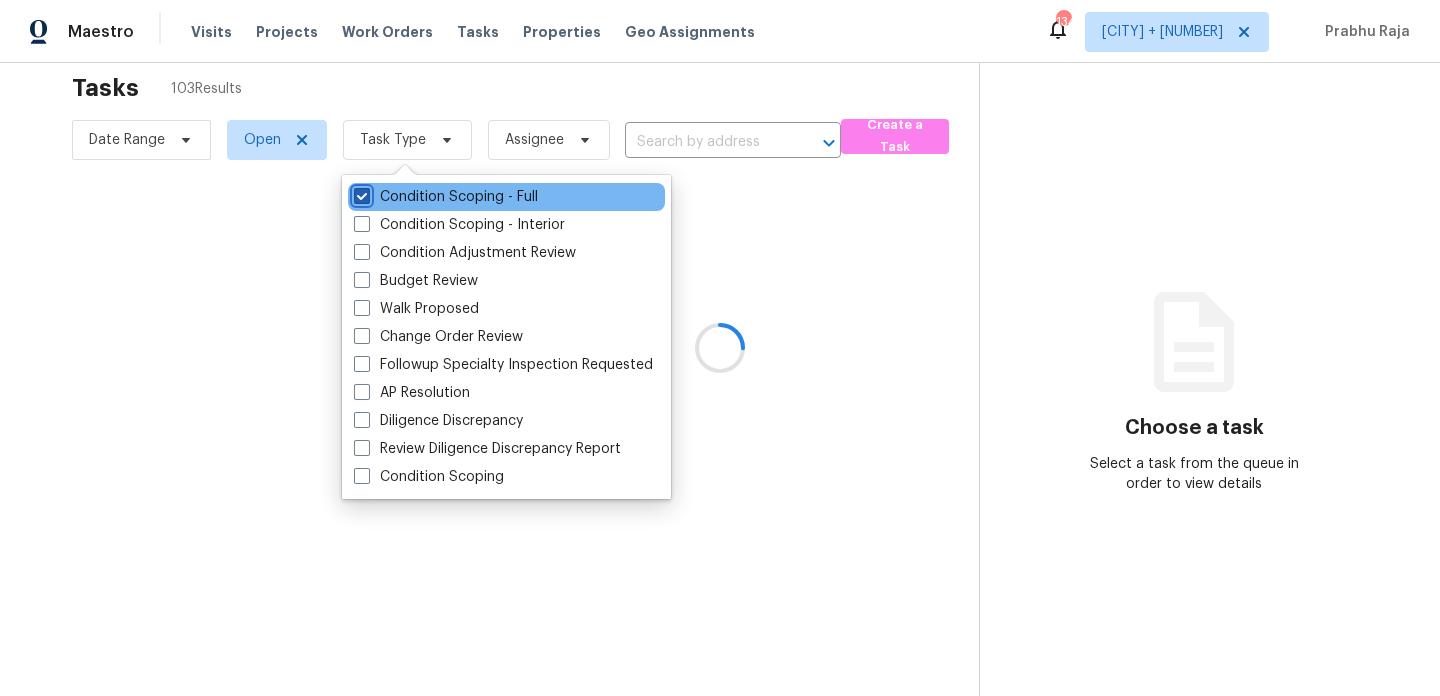 checkbox on "true" 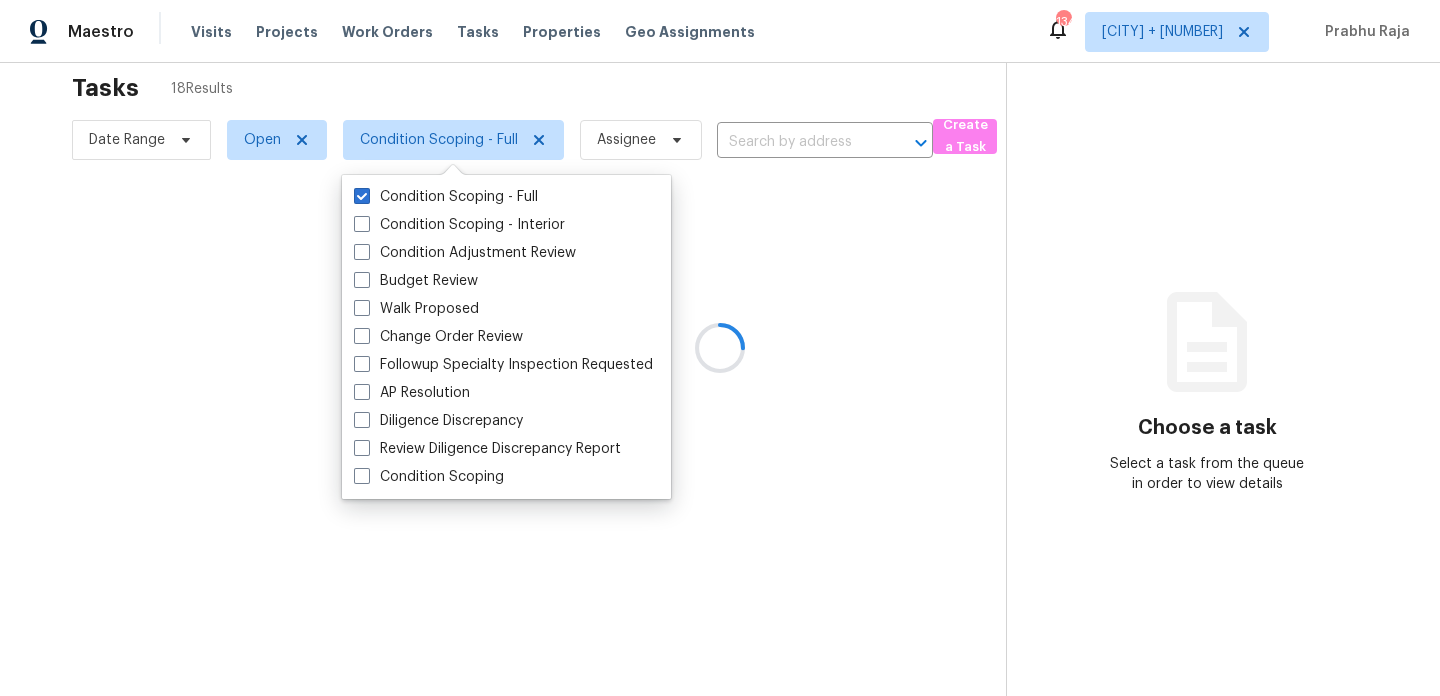 click at bounding box center [720, 348] 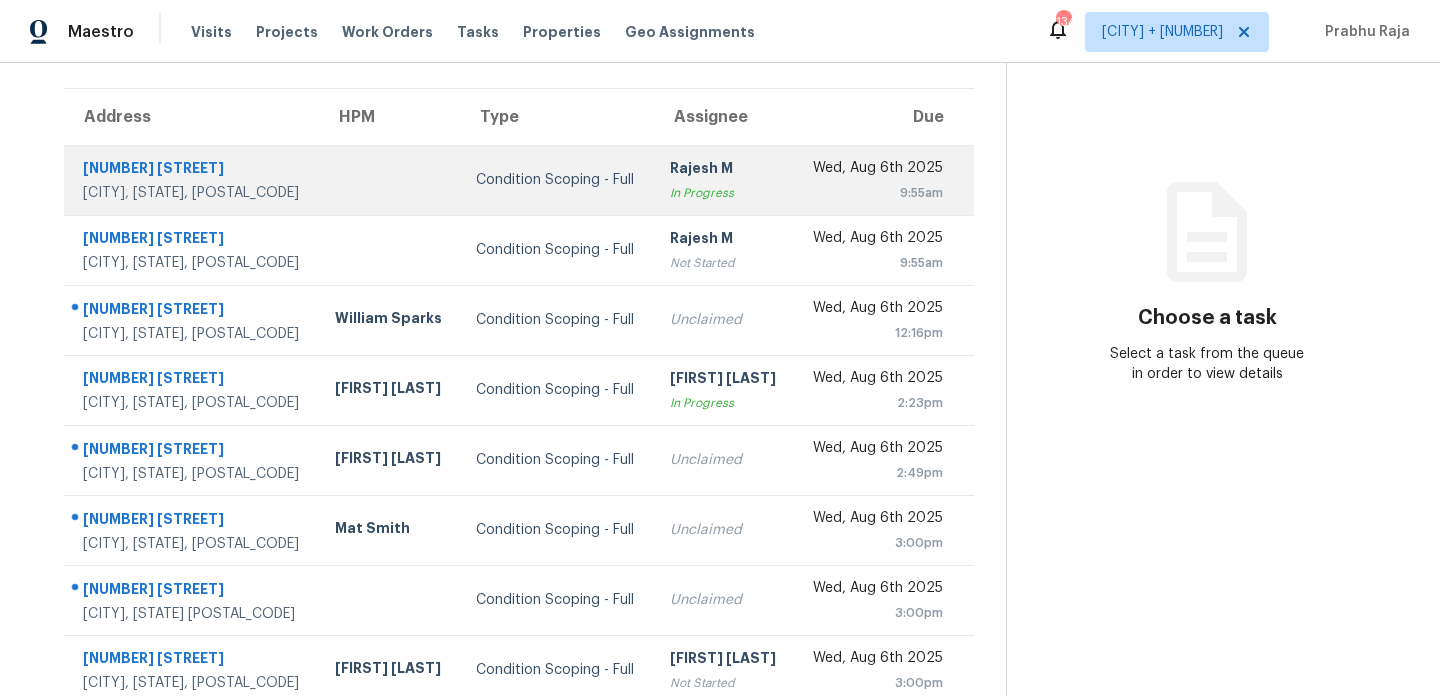 scroll, scrollTop: 345, scrollLeft: 0, axis: vertical 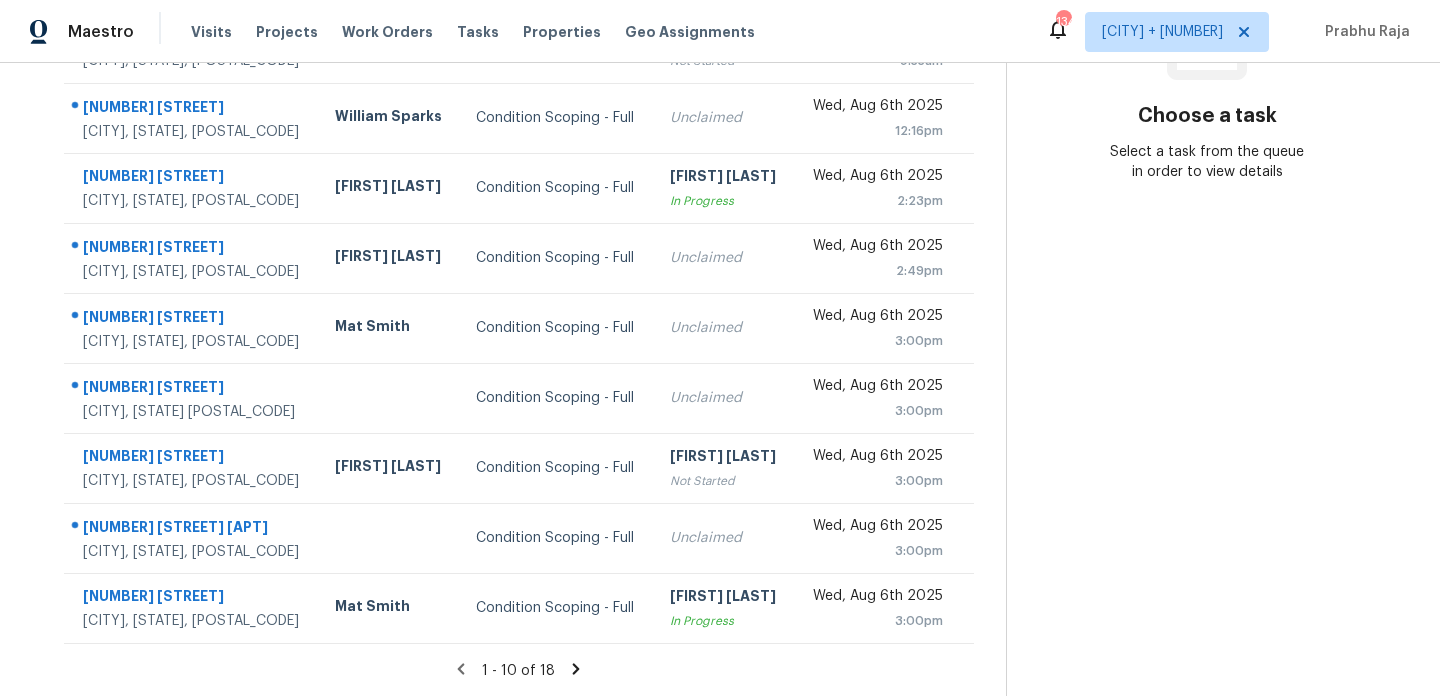 click 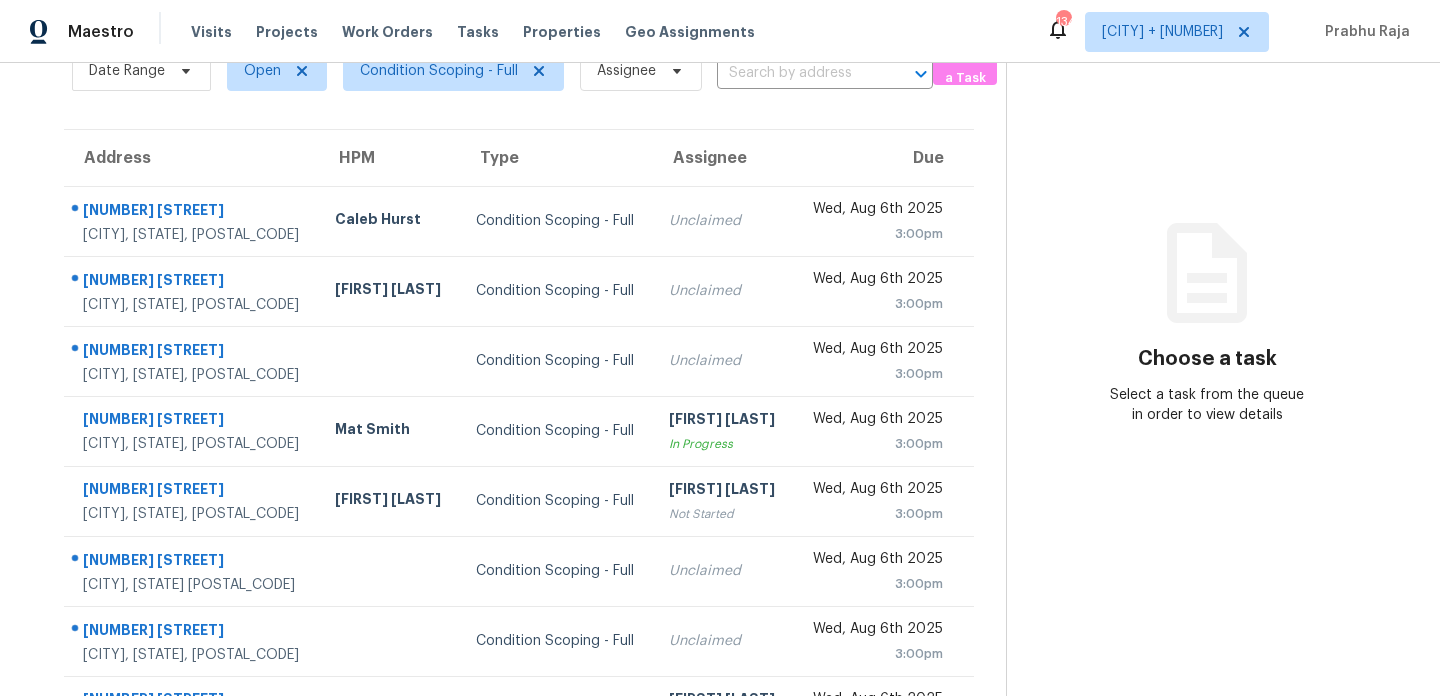scroll, scrollTop: 205, scrollLeft: 0, axis: vertical 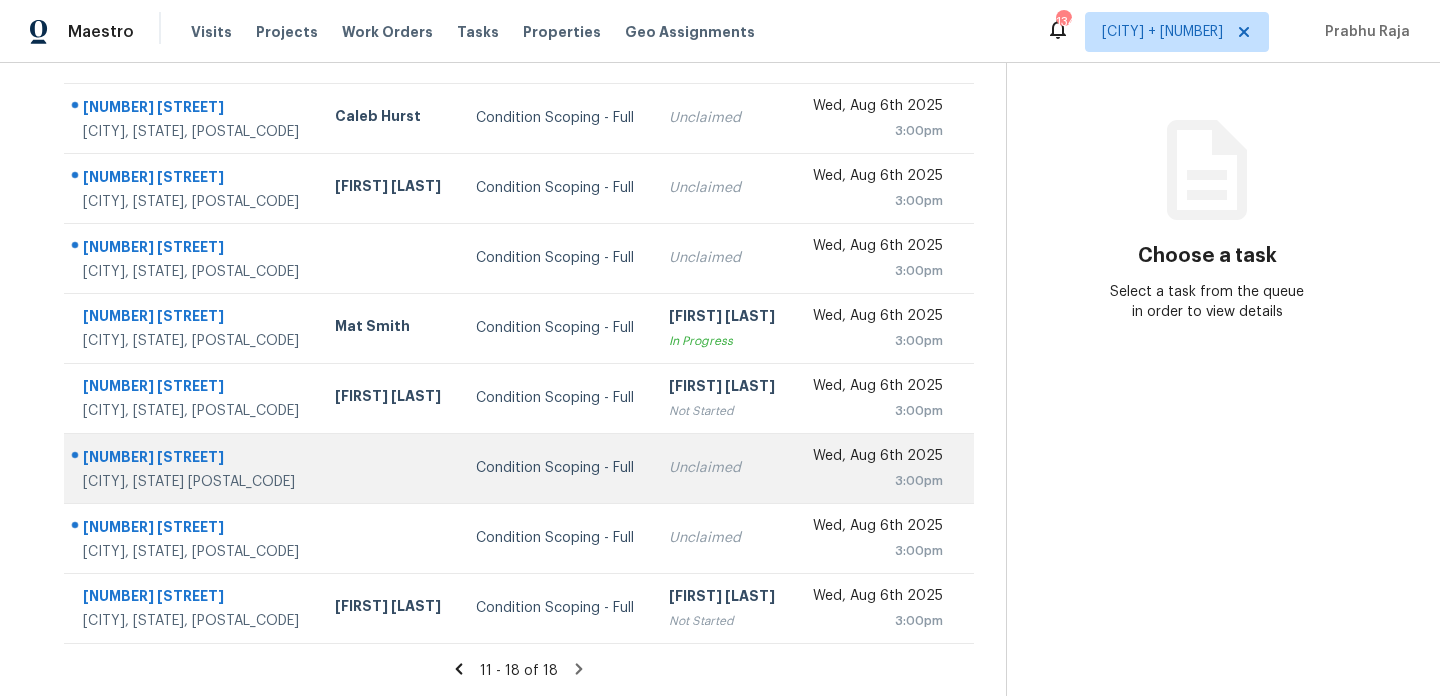 click on "Unclaimed" at bounding box center [723, 468] 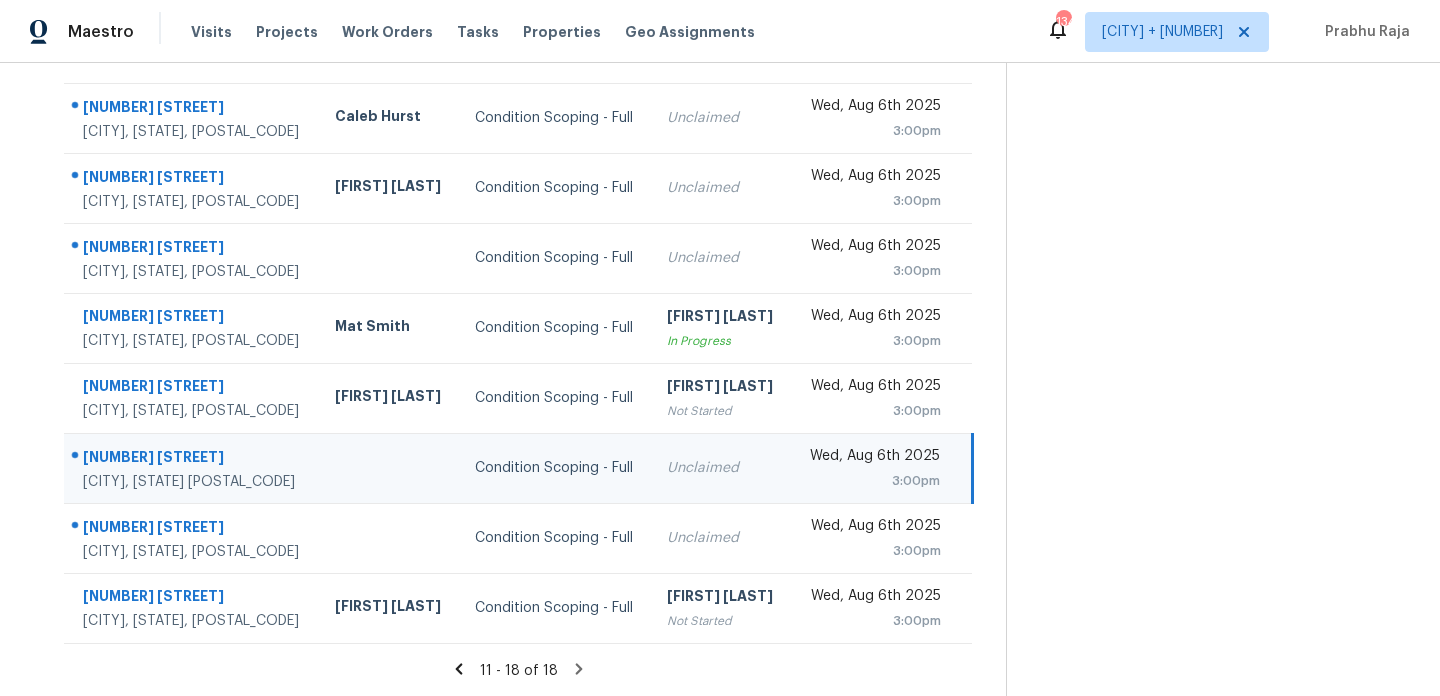 click on "Unclaimed" at bounding box center [721, 468] 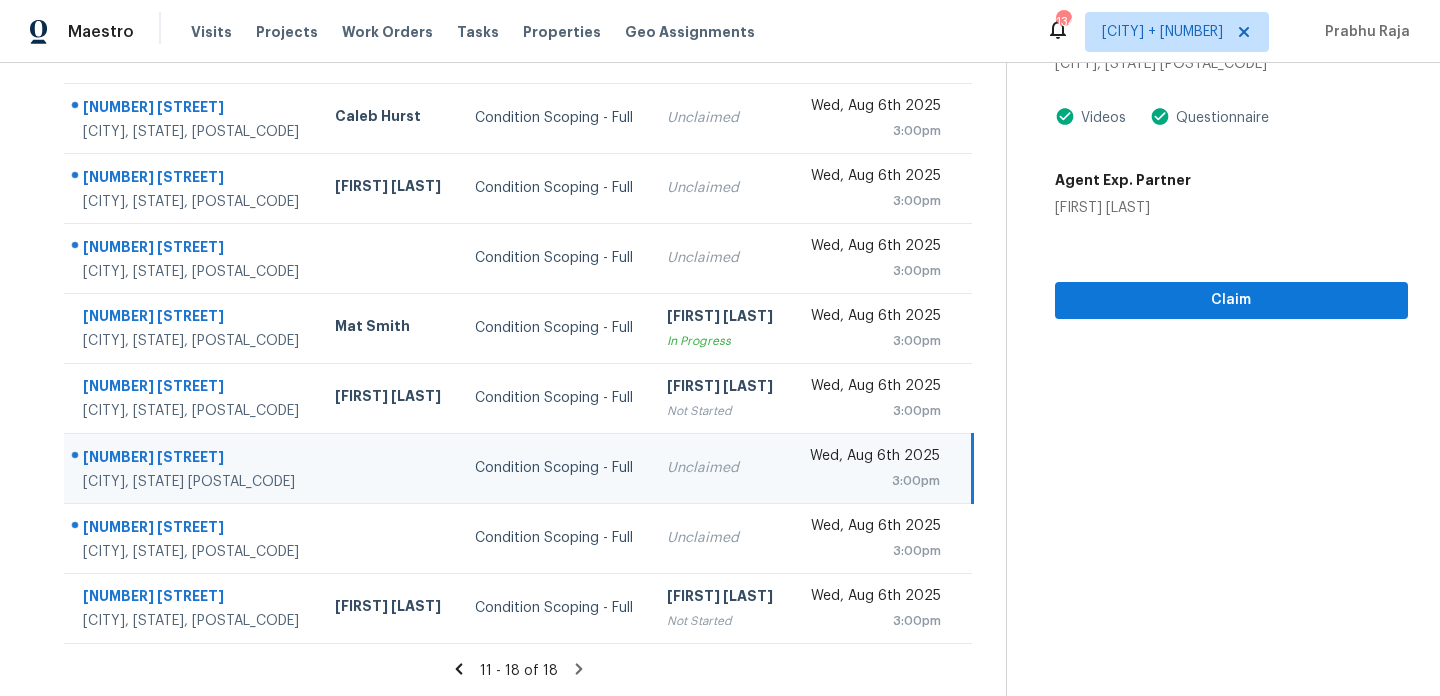 click on "Wed, Aug 6th 2025" at bounding box center (873, 458) 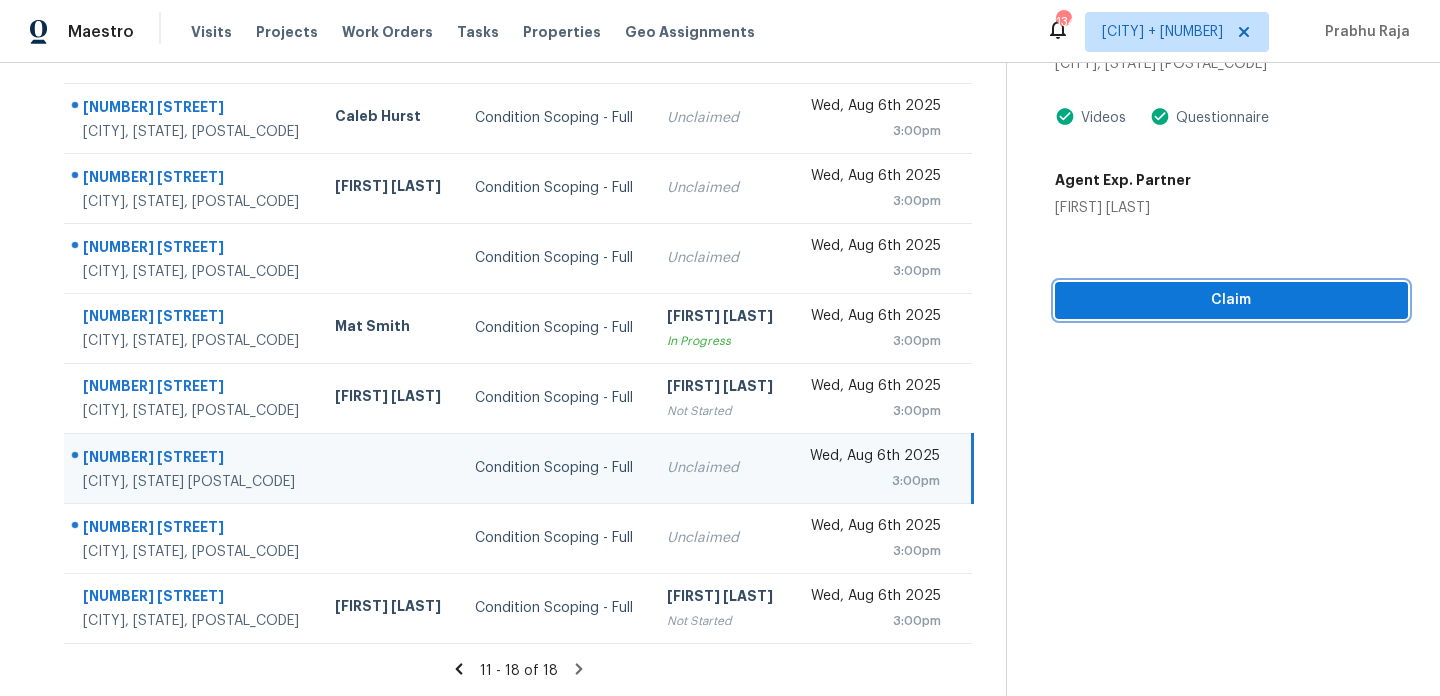 click on "Claim" at bounding box center (1231, 300) 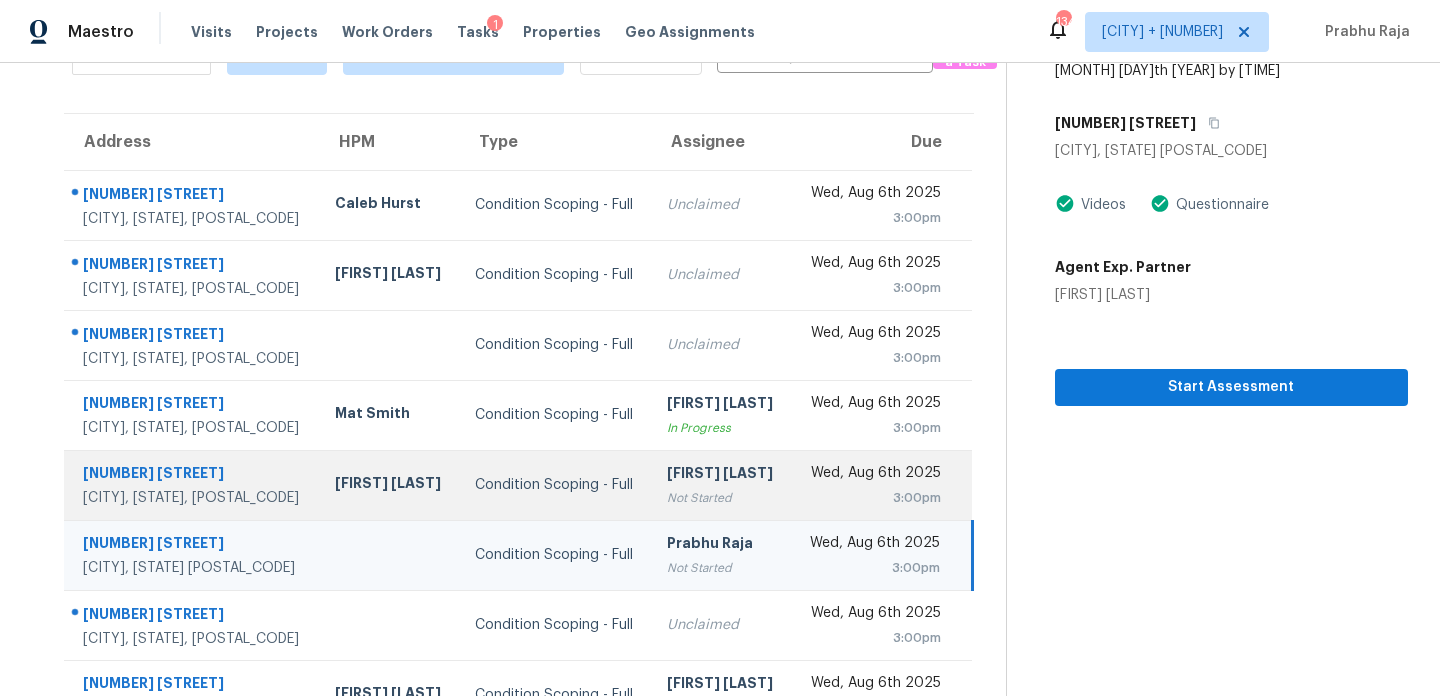 scroll, scrollTop: 115, scrollLeft: 0, axis: vertical 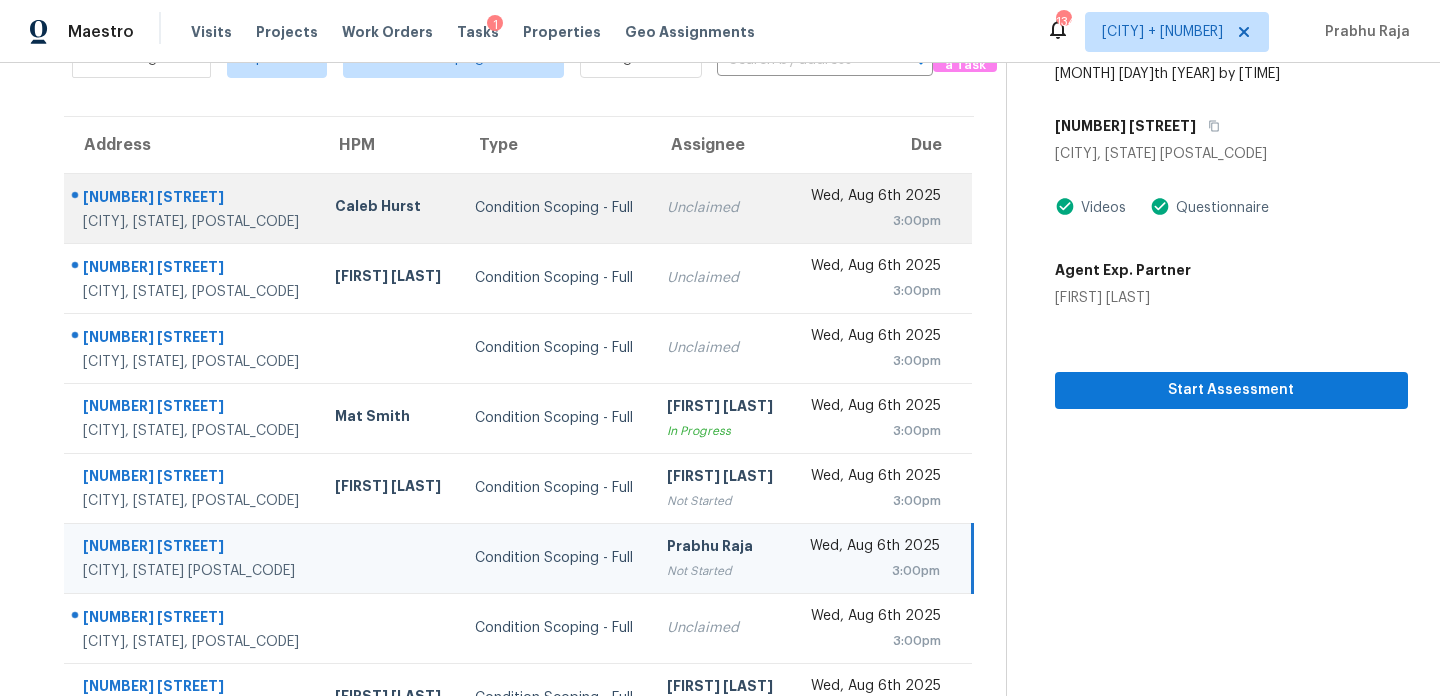 click on "Unclaimed" at bounding box center (721, 208) 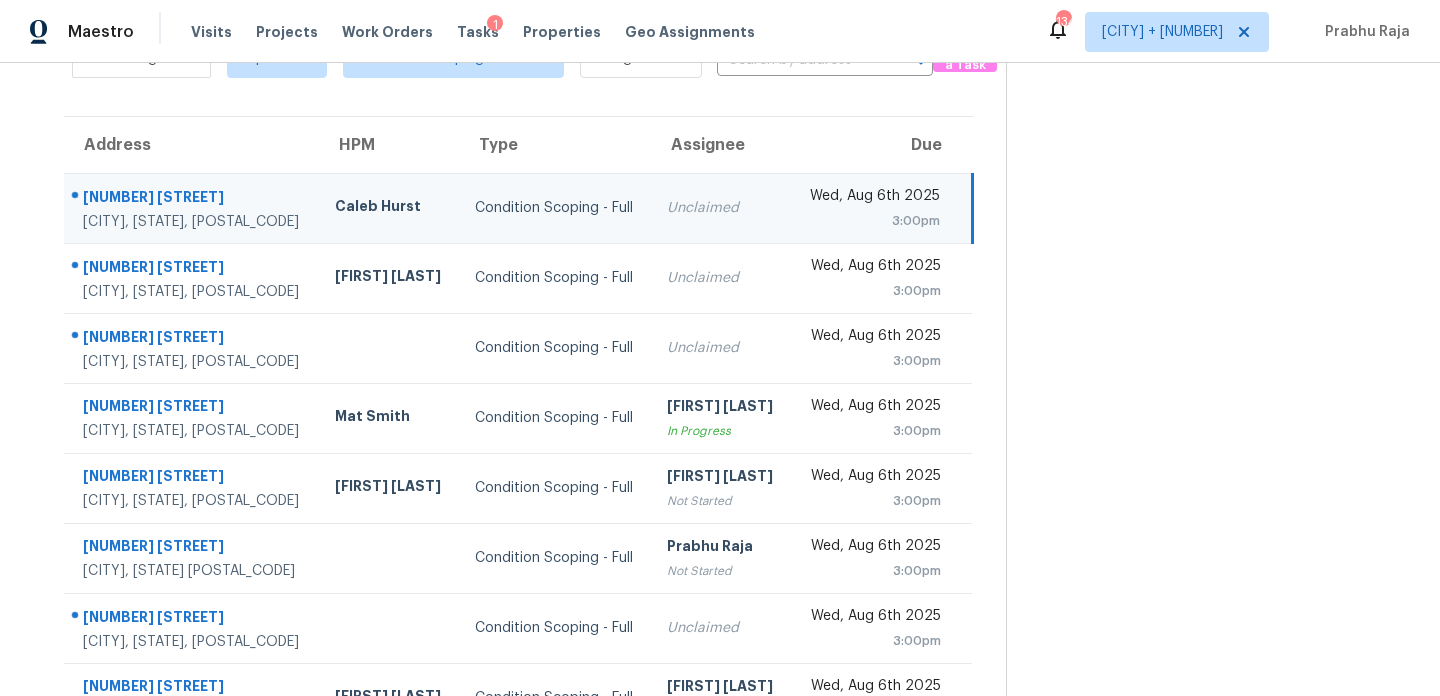 click on "Unclaimed" at bounding box center [721, 208] 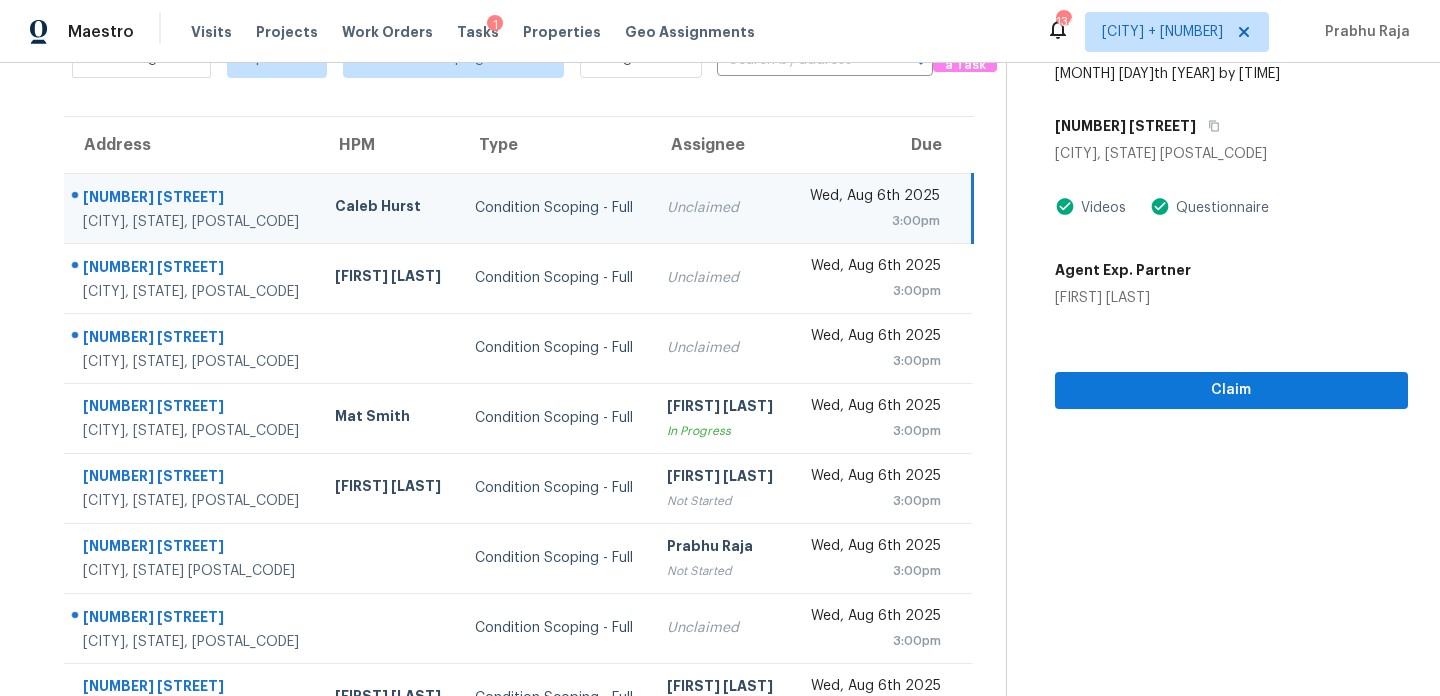 click on "3:00pm" at bounding box center (873, 221) 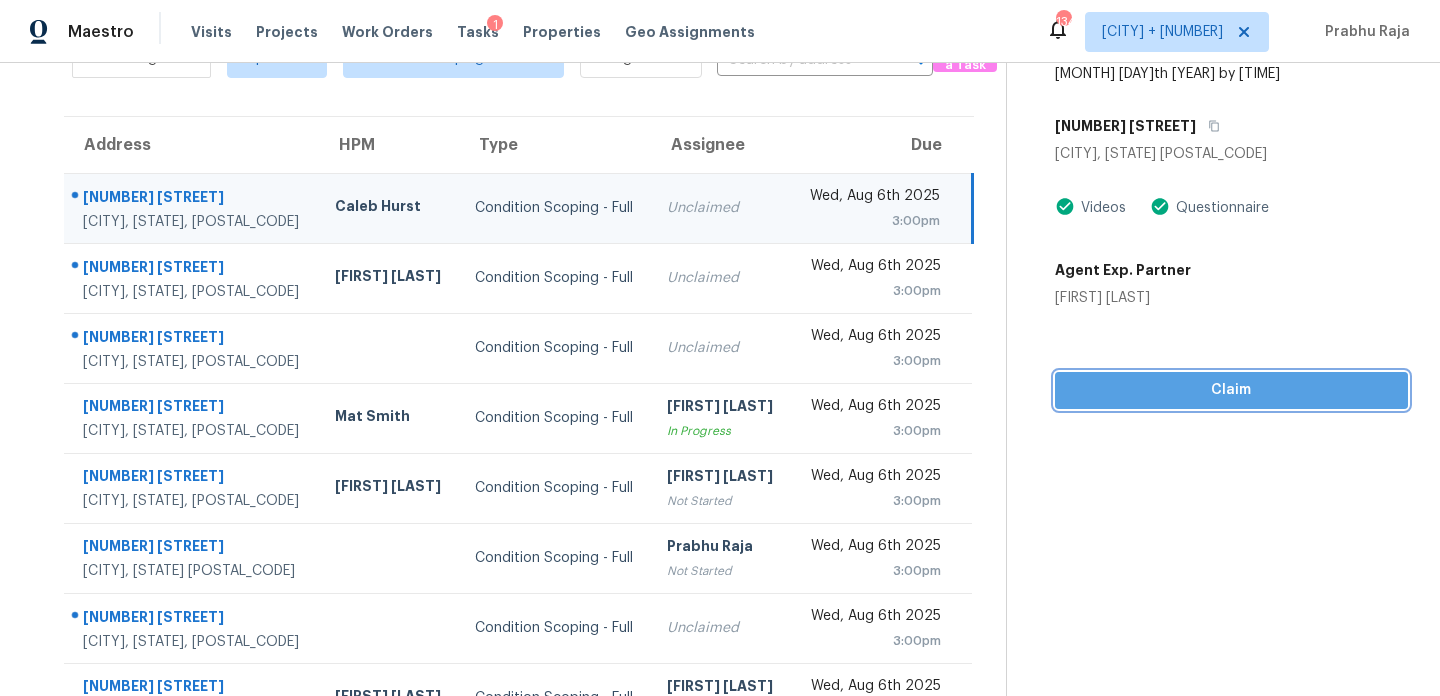 click on "Claim" at bounding box center (1231, 390) 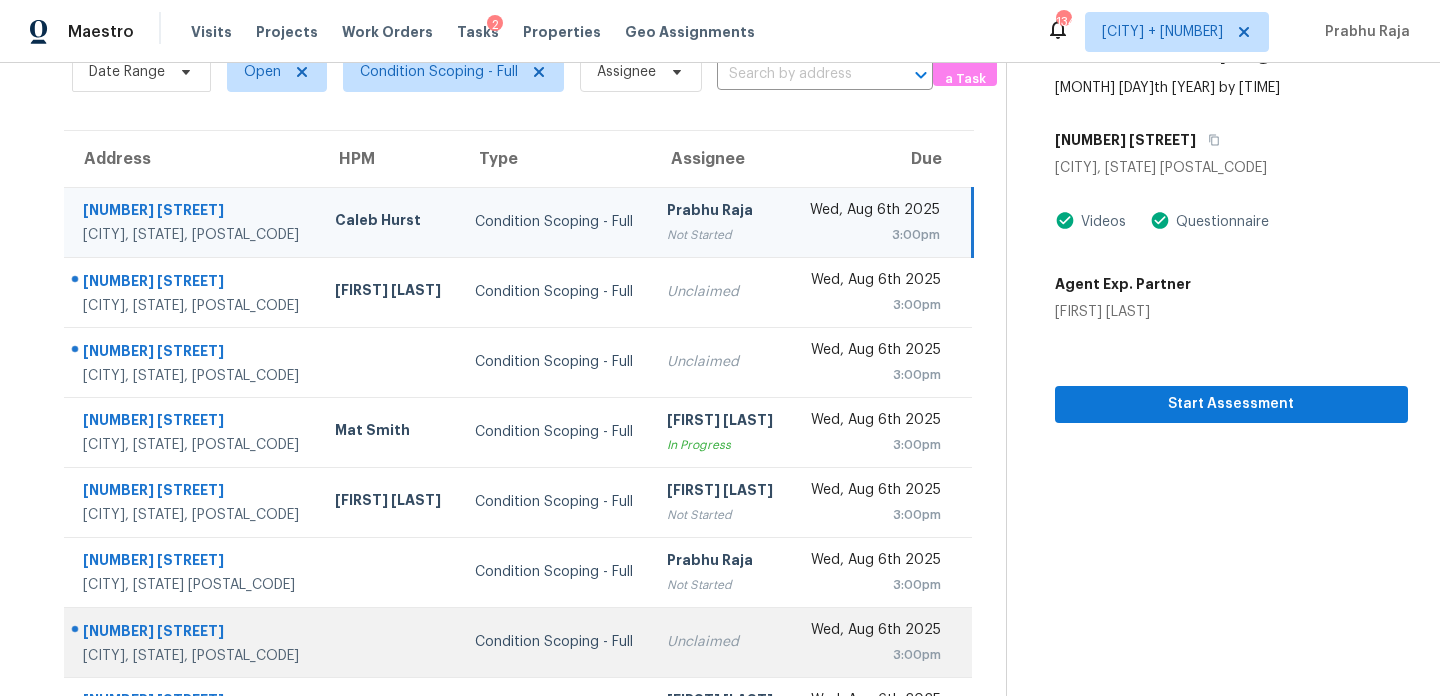 scroll, scrollTop: 205, scrollLeft: 0, axis: vertical 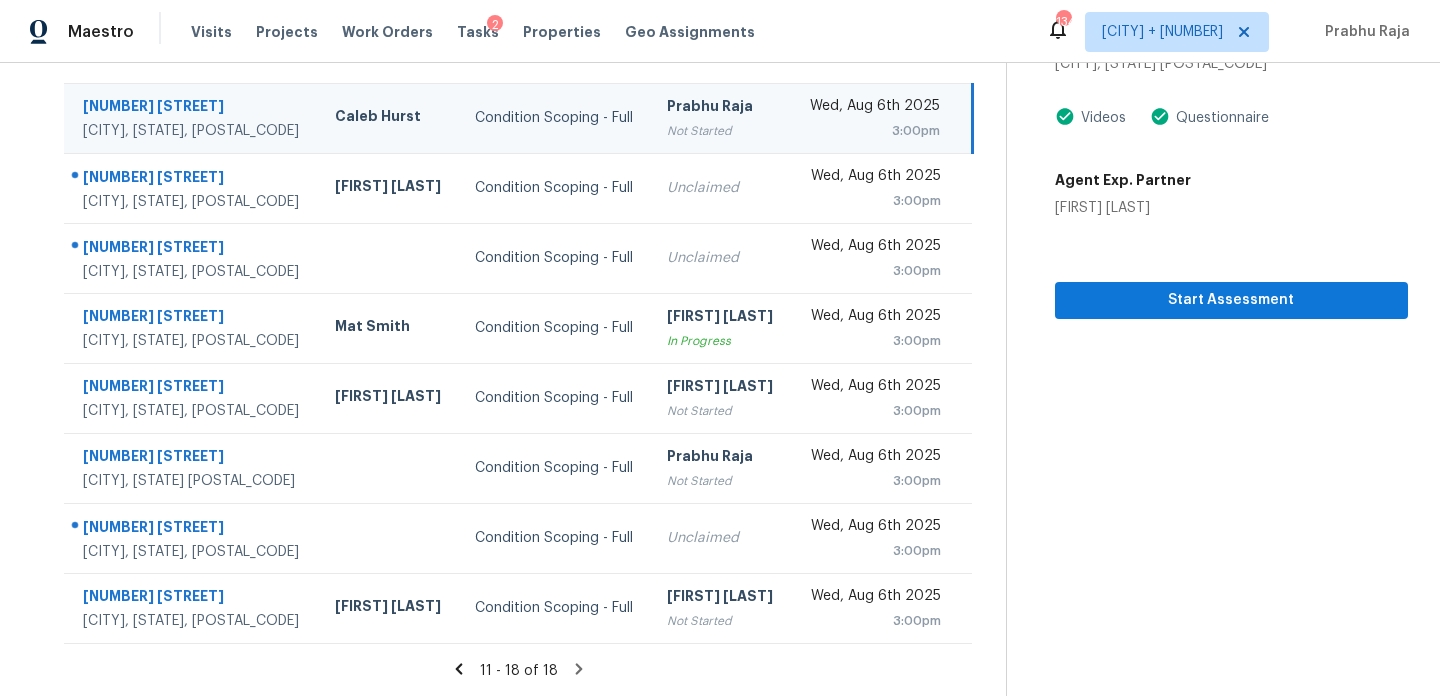 click 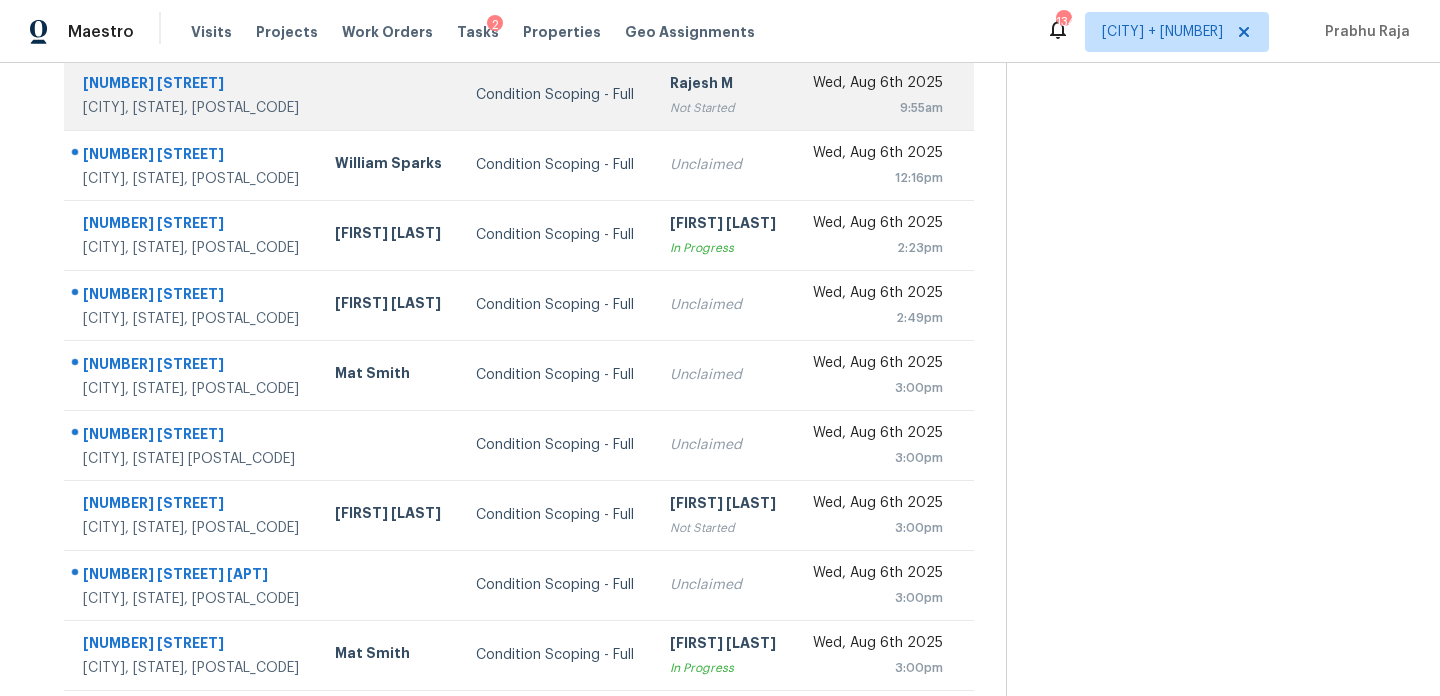 scroll, scrollTop: 334, scrollLeft: 0, axis: vertical 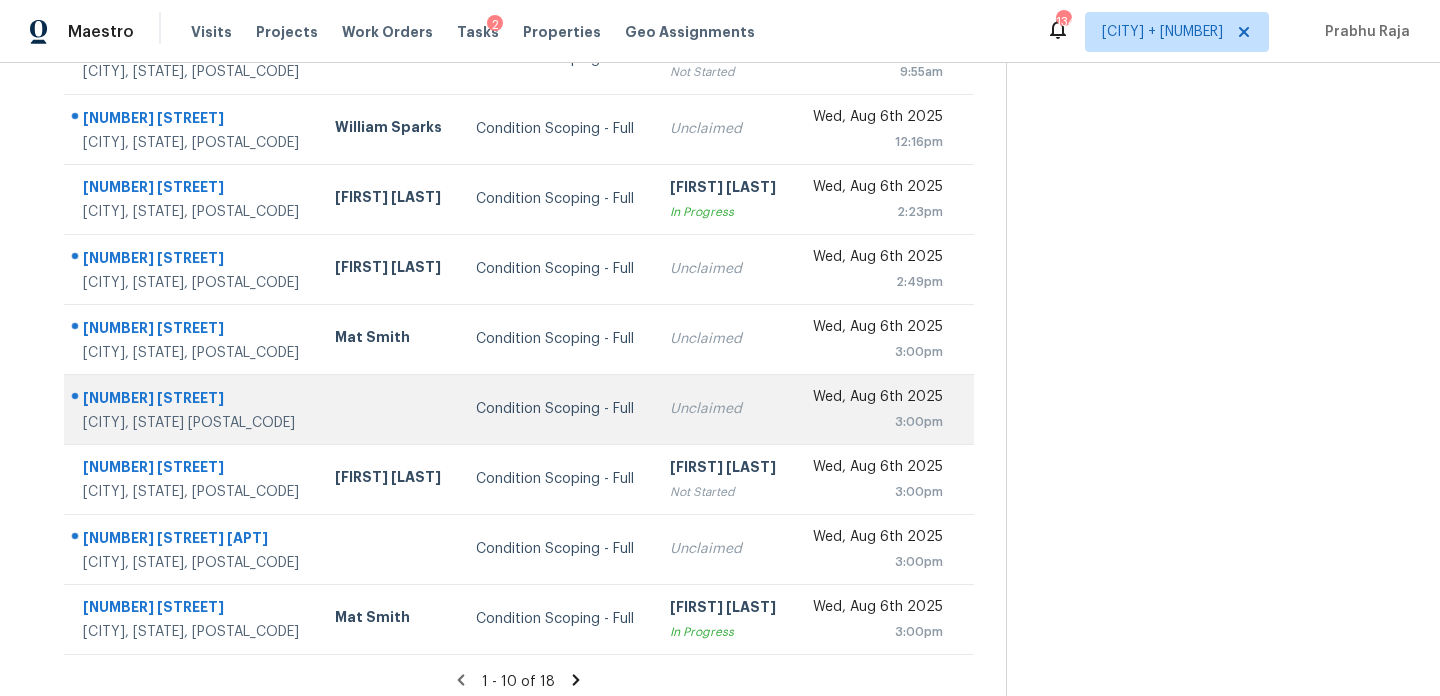 click on "Unclaimed" at bounding box center [724, 409] 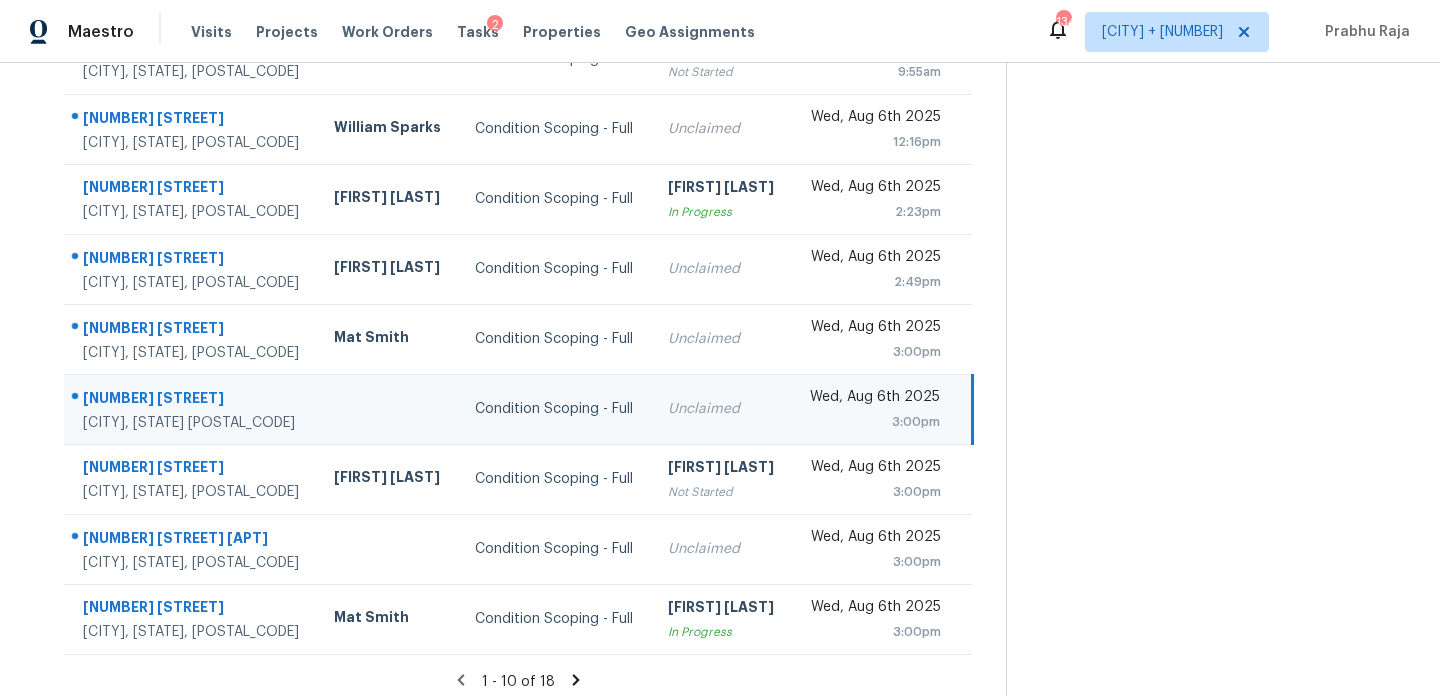 click on "Wed, Aug 6th 2025" at bounding box center (873, 399) 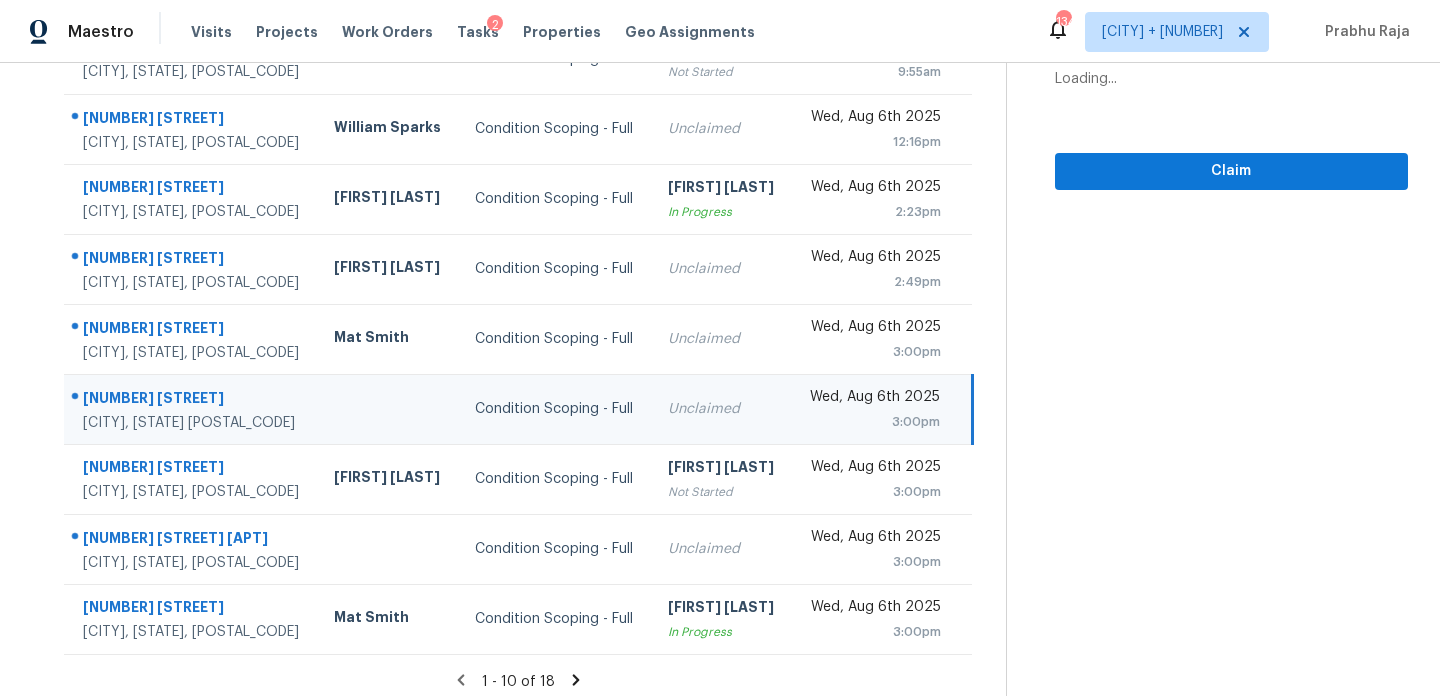 click on "Wed, Aug 6th 2025" at bounding box center (873, 399) 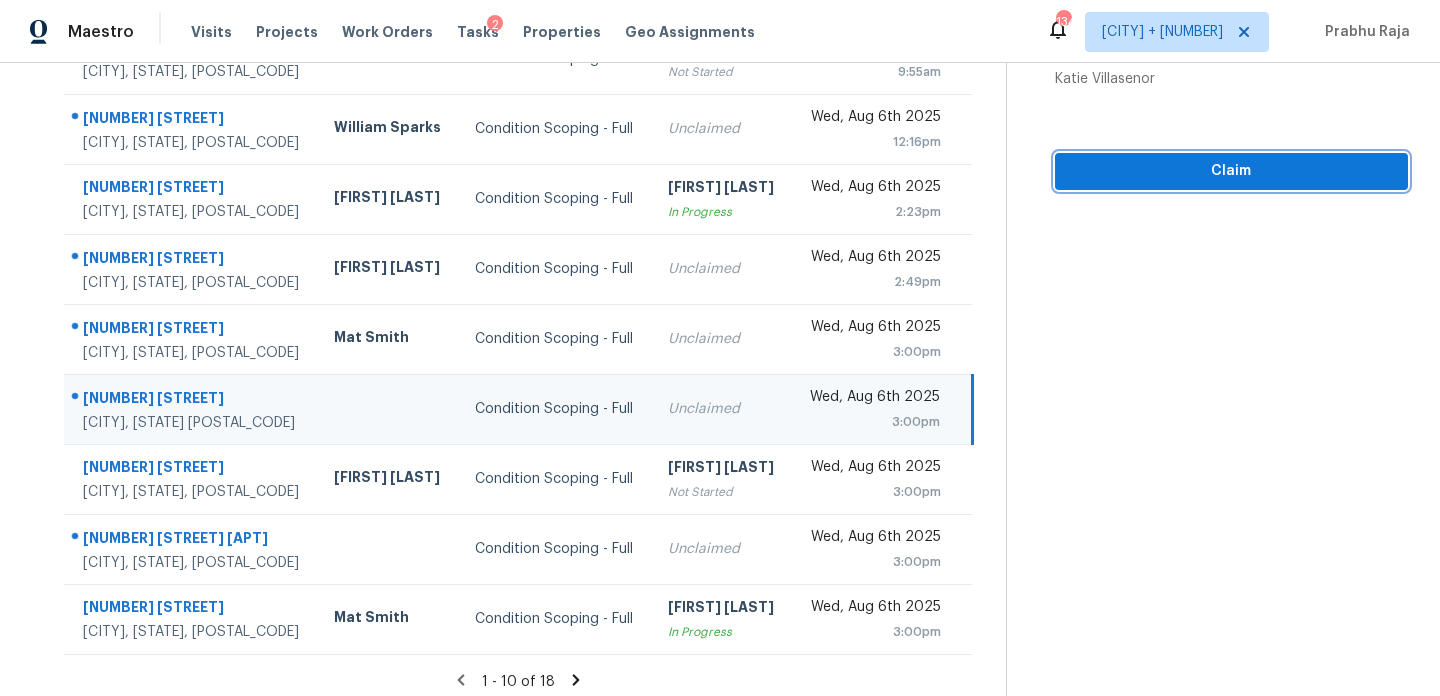 click on "Claim" at bounding box center [1231, 171] 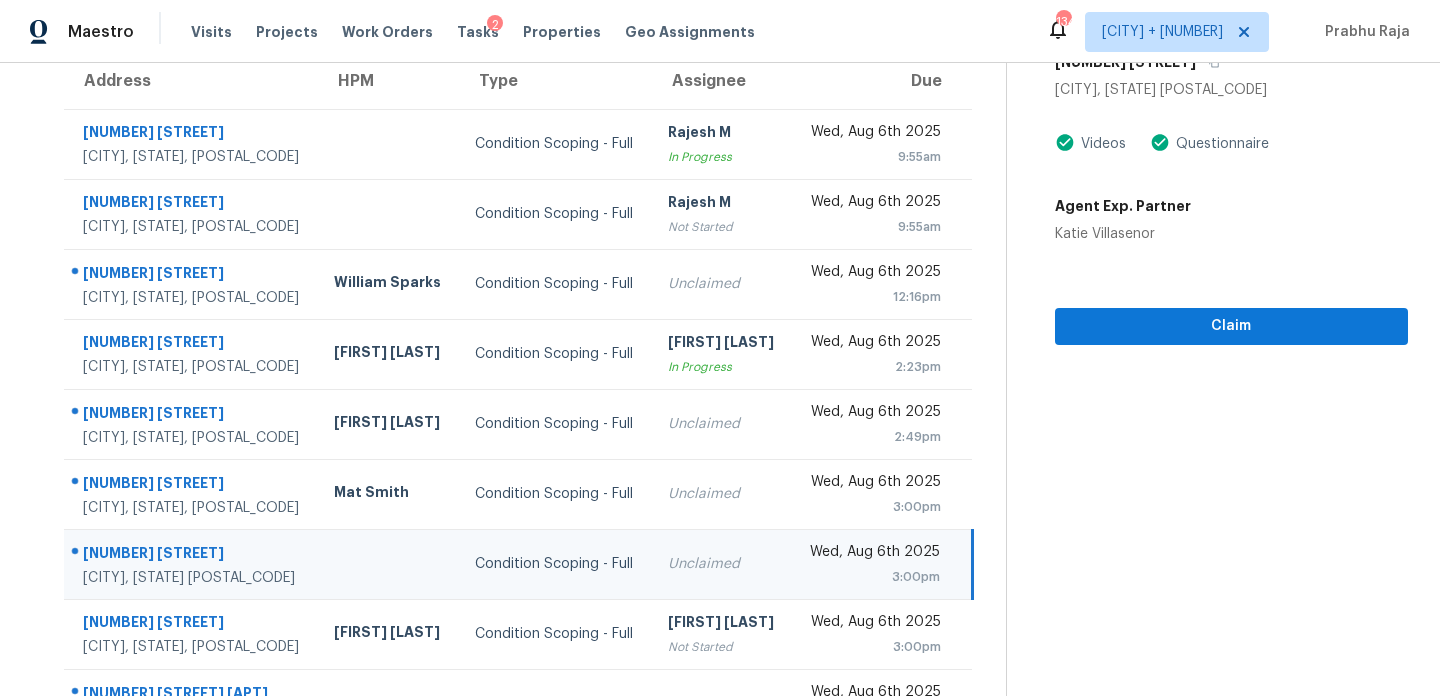 scroll, scrollTop: 158, scrollLeft: 0, axis: vertical 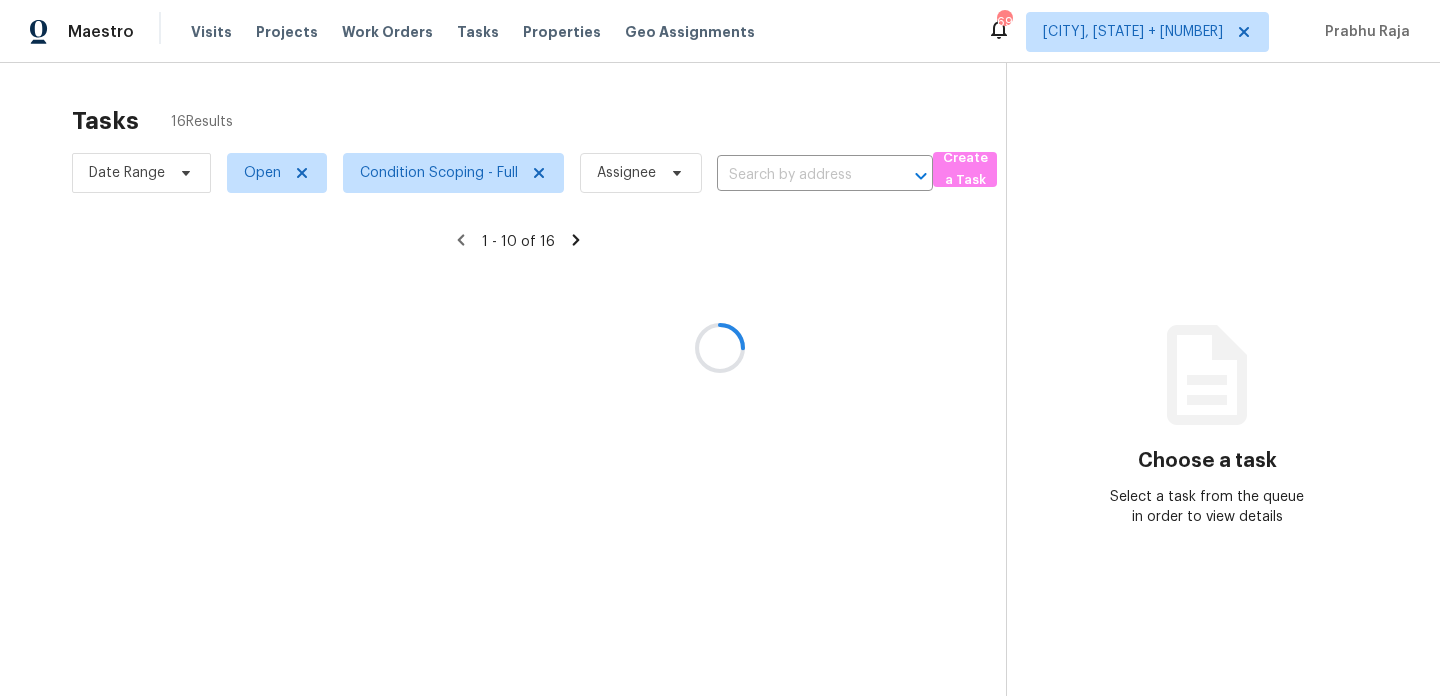 click at bounding box center [720, 348] 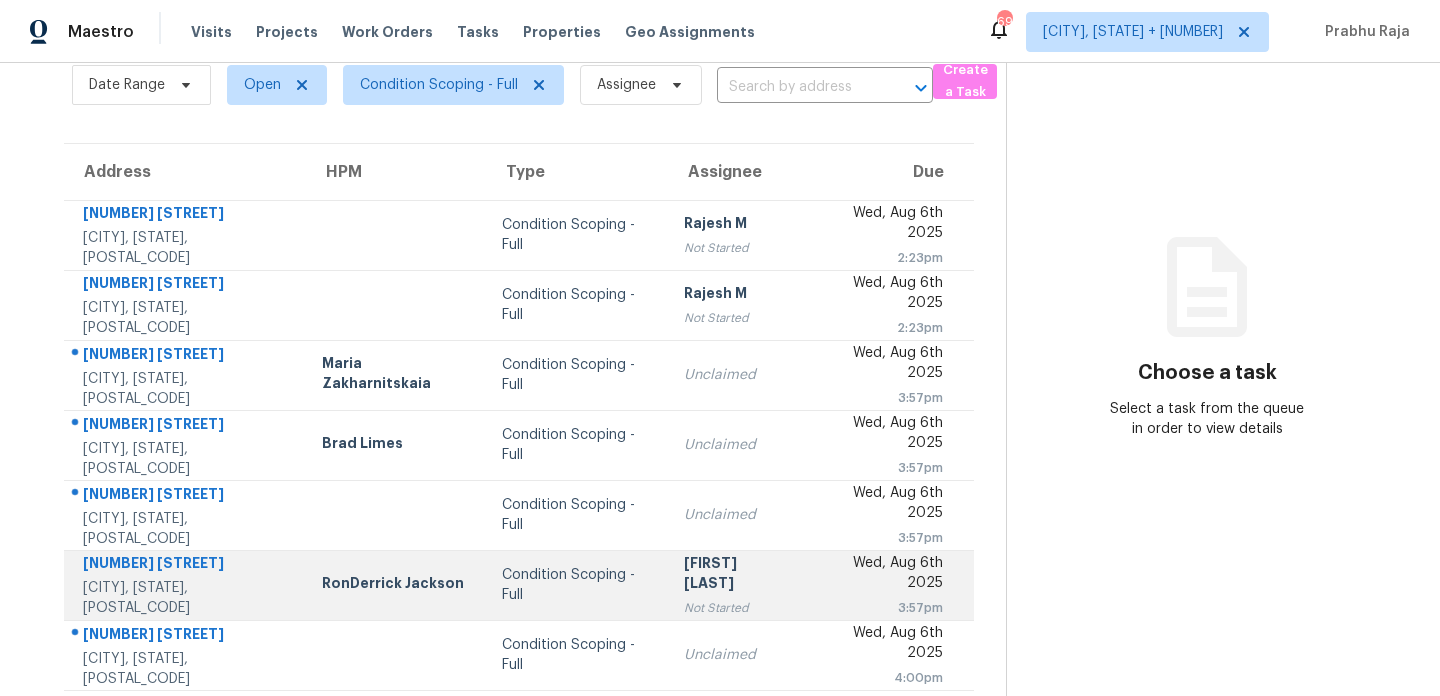 scroll, scrollTop: 0, scrollLeft: 0, axis: both 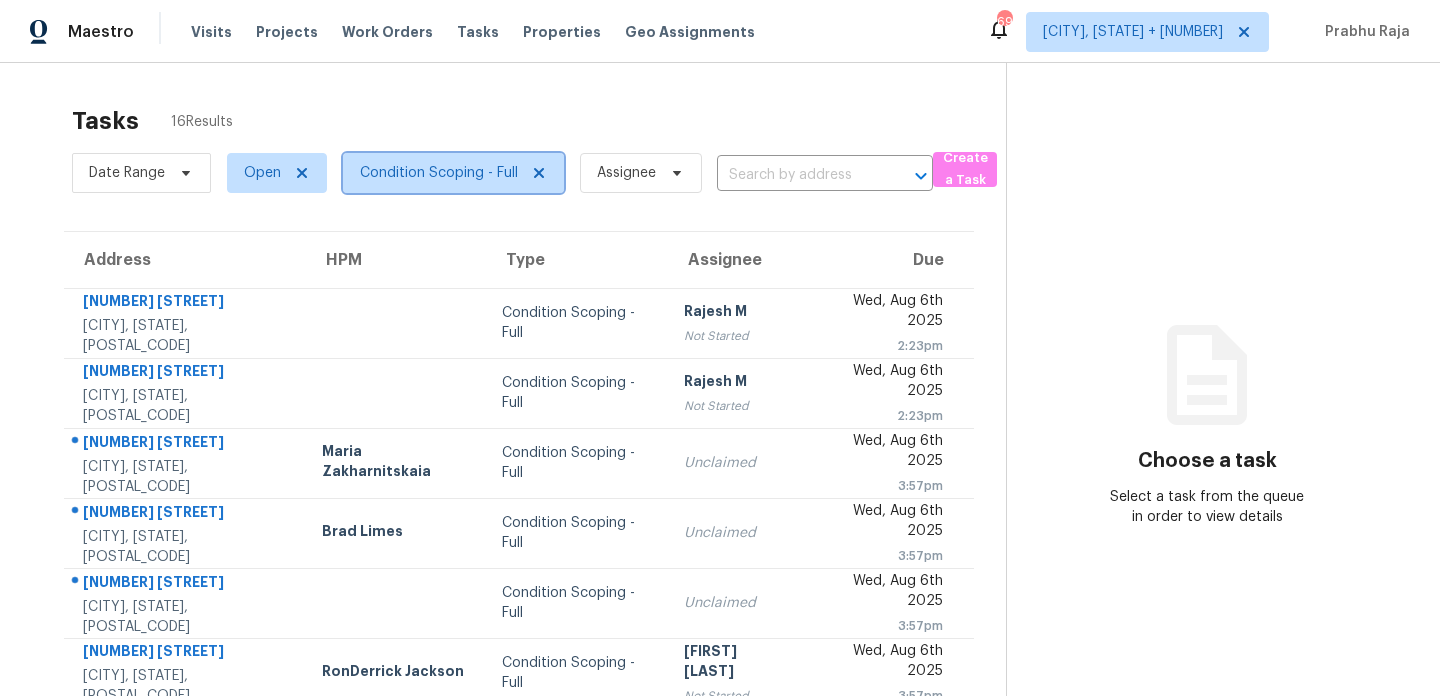 click on "Condition Scoping - Full" at bounding box center (439, 173) 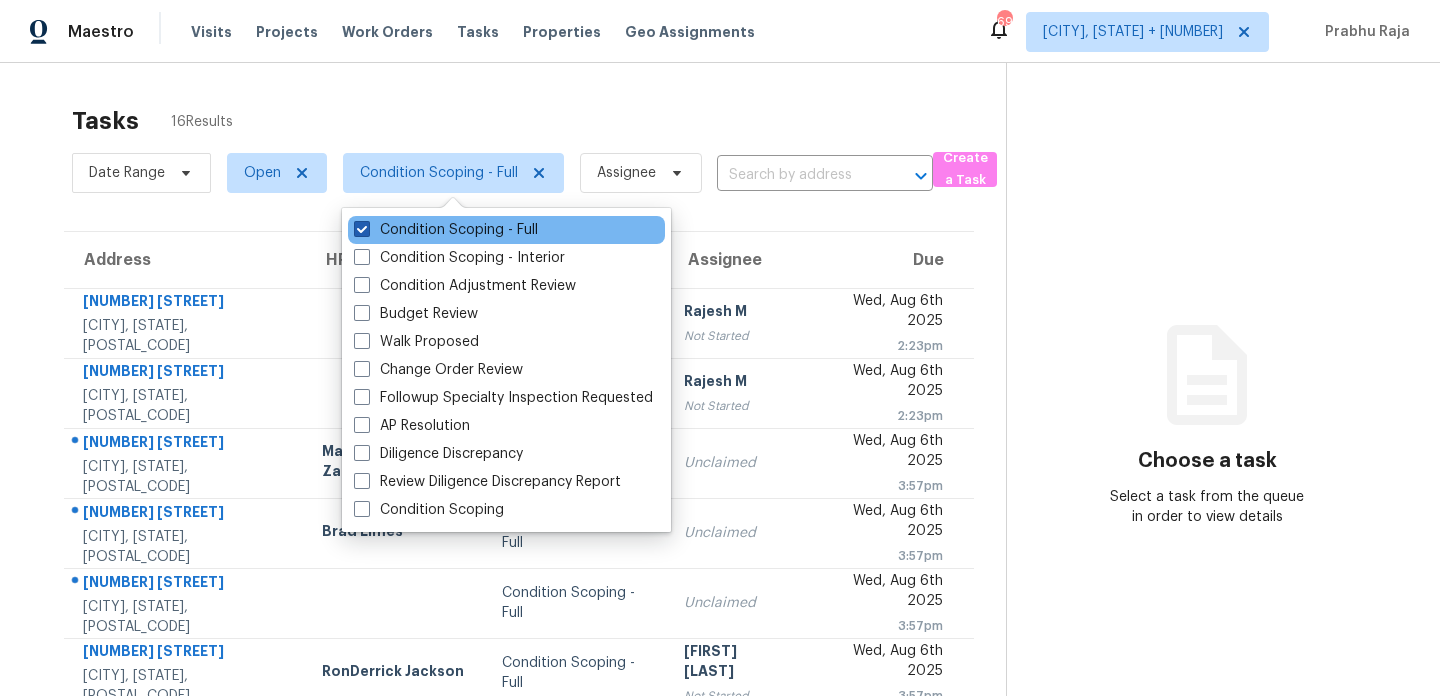 click on "Condition Scoping - Full" at bounding box center (446, 230) 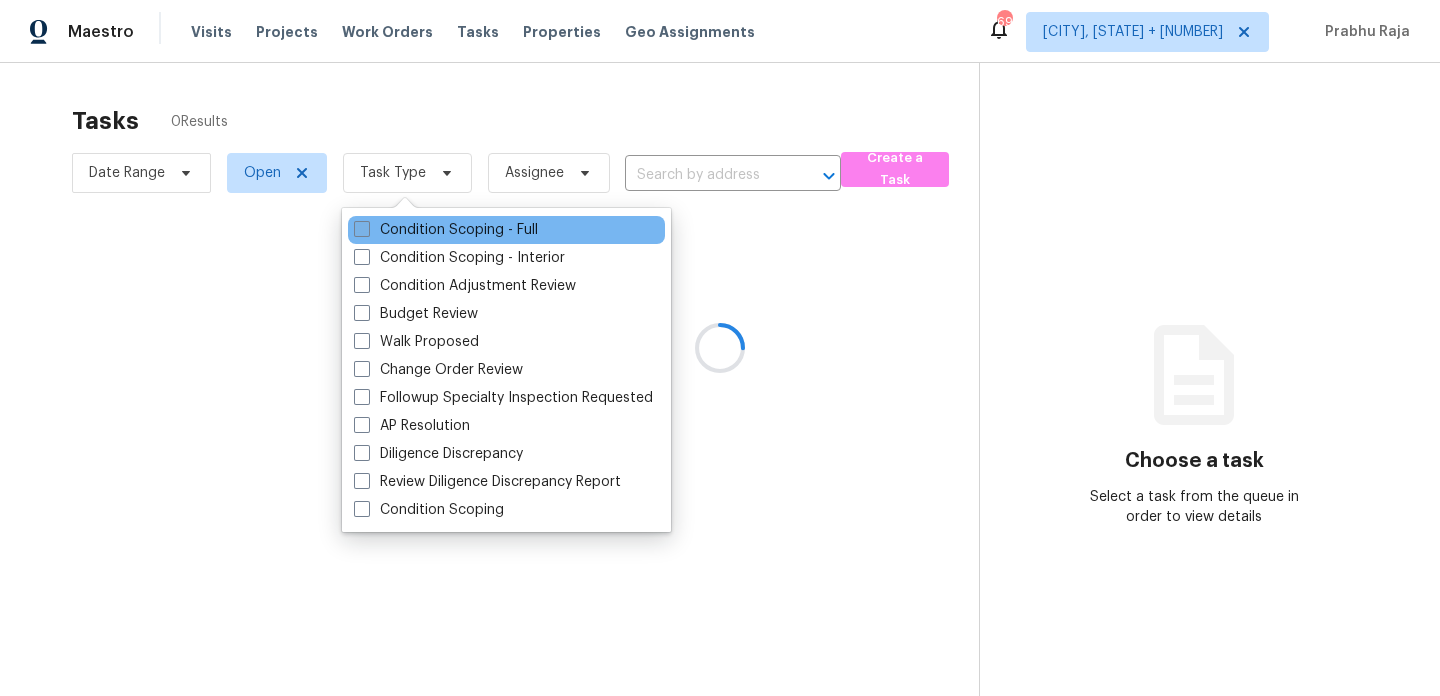 click on "Condition Scoping - Full" at bounding box center (446, 230) 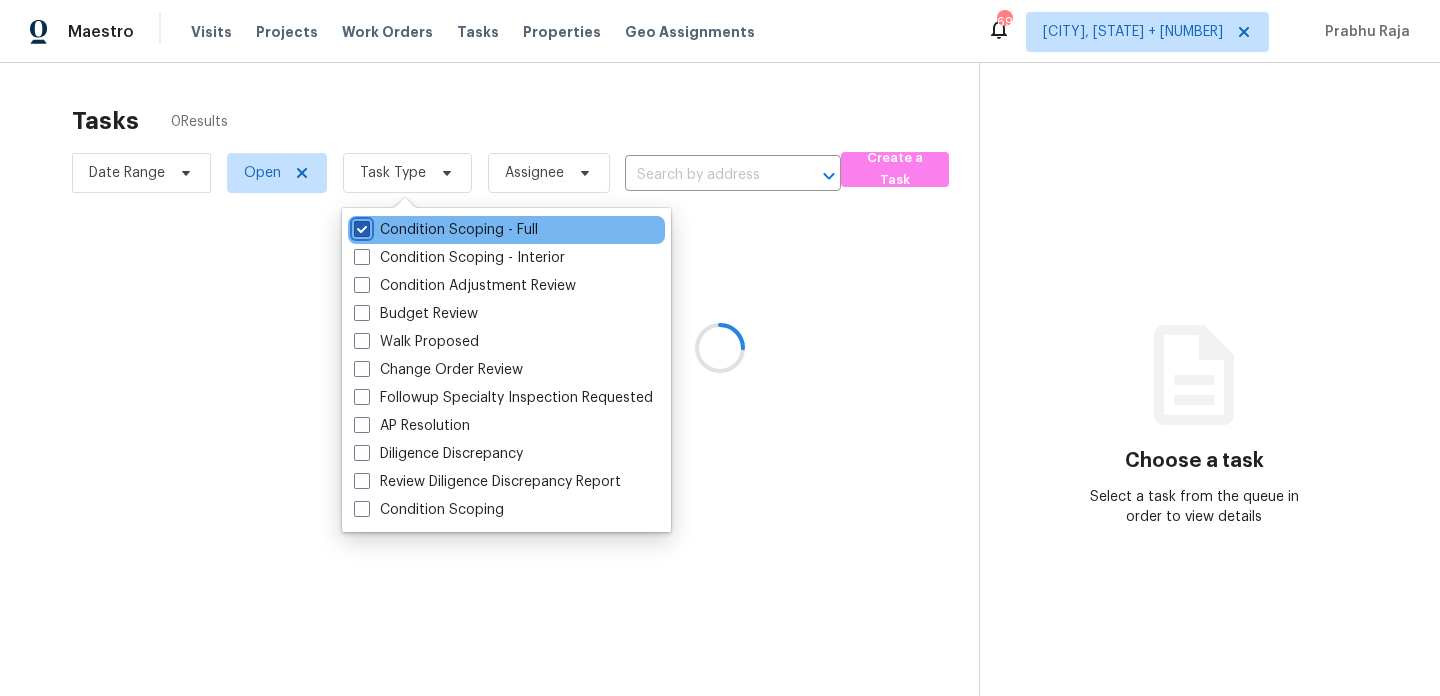 checkbox on "true" 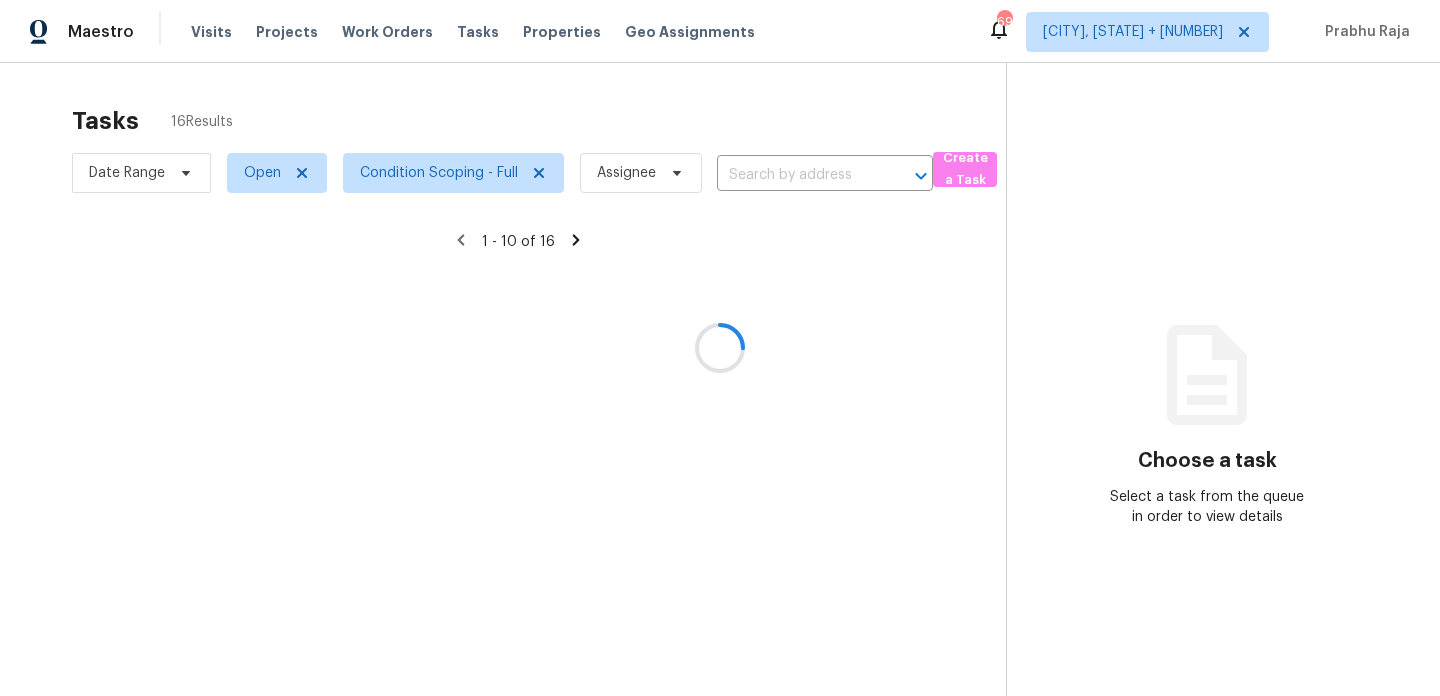 click at bounding box center [720, 348] 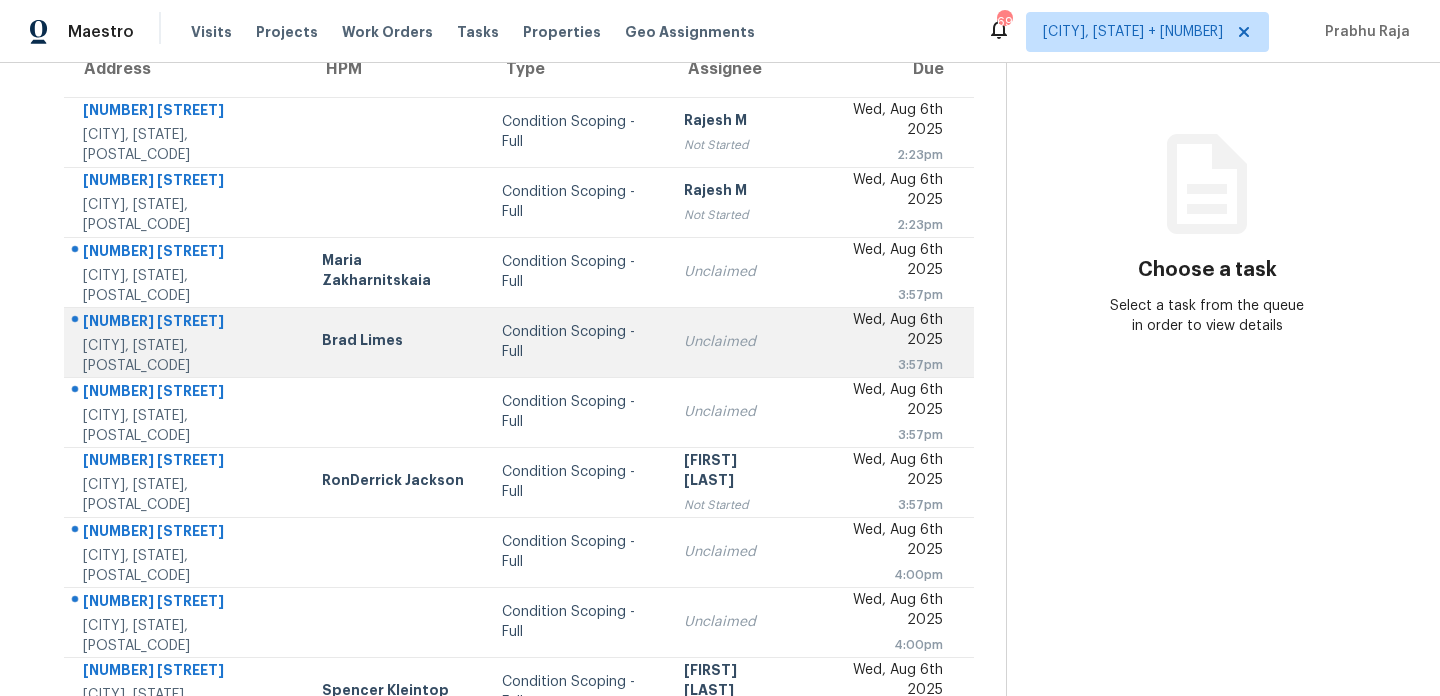scroll, scrollTop: 345, scrollLeft: 0, axis: vertical 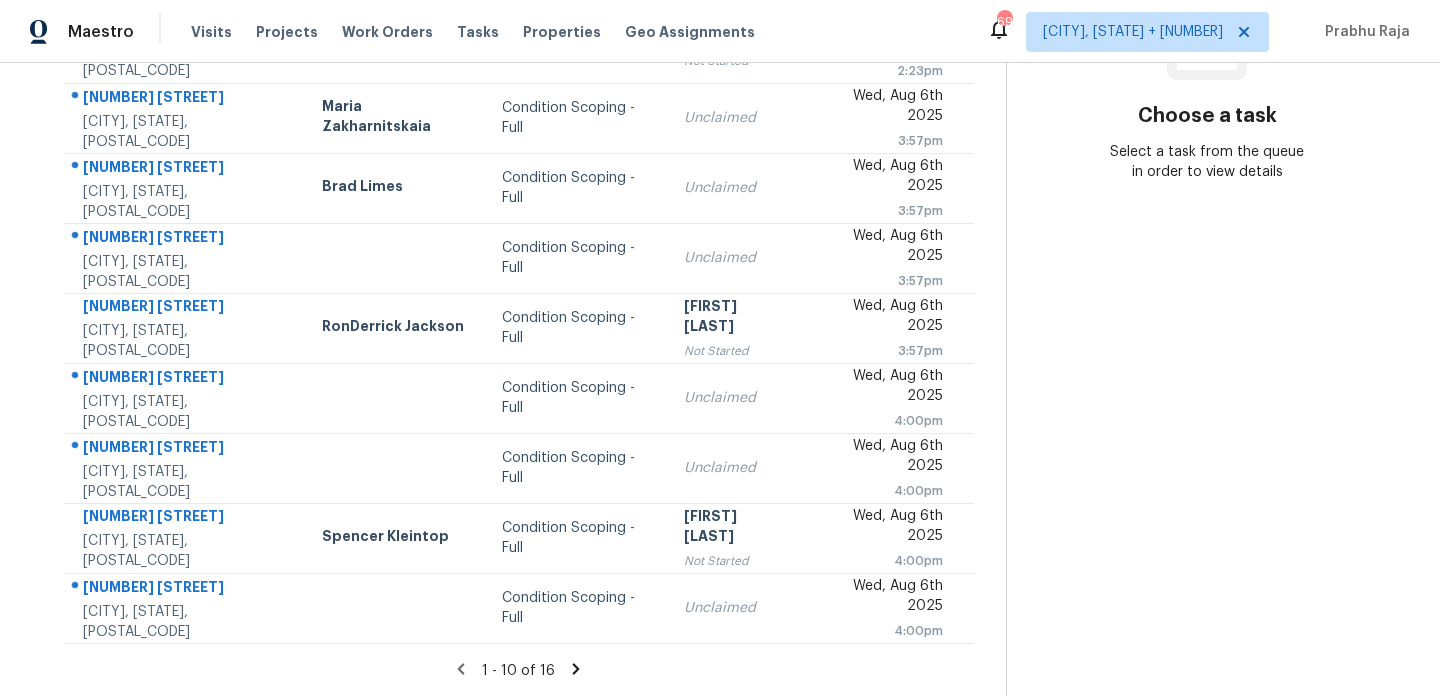 click 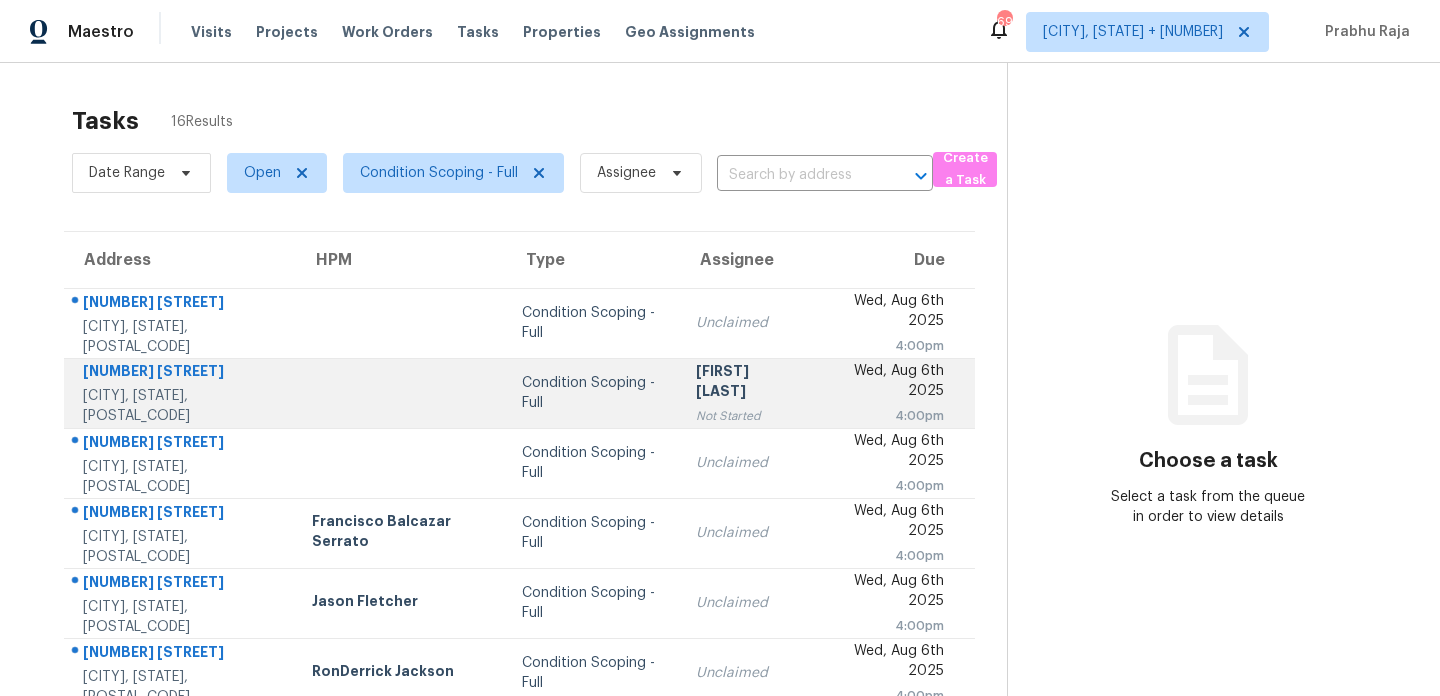 scroll, scrollTop: 65, scrollLeft: 0, axis: vertical 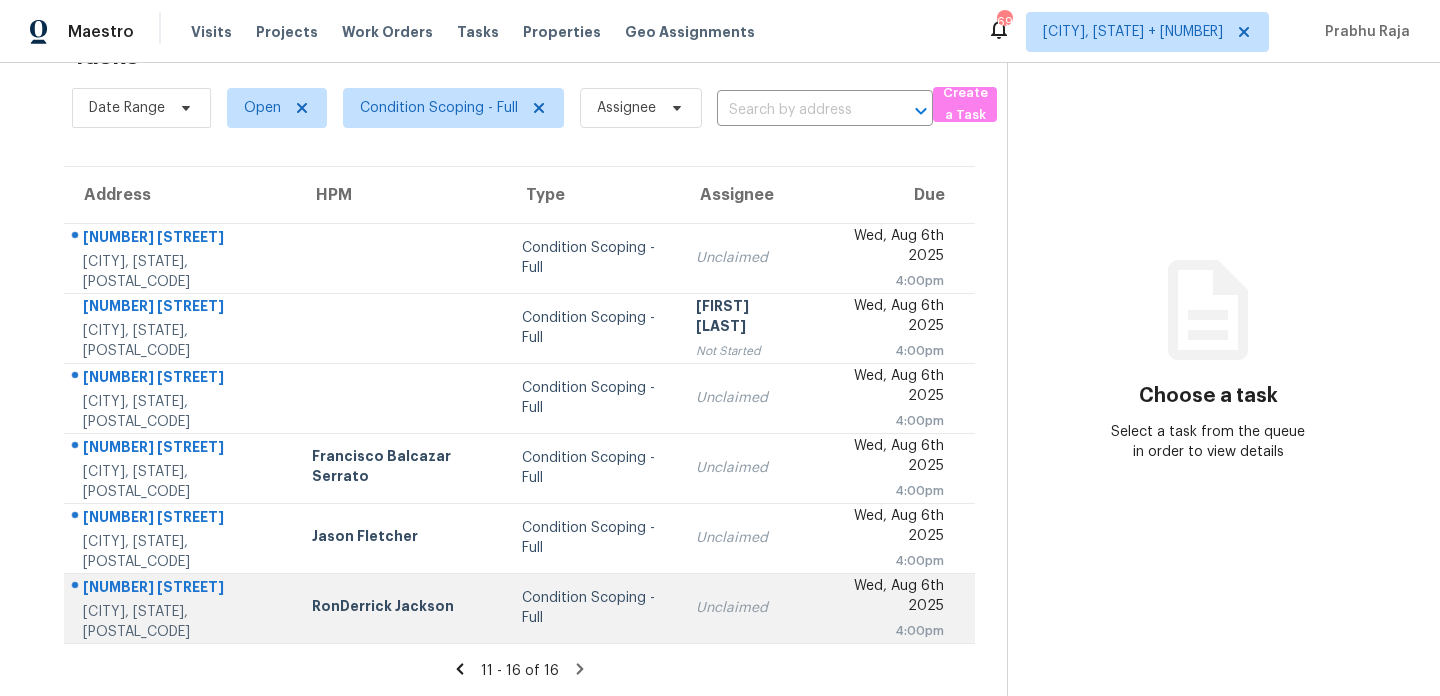 click on "Condition Scoping - Full" at bounding box center [593, 608] 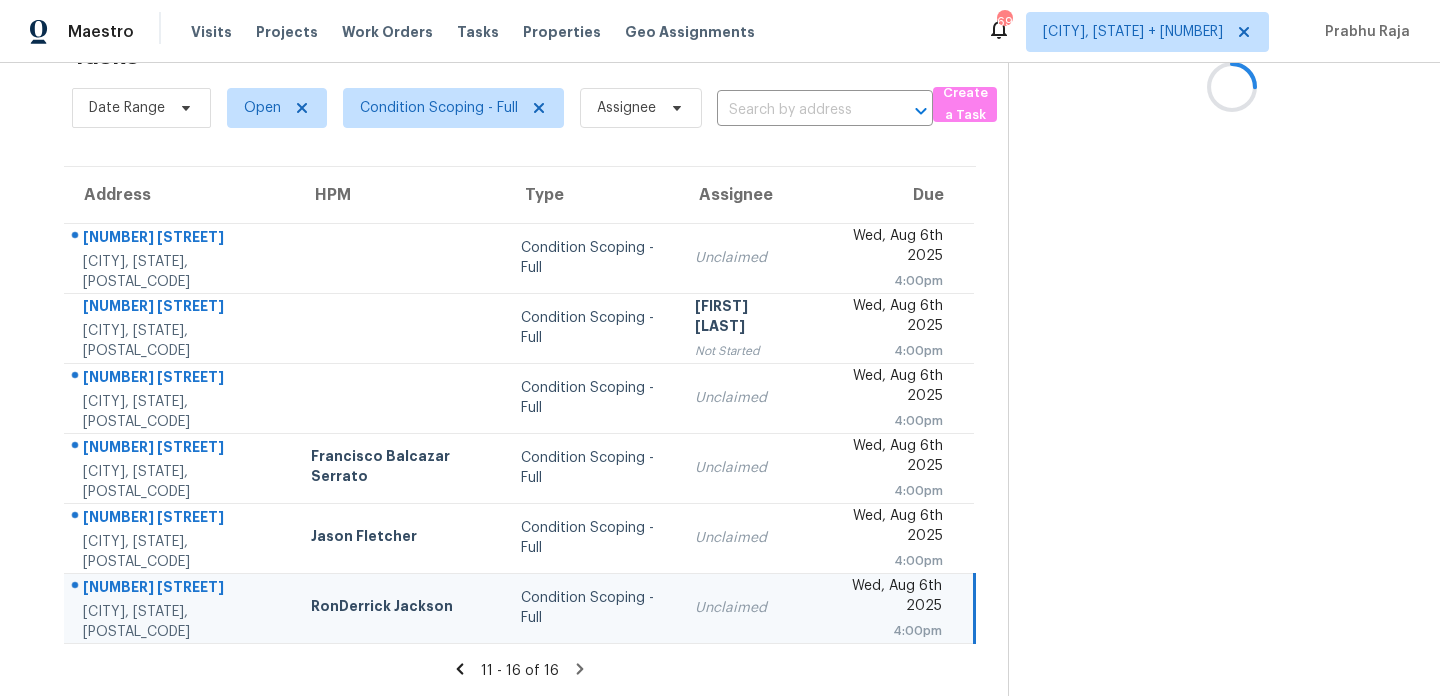 click on "Unclaimed" at bounding box center [745, 608] 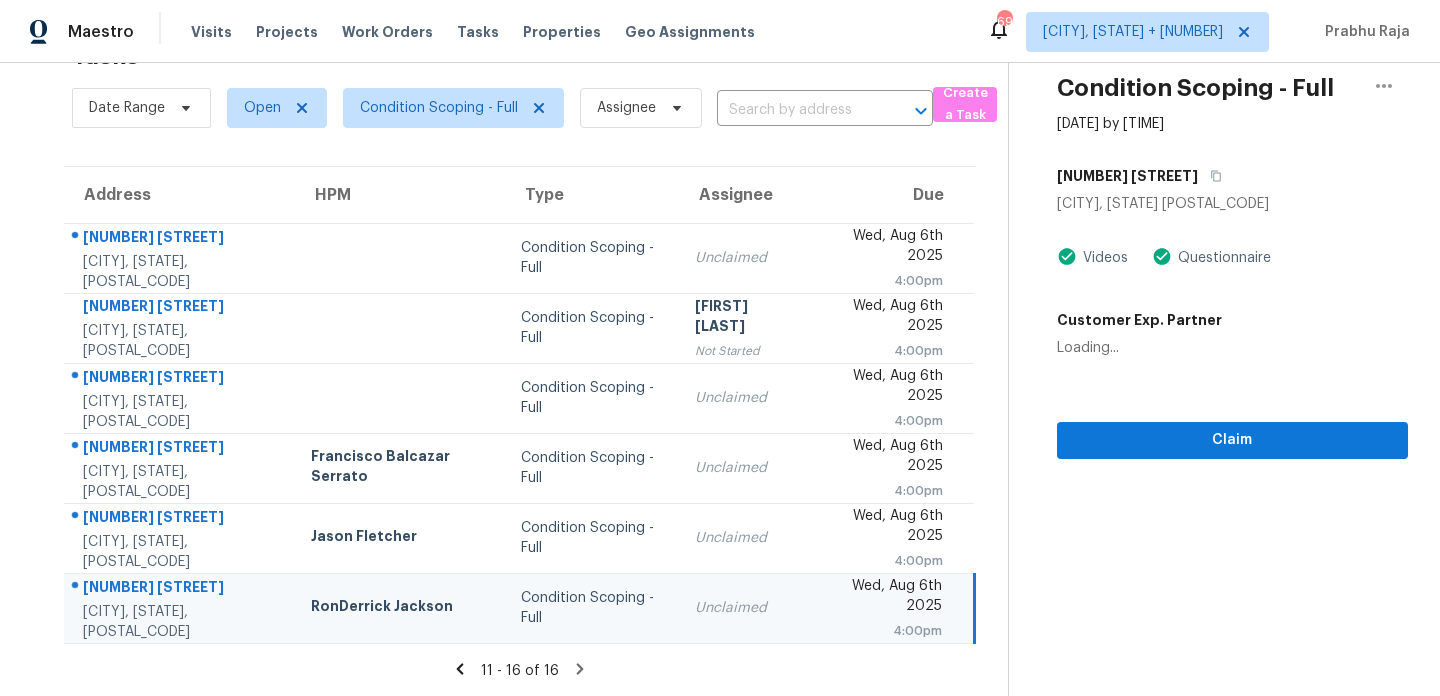 click on "Unclaimed" at bounding box center (745, 608) 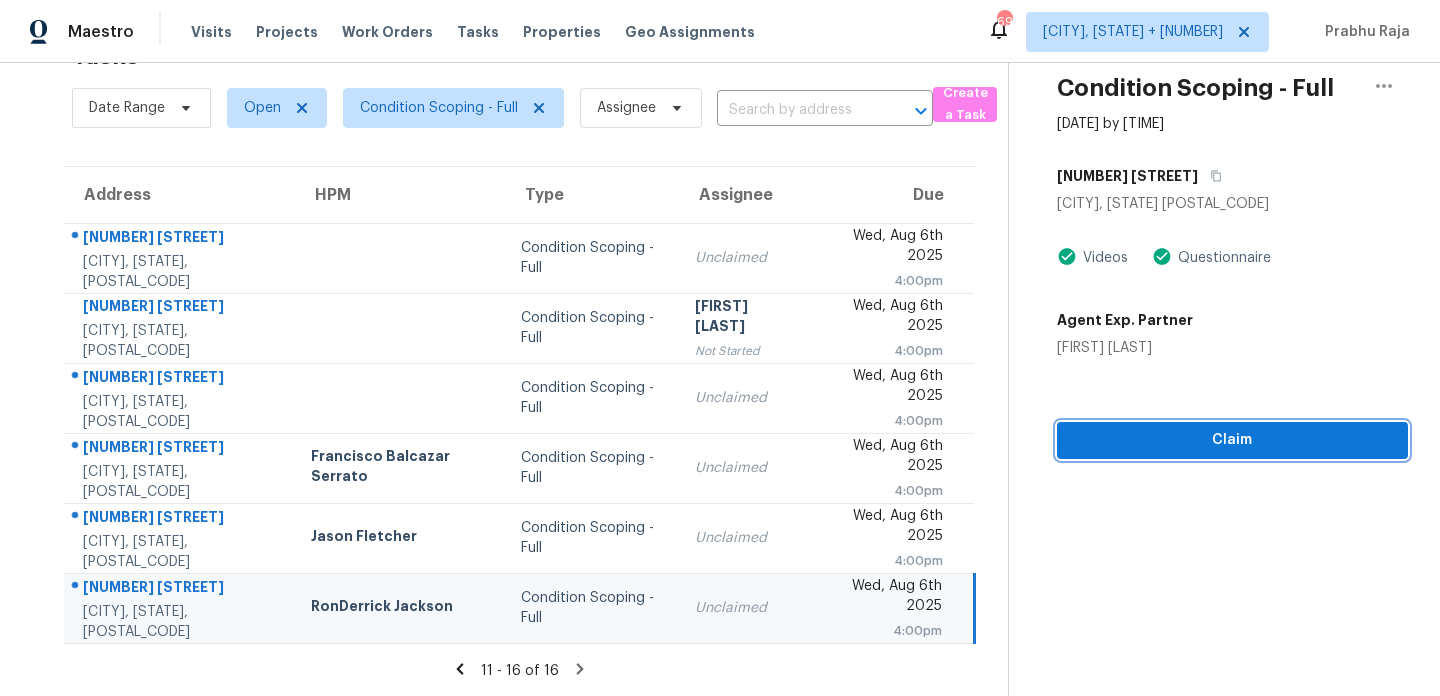 click on "Claim" at bounding box center (1232, 440) 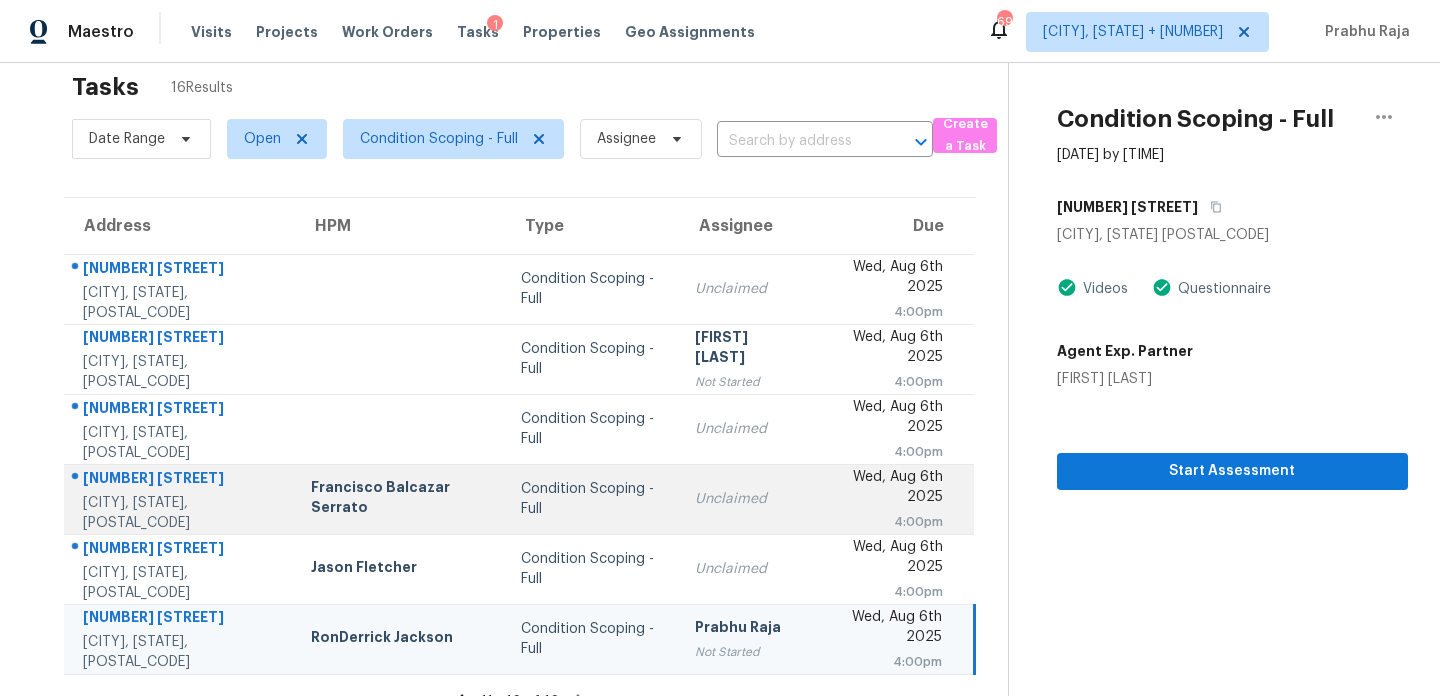 scroll, scrollTop: 65, scrollLeft: 0, axis: vertical 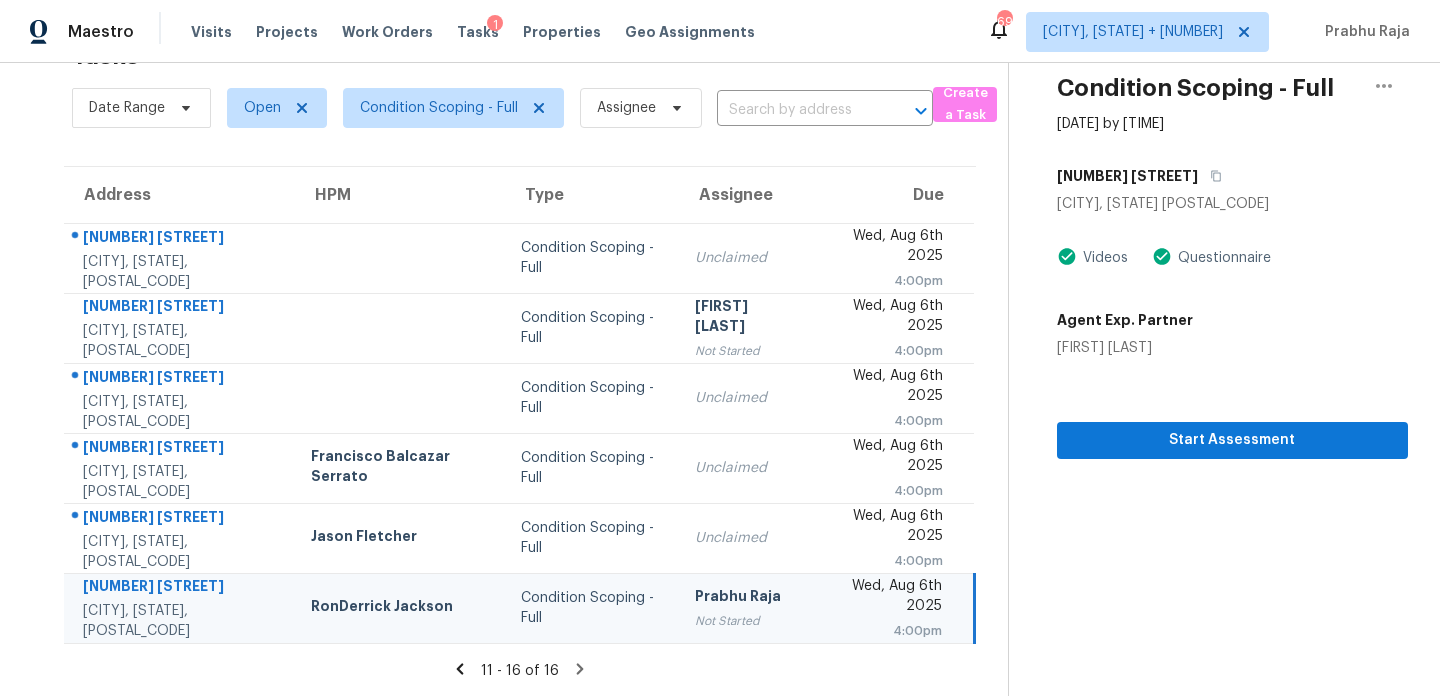 click 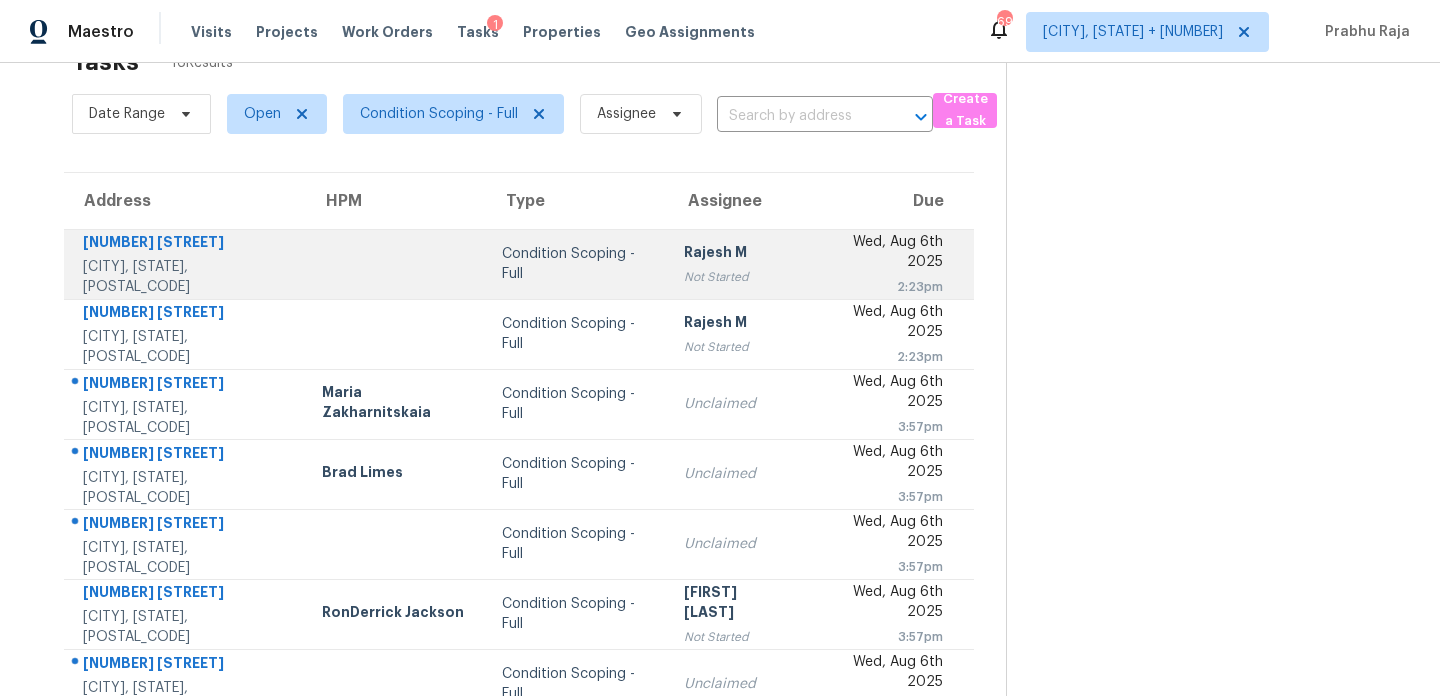 scroll, scrollTop: 0, scrollLeft: 0, axis: both 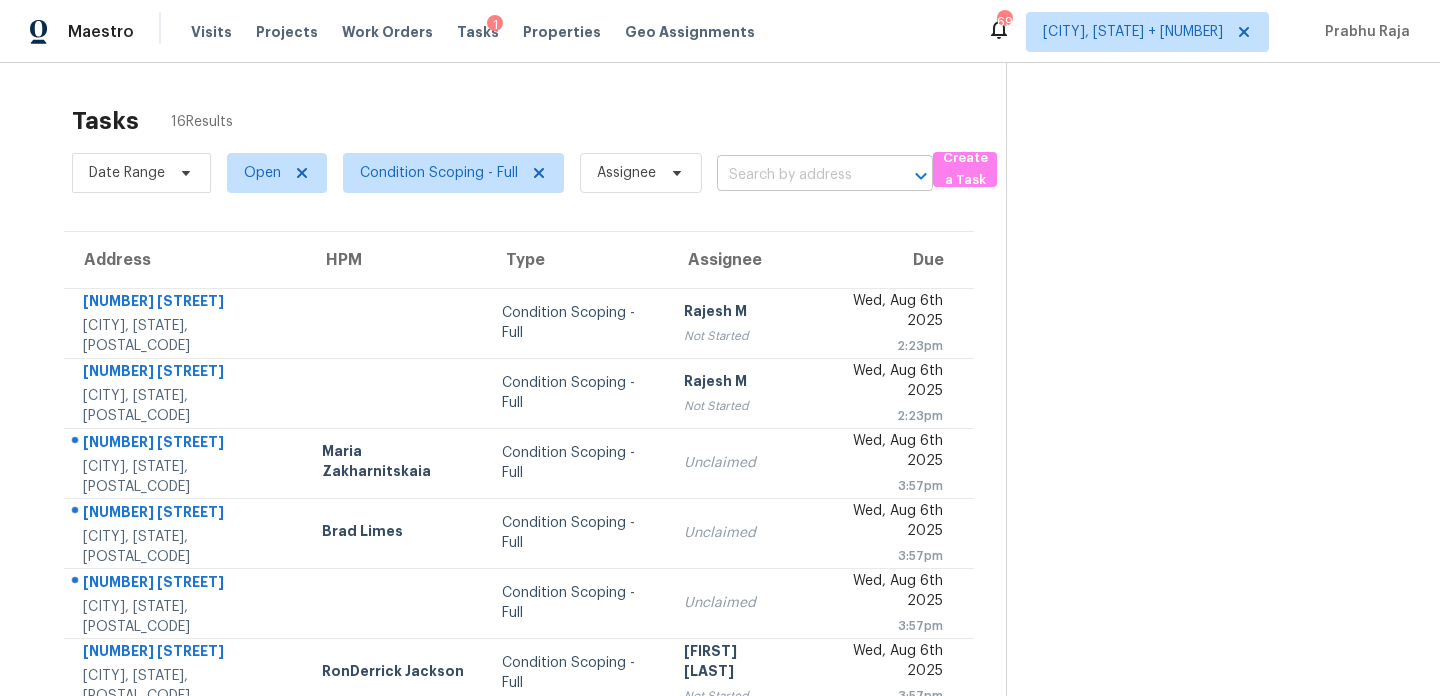 click at bounding box center (797, 175) 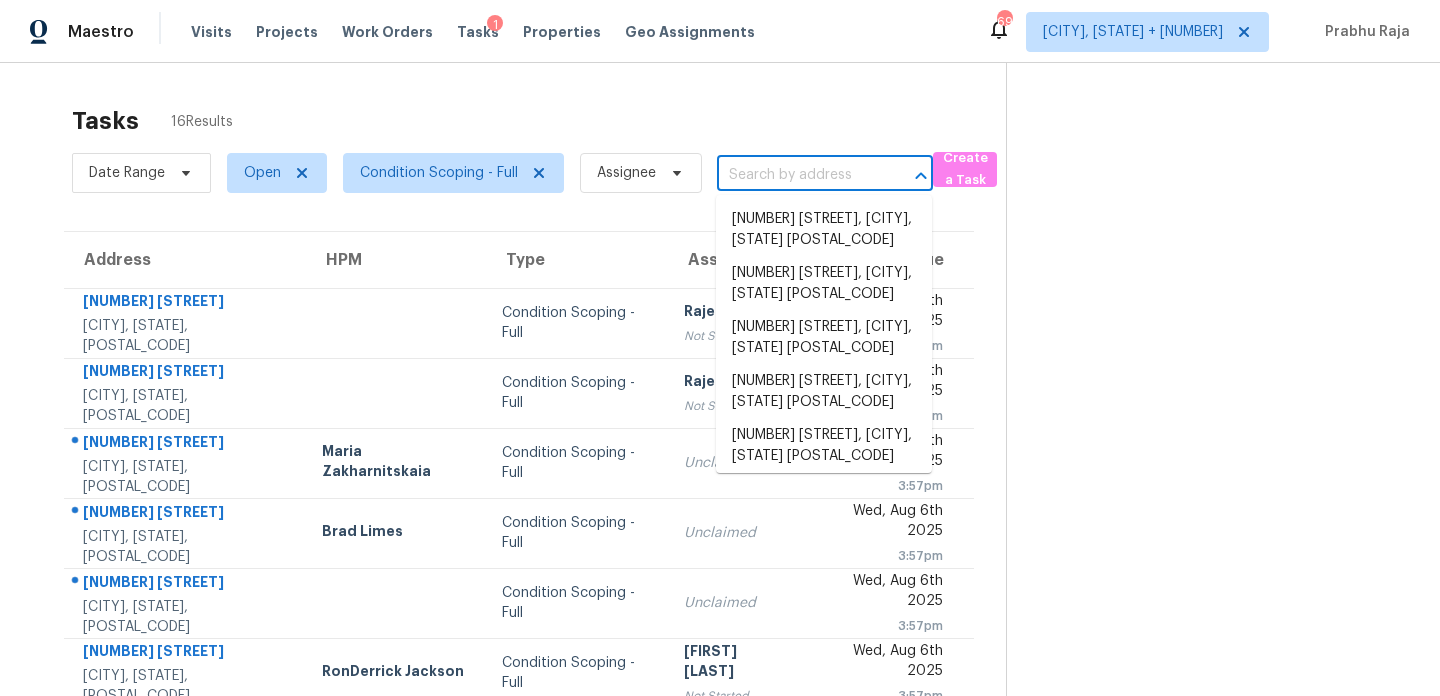 paste on "[NUMBER] [STREET] [CITY], [STATE], [POSTAL_CODE]" 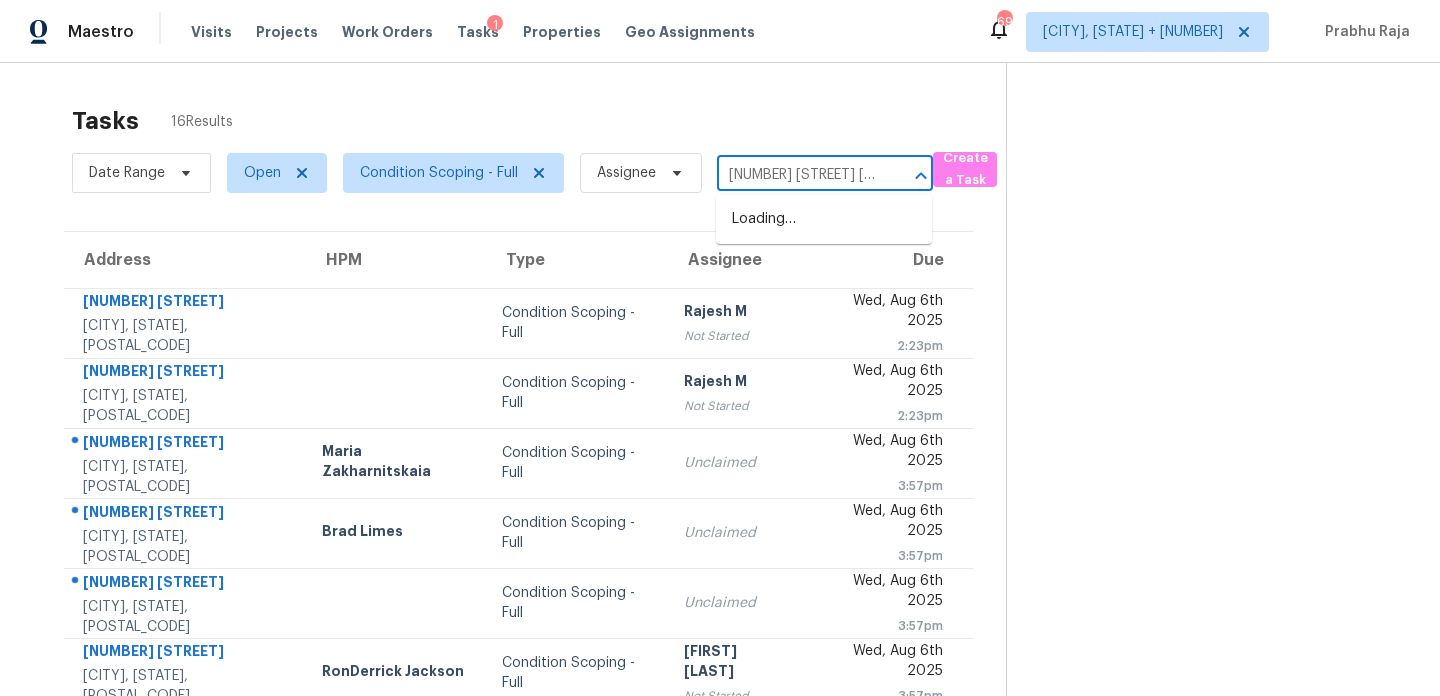 scroll, scrollTop: 0, scrollLeft: 86, axis: horizontal 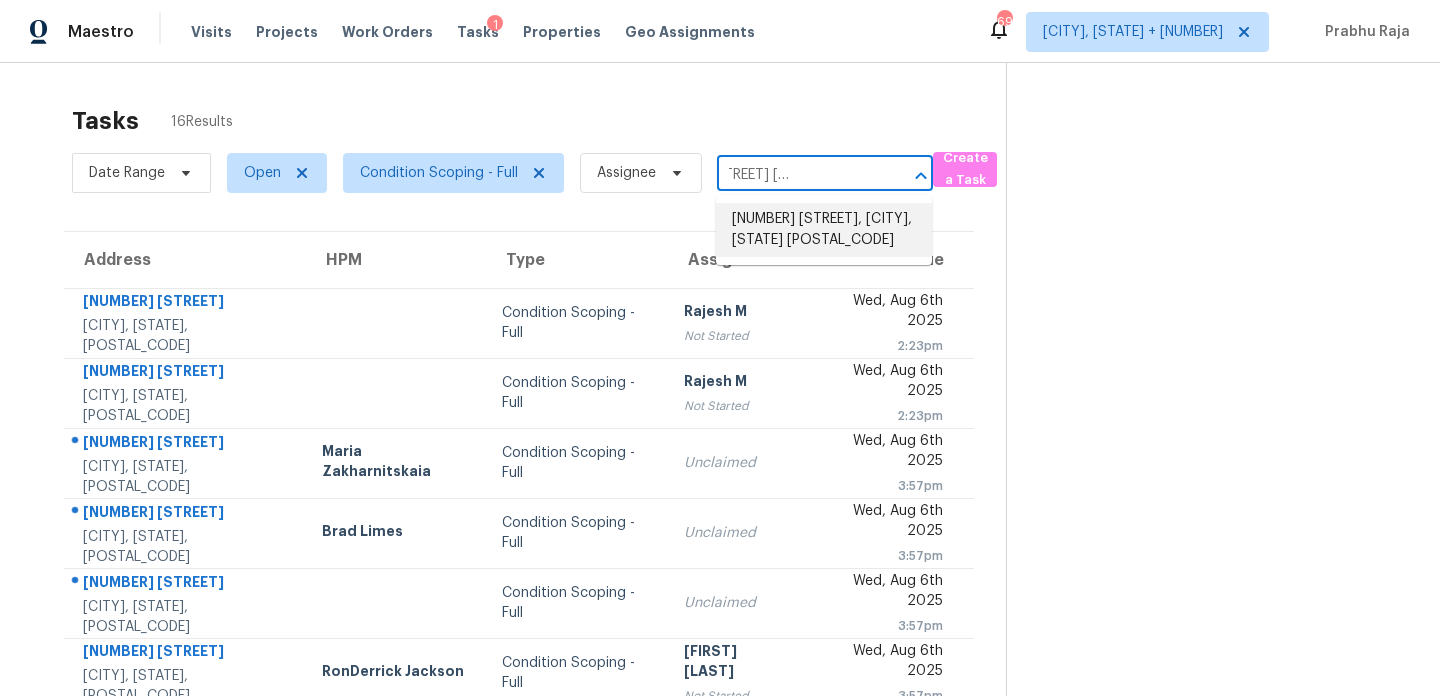 click on "[NUMBER] [STREET], [CITY], [STATE] [POSTAL_CODE]" at bounding box center [824, 230] 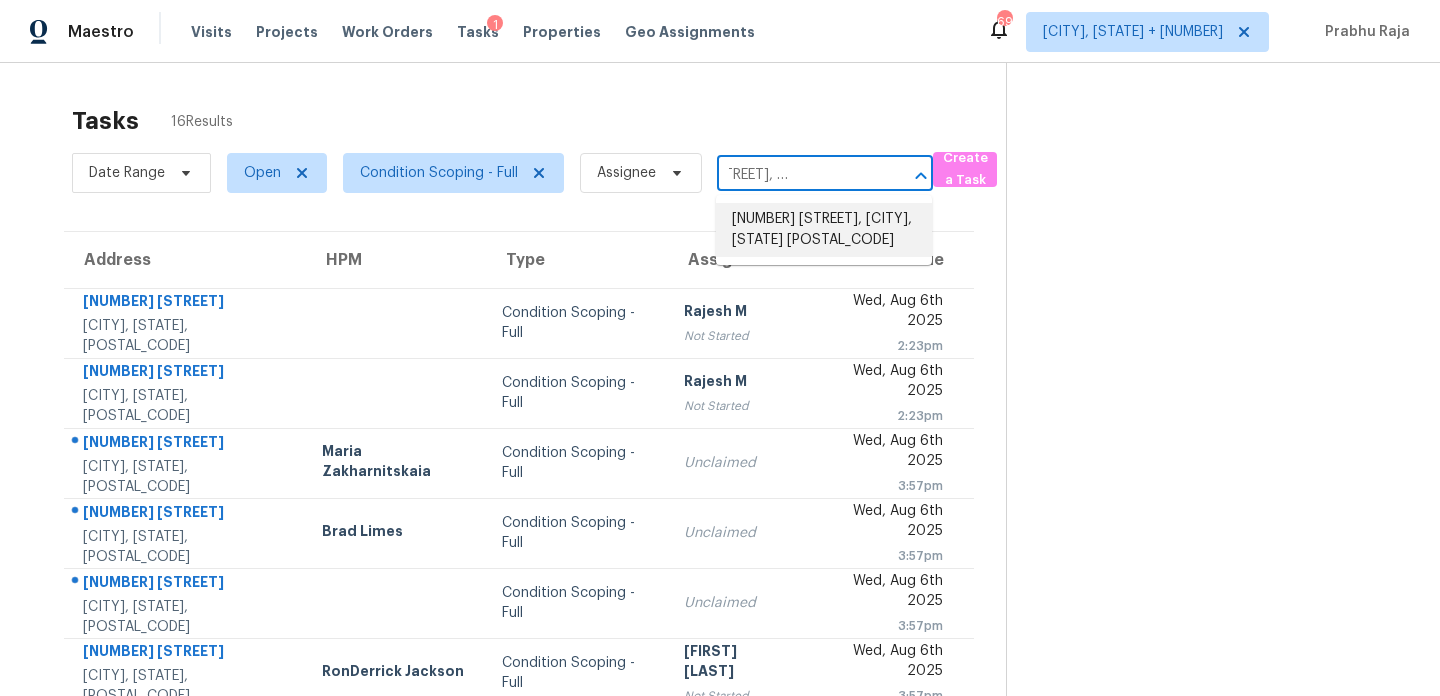 scroll, scrollTop: 0, scrollLeft: 0, axis: both 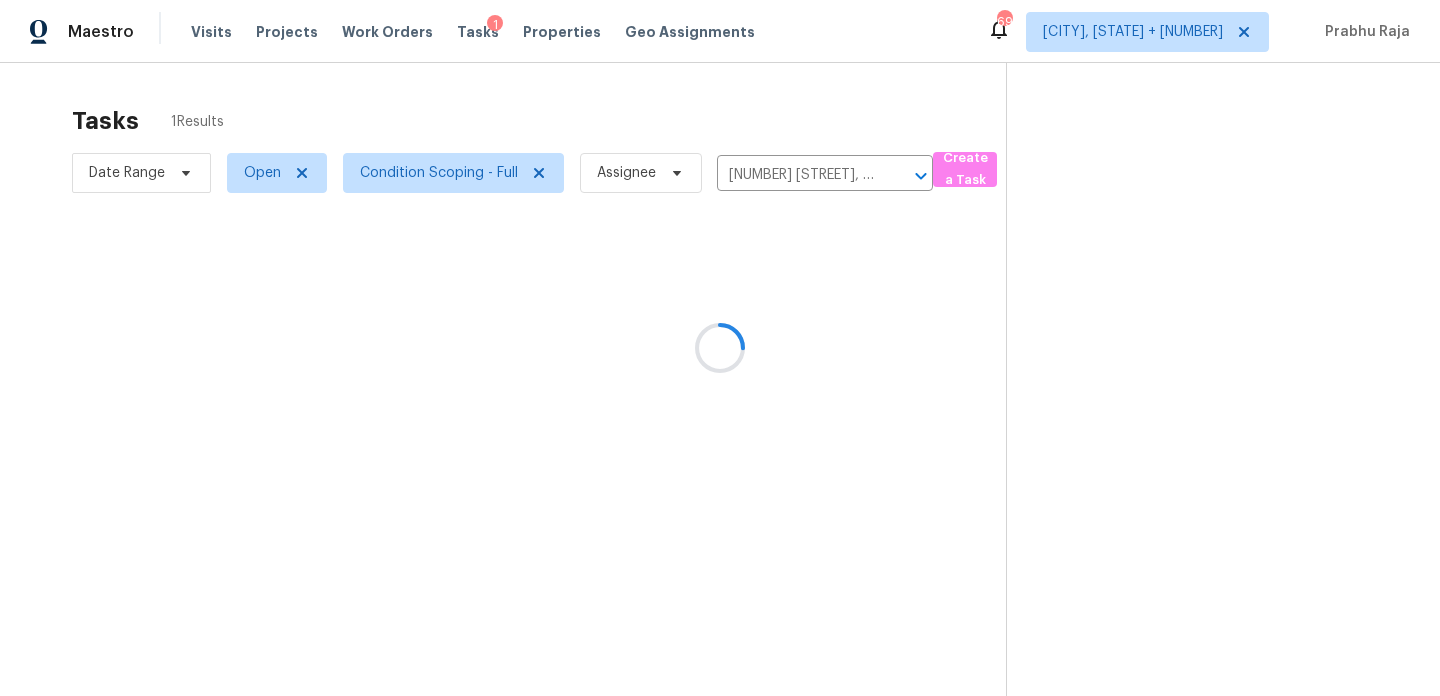 click at bounding box center (720, 348) 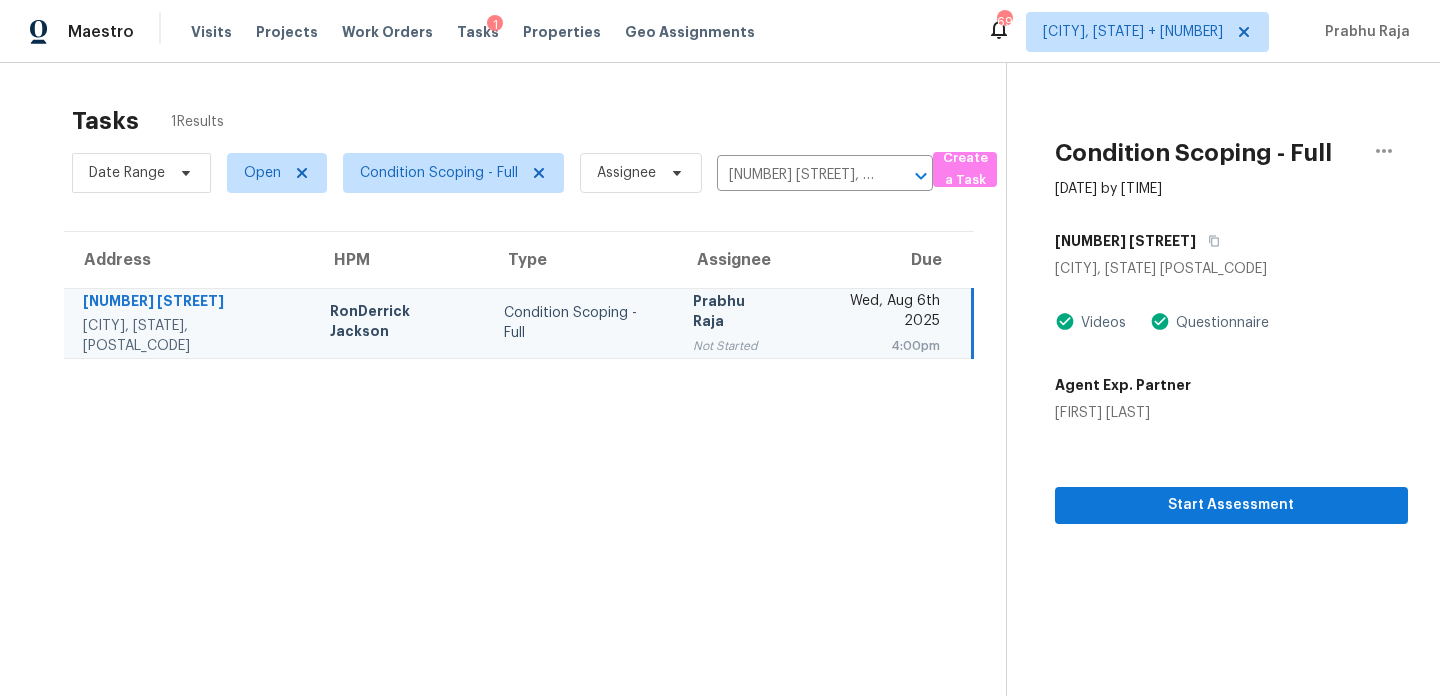 click on "Wed, Aug 6th 2025" at bounding box center (874, 313) 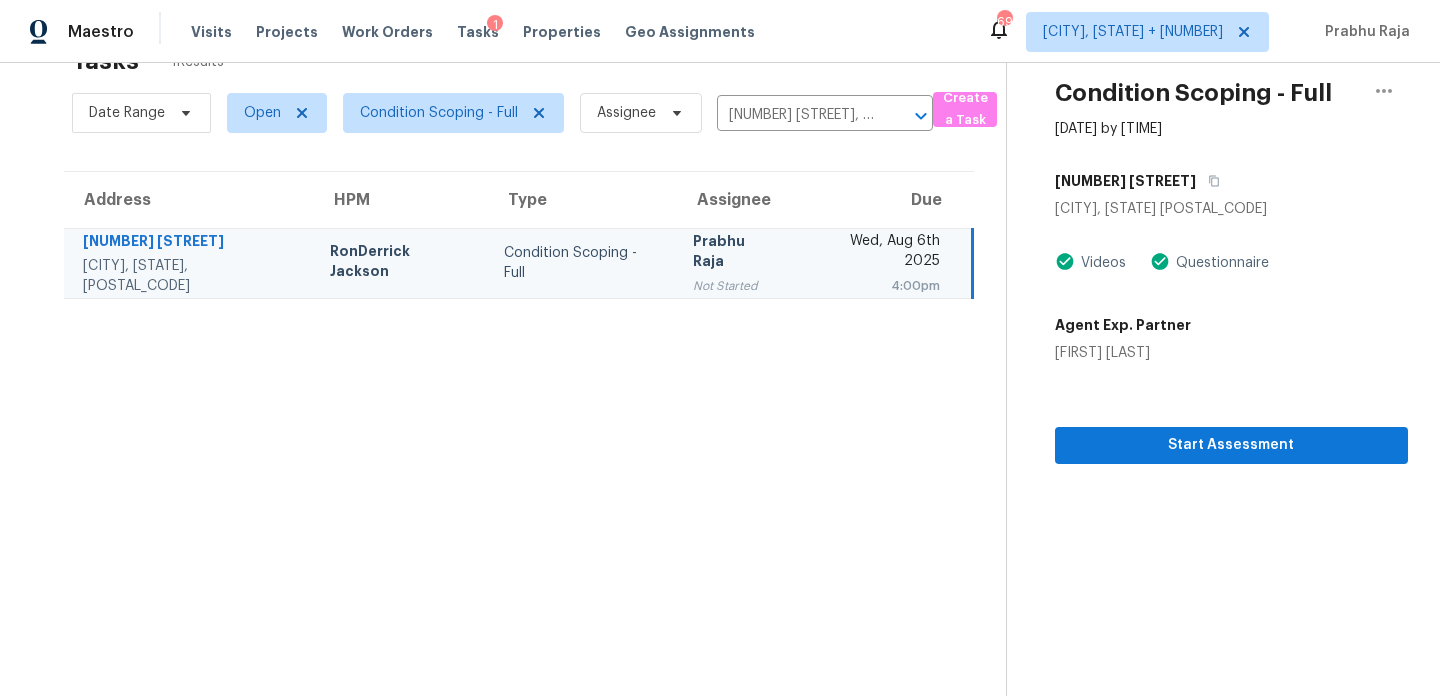 scroll, scrollTop: 63, scrollLeft: 0, axis: vertical 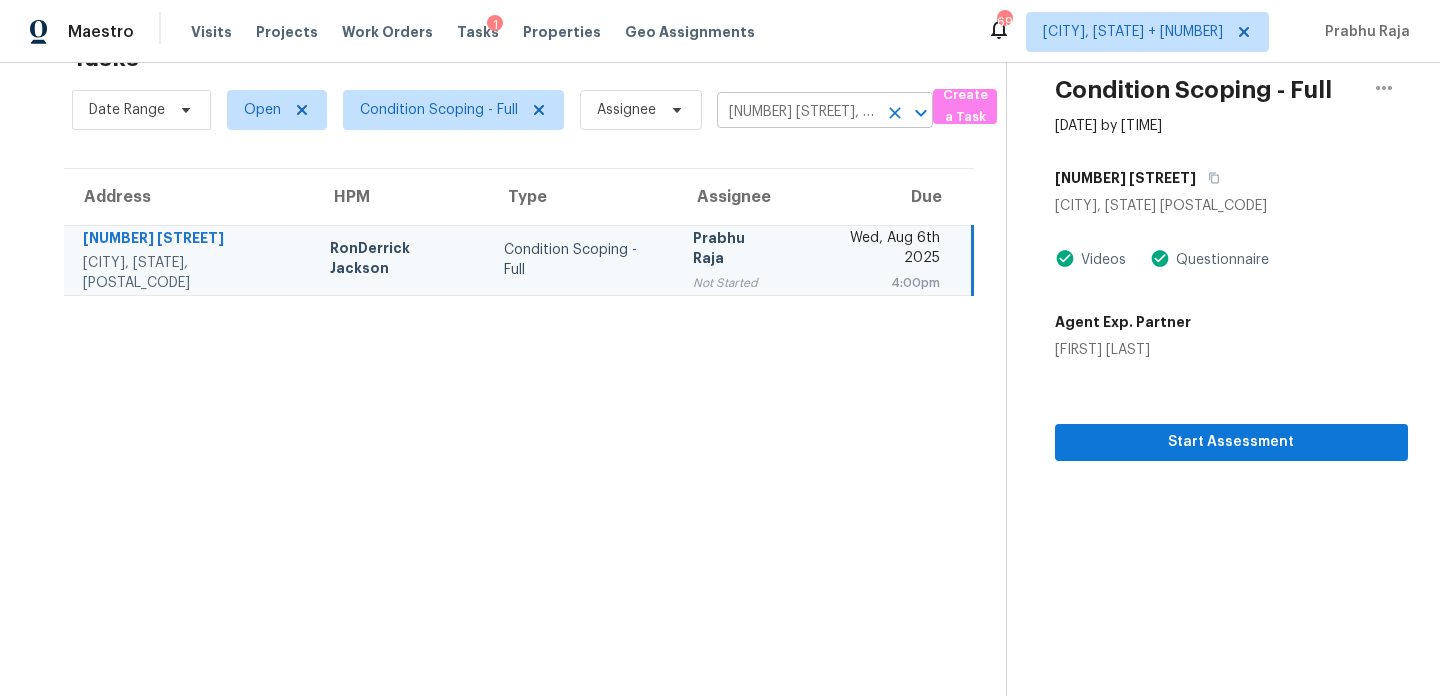 click 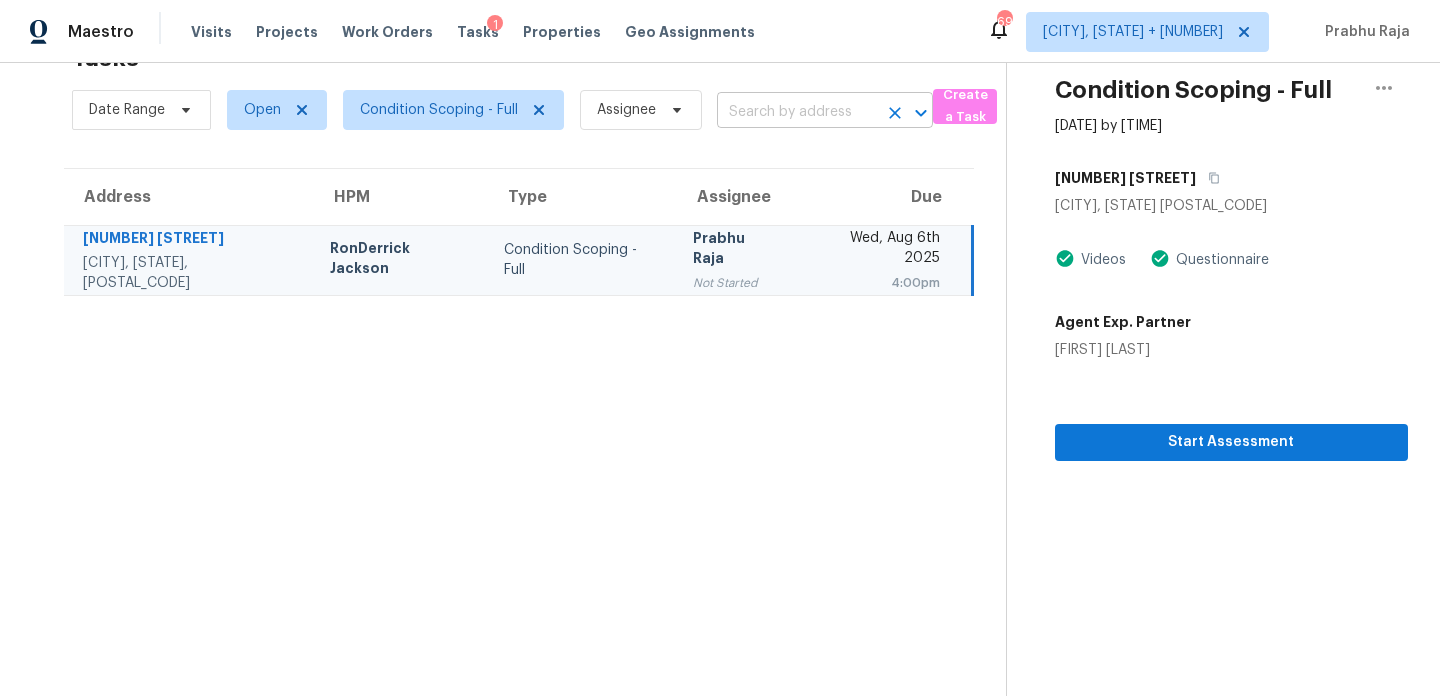 scroll, scrollTop: 0, scrollLeft: 0, axis: both 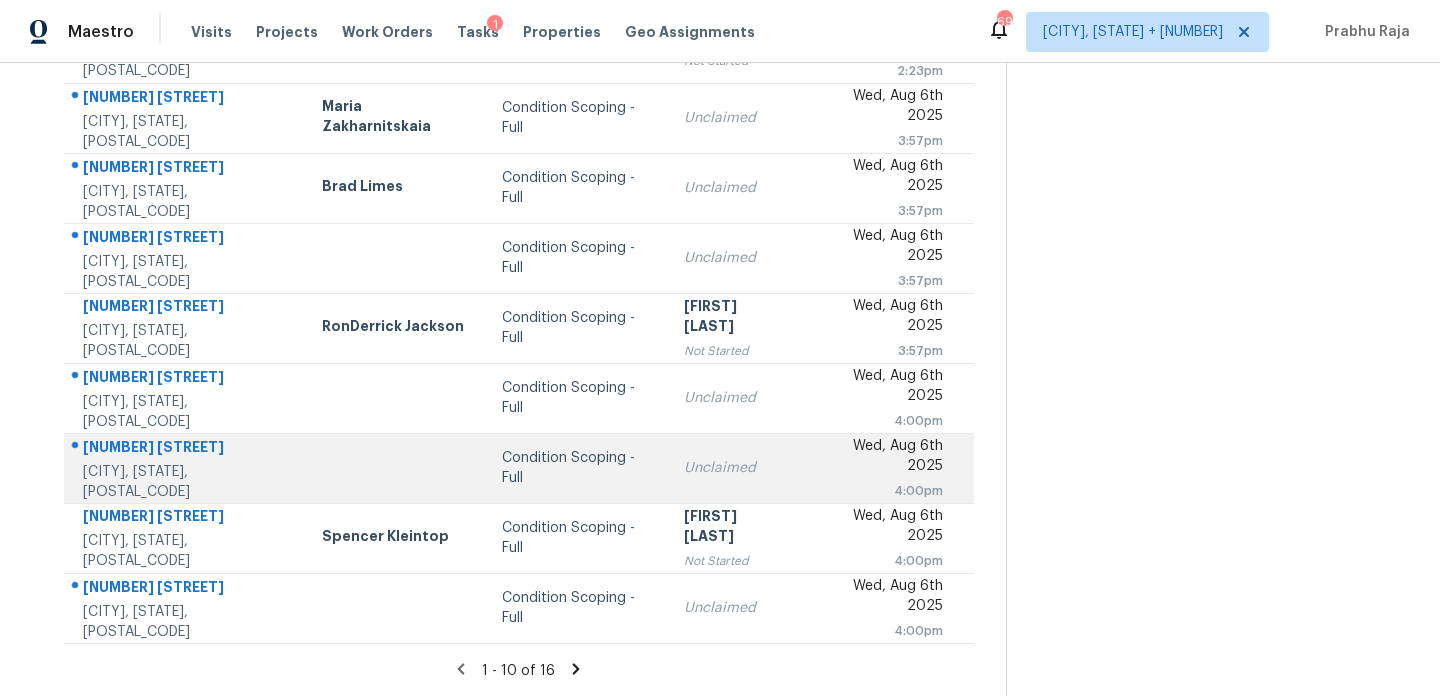 click on "Unclaimed" at bounding box center [735, 468] 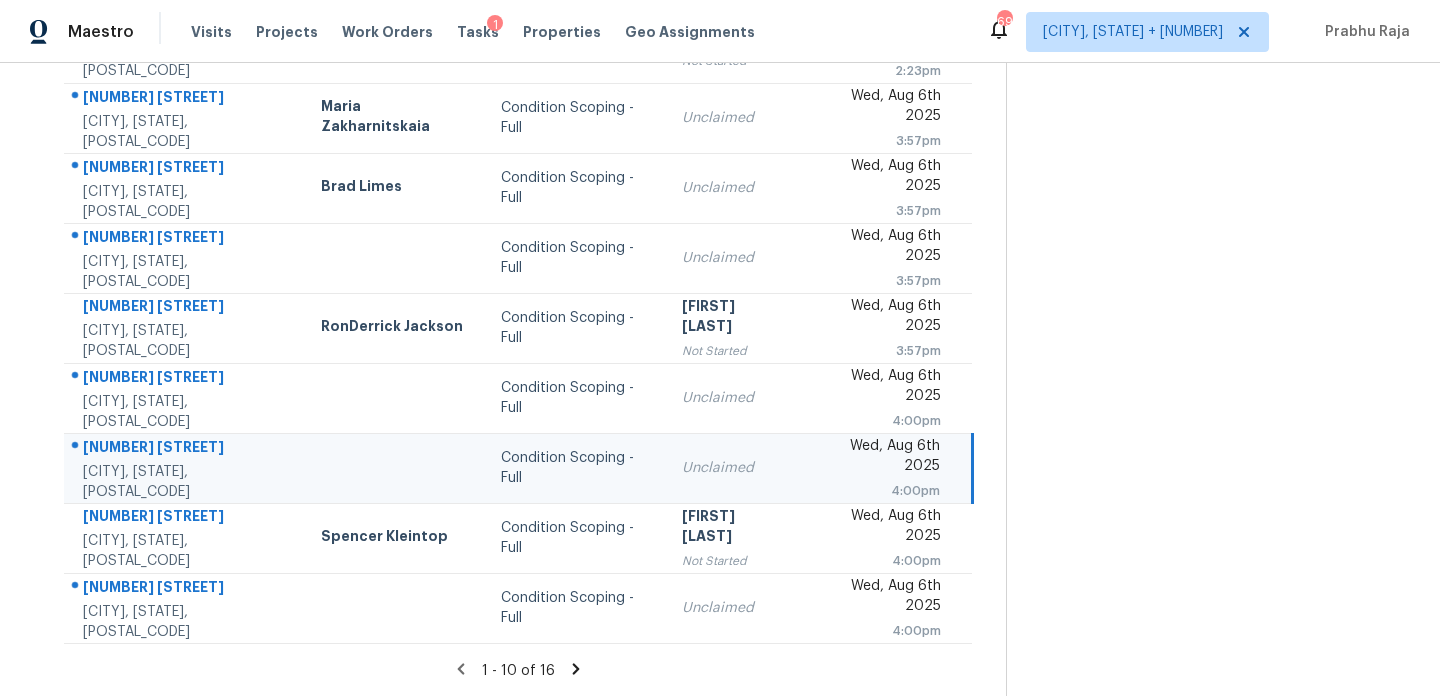 click on "Unclaimed" at bounding box center [733, 468] 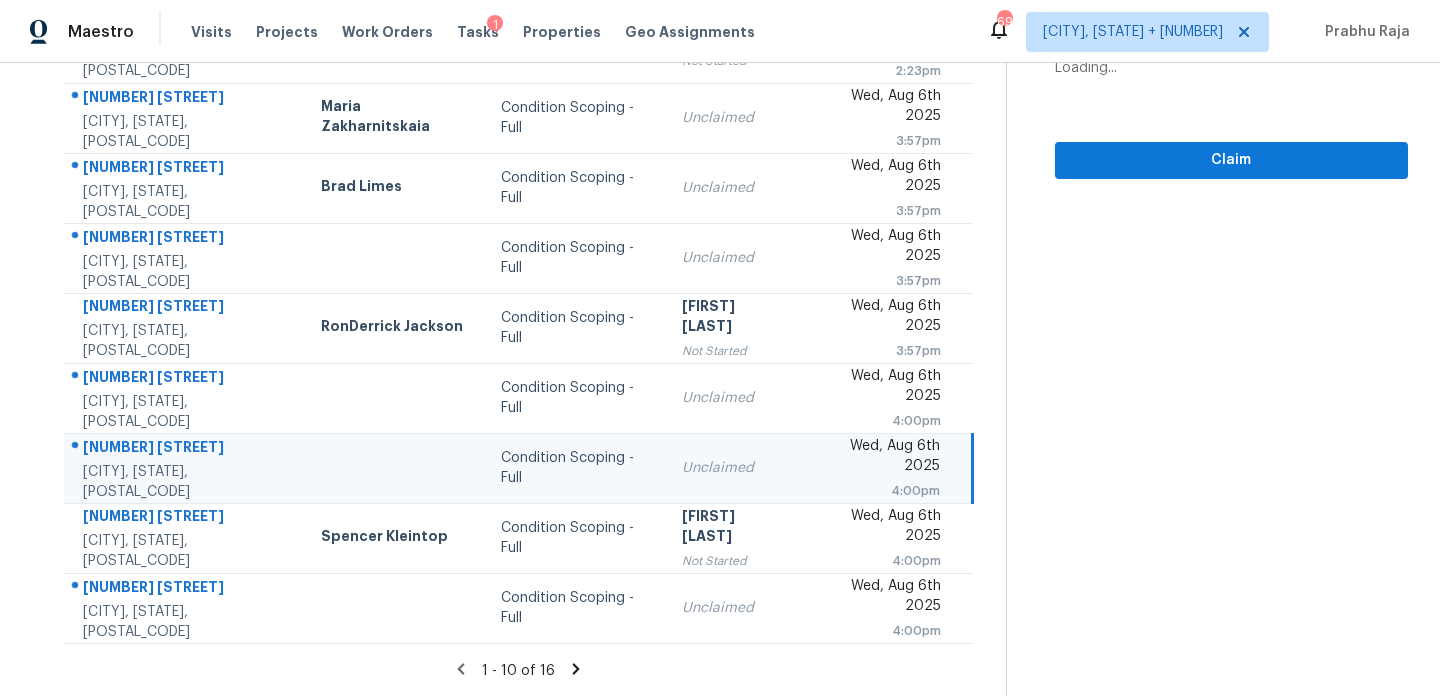 click on "Wed, Aug 6th 2025" at bounding box center (878, 458) 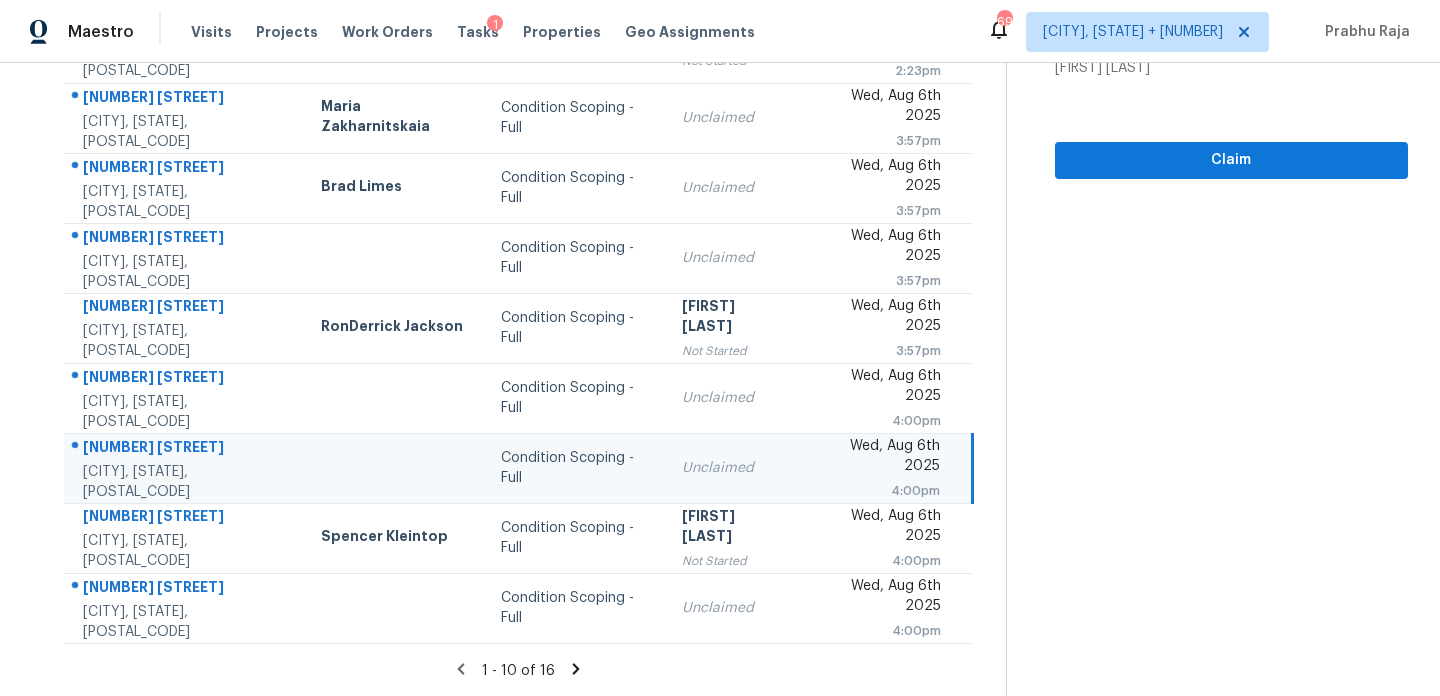 click on "Wed, Aug 6th 2025" at bounding box center [878, 458] 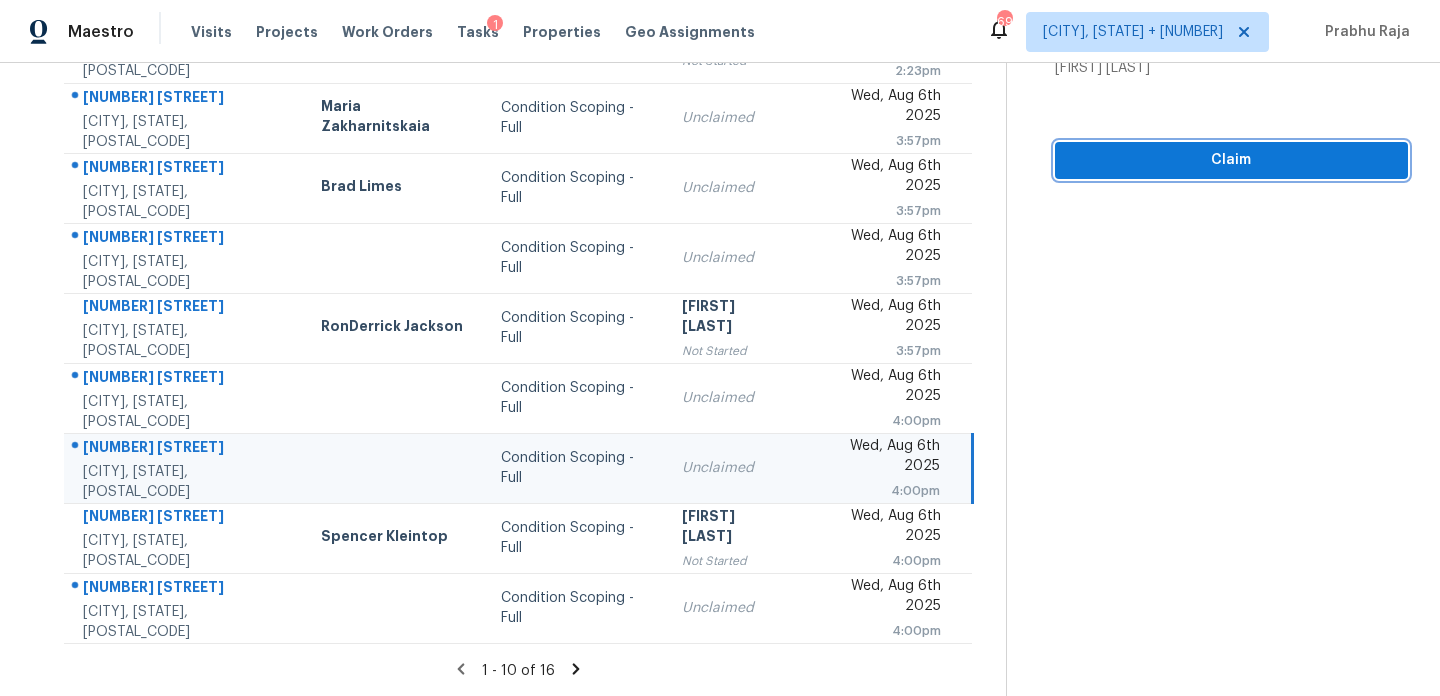 click on "Claim" at bounding box center [1231, 160] 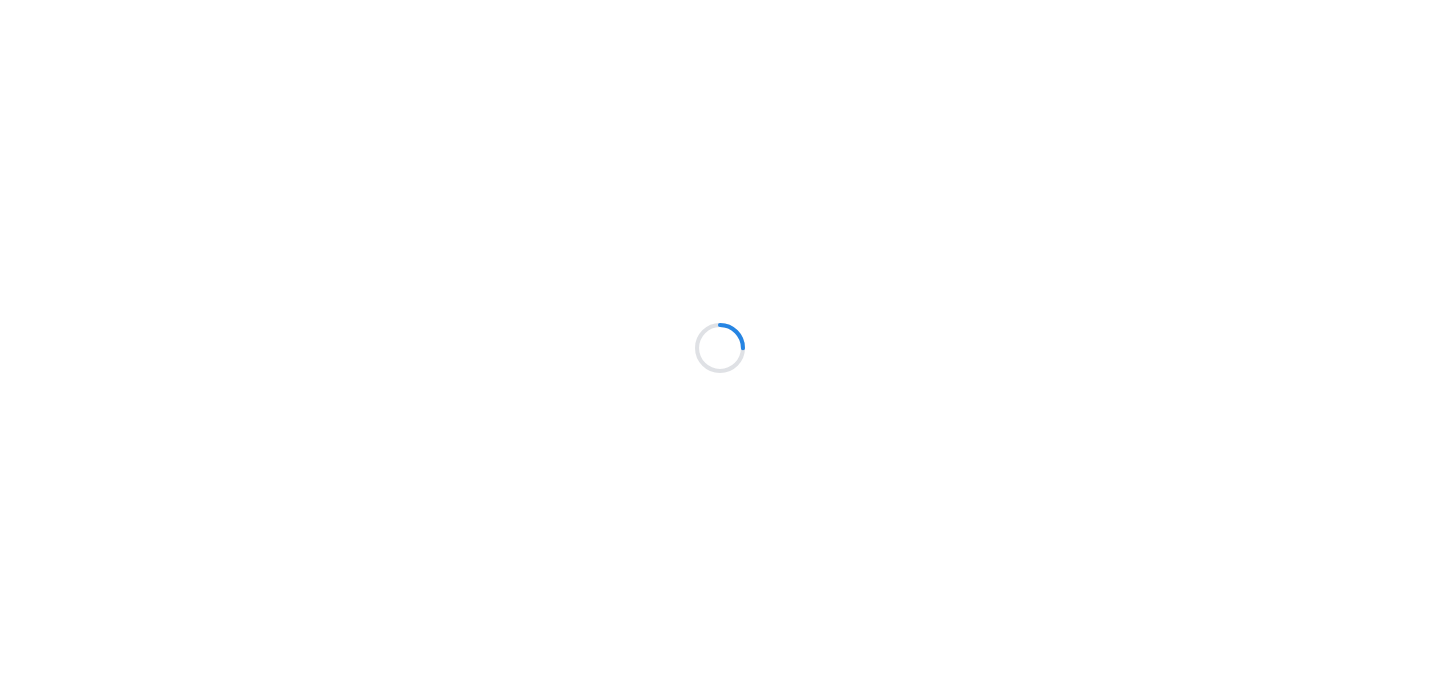 scroll, scrollTop: 0, scrollLeft: 0, axis: both 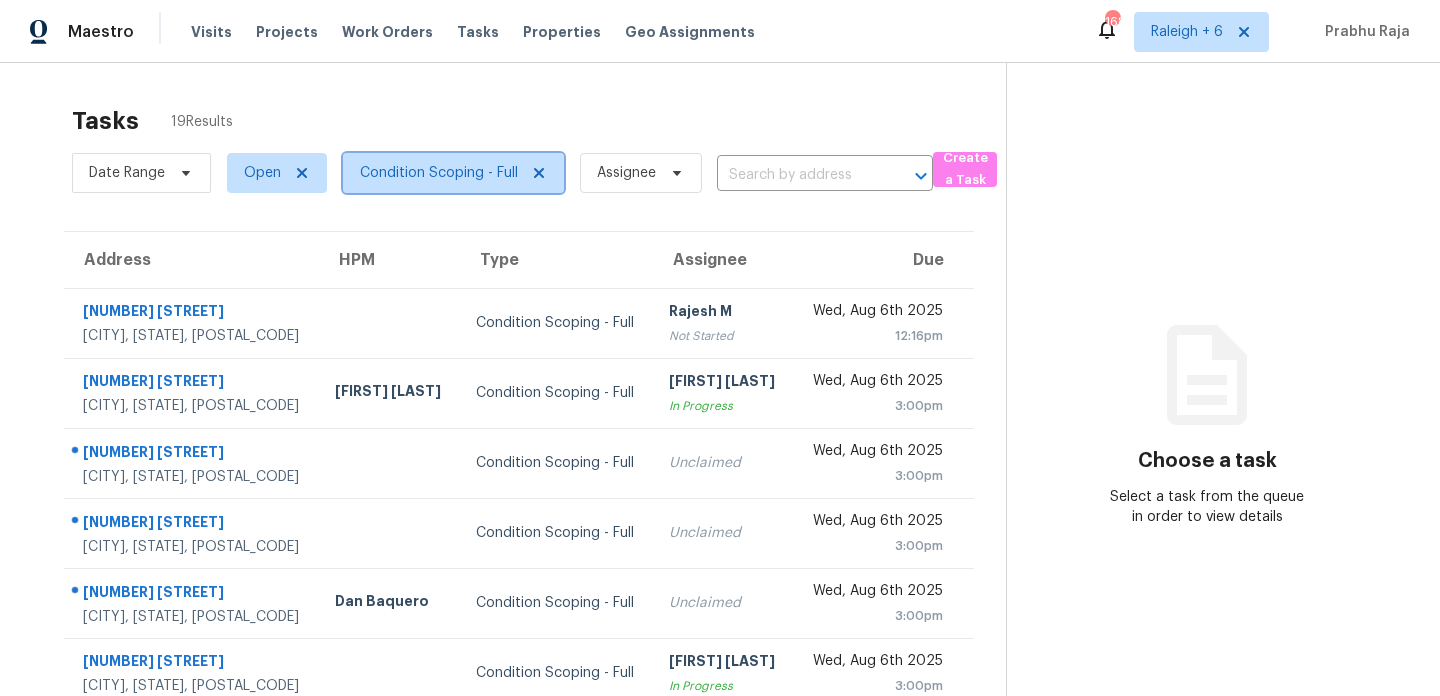 click on "Condition Scoping - Full" at bounding box center [453, 173] 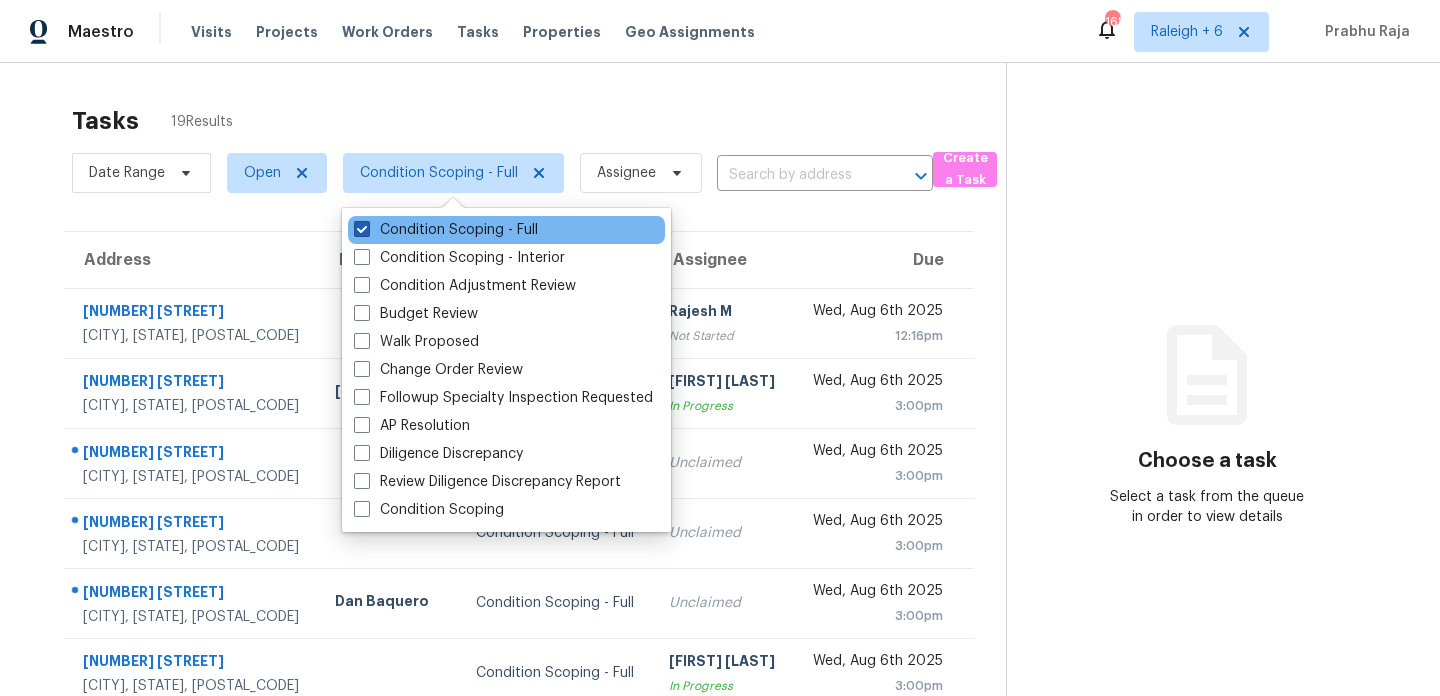 click on "Condition Scoping - Full" at bounding box center (446, 230) 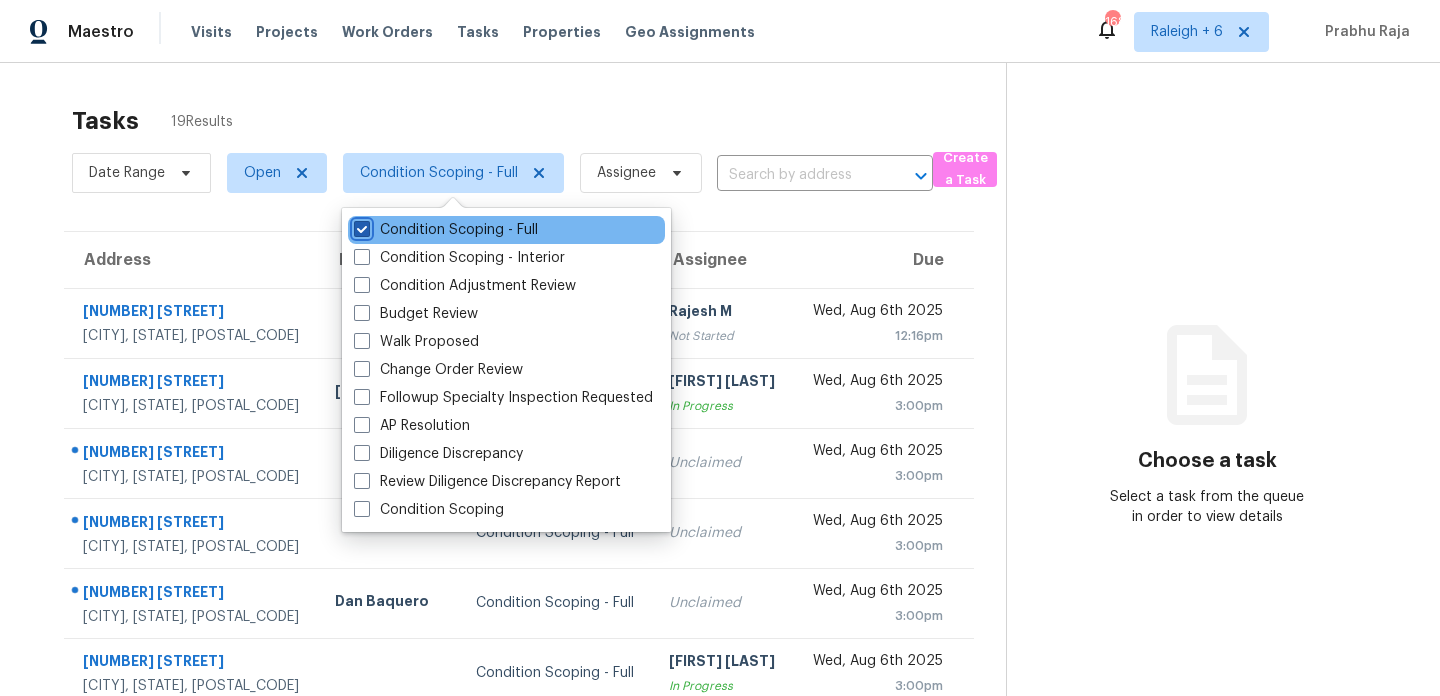 click on "Condition Scoping - Full" at bounding box center (360, 226) 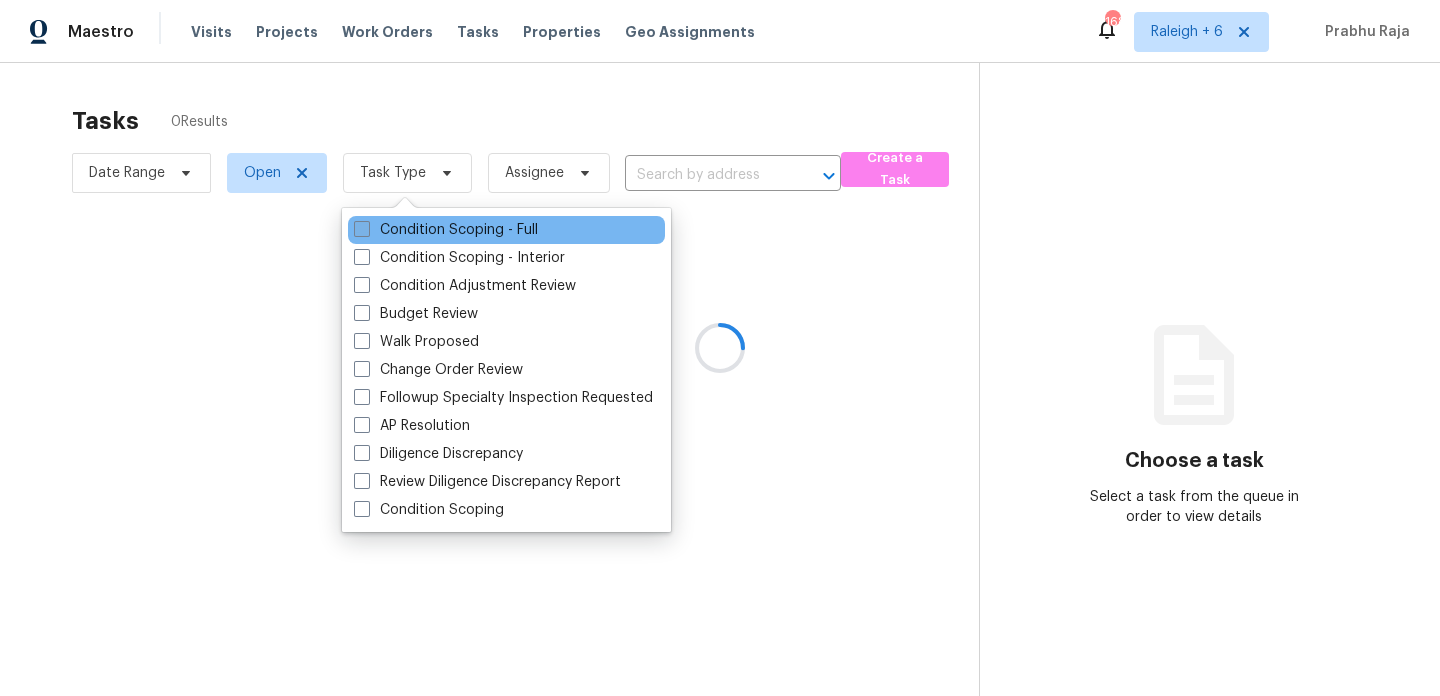 click on "Condition Scoping - Full" at bounding box center (446, 230) 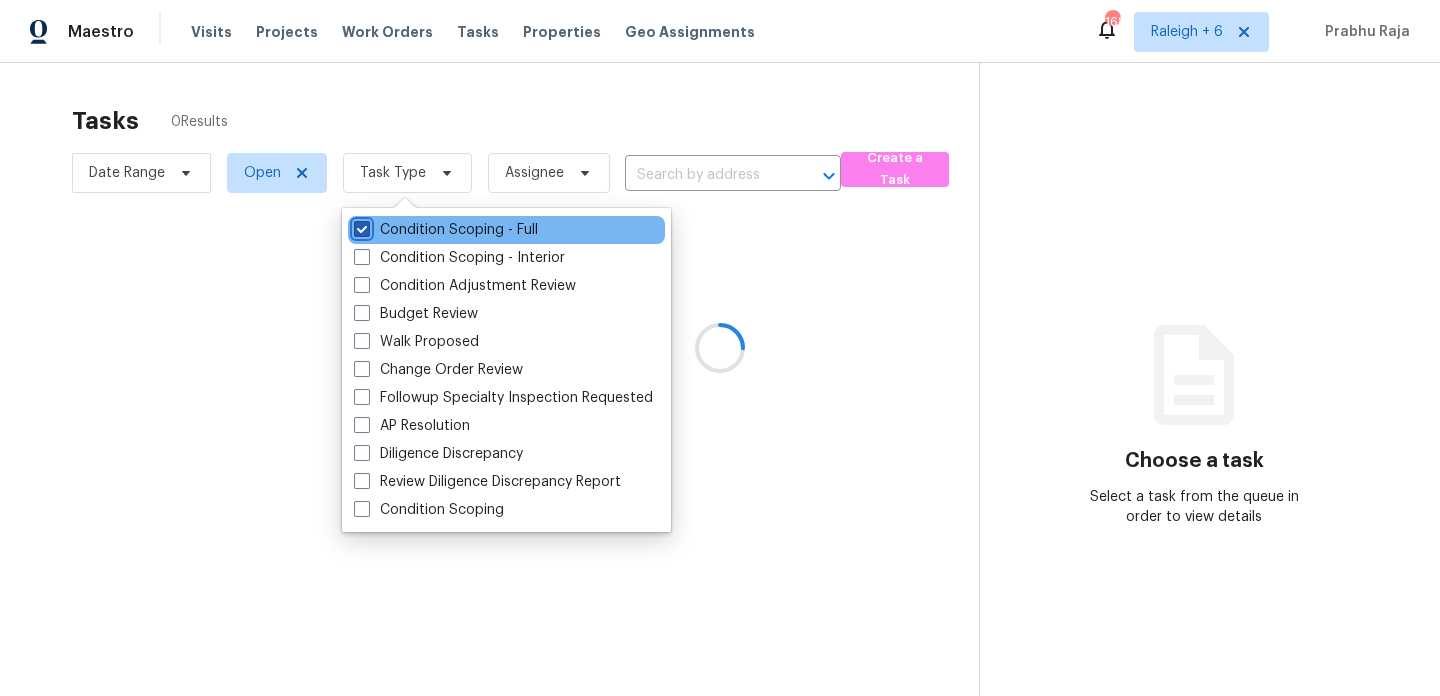 checkbox on "true" 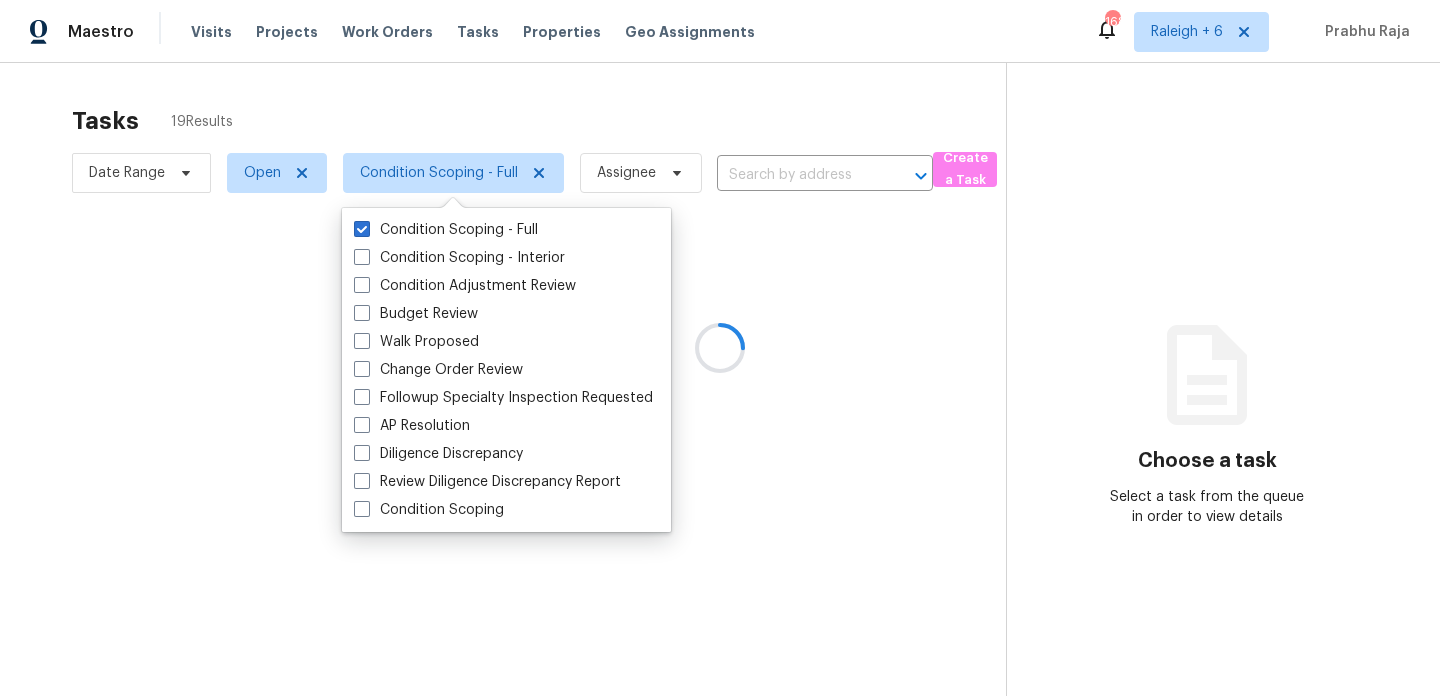 click at bounding box center [720, 348] 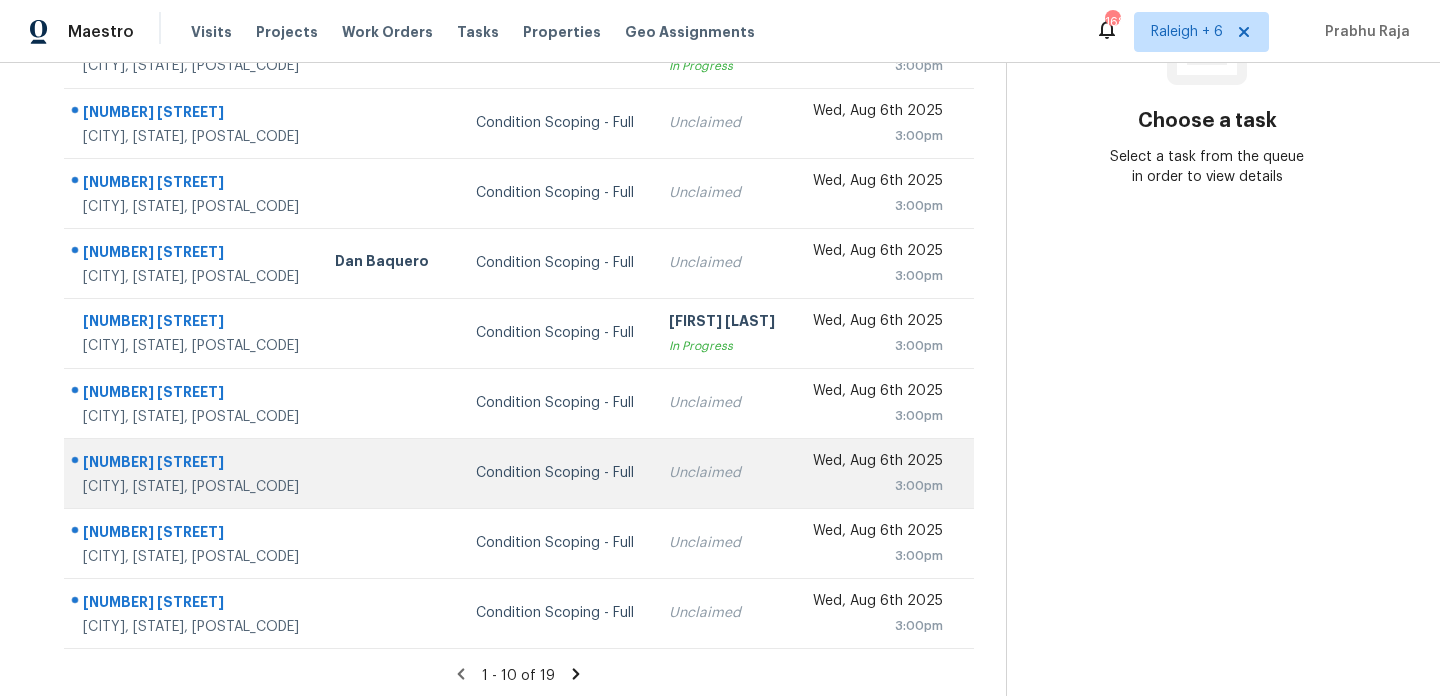 scroll, scrollTop: 345, scrollLeft: 0, axis: vertical 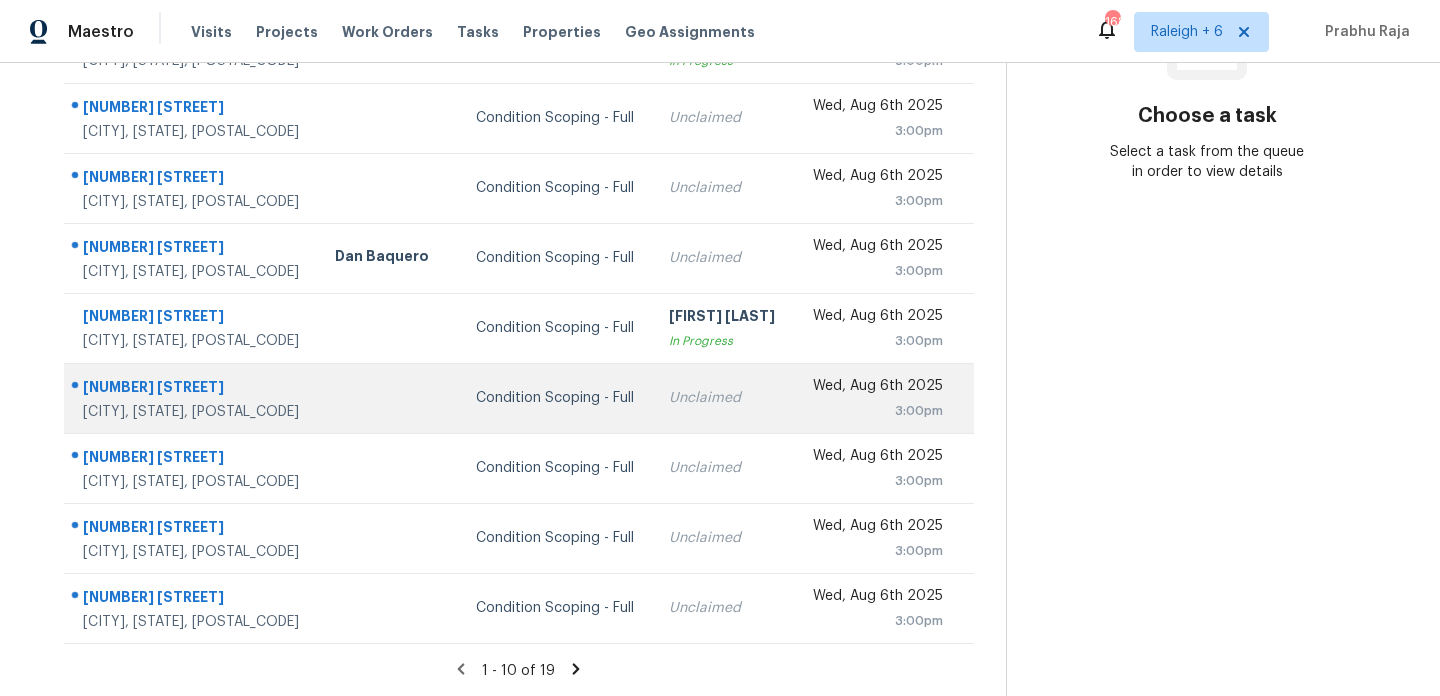 click on "Unclaimed" at bounding box center [723, 398] 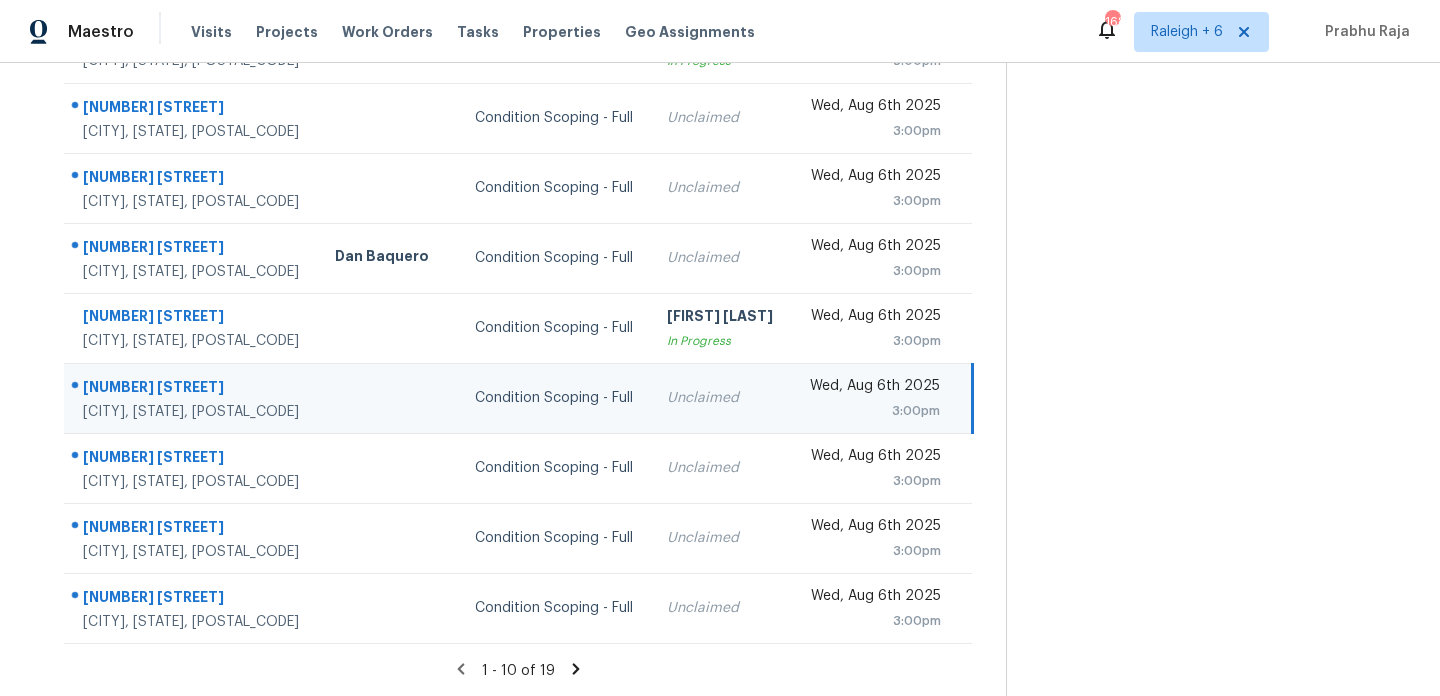 click on "Unclaimed" at bounding box center (721, 398) 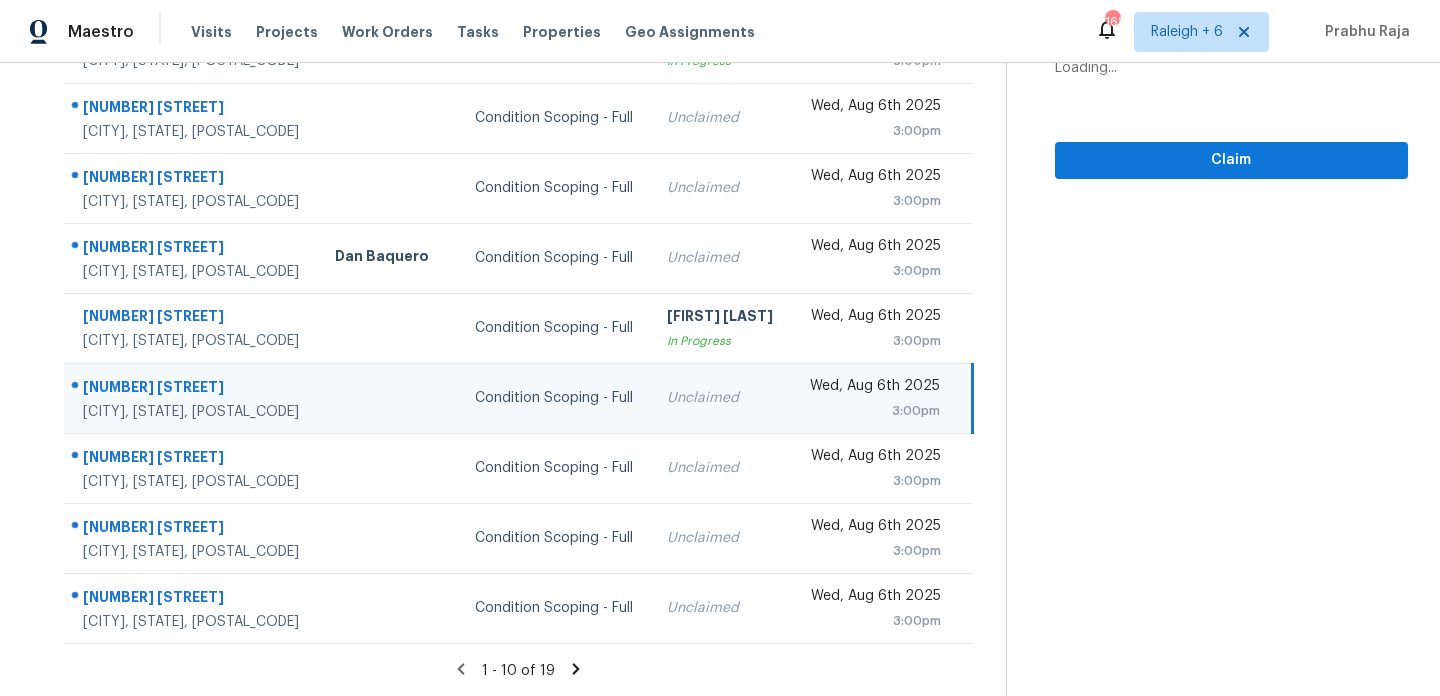 click on "Wed, Aug 6th 2025" at bounding box center (873, 388) 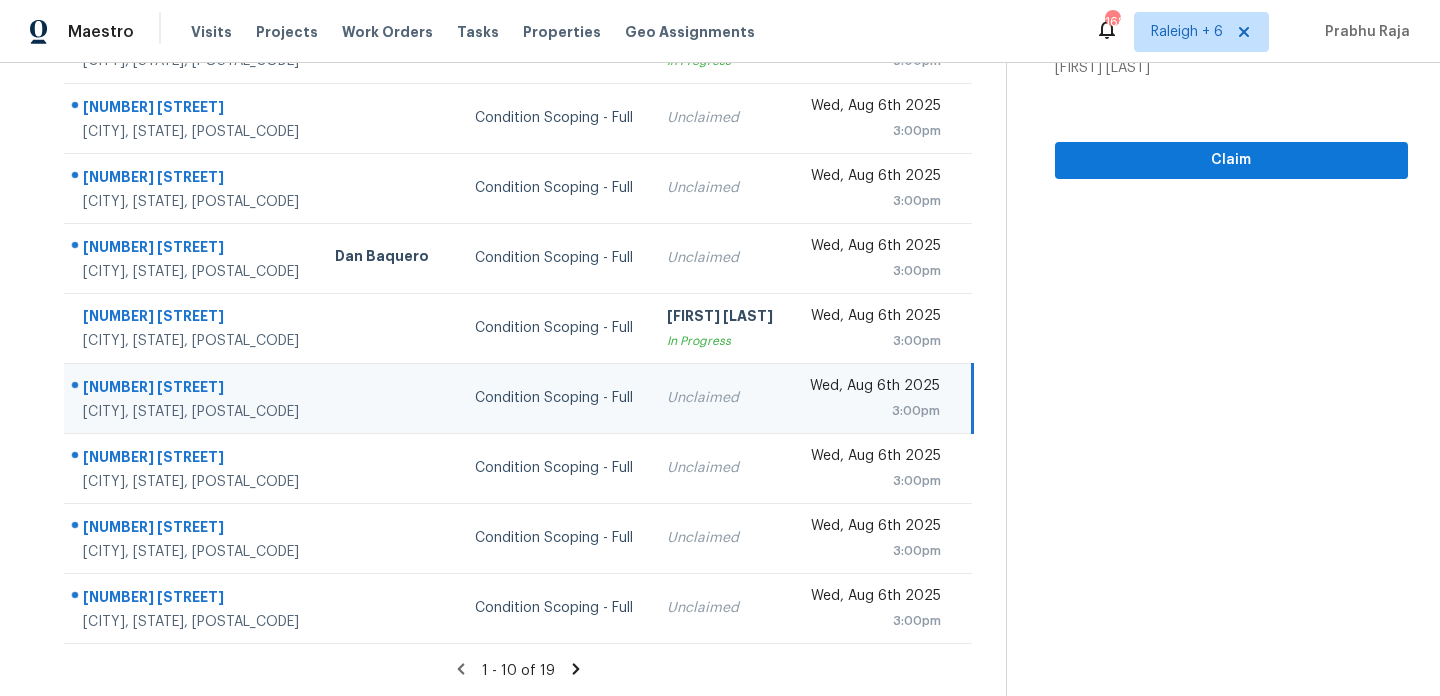 click on "Wed, Aug 6th 2025" at bounding box center [873, 388] 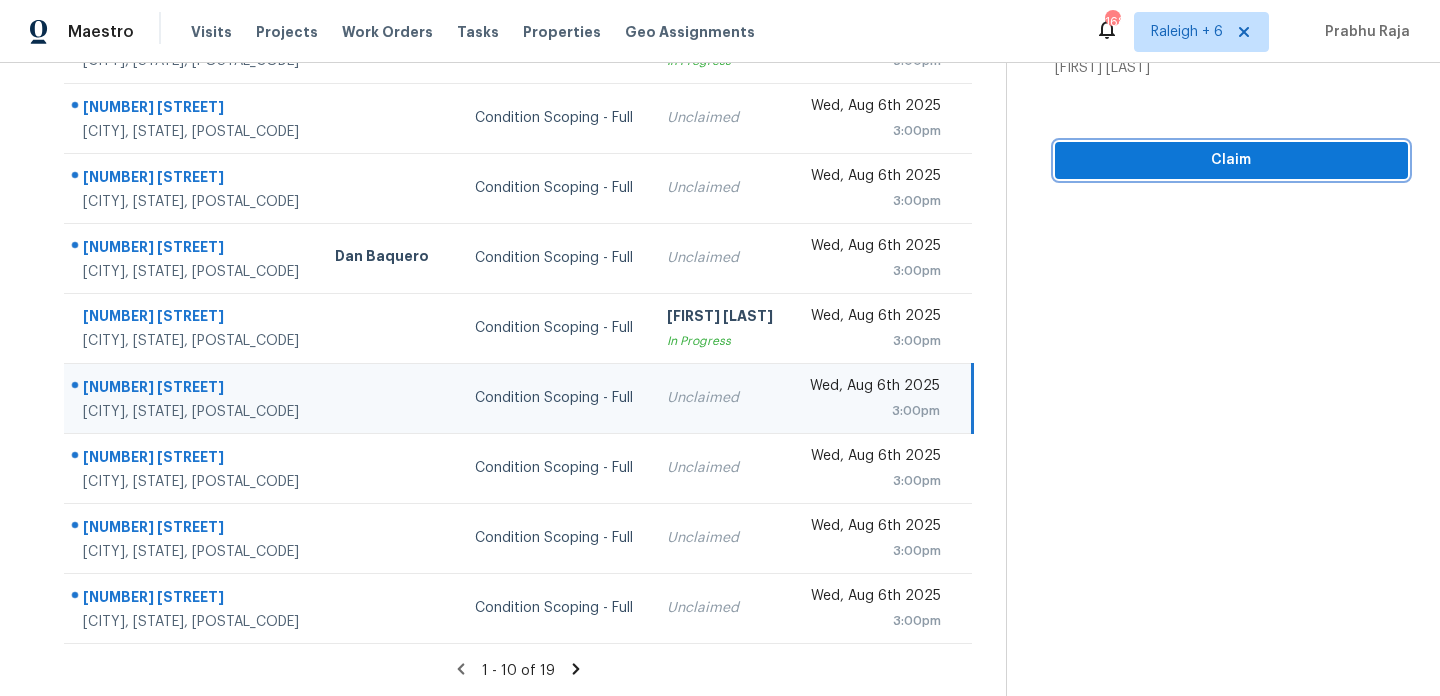 click on "Claim" at bounding box center (1231, 160) 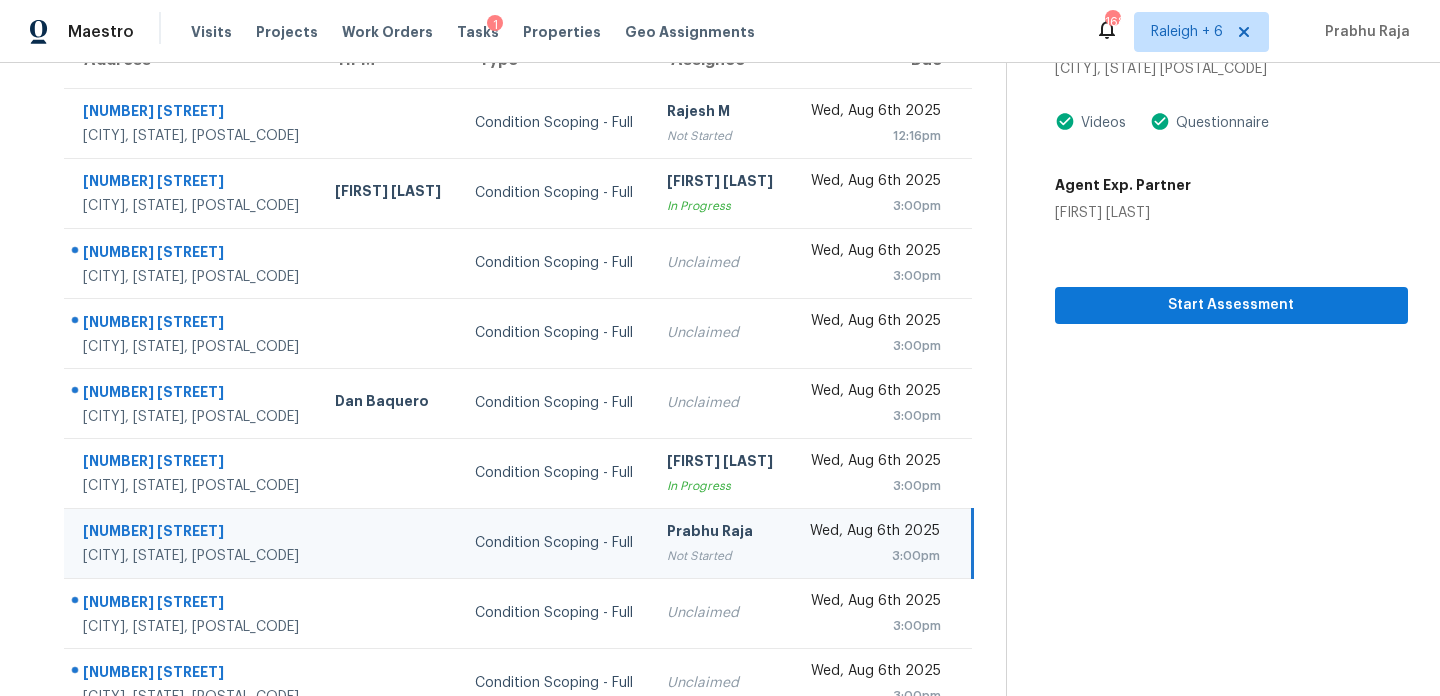 scroll, scrollTop: 192, scrollLeft: 0, axis: vertical 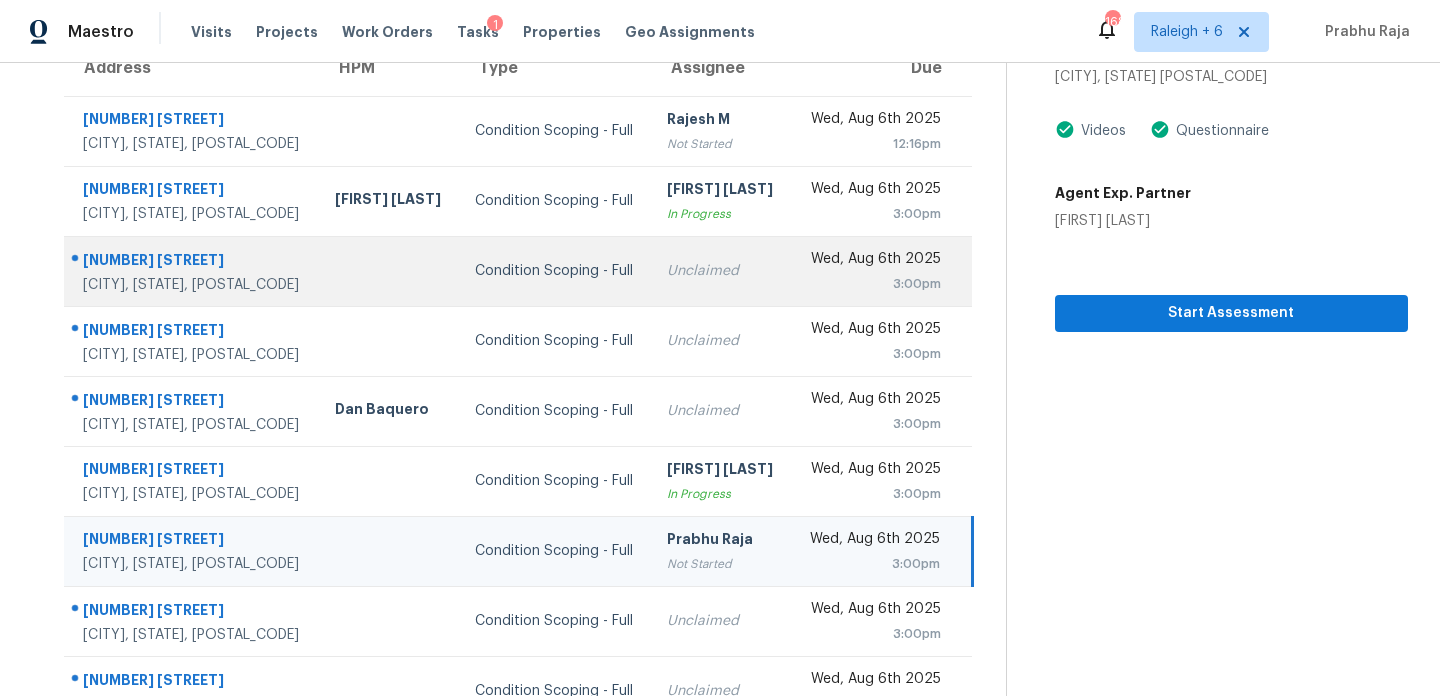 click on "Unclaimed" at bounding box center [721, 271] 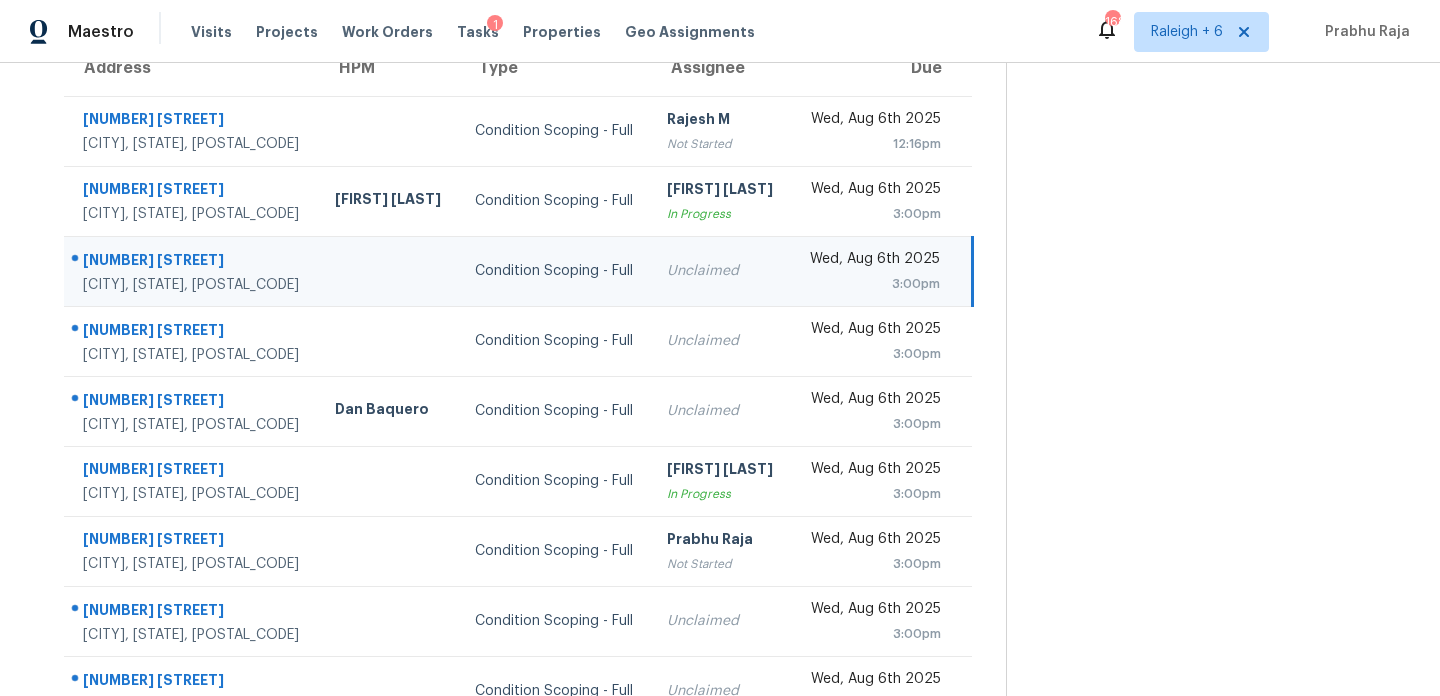 click on "Unclaimed" at bounding box center (721, 271) 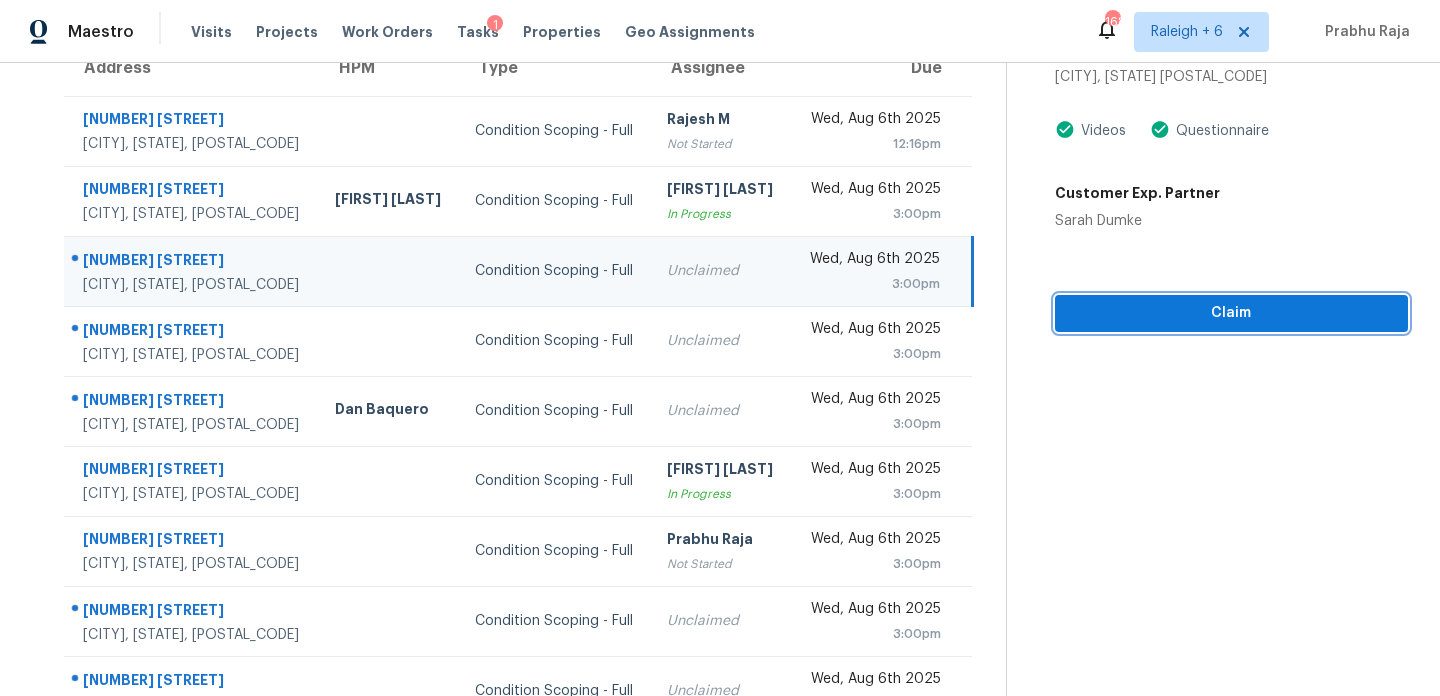 click on "Claim" at bounding box center [1231, 313] 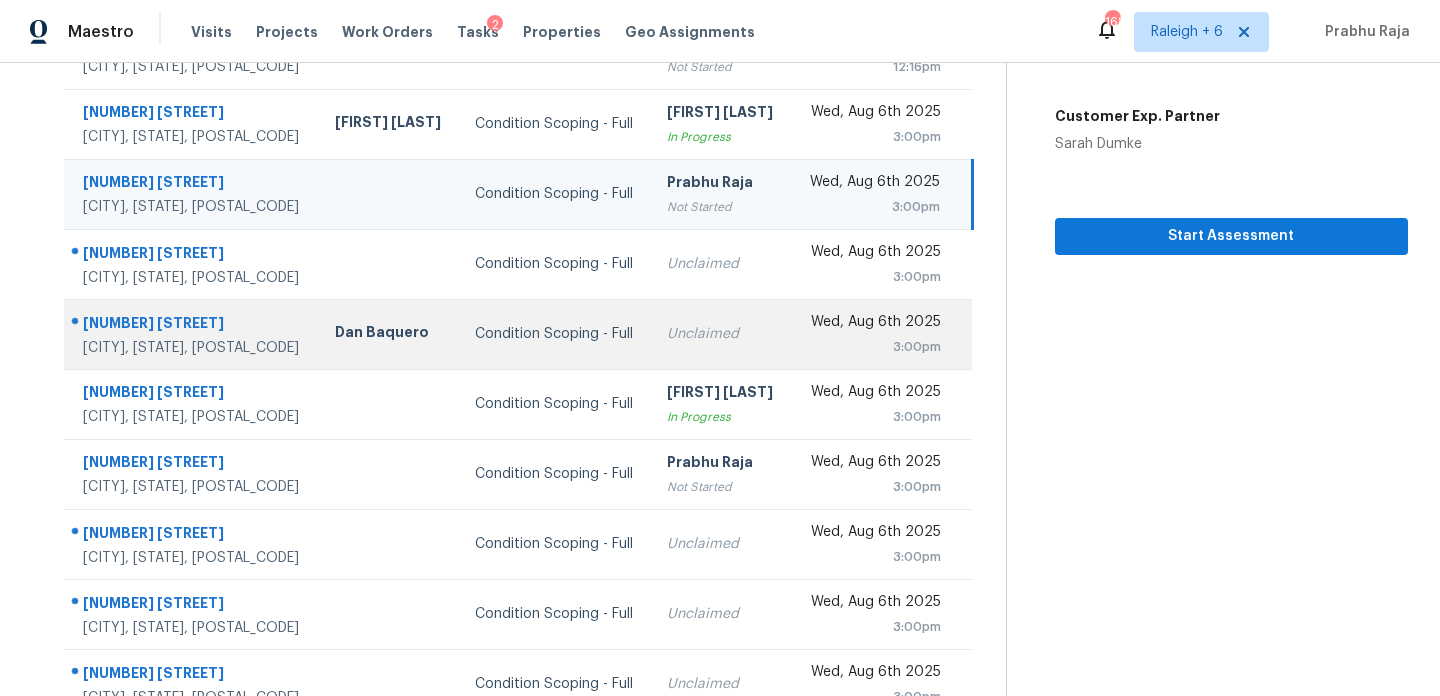 scroll, scrollTop: 345, scrollLeft: 0, axis: vertical 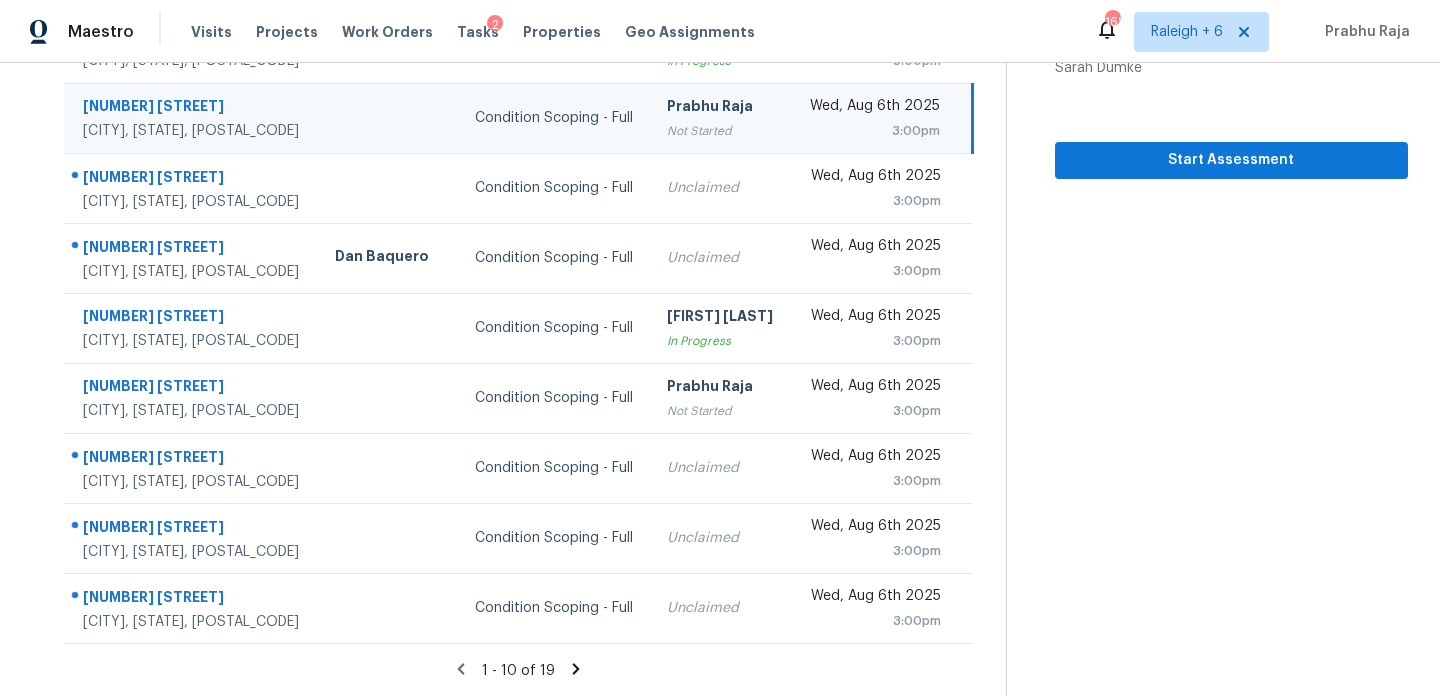 click 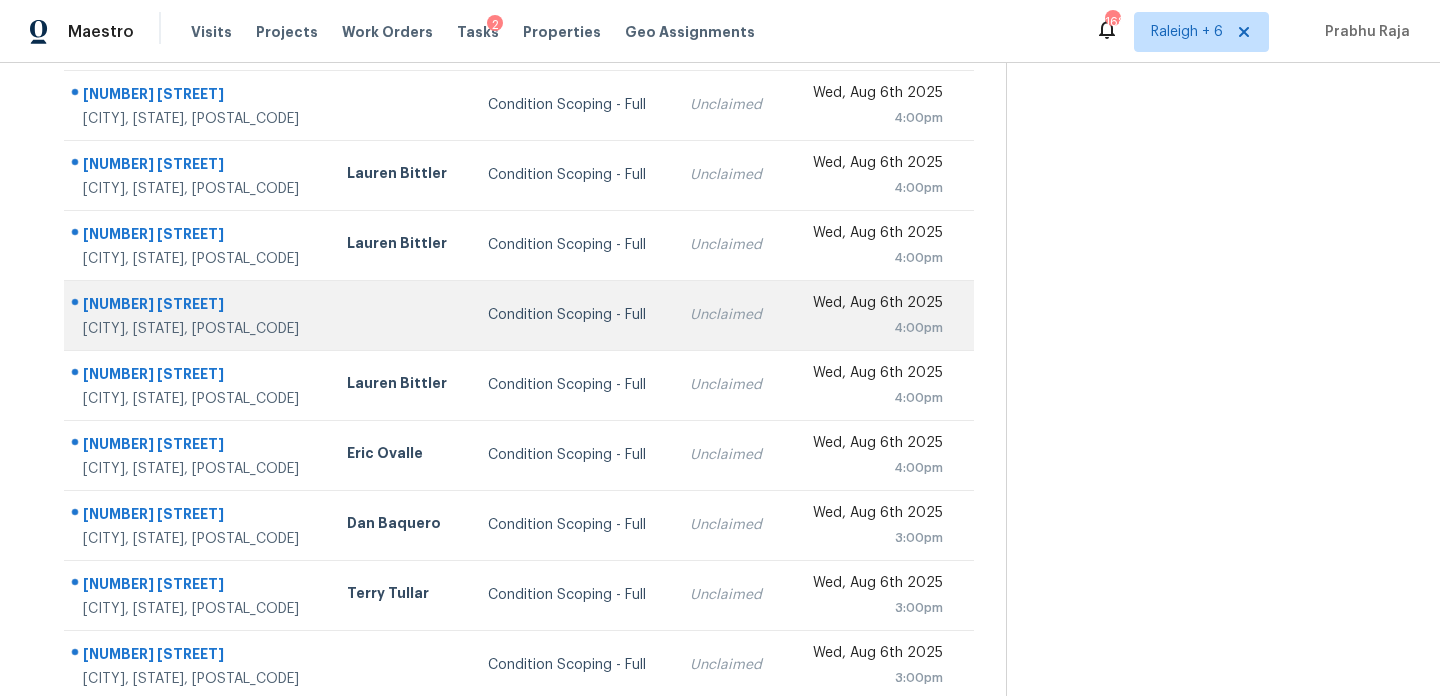 scroll, scrollTop: 275, scrollLeft: 0, axis: vertical 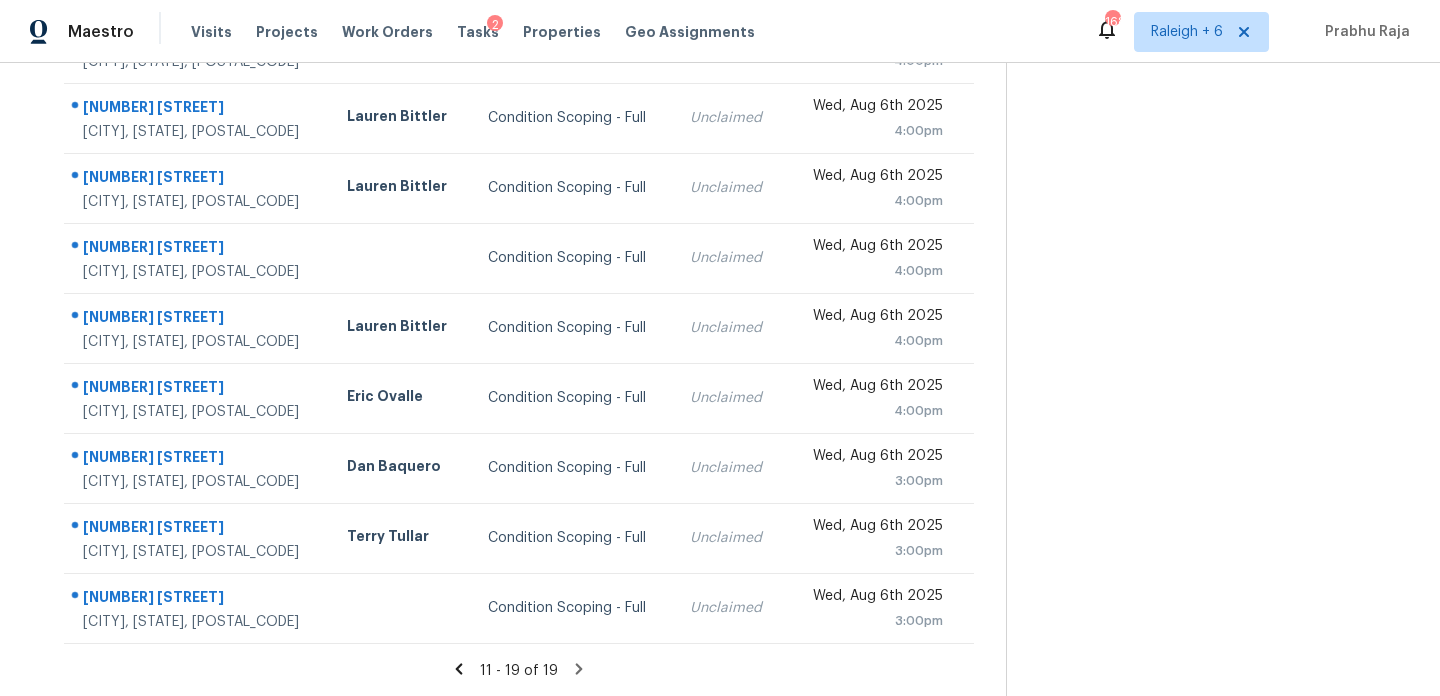 click 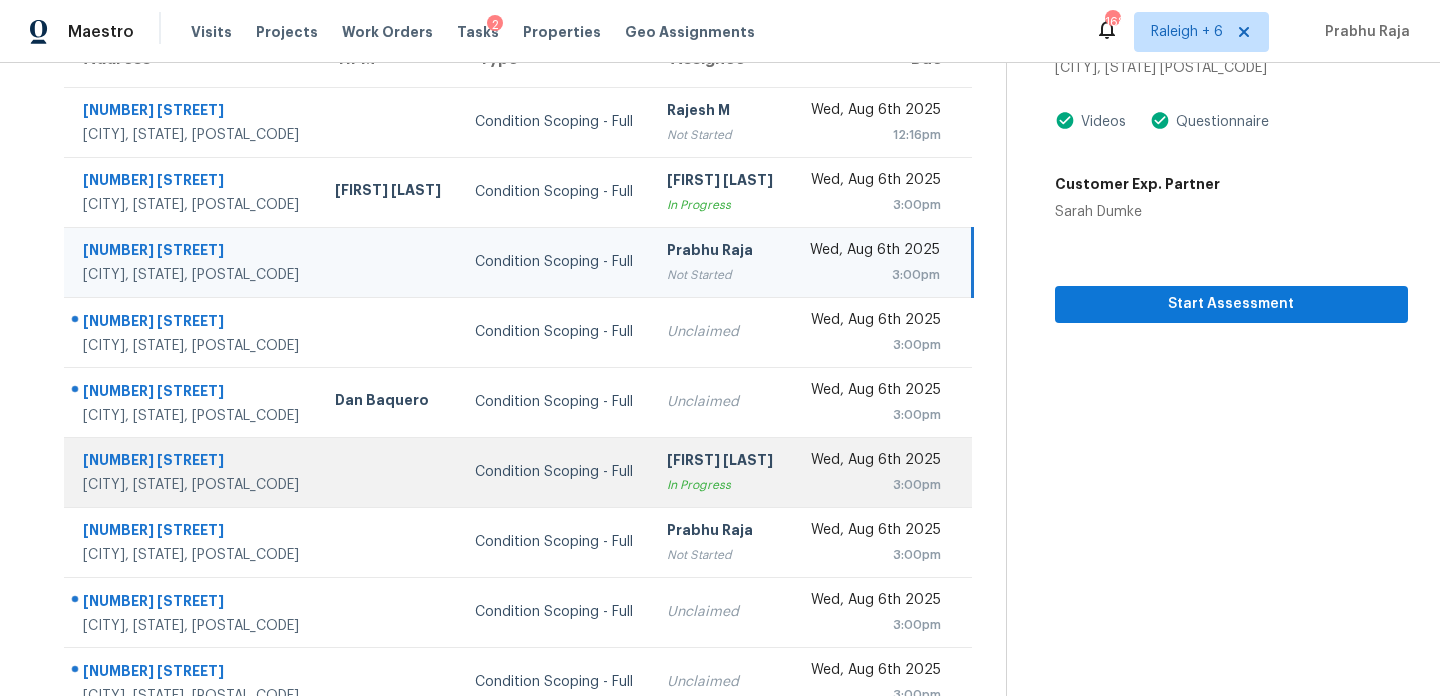 scroll, scrollTop: 345, scrollLeft: 0, axis: vertical 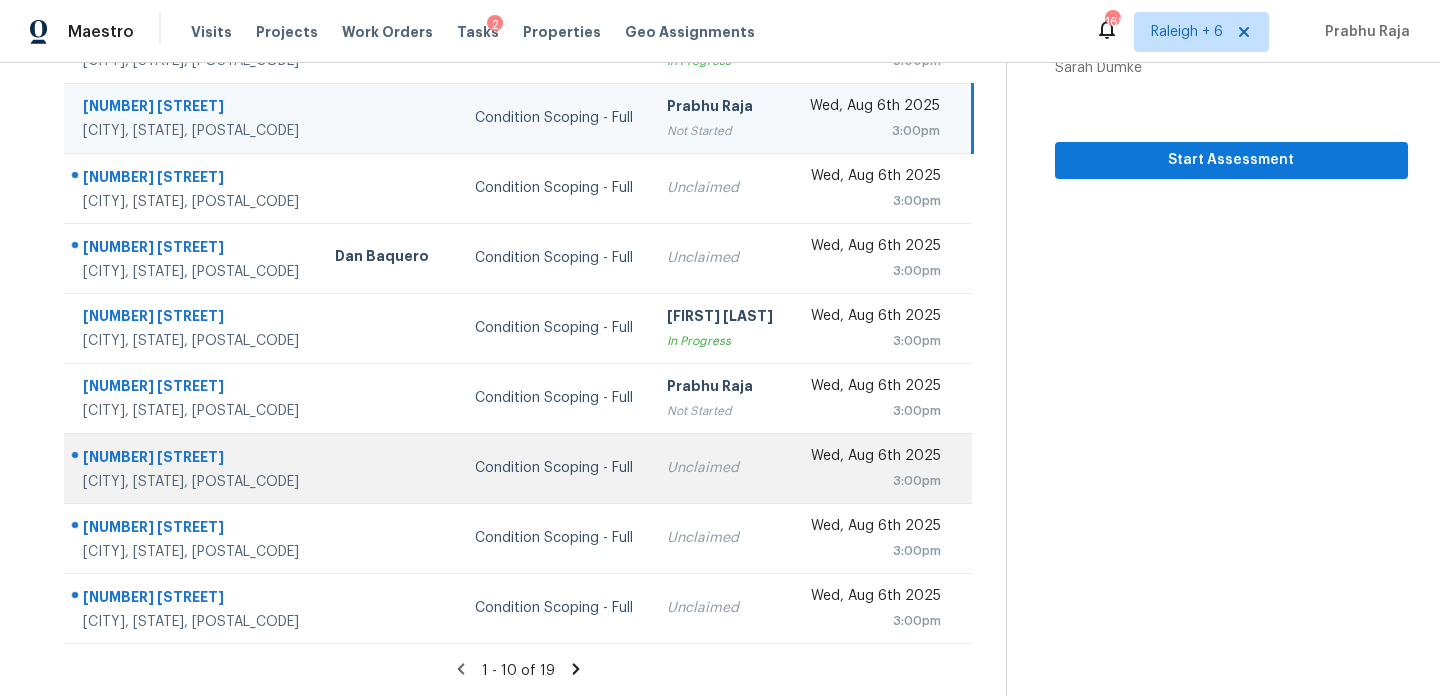 click on "Unclaimed" at bounding box center (721, 468) 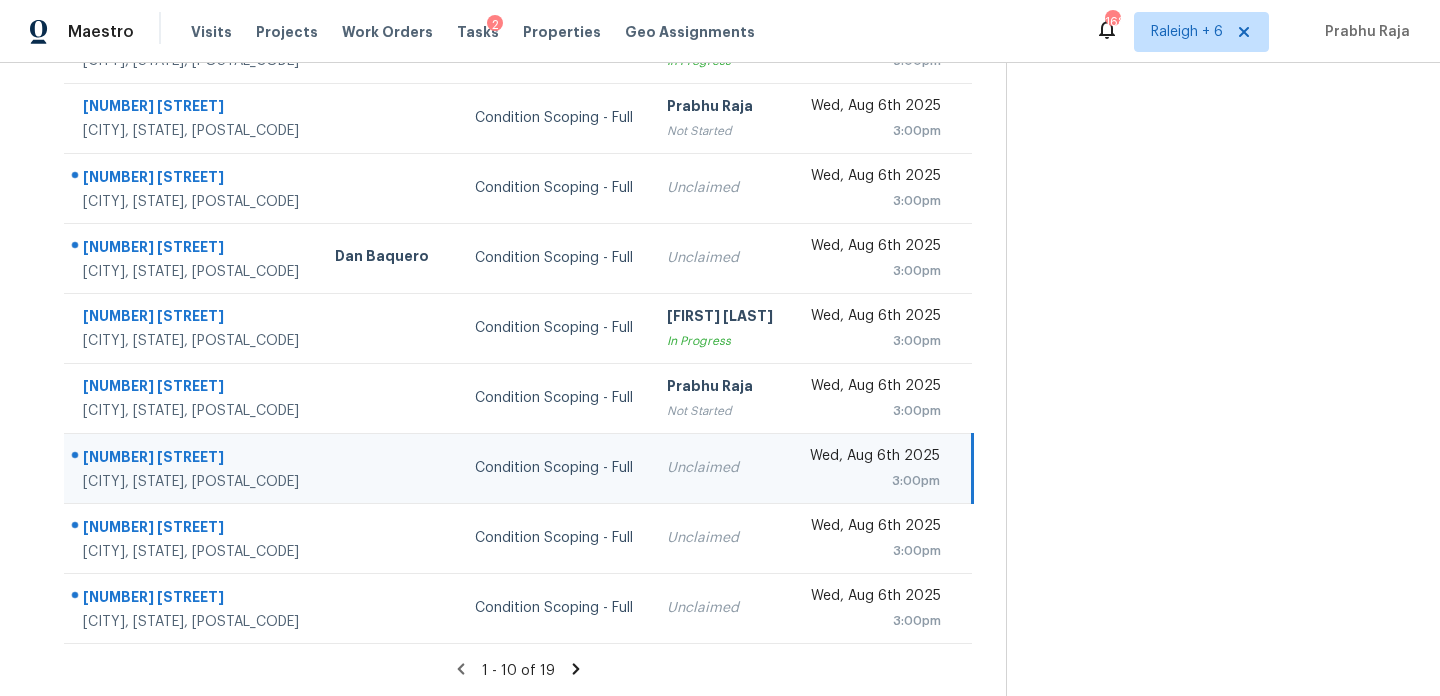 click on "Unclaimed" at bounding box center (721, 468) 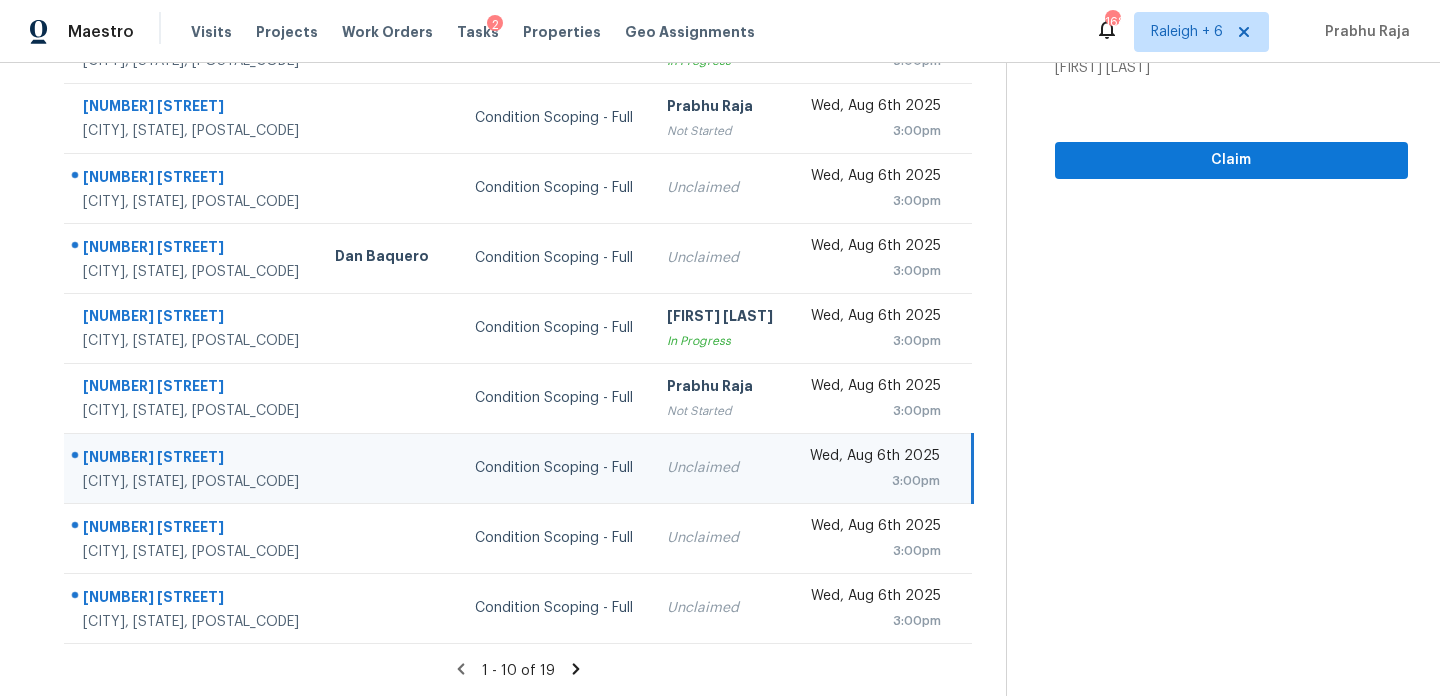 click on "[DAY], [MONTH] [DAY_NUM] [YEAR] [TIME]" at bounding box center (881, 468) 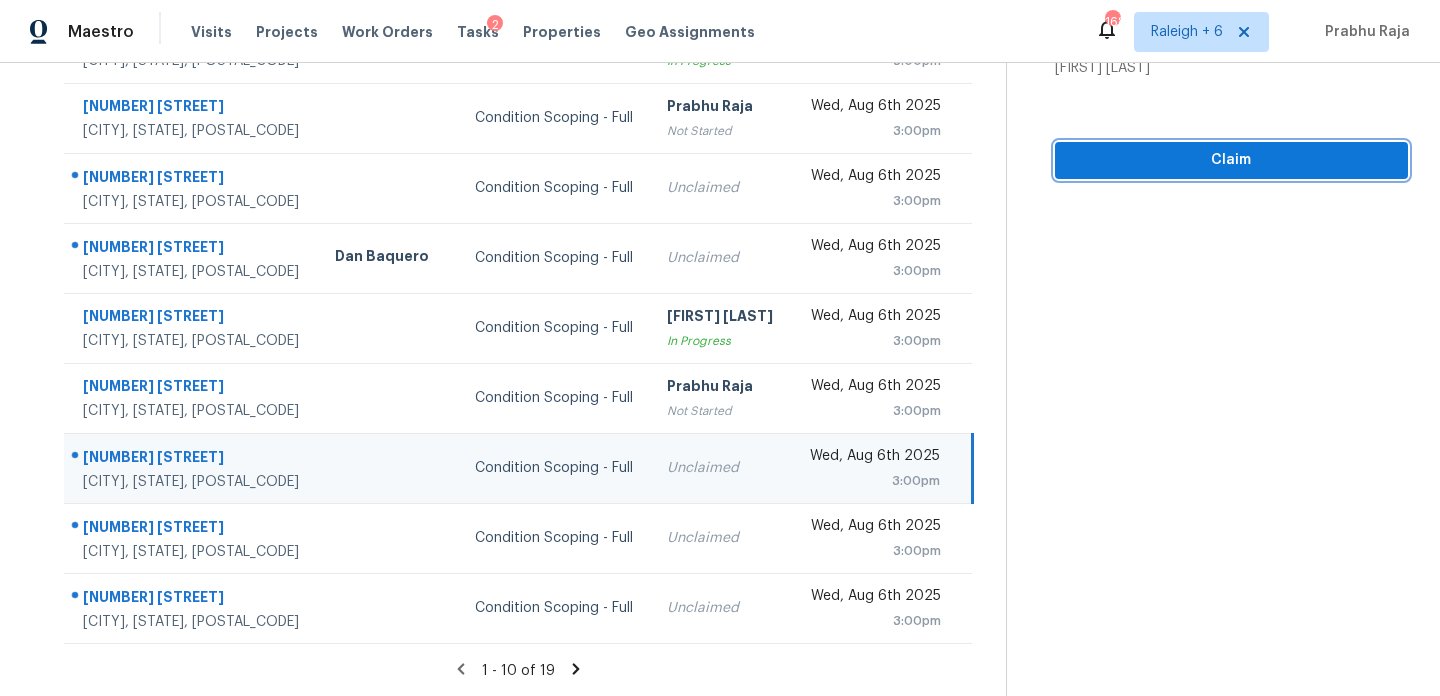 click on "Claim" at bounding box center (1231, 160) 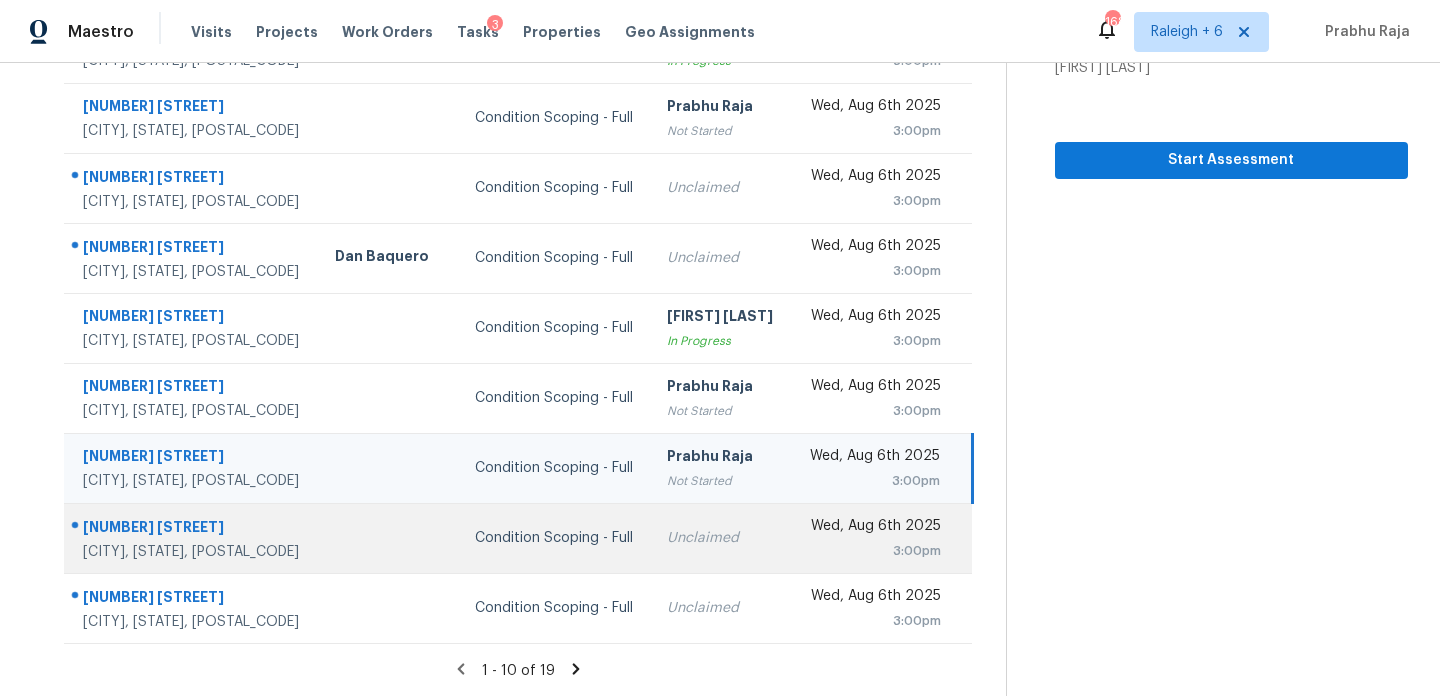 click on "[DAY], [MONTH] [DAY_NUM] [YEAR] [TIME]" at bounding box center (881, 538) 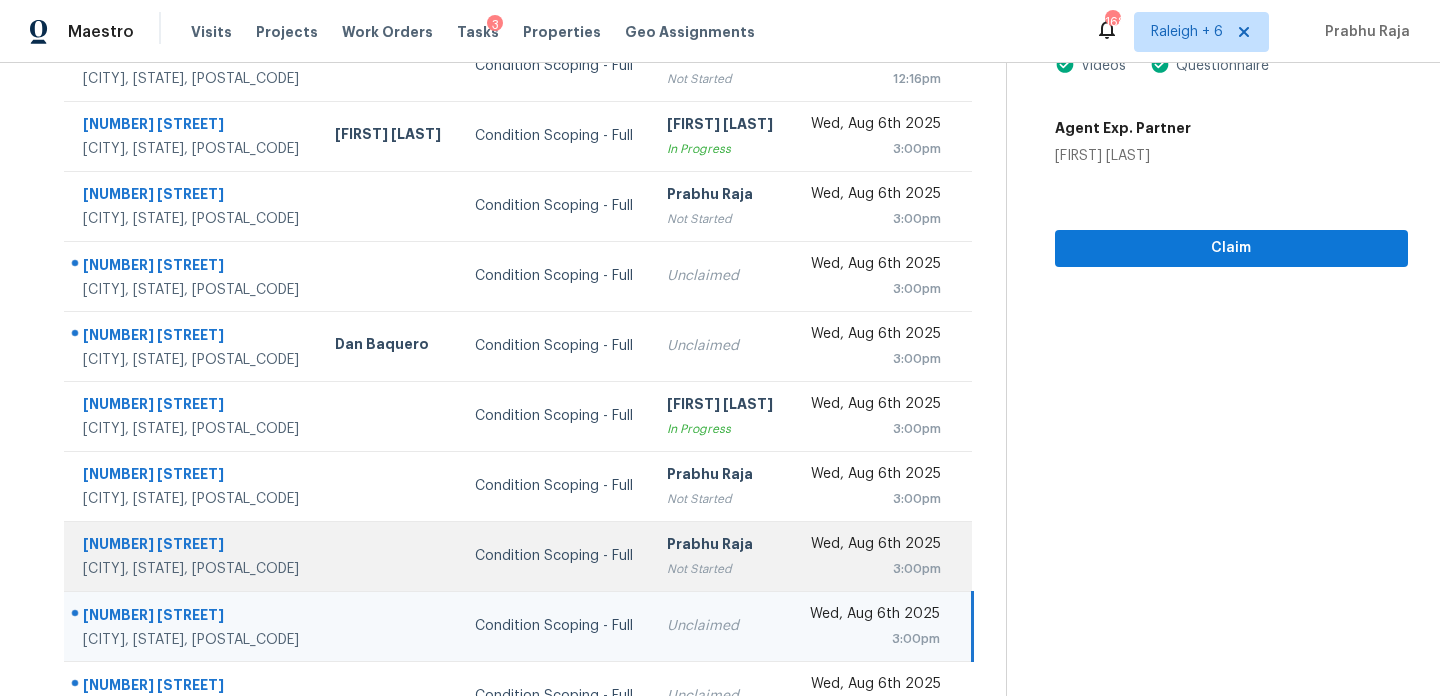 scroll, scrollTop: 247, scrollLeft: 0, axis: vertical 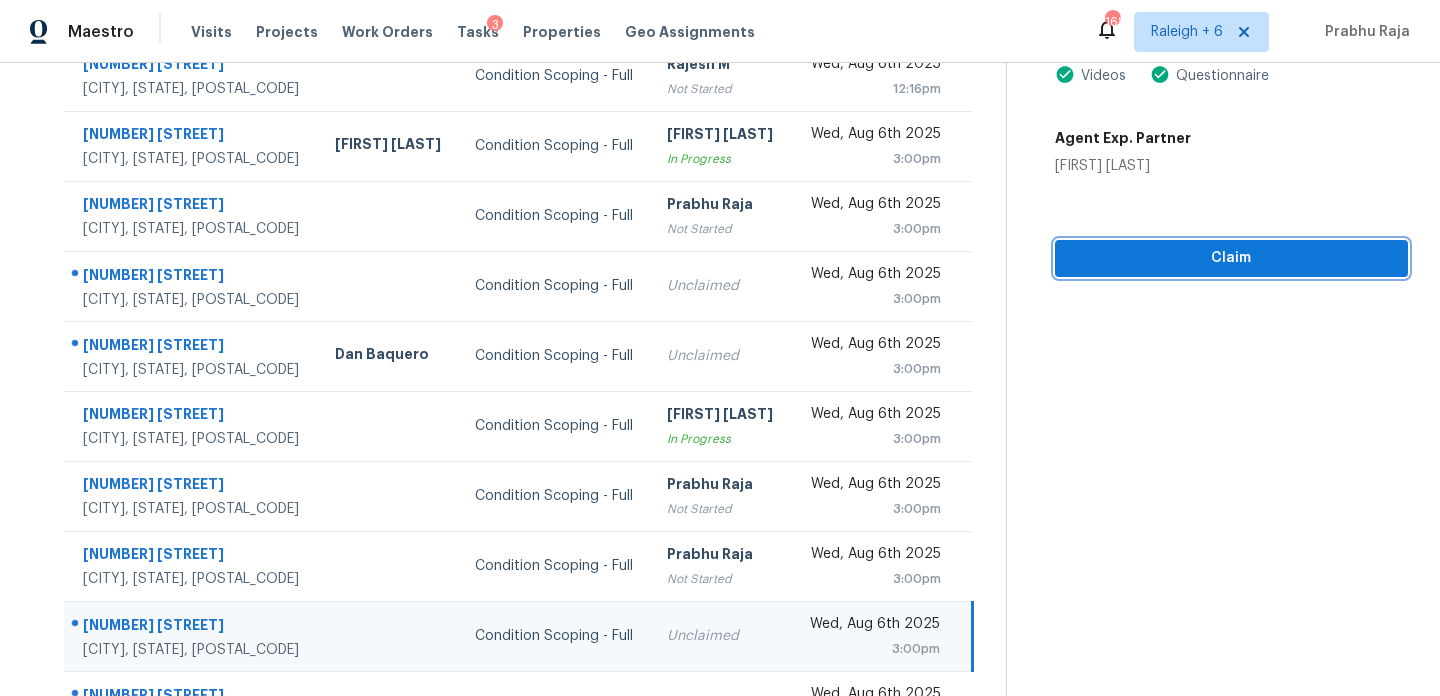 click on "Claim" at bounding box center [1231, 258] 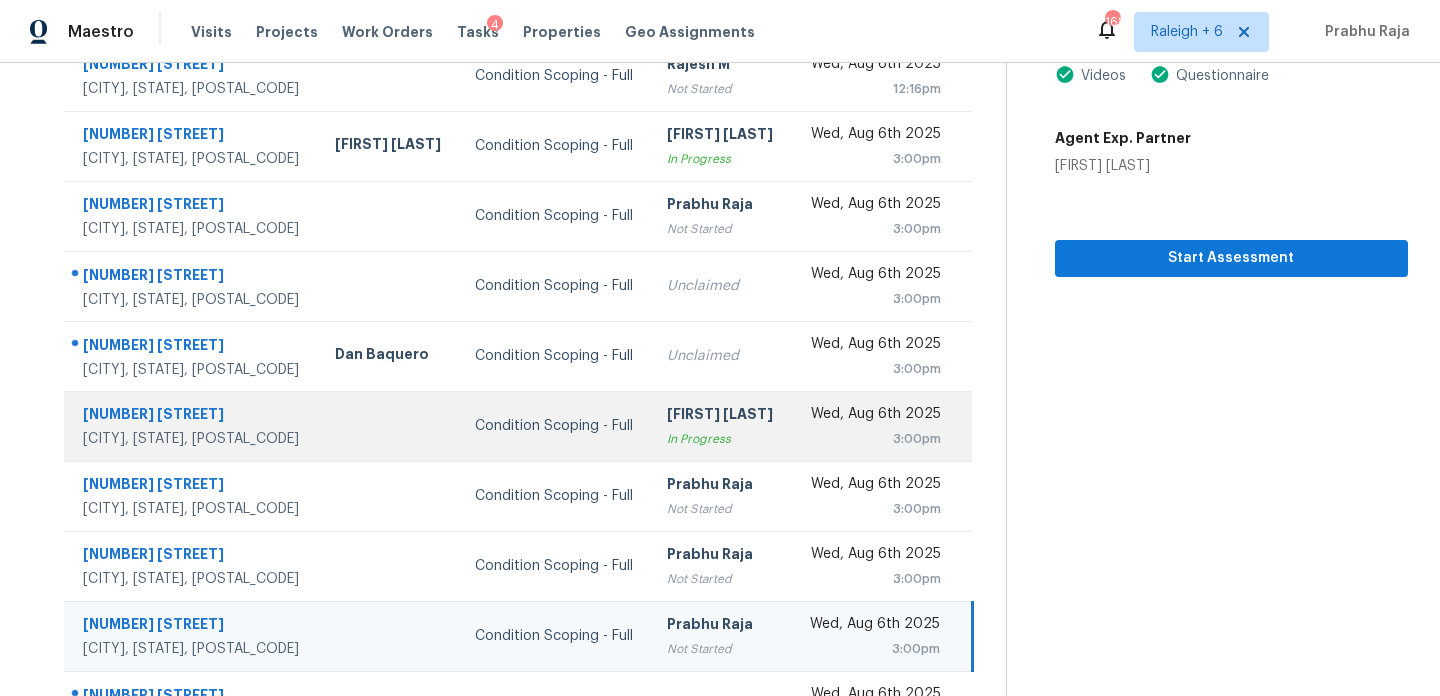 scroll, scrollTop: 345, scrollLeft: 0, axis: vertical 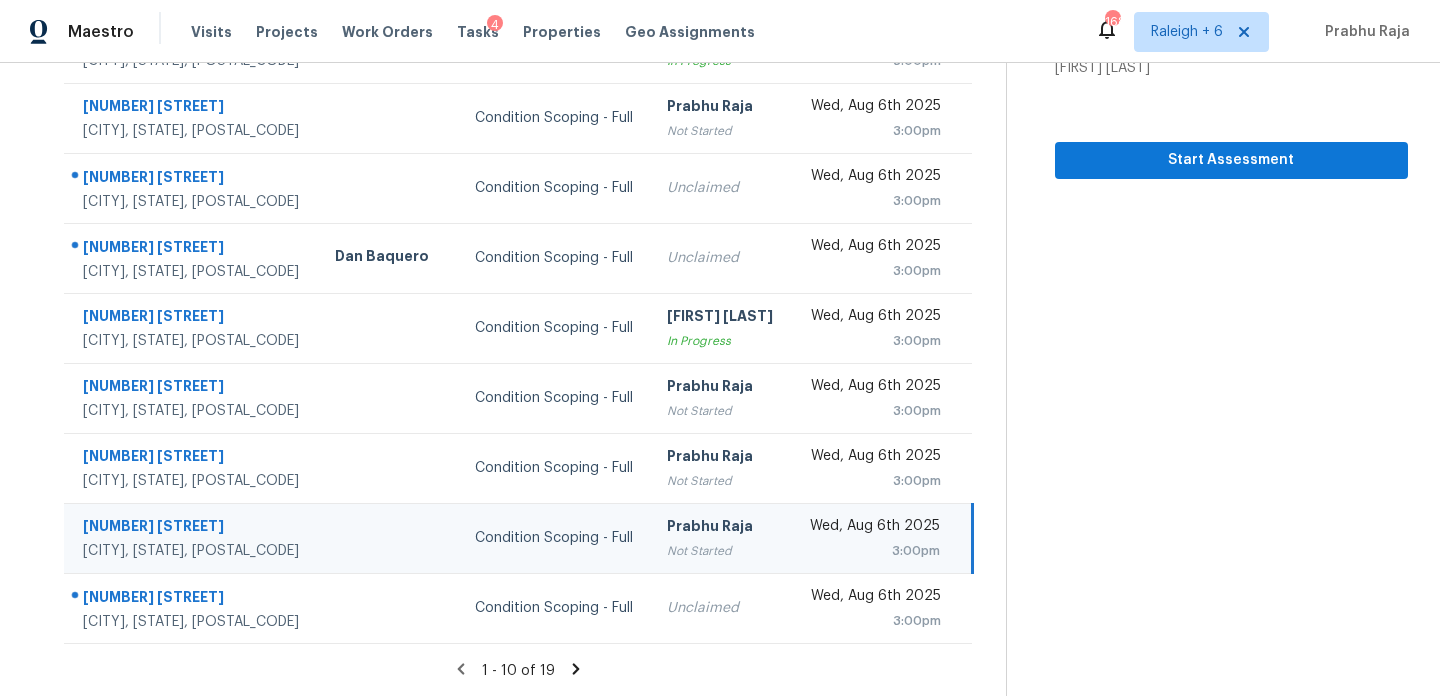 click 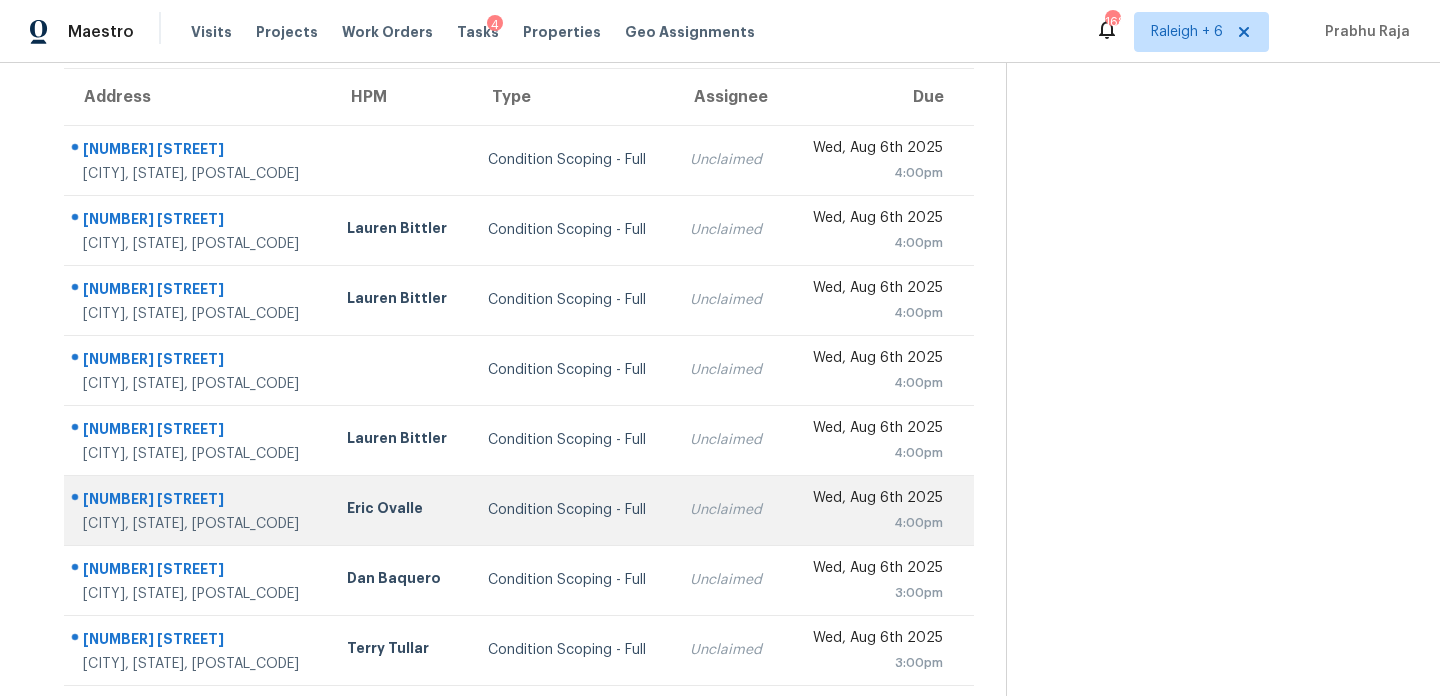 scroll, scrollTop: 275, scrollLeft: 0, axis: vertical 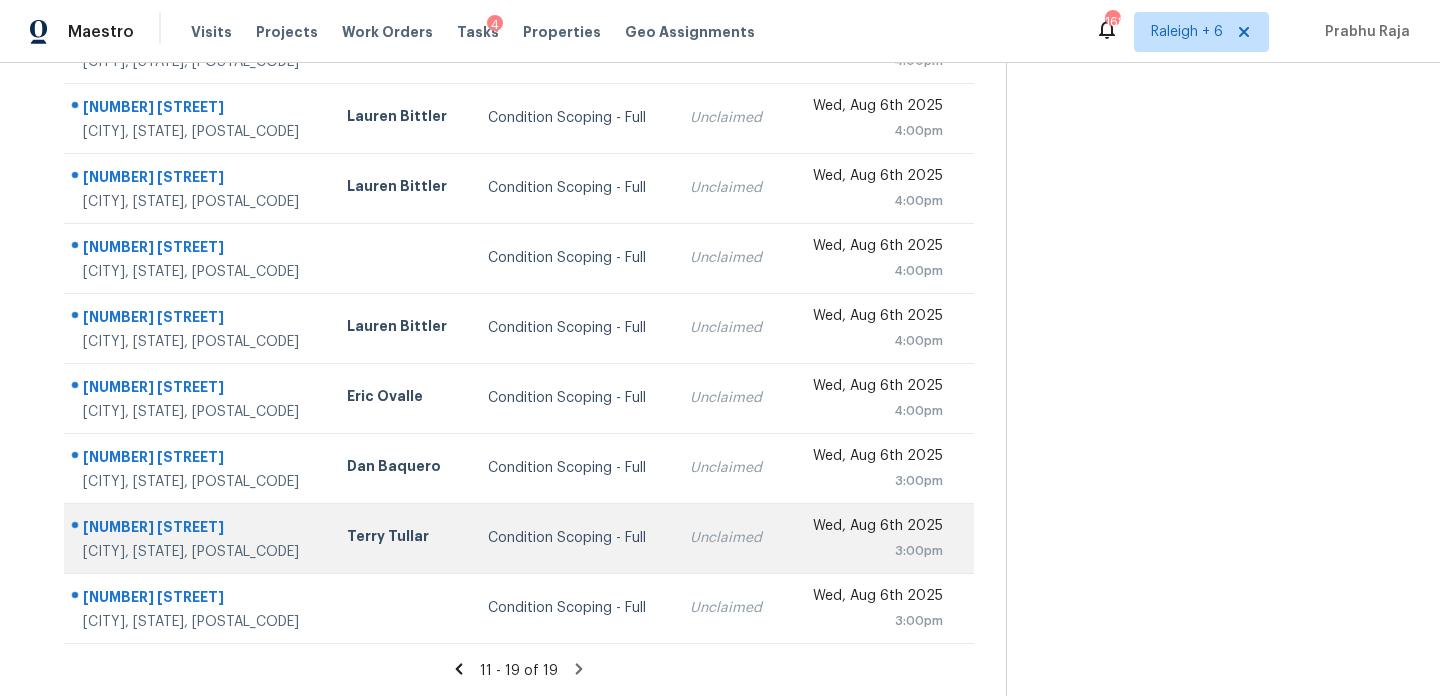 click on "Unclaimed" at bounding box center [729, 538] 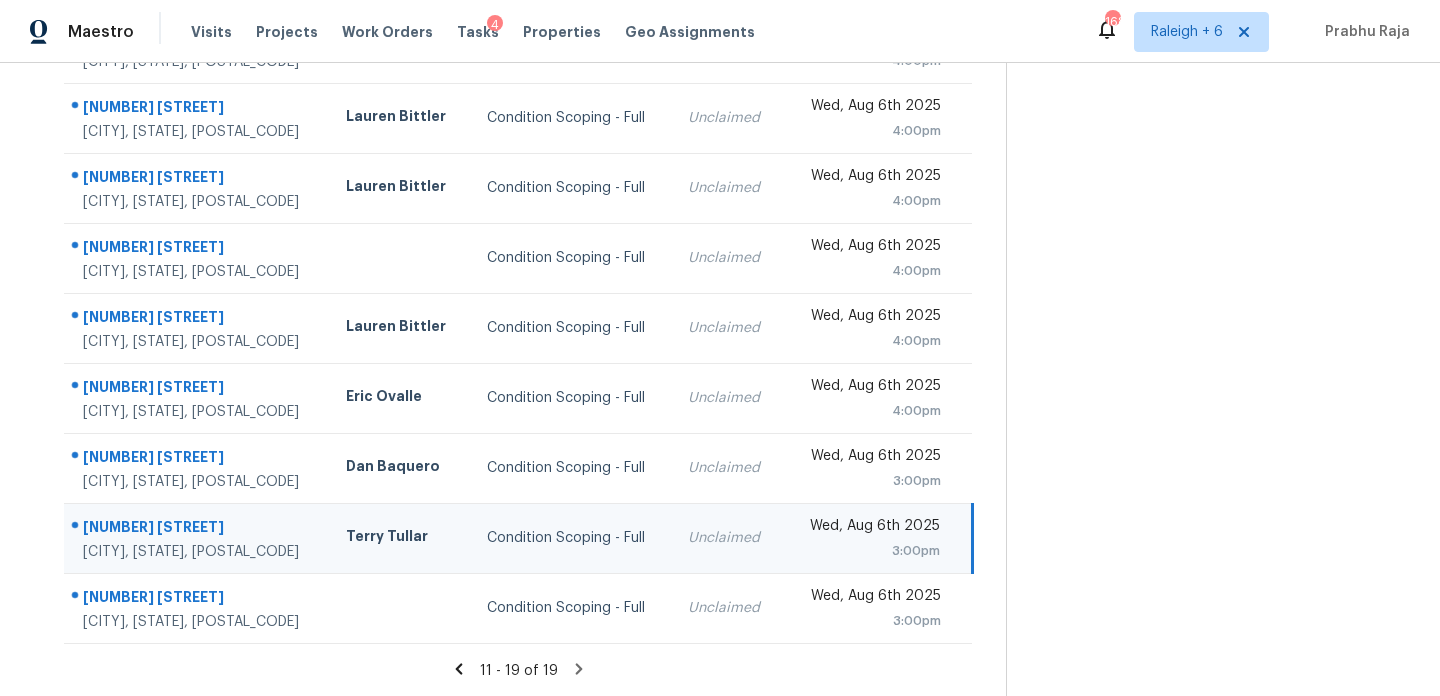 click on "Wed, Aug 6th 2025" at bounding box center [869, 528] 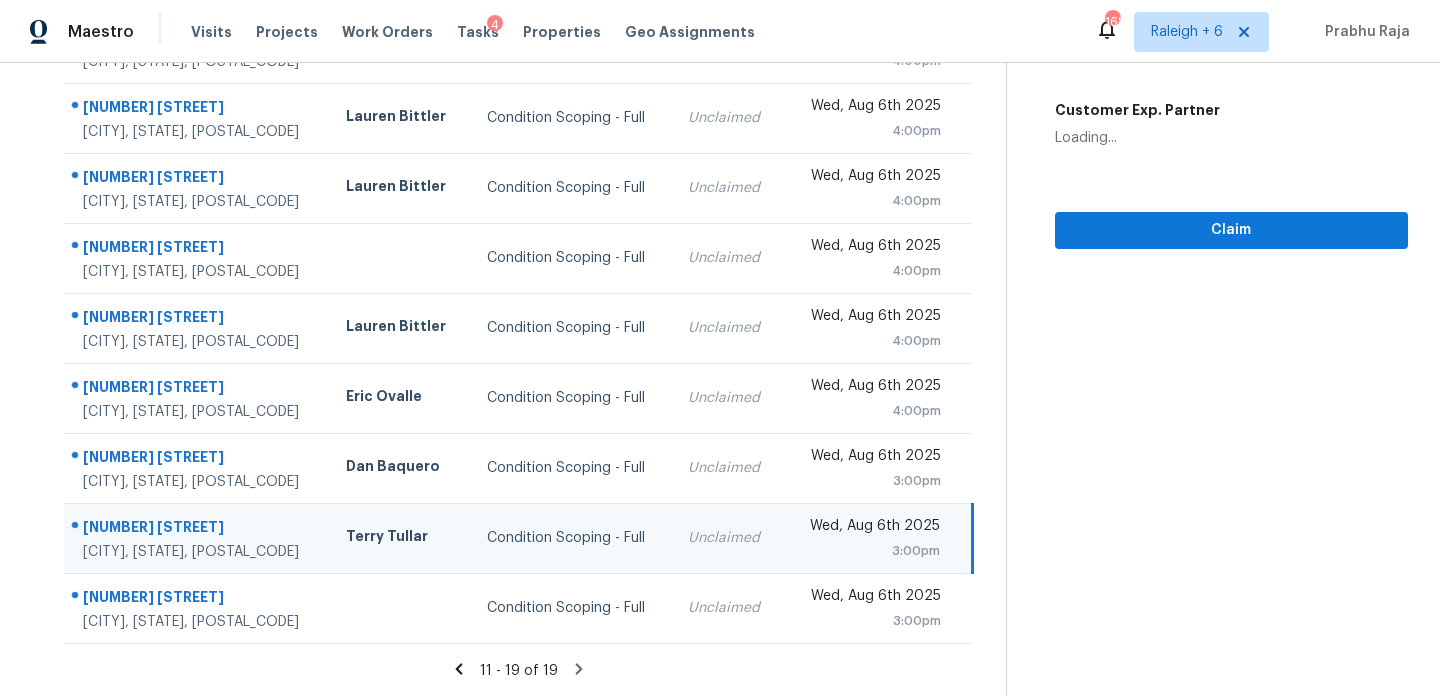 click on "Wed, Aug 6th 2025" at bounding box center (869, 528) 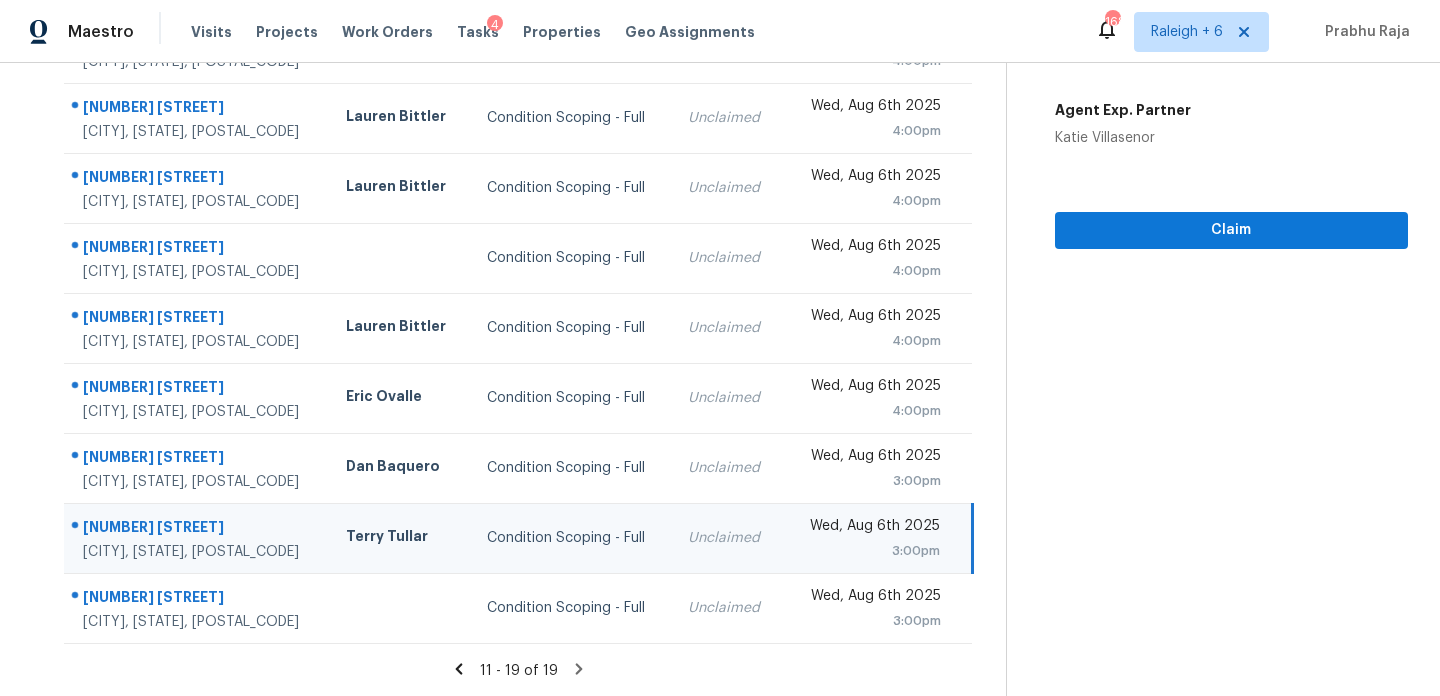 click on "Wed, Aug 6th 2025" at bounding box center (869, 528) 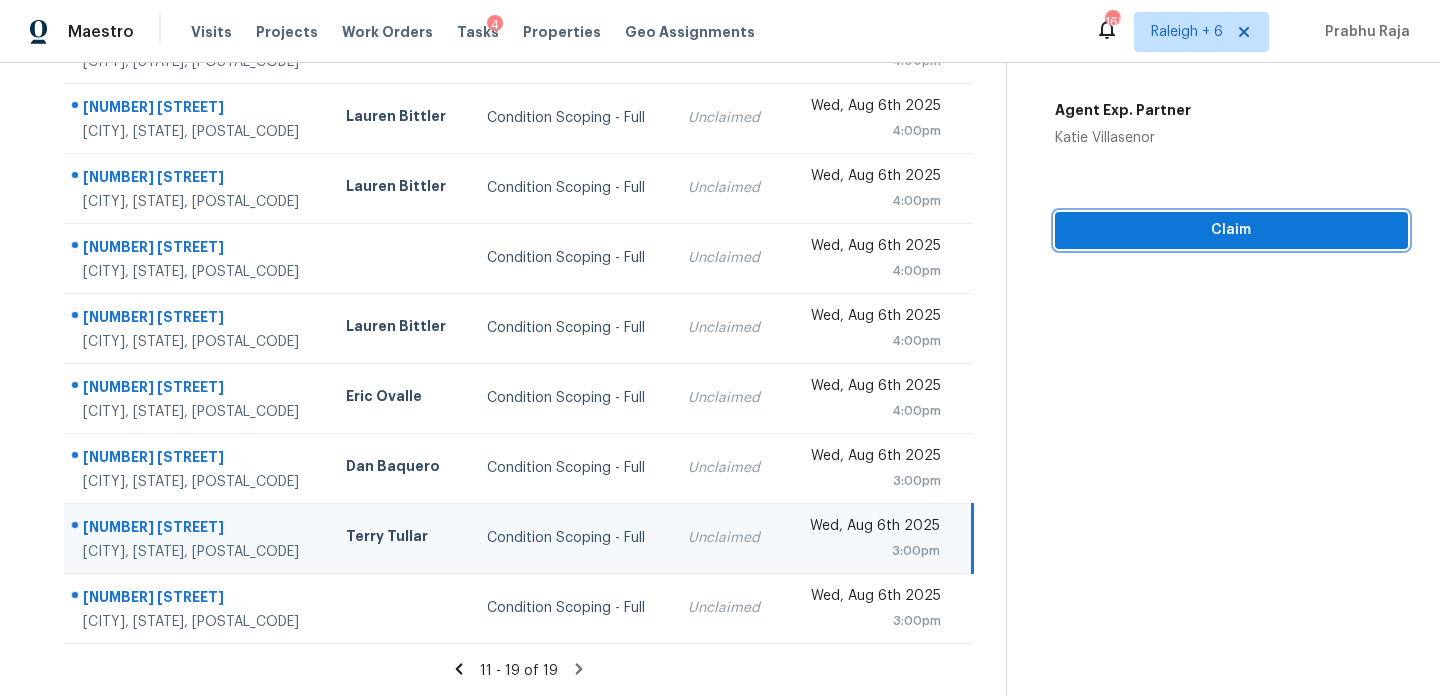 click on "Claim" at bounding box center [1231, 230] 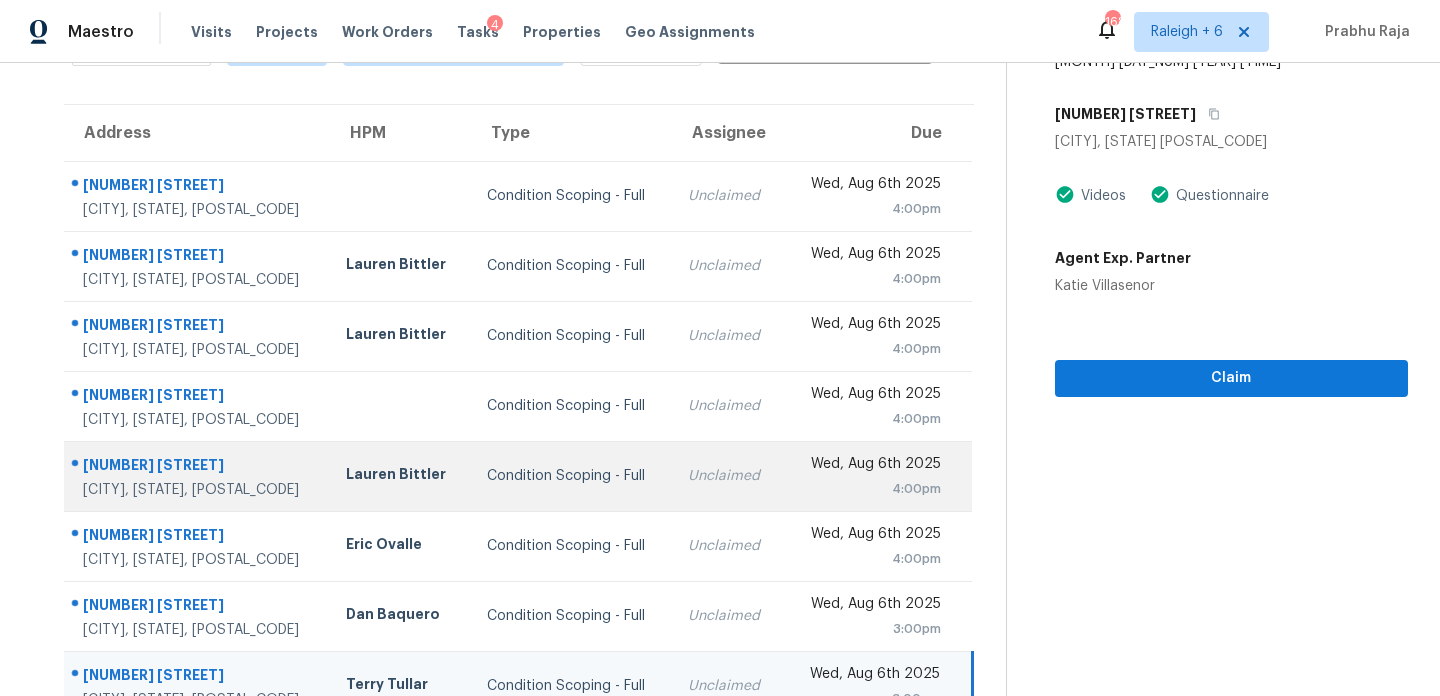 scroll, scrollTop: 116, scrollLeft: 0, axis: vertical 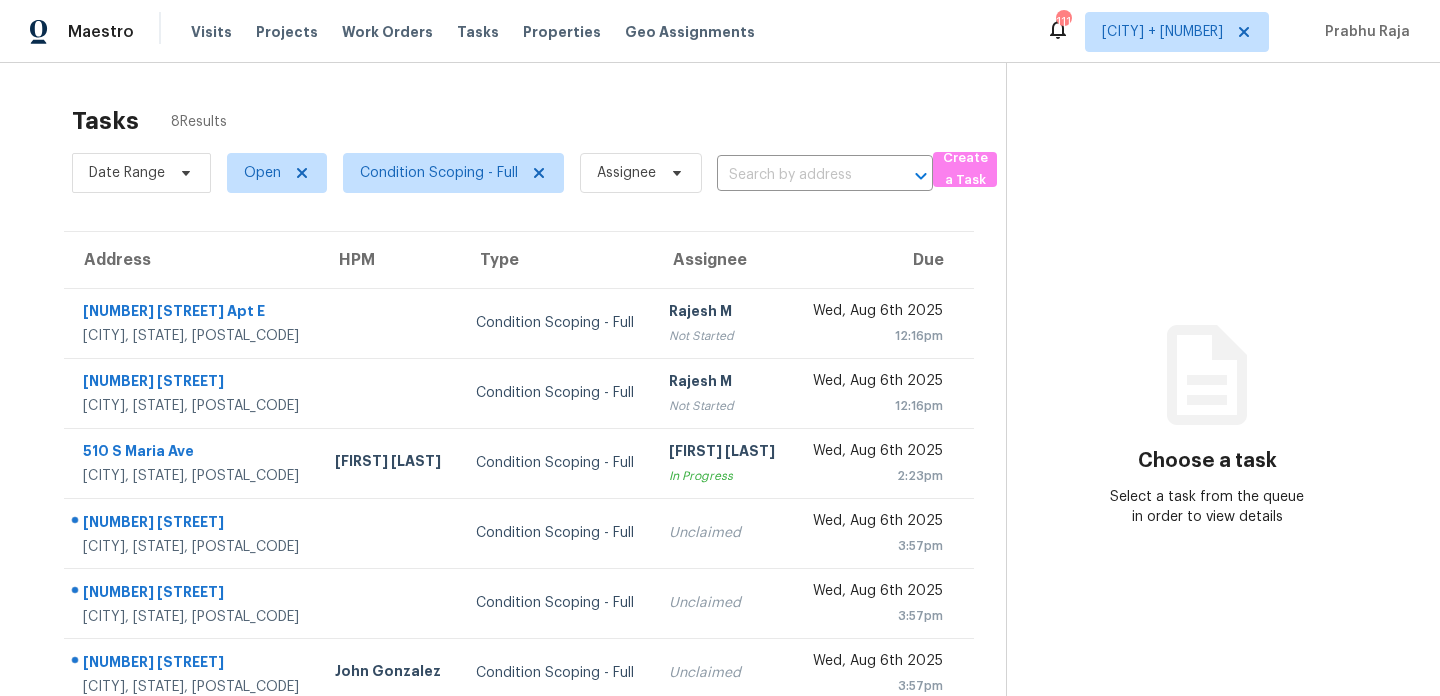 click on "Tasks 8  Results" at bounding box center (539, 121) 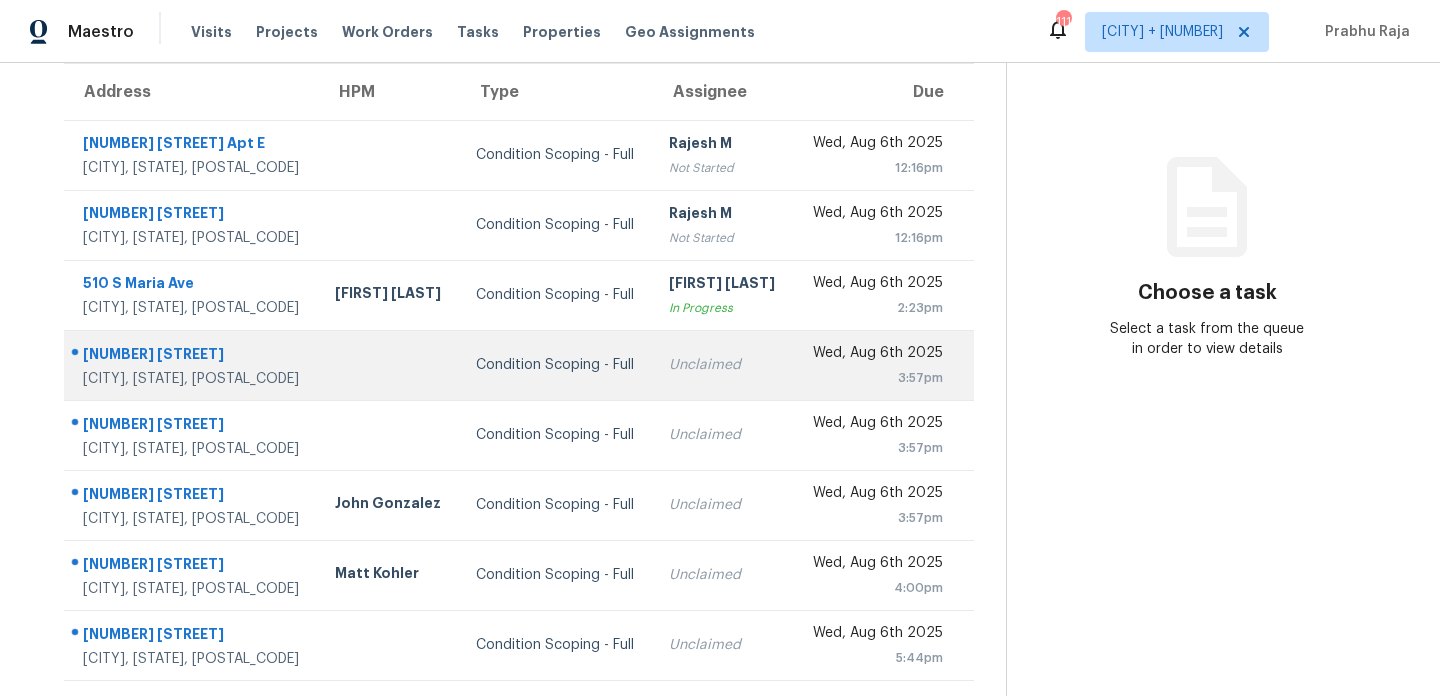 scroll, scrollTop: 0, scrollLeft: 0, axis: both 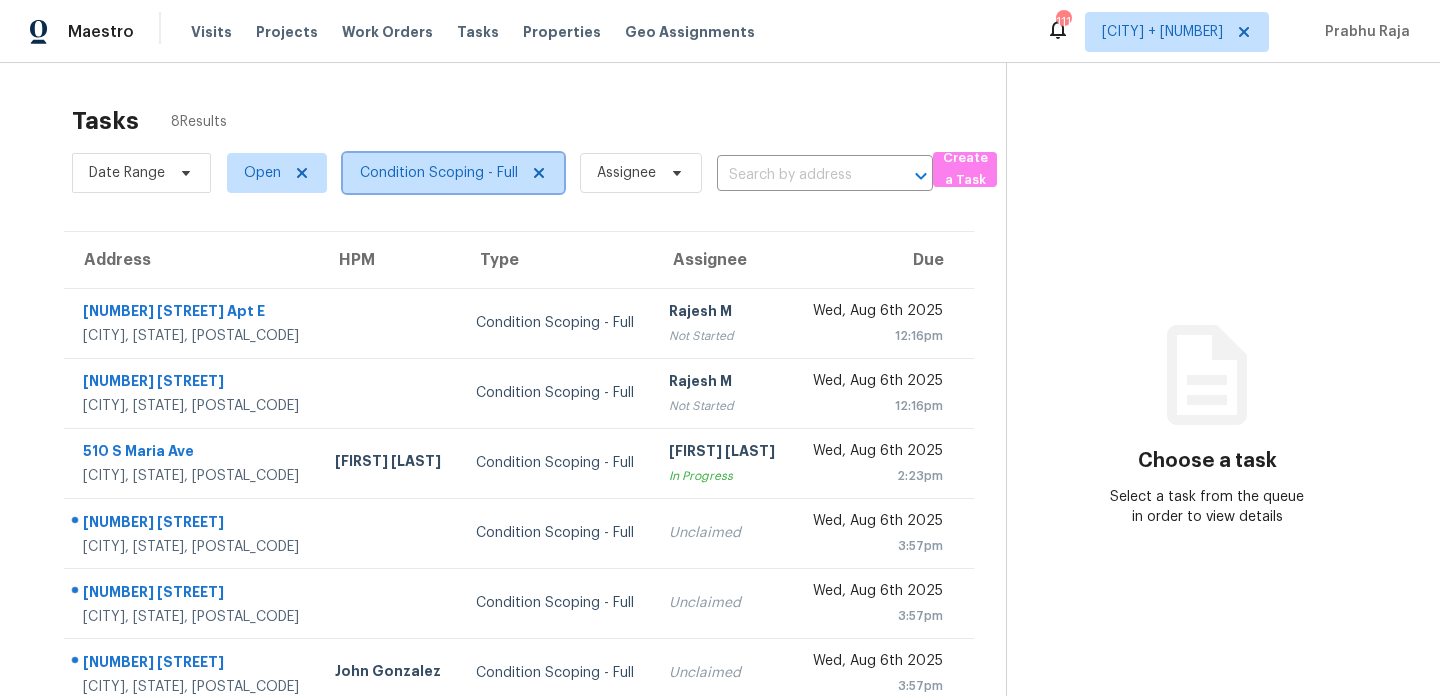 click on "Condition Scoping - Full" at bounding box center [439, 173] 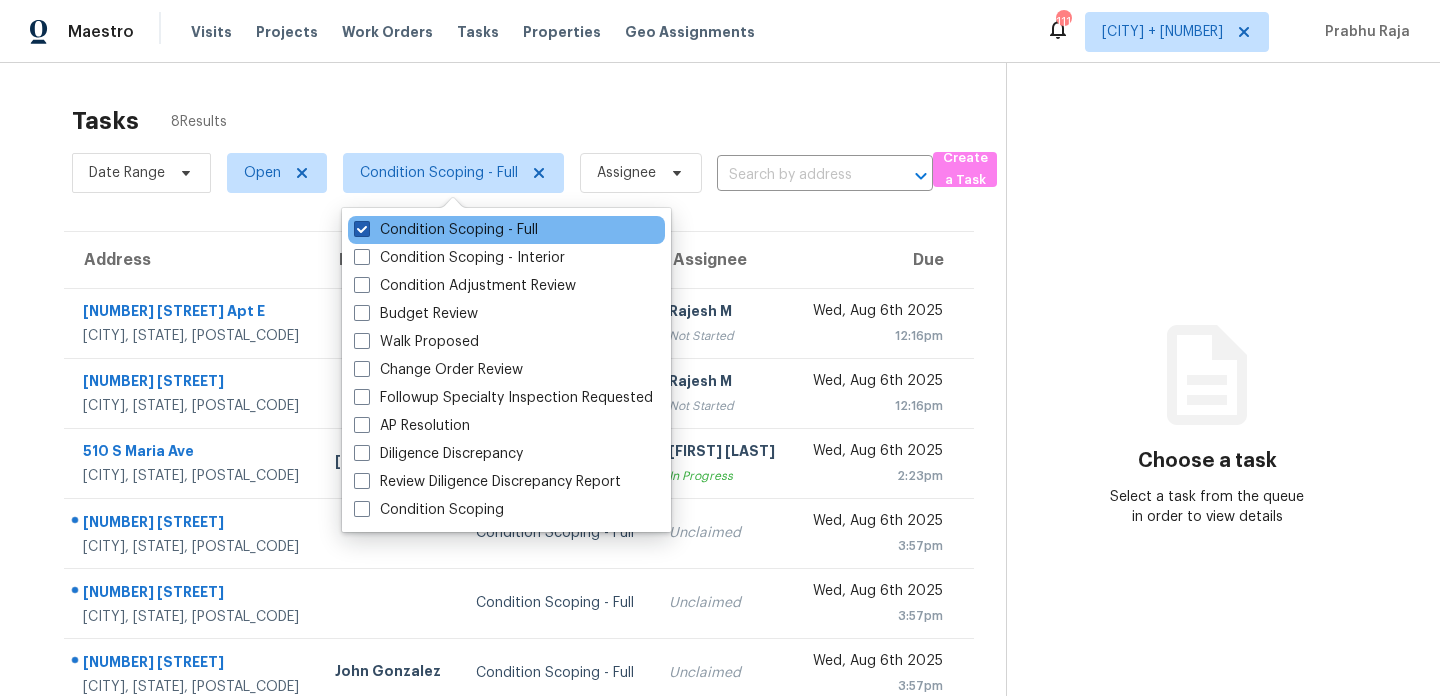 click on "Condition Scoping - Full" at bounding box center (446, 230) 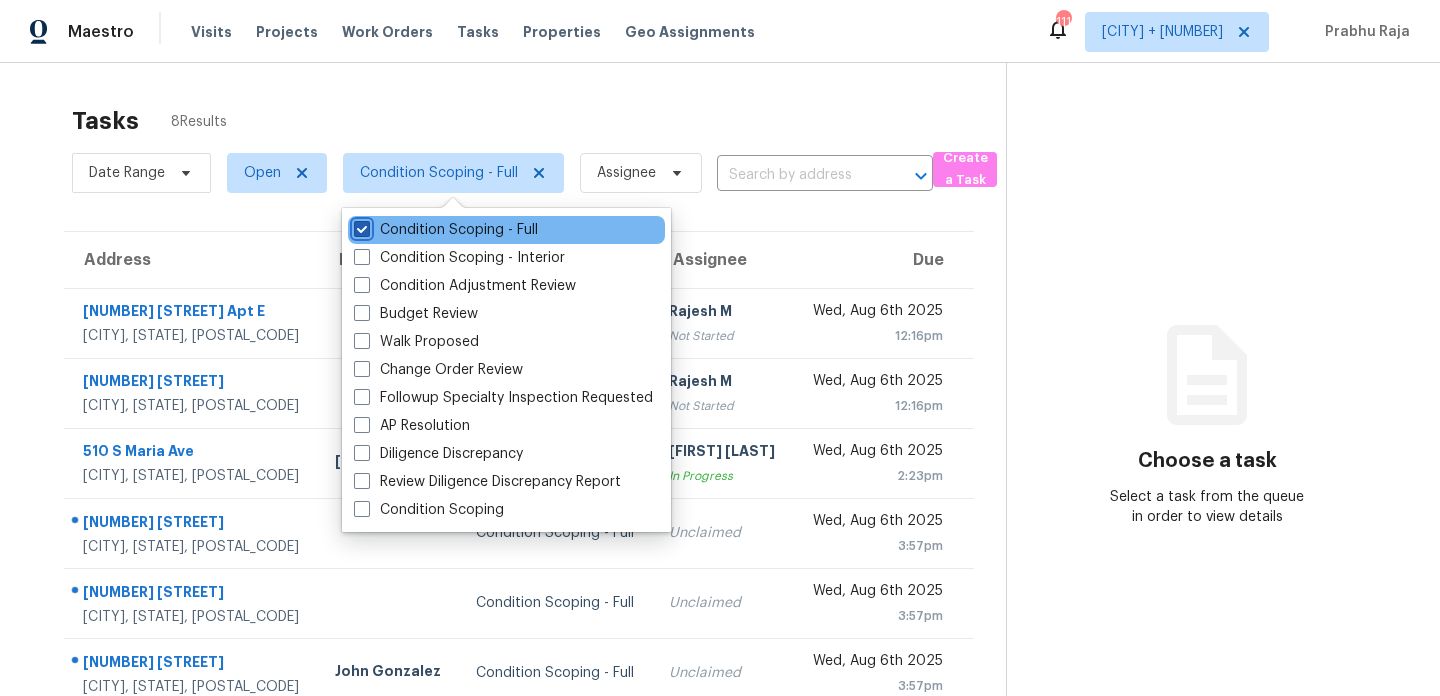 click on "Condition Scoping - Full" at bounding box center (360, 226) 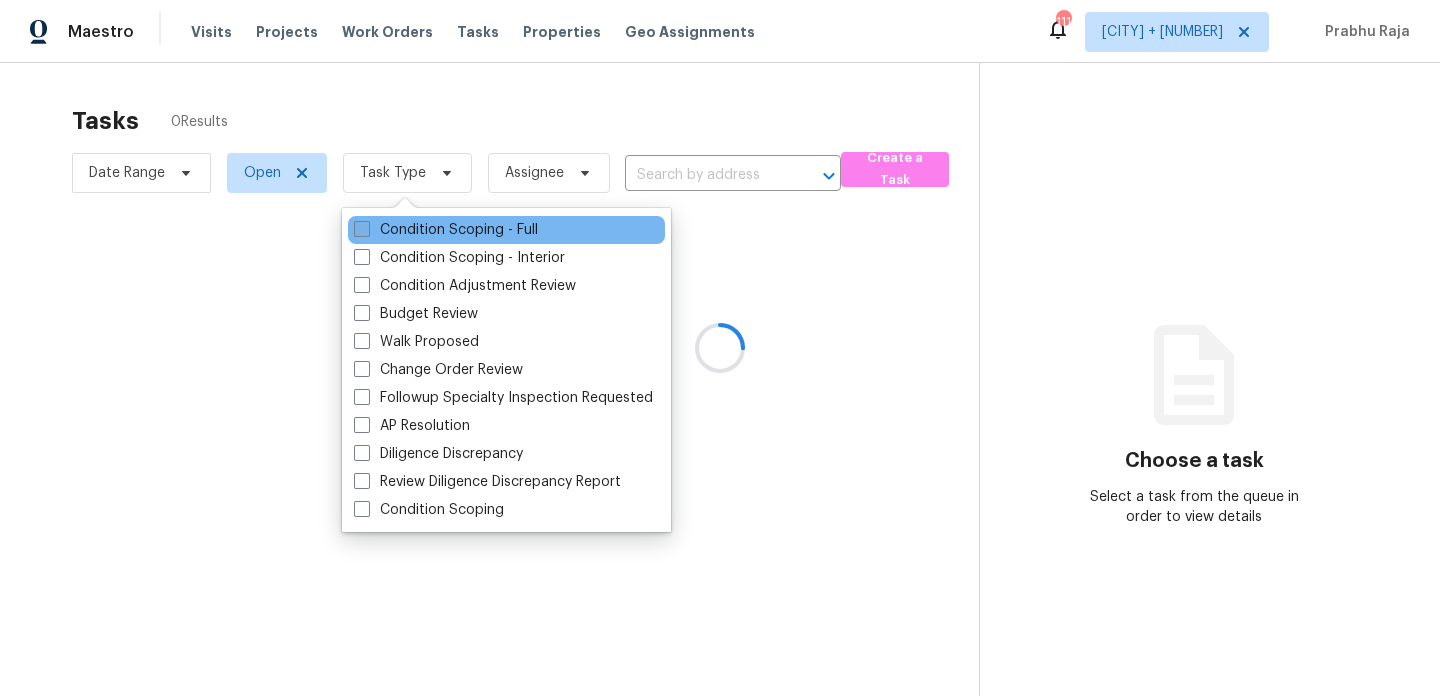 click on "Condition Scoping - Full" at bounding box center [446, 230] 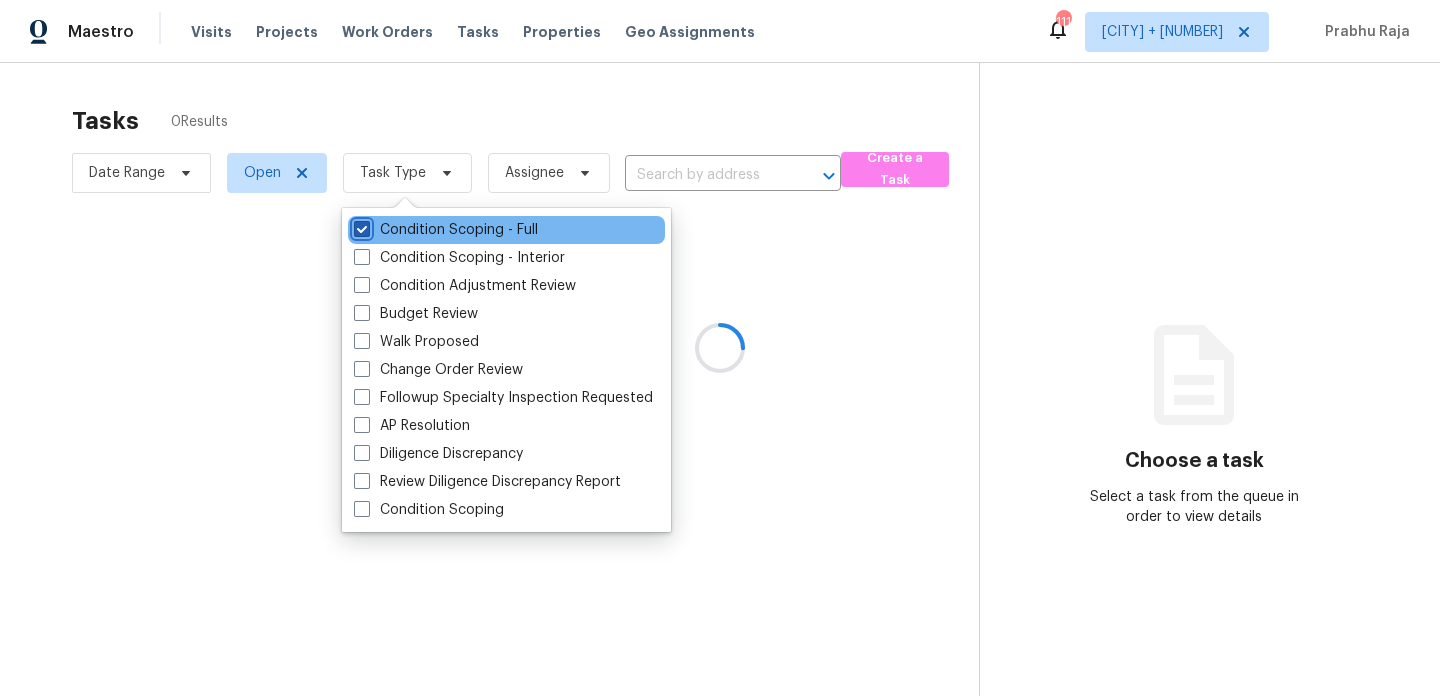 checkbox on "true" 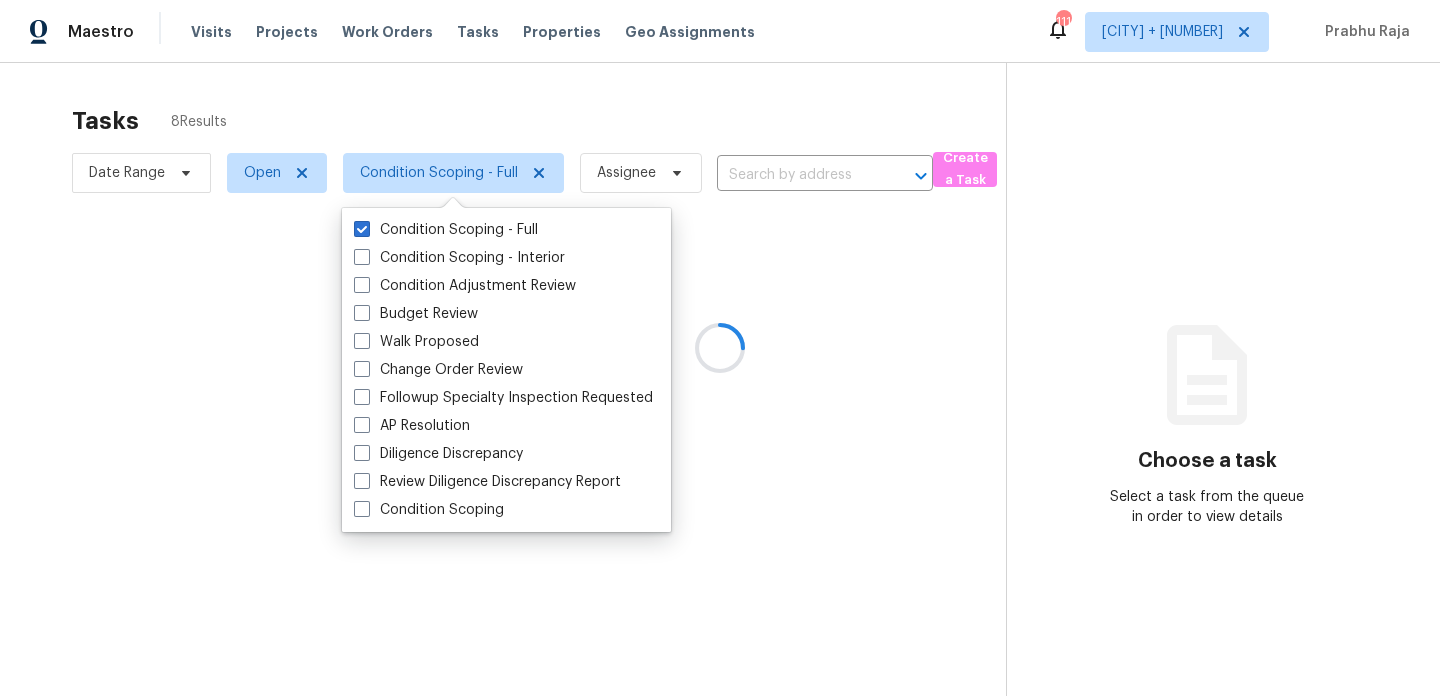 click at bounding box center [720, 348] 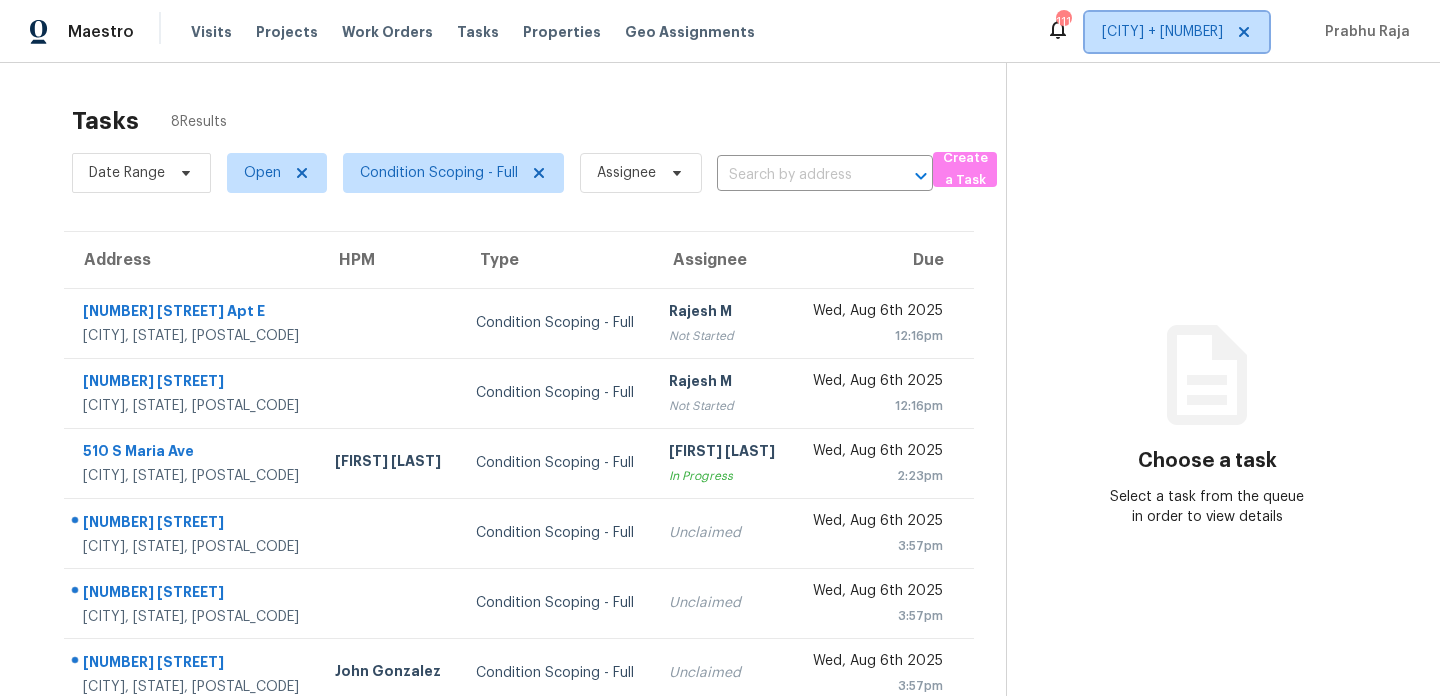 click on "[CITY] + [NUMBER]" at bounding box center [1162, 32] 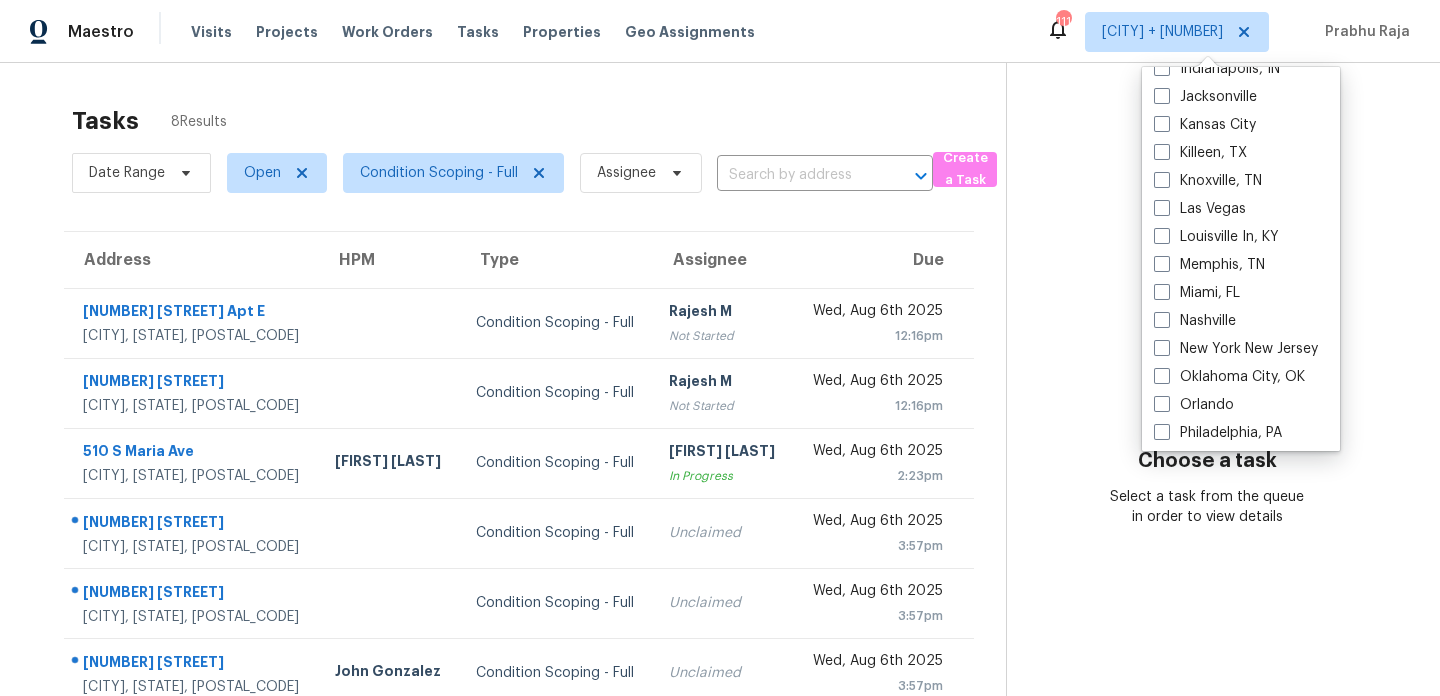 scroll, scrollTop: 1340, scrollLeft: 0, axis: vertical 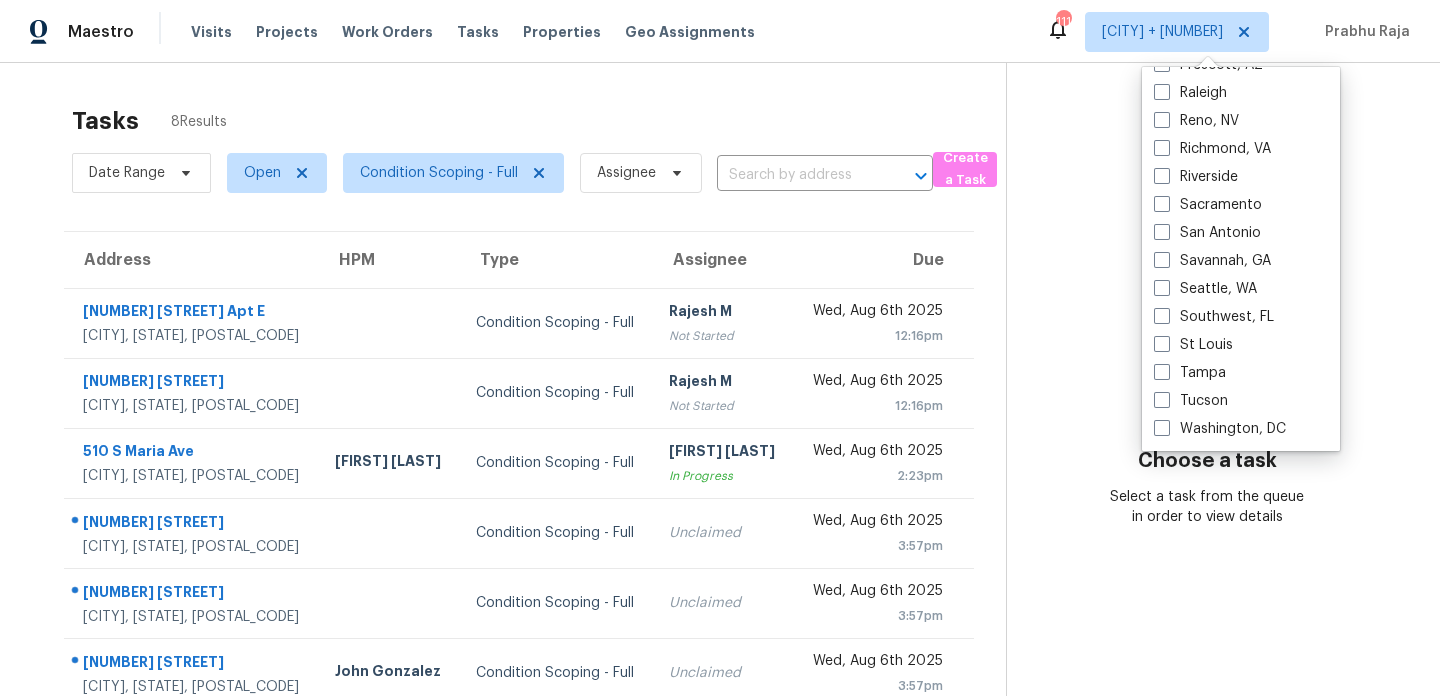 click on "Tasks 8  Results" at bounding box center (539, 121) 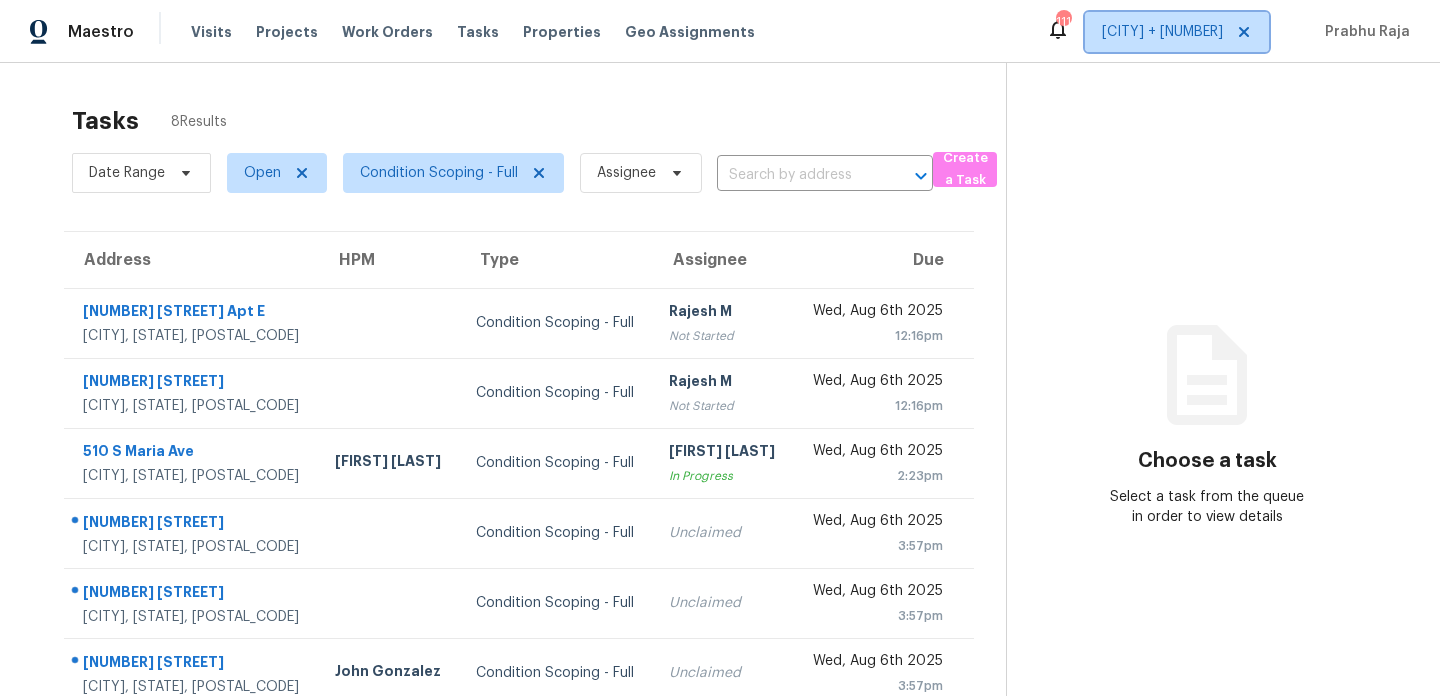 click on "Denver + 9" at bounding box center (1162, 32) 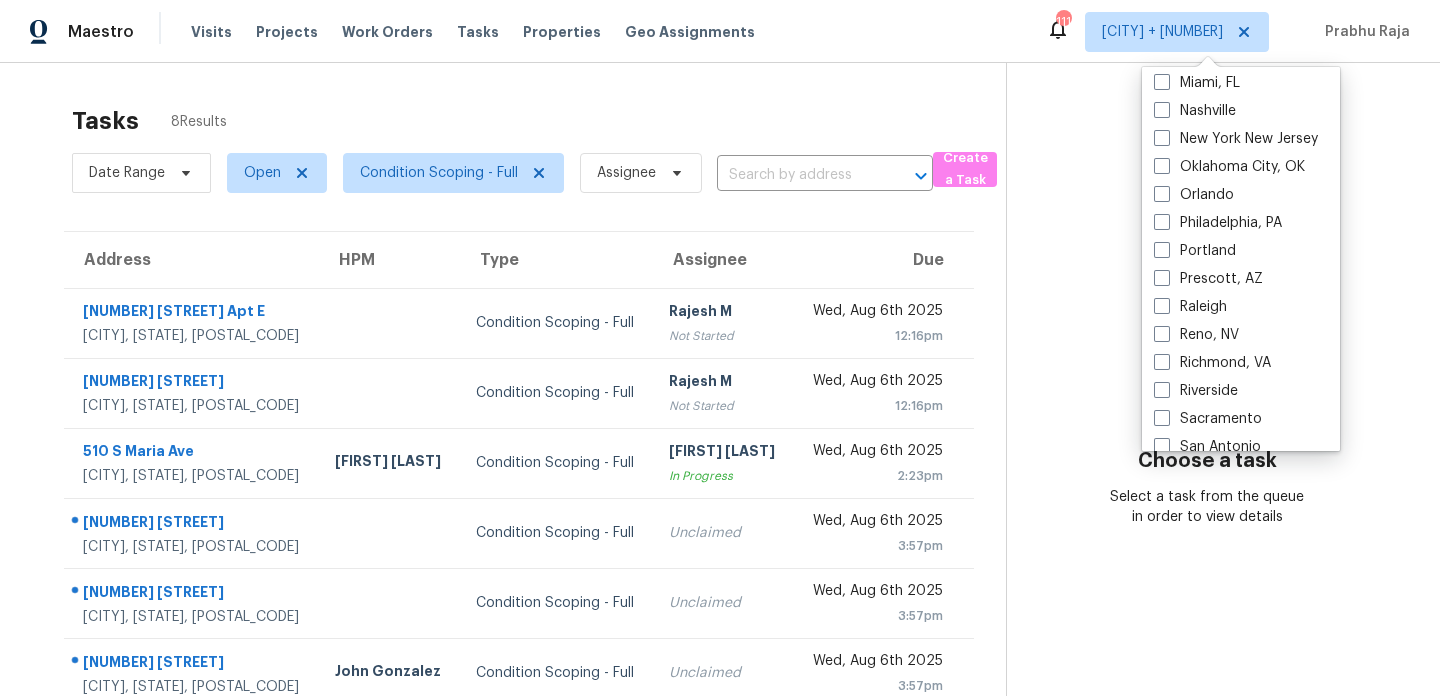 scroll, scrollTop: 1340, scrollLeft: 0, axis: vertical 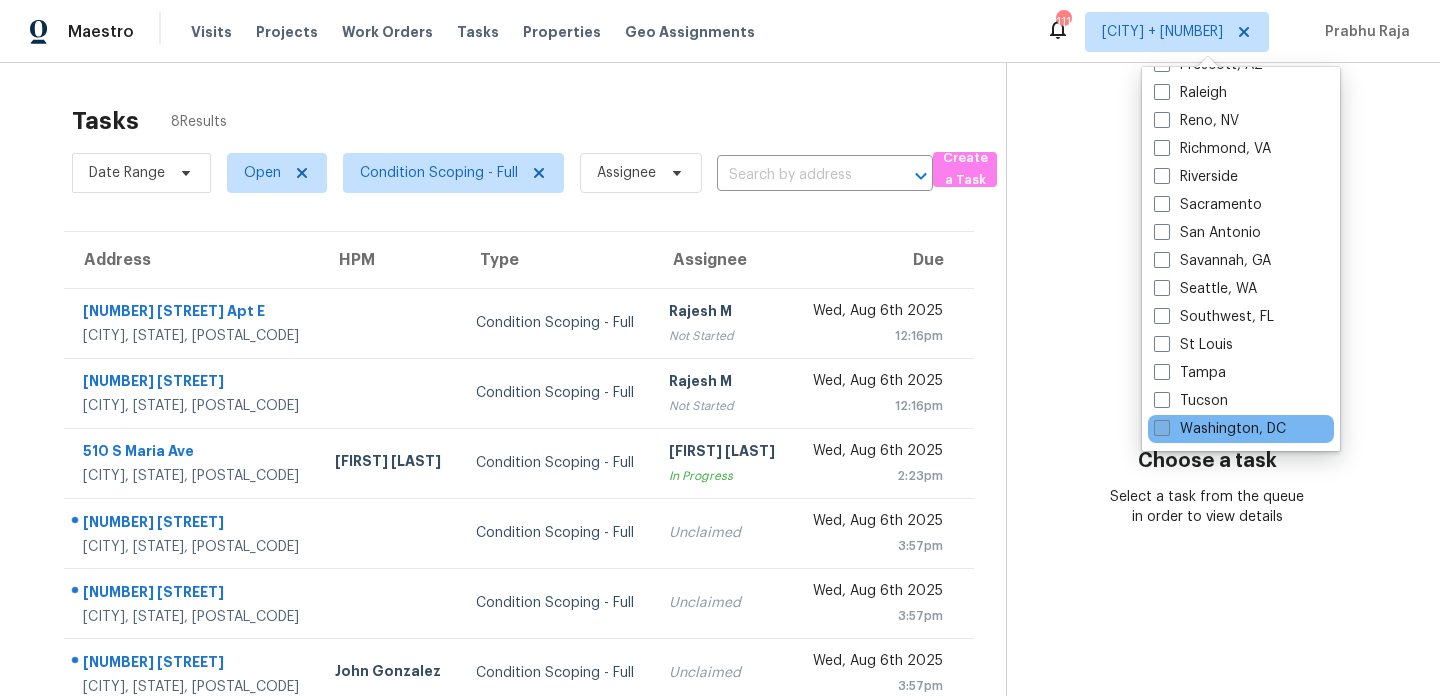 click on "Washington, DC" at bounding box center (1220, 429) 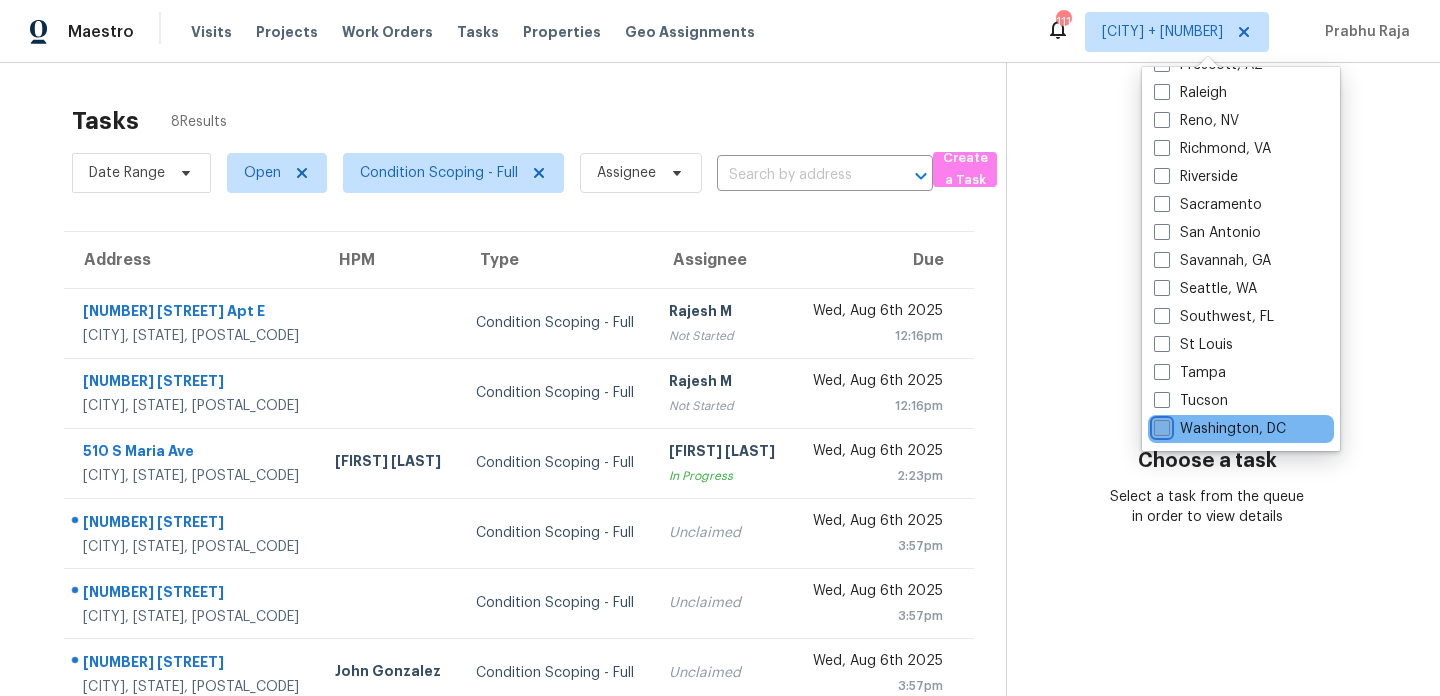click on "Washington, DC" at bounding box center (1160, 425) 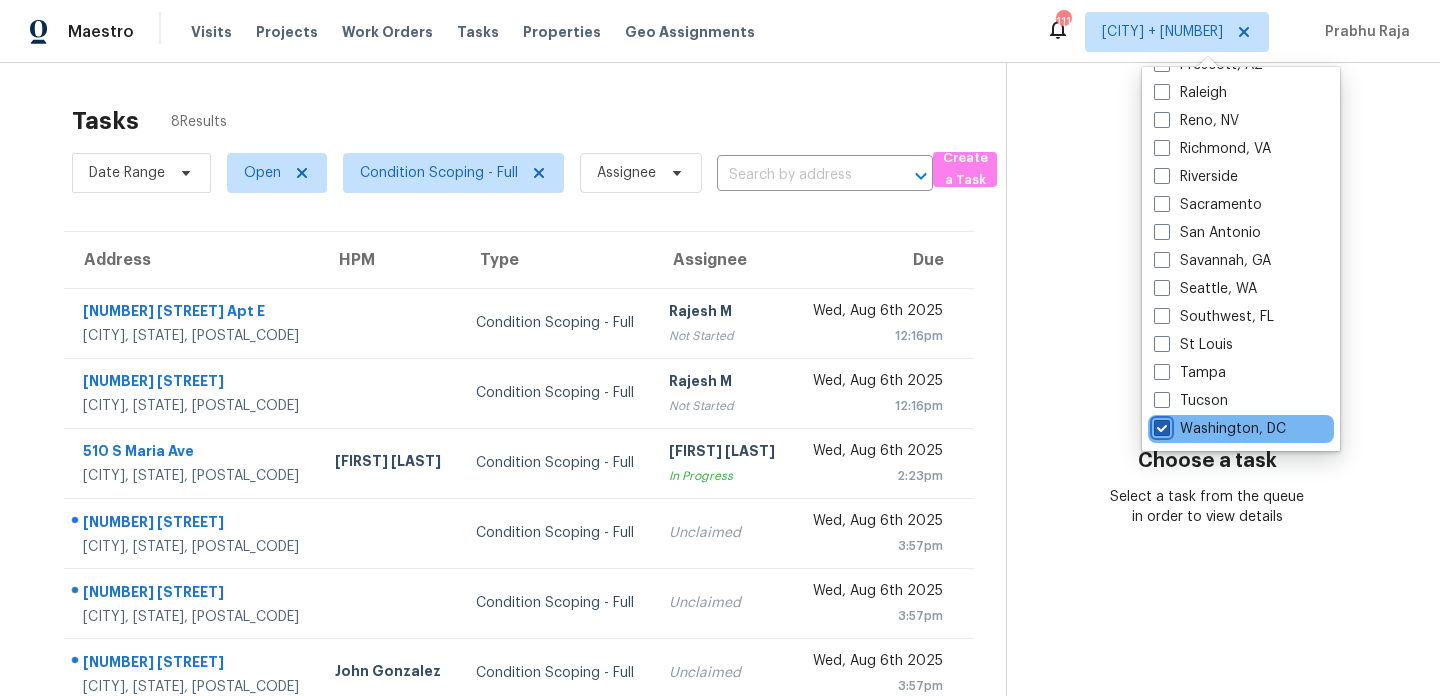 checkbox on "true" 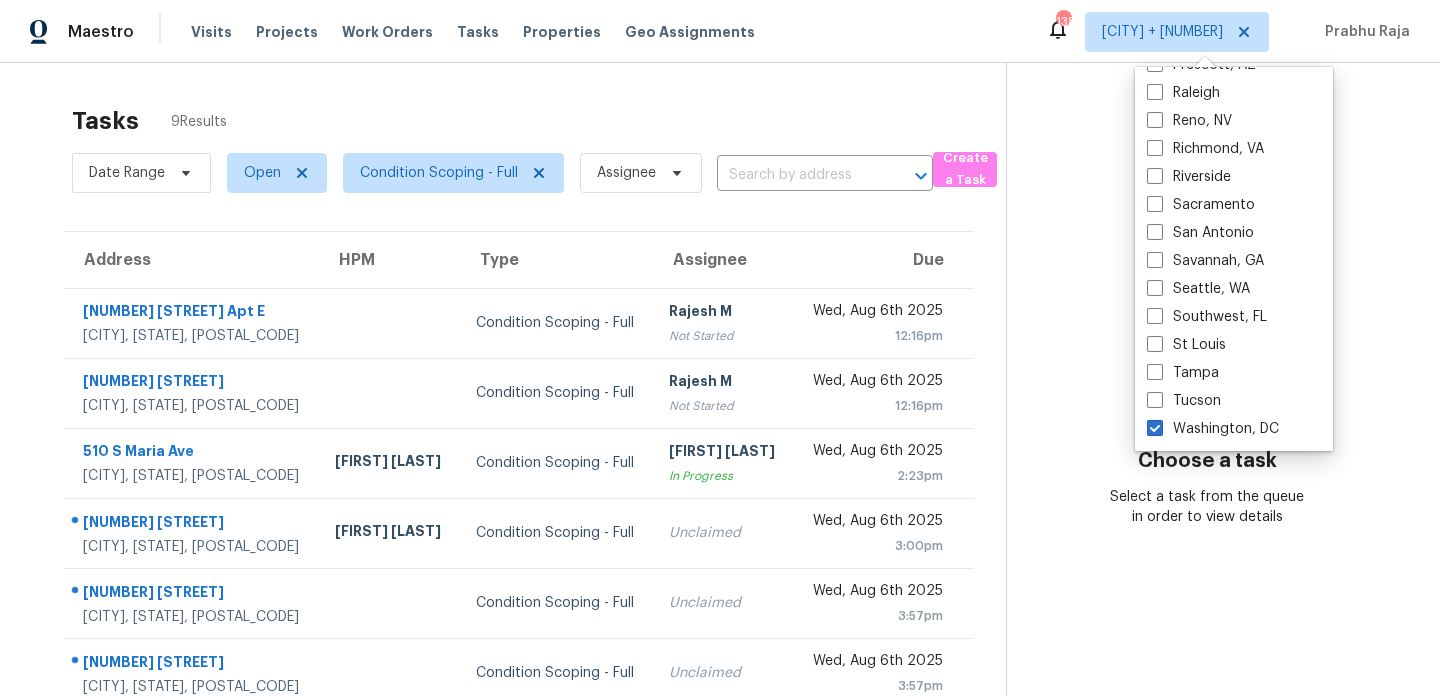 click on "Tasks 9  Results" at bounding box center [539, 121] 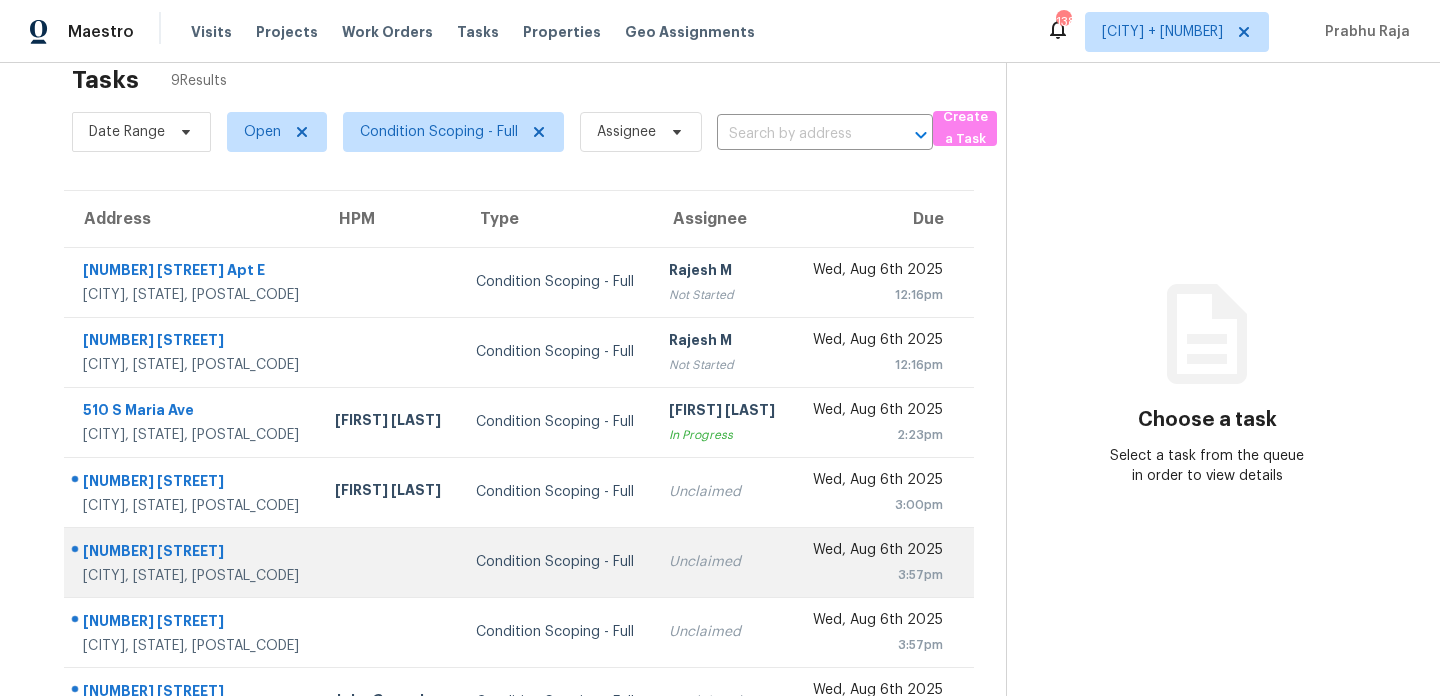 scroll, scrollTop: 0, scrollLeft: 0, axis: both 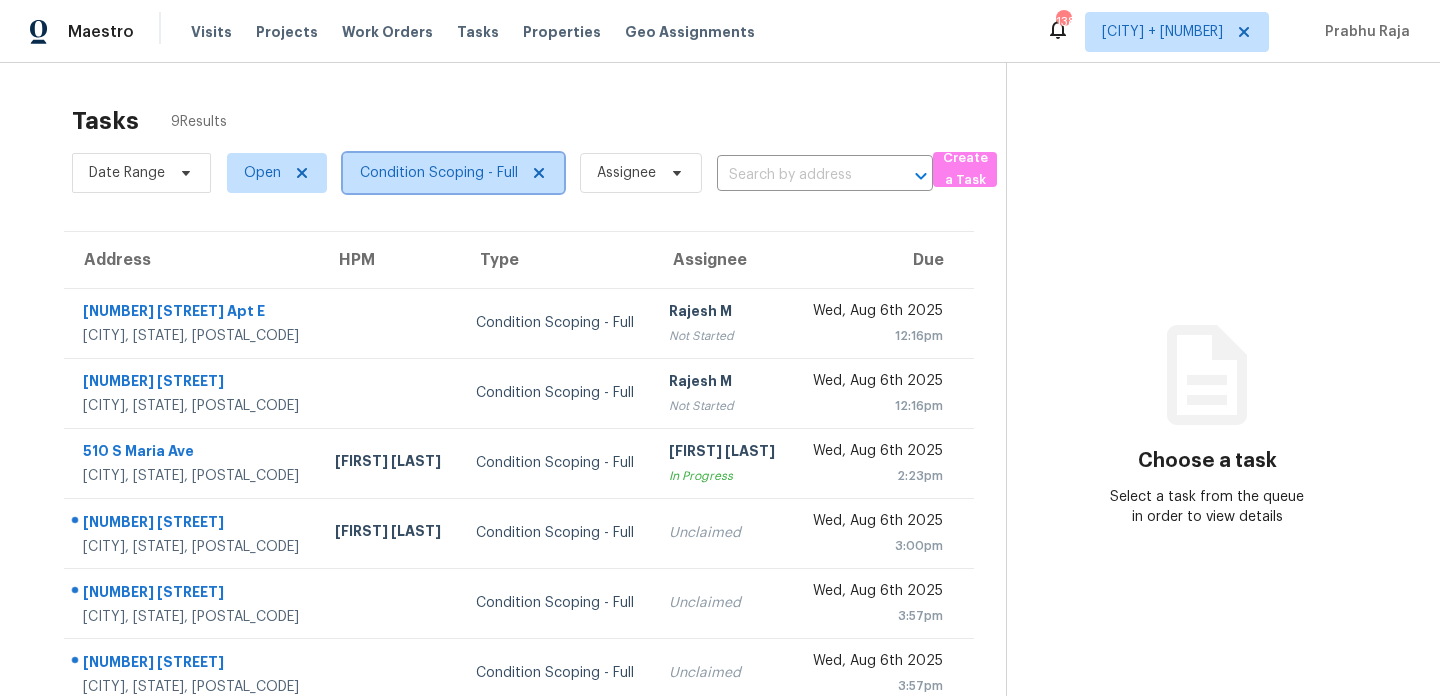 click on "Condition Scoping - Full" at bounding box center (439, 173) 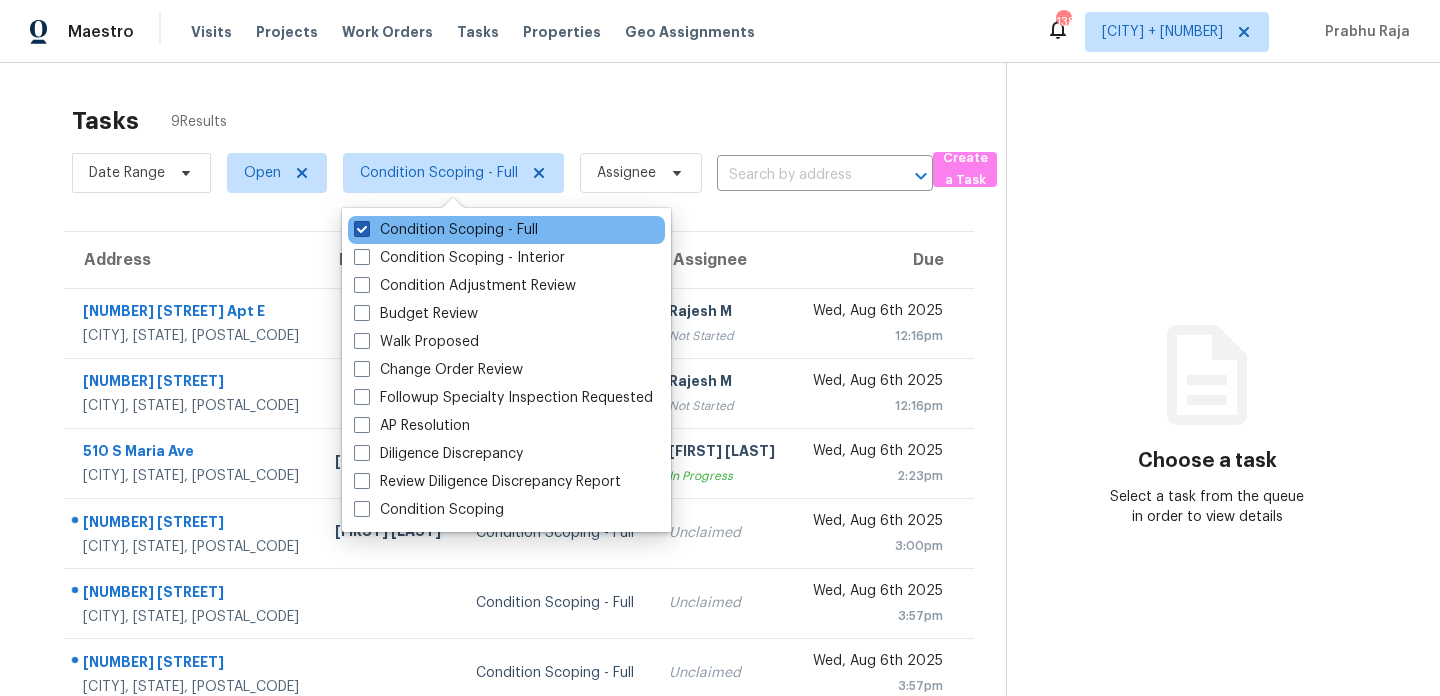 click on "Condition Scoping - Full" at bounding box center (446, 230) 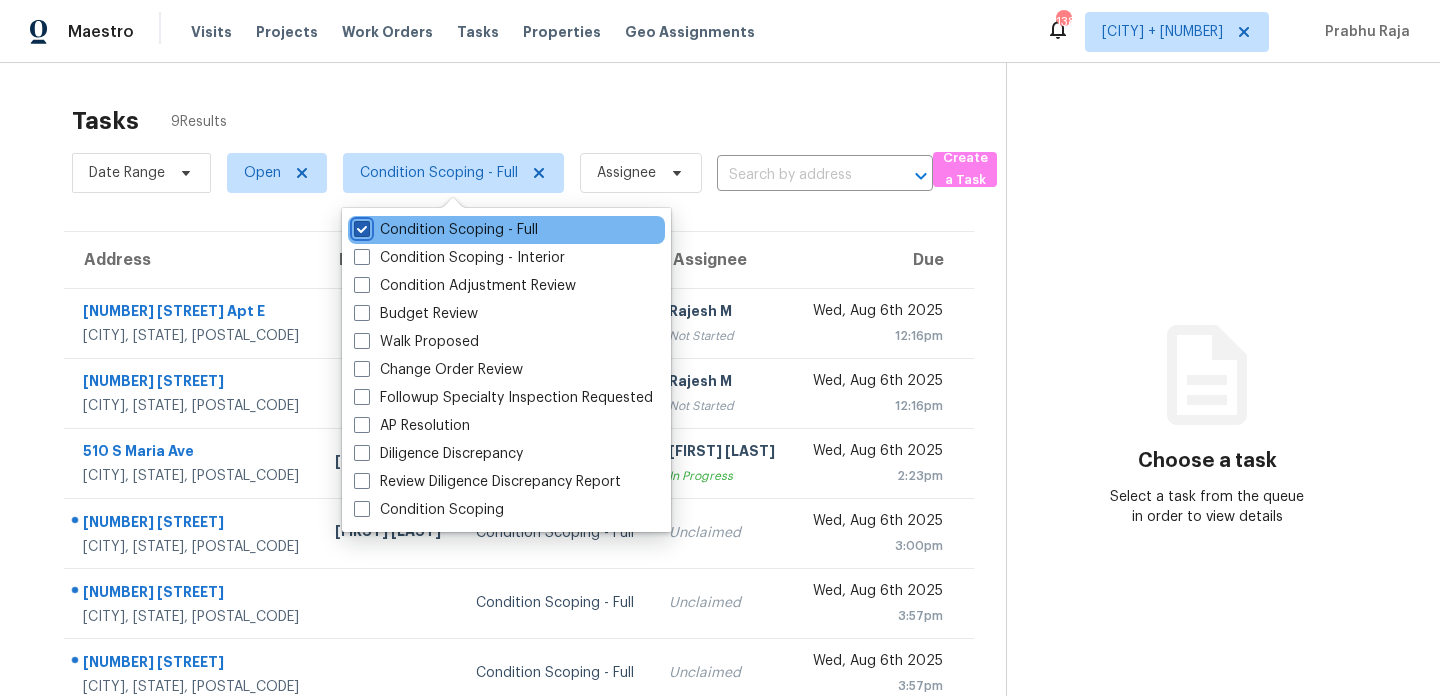 click on "Condition Scoping - Full" at bounding box center (360, 226) 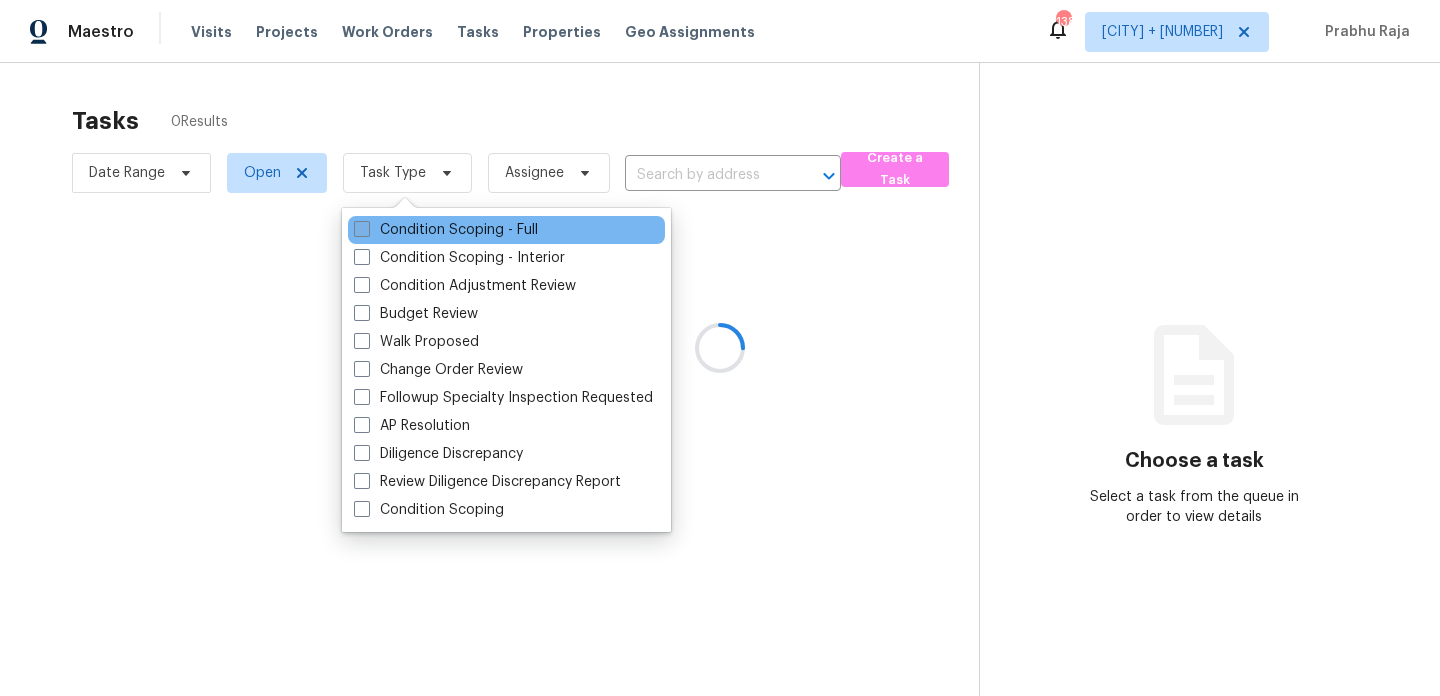 click on "Condition Scoping - Full" at bounding box center [446, 230] 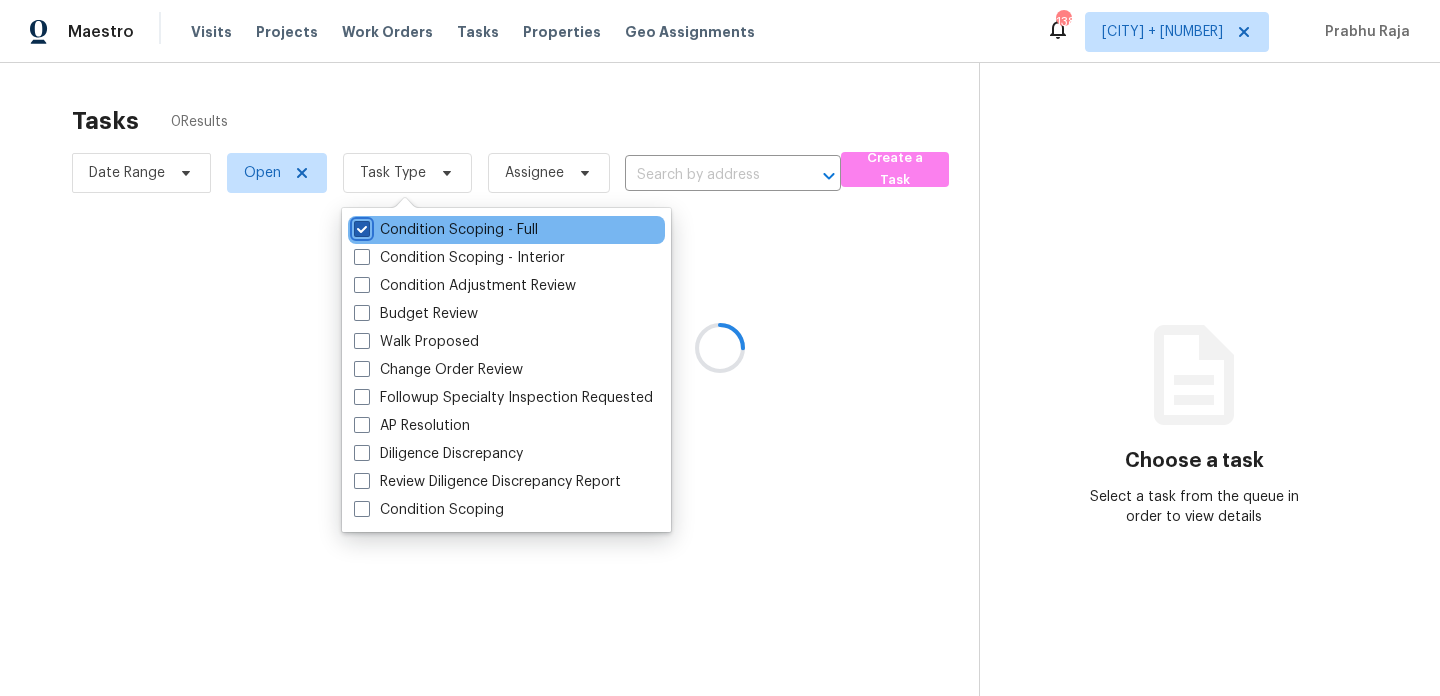 checkbox on "true" 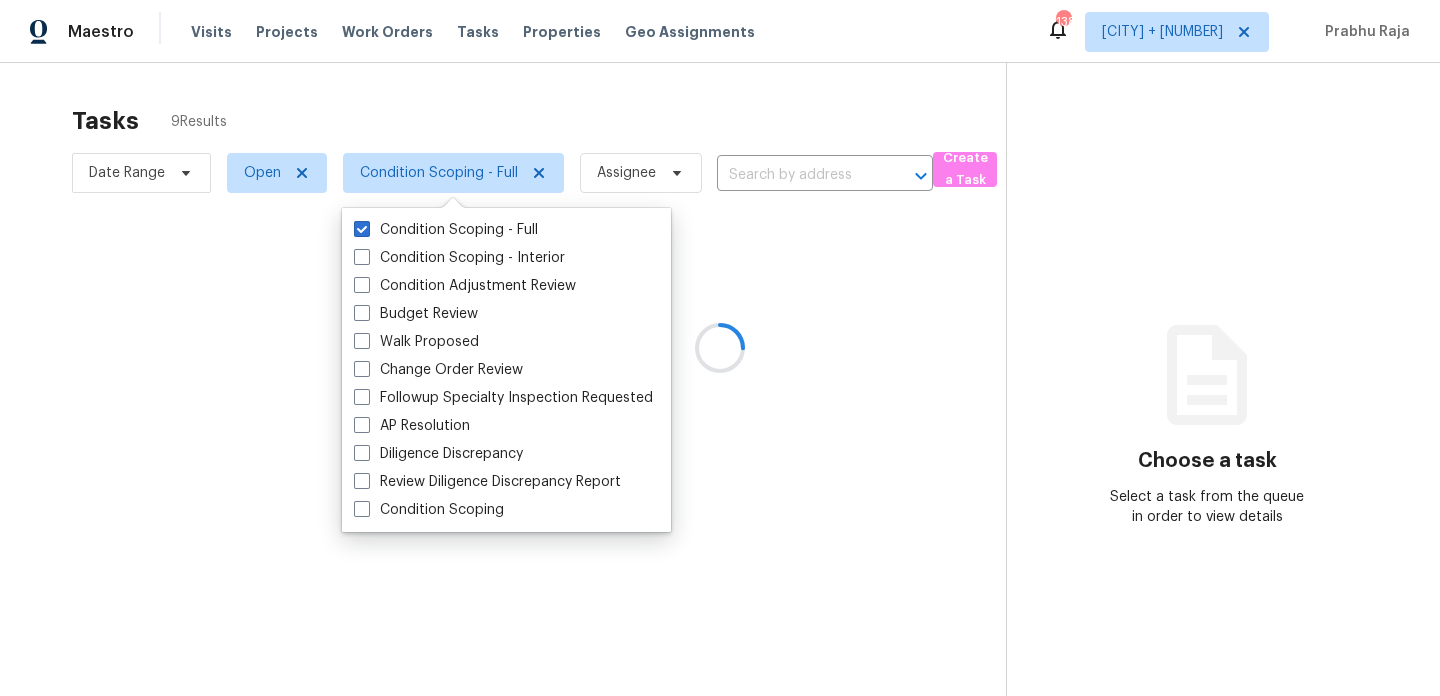 click at bounding box center [720, 348] 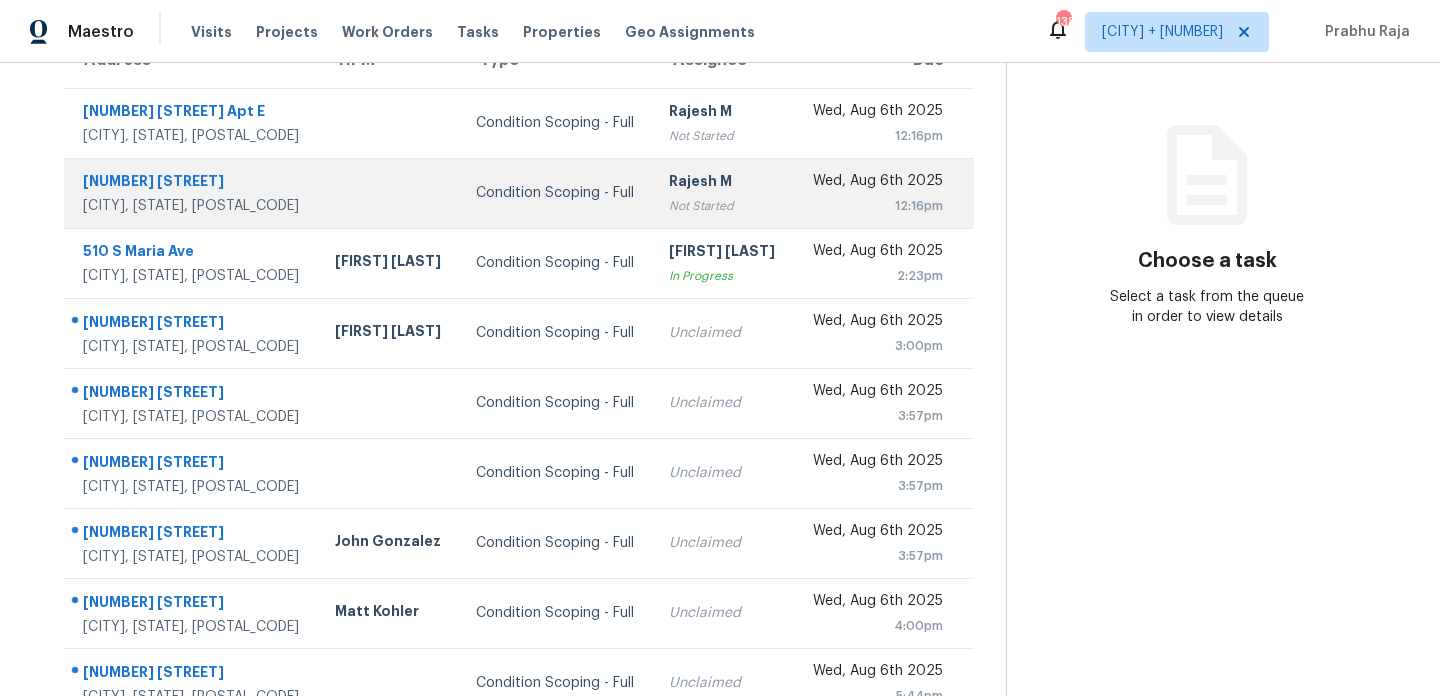 scroll, scrollTop: 238, scrollLeft: 0, axis: vertical 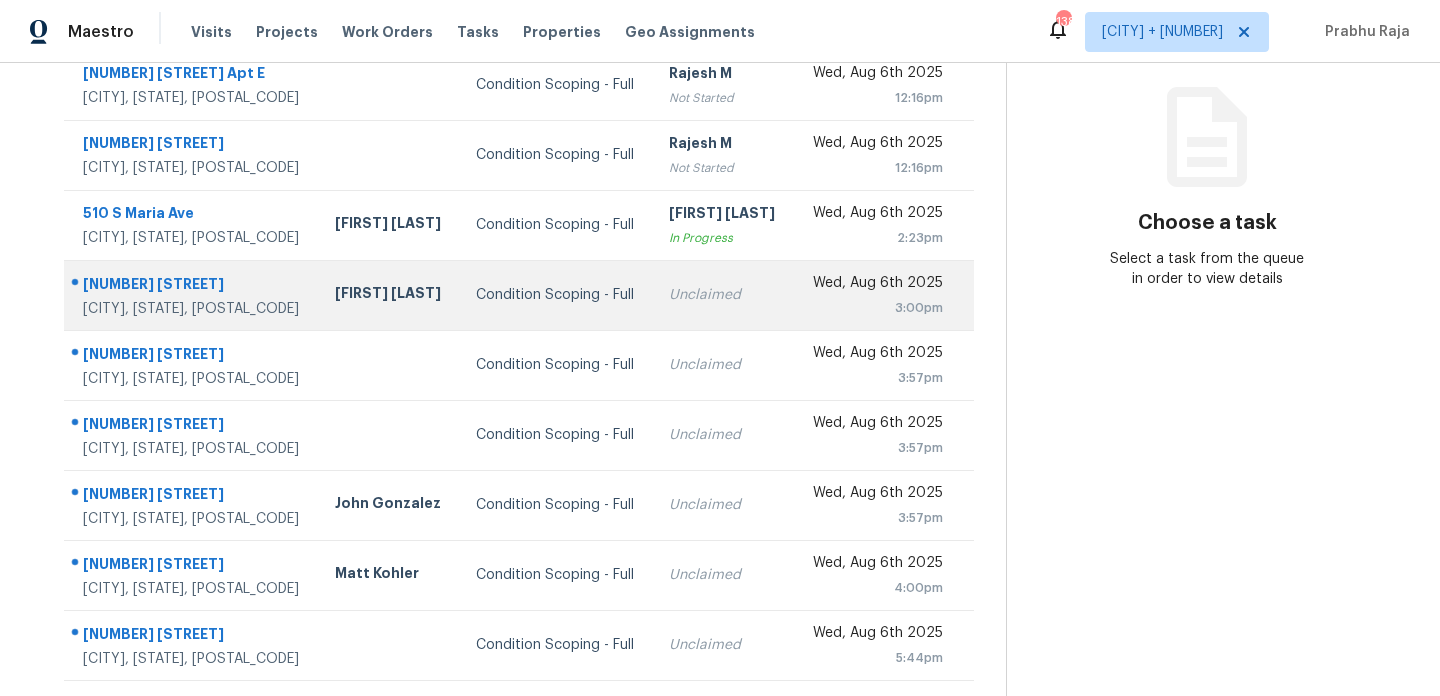 click on "Unclaimed" at bounding box center (723, 295) 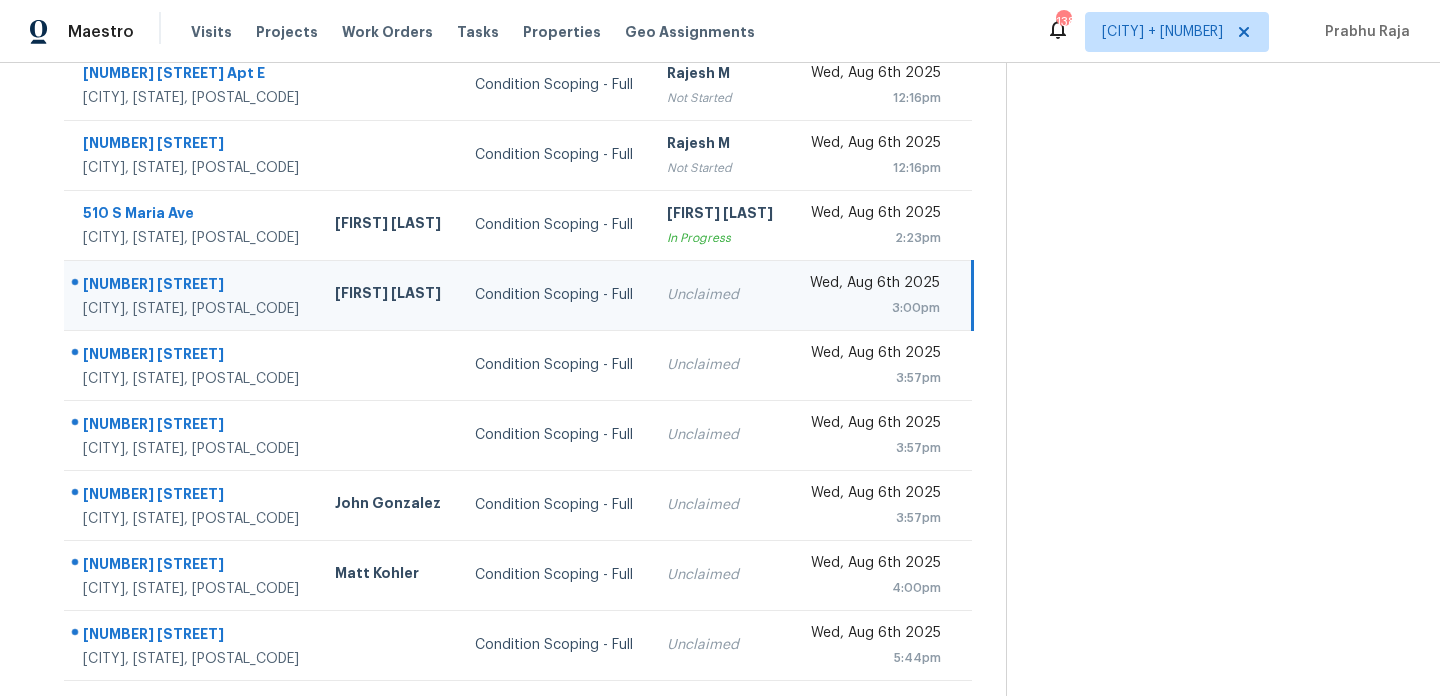 click on "Wed, Aug 6th 2025" at bounding box center (873, 285) 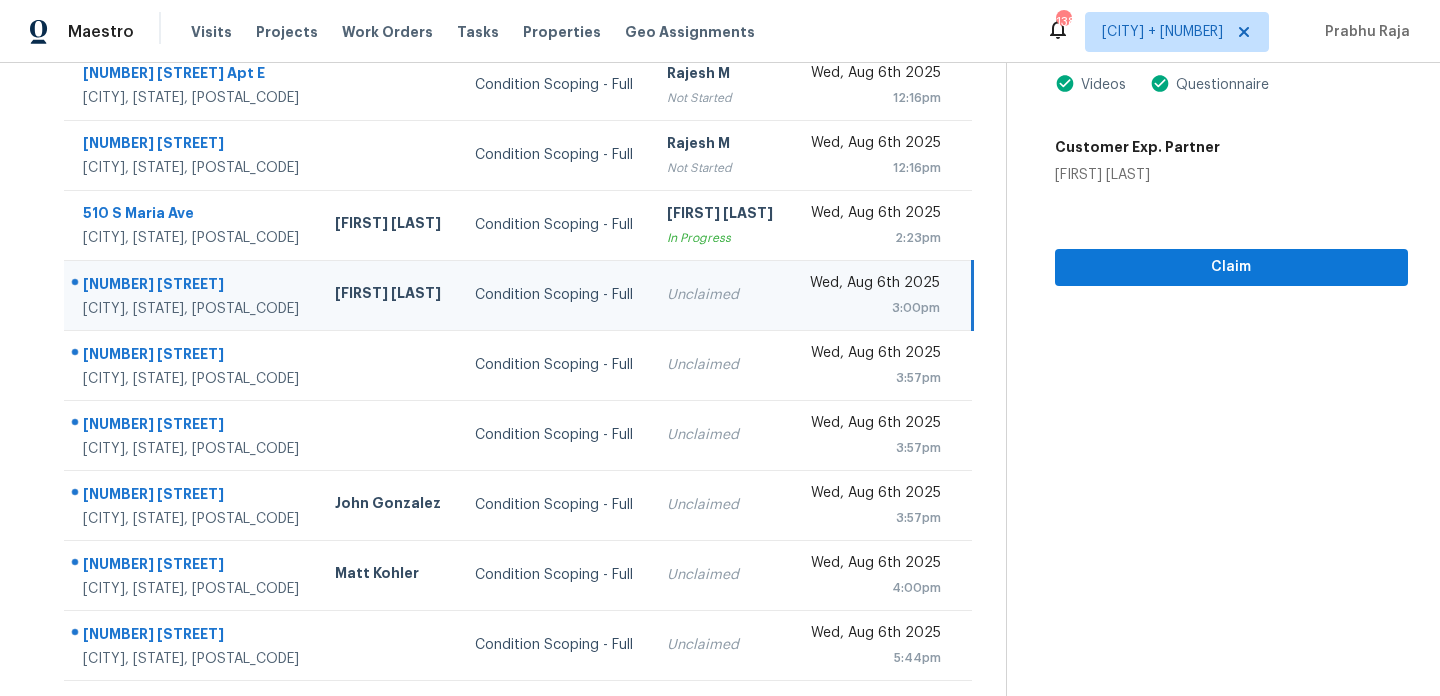click on "Wed, Aug 6th 2025" at bounding box center [873, 285] 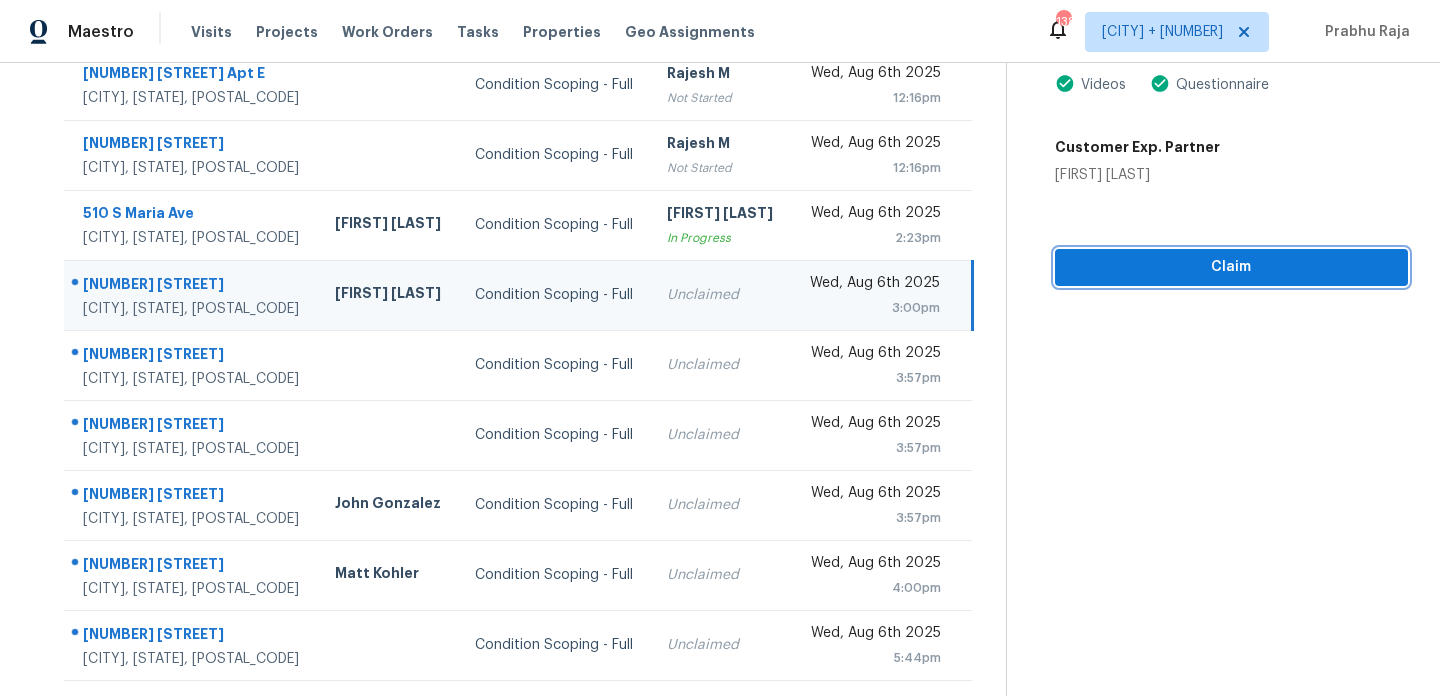 click on "Claim" at bounding box center [1231, 267] 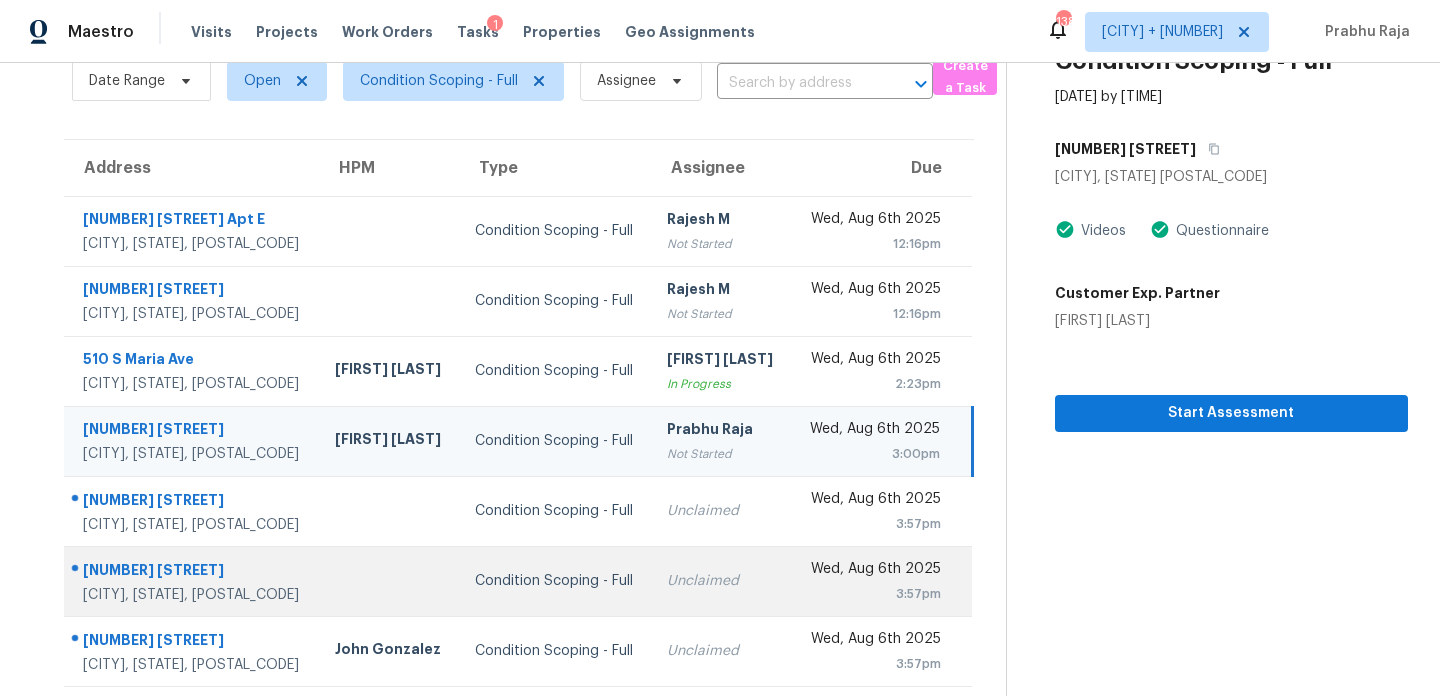 scroll, scrollTop: 238, scrollLeft: 0, axis: vertical 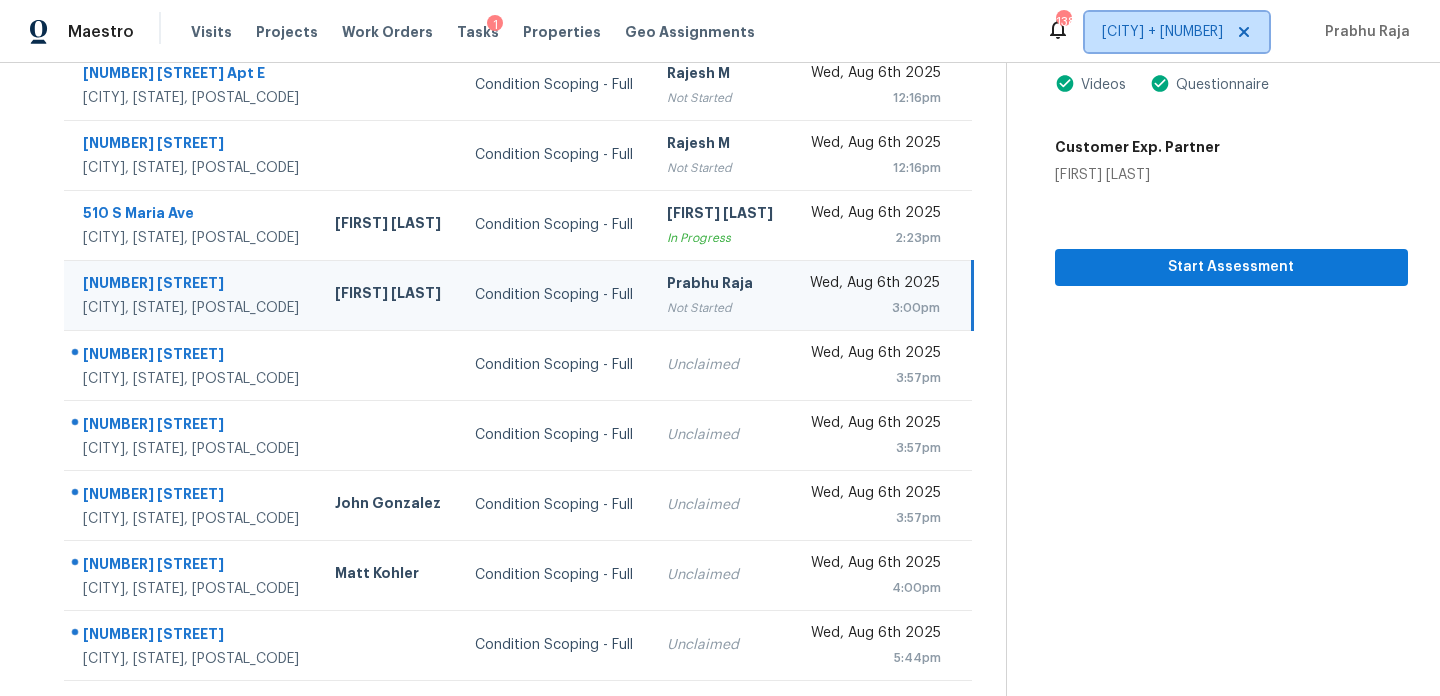 click on "Denver + 10" at bounding box center [1162, 32] 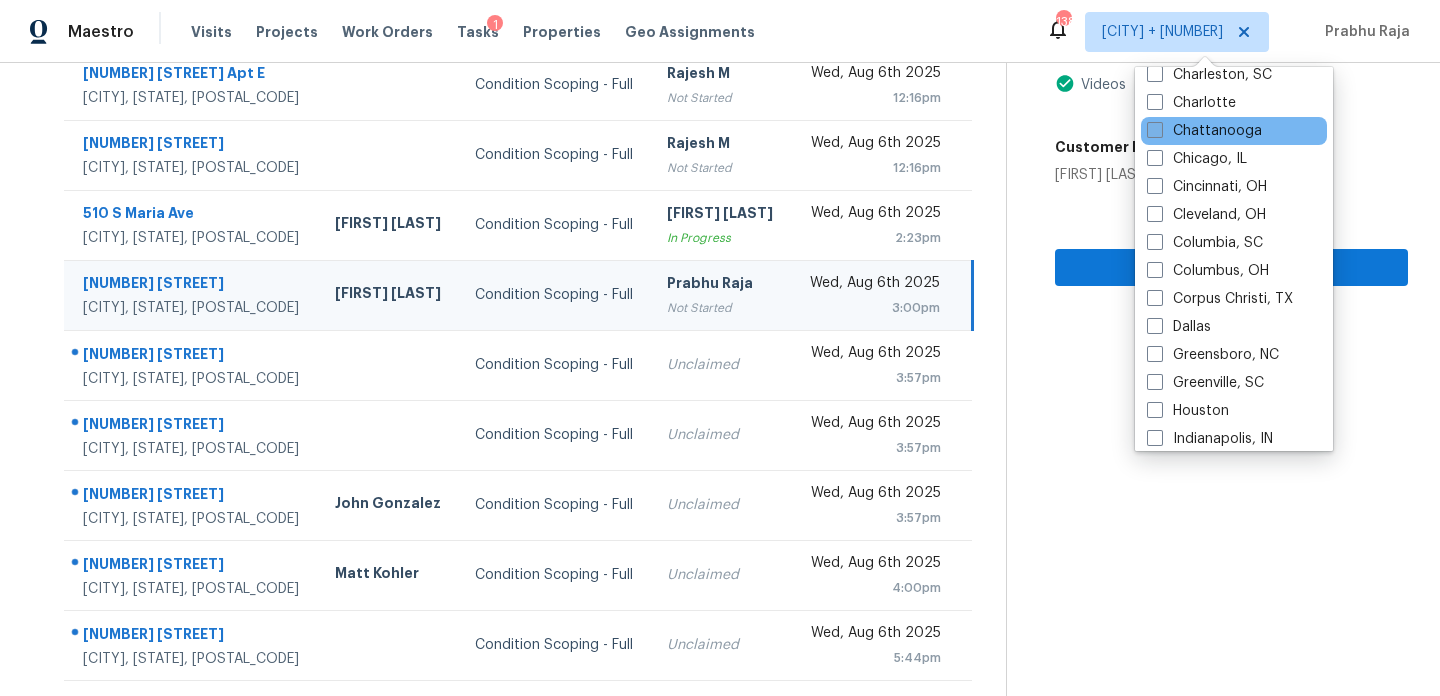 scroll, scrollTop: 578, scrollLeft: 0, axis: vertical 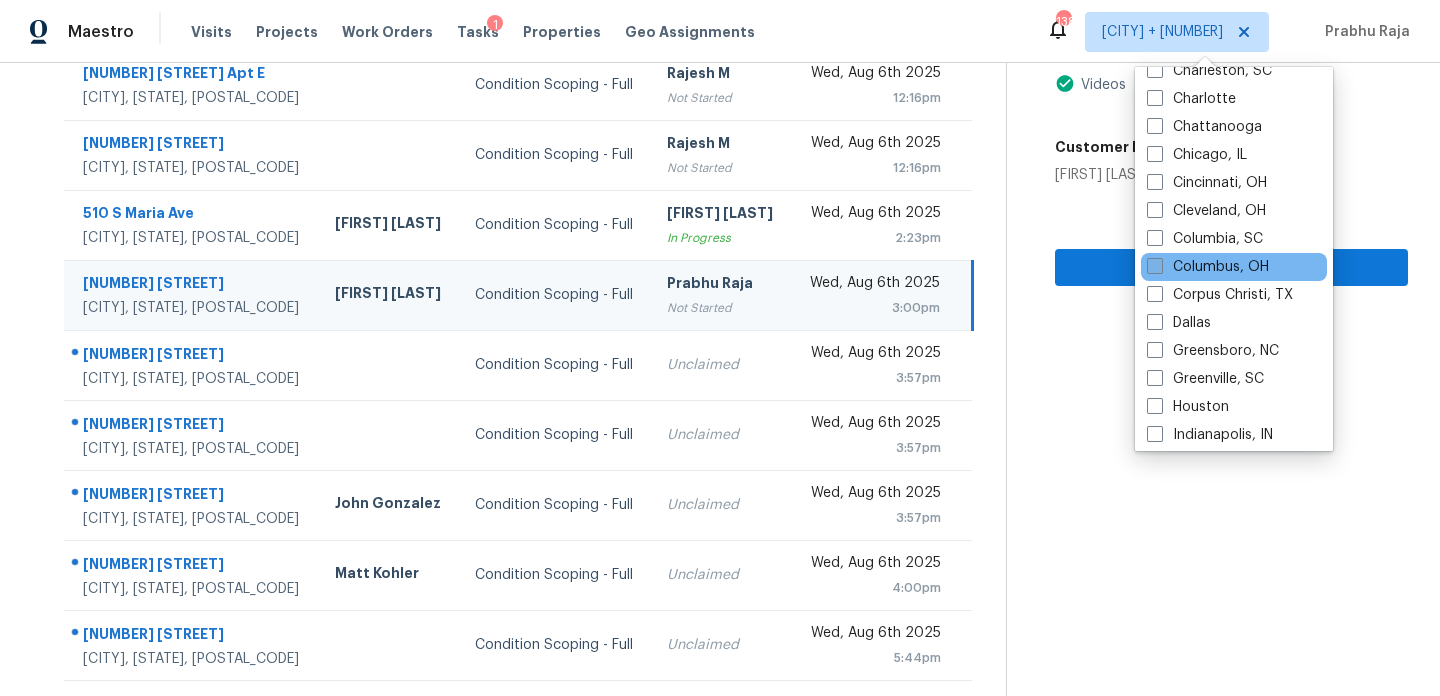 click on "Columbus, OH" at bounding box center [1208, 267] 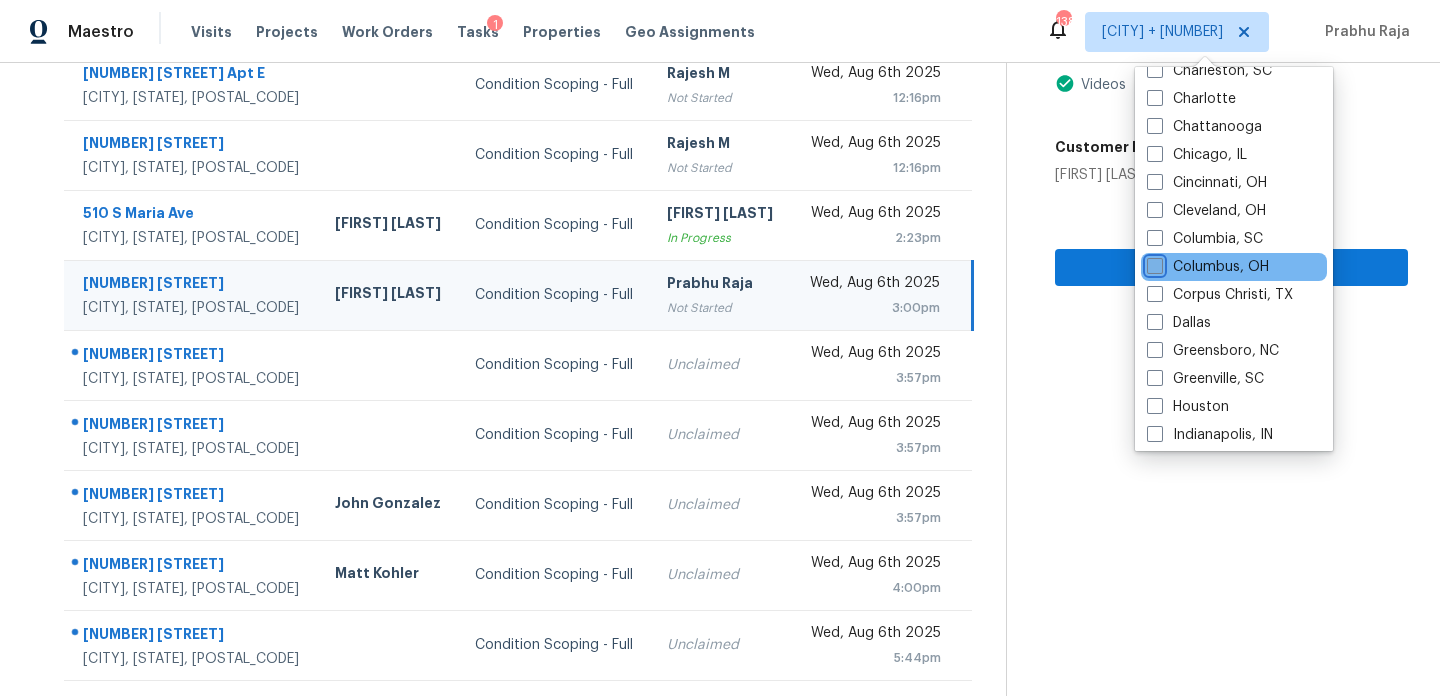 click on "Columbus, OH" at bounding box center (1153, 263) 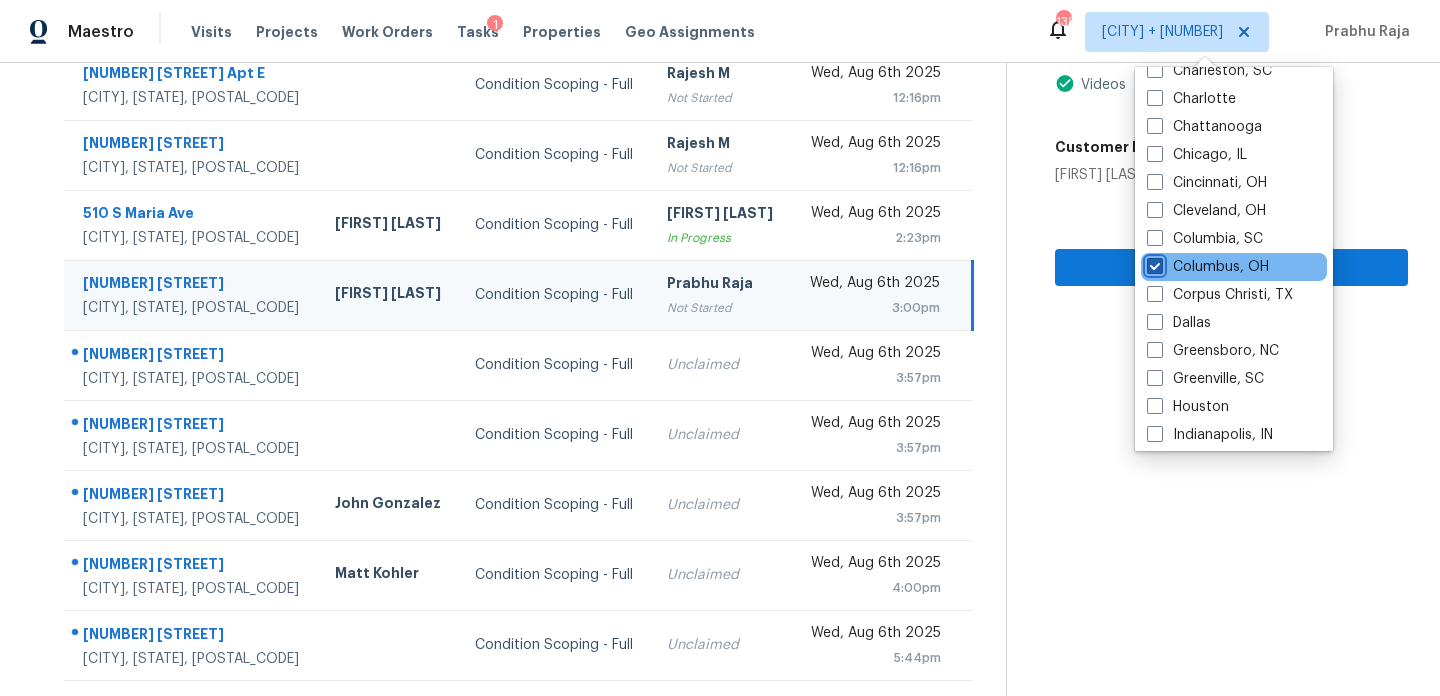 checkbox on "true" 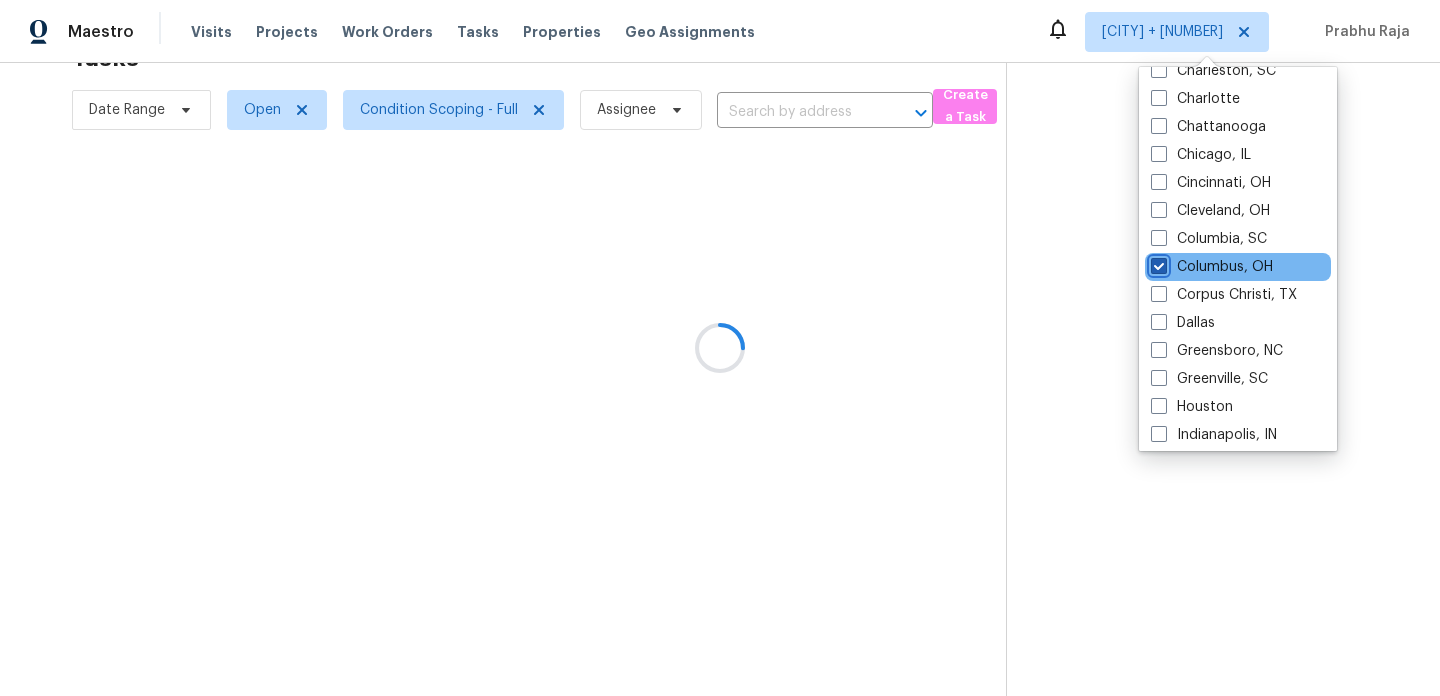scroll, scrollTop: 63, scrollLeft: 0, axis: vertical 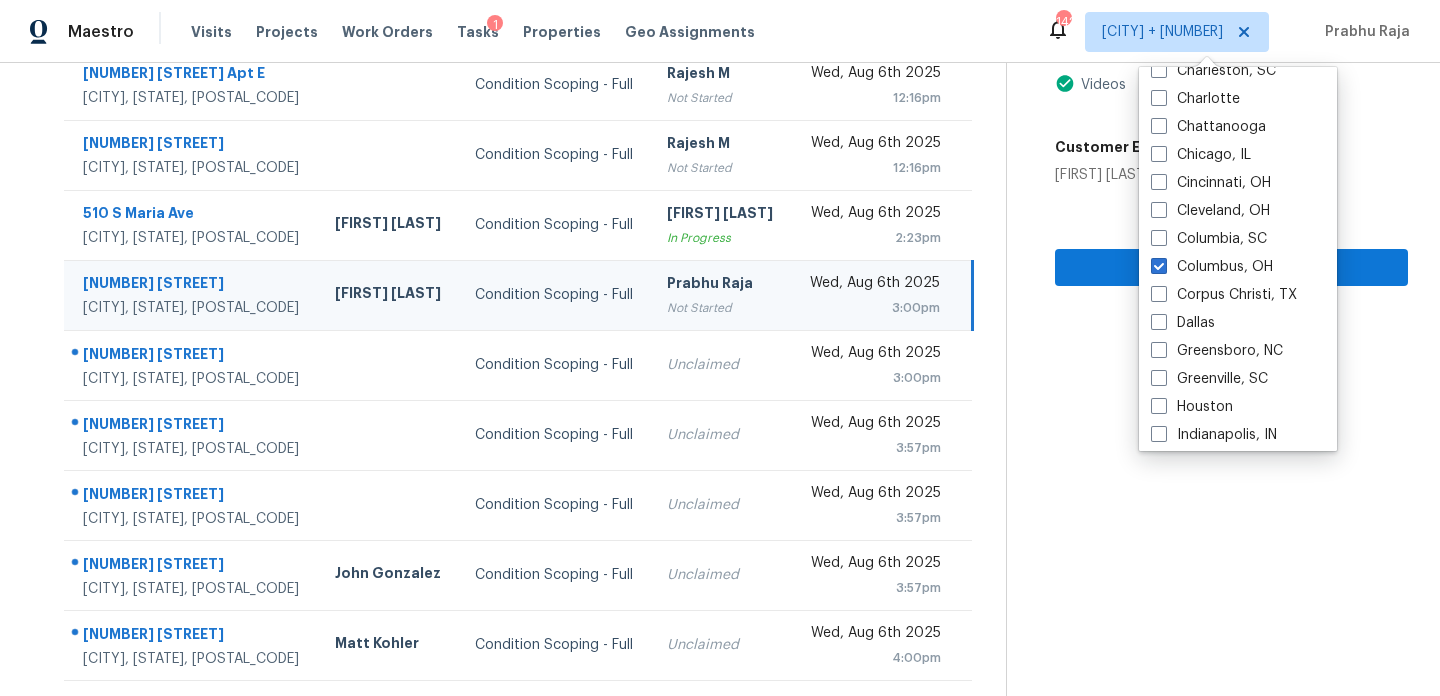 click on "Wed, Aug 6th 2025" at bounding box center (873, 285) 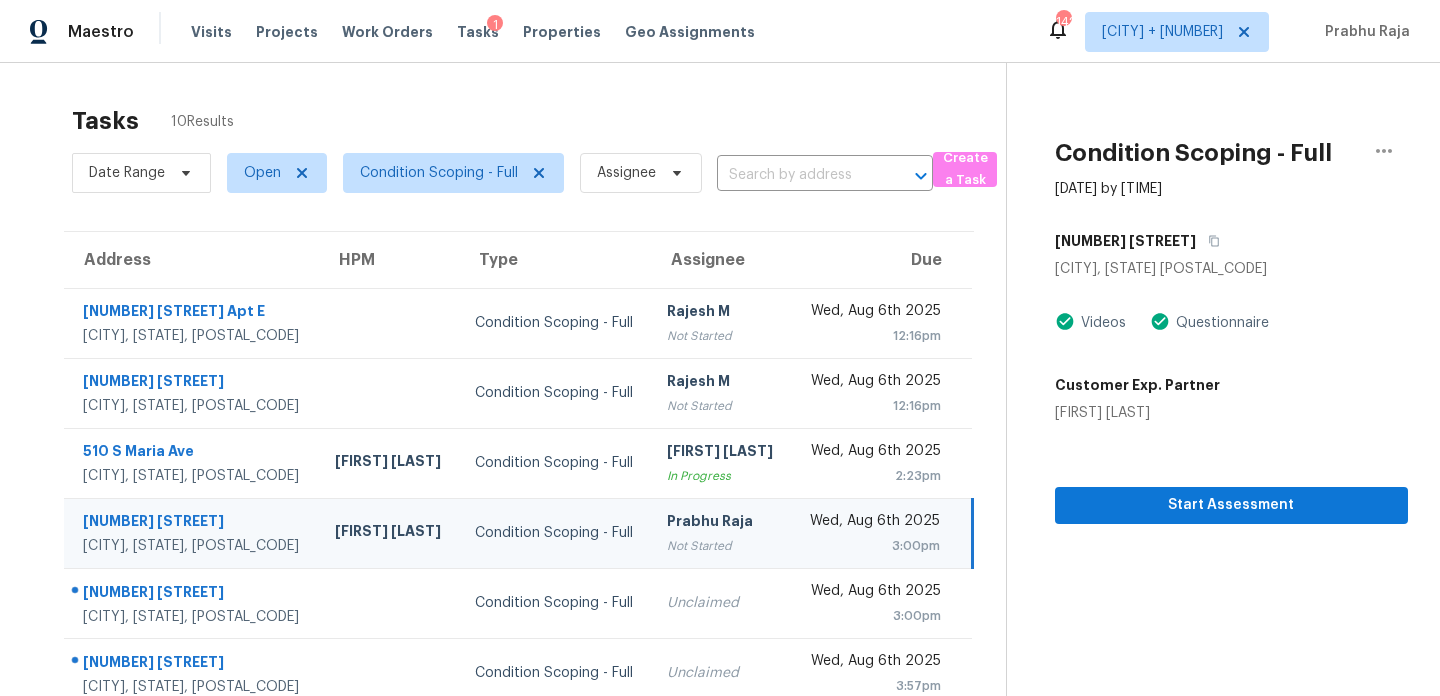 scroll, scrollTop: 308, scrollLeft: 0, axis: vertical 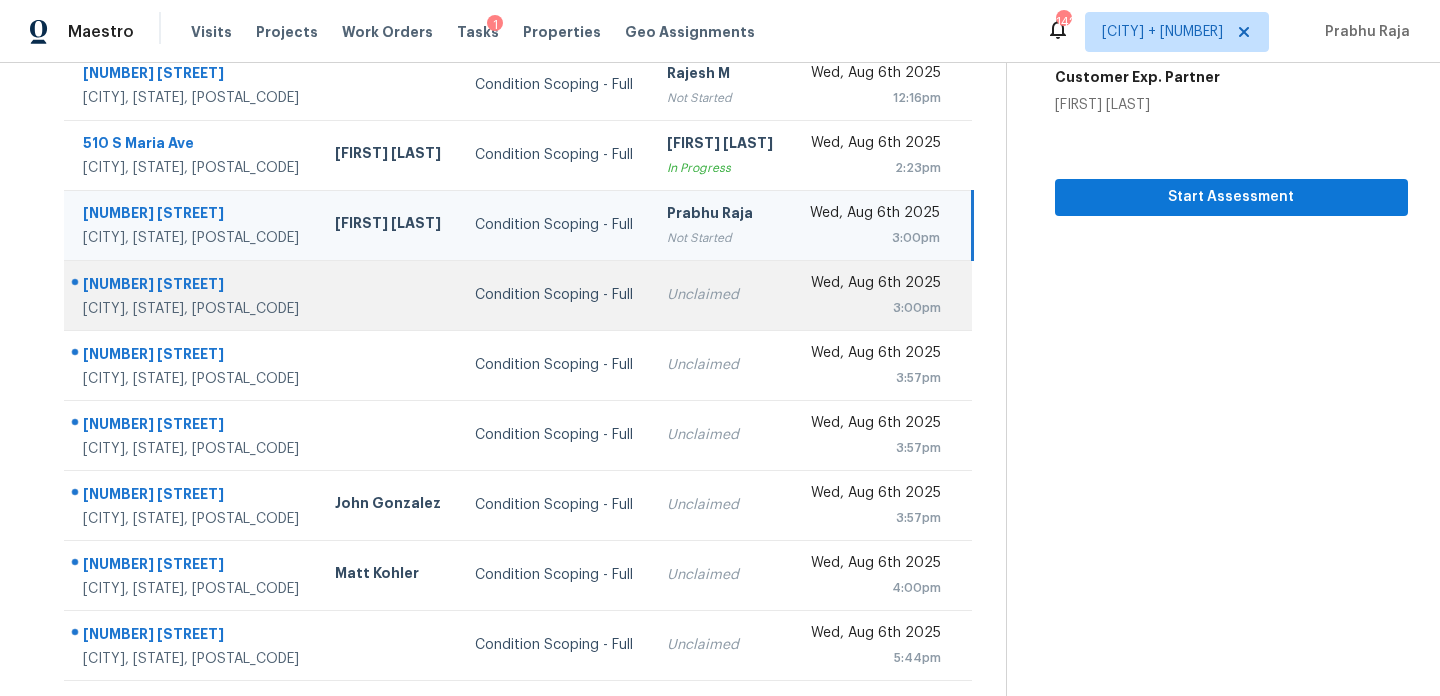 click on "Unclaimed" at bounding box center [721, 295] 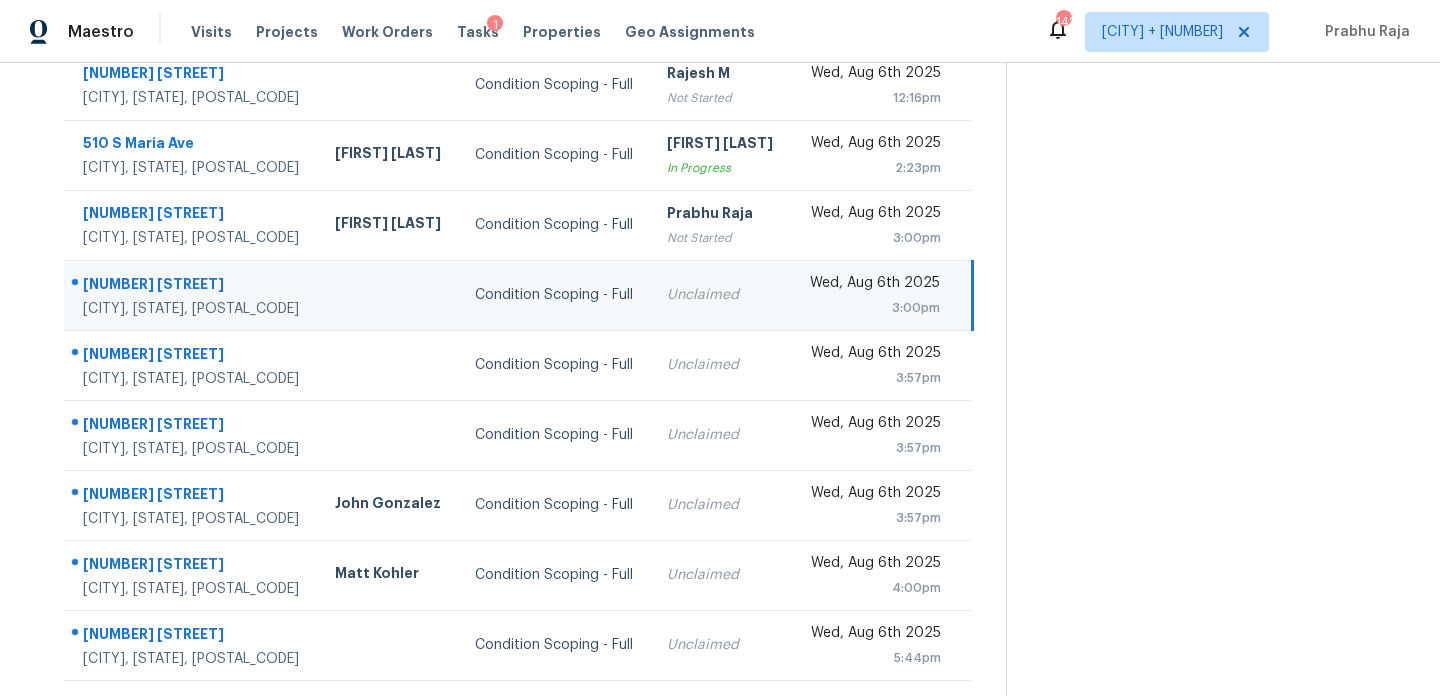 click on "Wed, Aug 6th 2025" at bounding box center [873, 285] 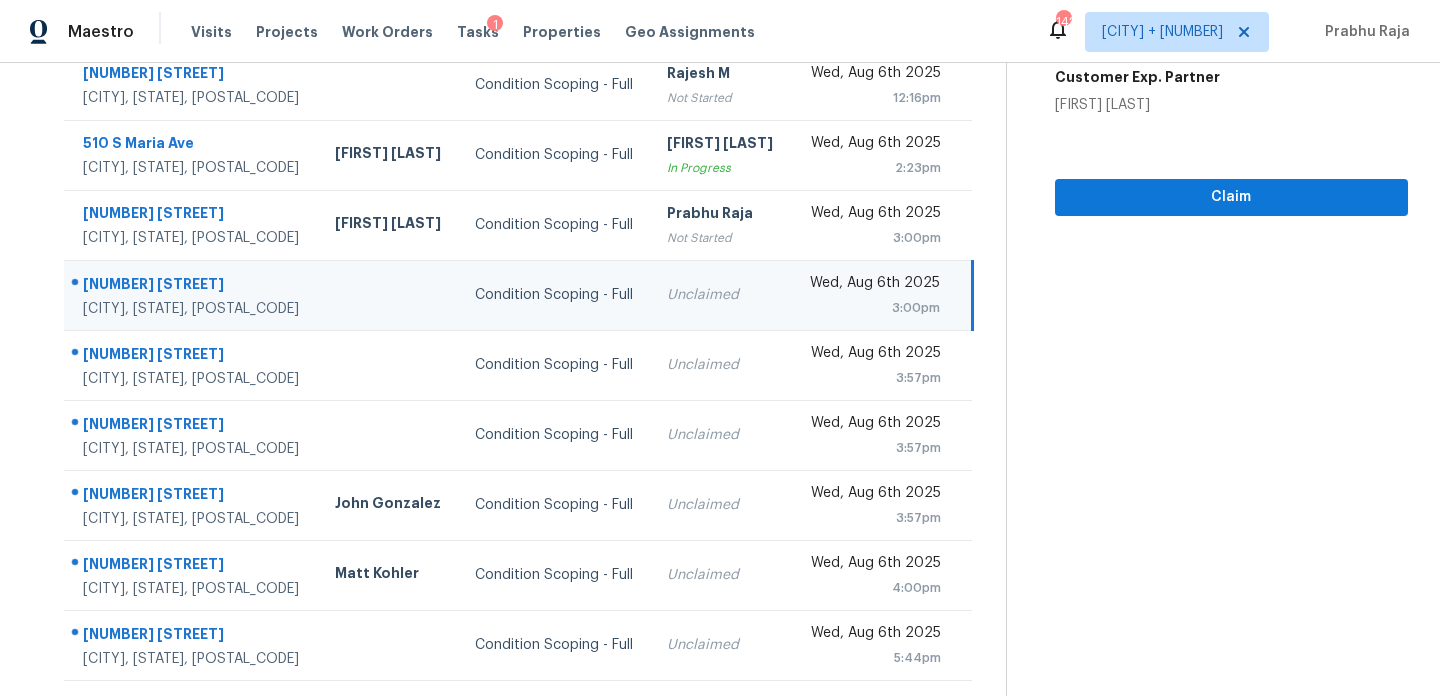 click on "Address HPM Type Assignee Due 101 S Marguerita Ave Apt E Alhambra, CA, 91801 Condition Scoping - Full Rajesh M Not Started Wed, Aug 6th 2025 12:16pm 5833 W Hidalgo Ave   Laveen, AZ, 85339 Condition Scoping - Full Rajesh M Not Started Wed, Aug 6th 2025 12:16pm 510 S Maria Ave   Redondo Beach, CA, 90277 Daniel Fomenko Condition Scoping - Full RP Dhanush In Progress Wed, Aug 6th 2025 2:23pm 6159 Ferrier Ct   Gainesville, VA, 20155 Nelson Flores Condition Scoping - Full Prabhu Raja Not Started Wed, Aug 6th 2025 3:00pm 452 Westview Dr   Lancaster, OH, 43130 Condition Scoping - Full Unclaimed Wed, Aug 6th 2025 3:00pm 891 Salem Ave   Oxnard, CA, 93036 Condition Scoping - Full Unclaimed Wed, Aug 6th 2025 3:57pm 23459 Stirrup Dr   Diamond Bar, CA, 91765 Condition Scoping - Full Unclaimed Wed, Aug 6th 2025 3:57pm 801 36th Ave   Greeley, CO, 80634 John Gonzalez Condition Scoping - Full Unclaimed Wed, Aug 6th 2025 3:57pm 4201 Grimes Ave N   Robbinsdale, MN, 55422 Matt Kohler Condition Scoping - Full Unclaimed 4:00pm" at bounding box center (519, 302) 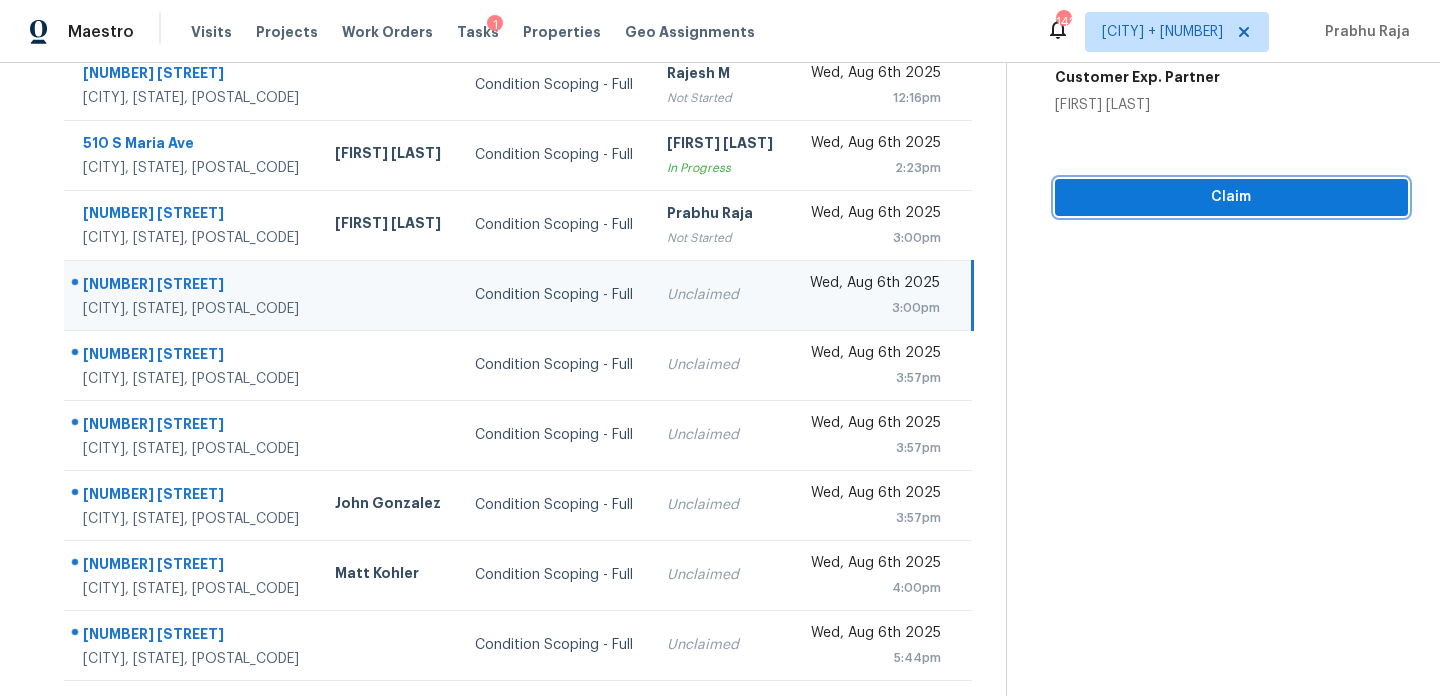 click on "Claim" at bounding box center [1231, 197] 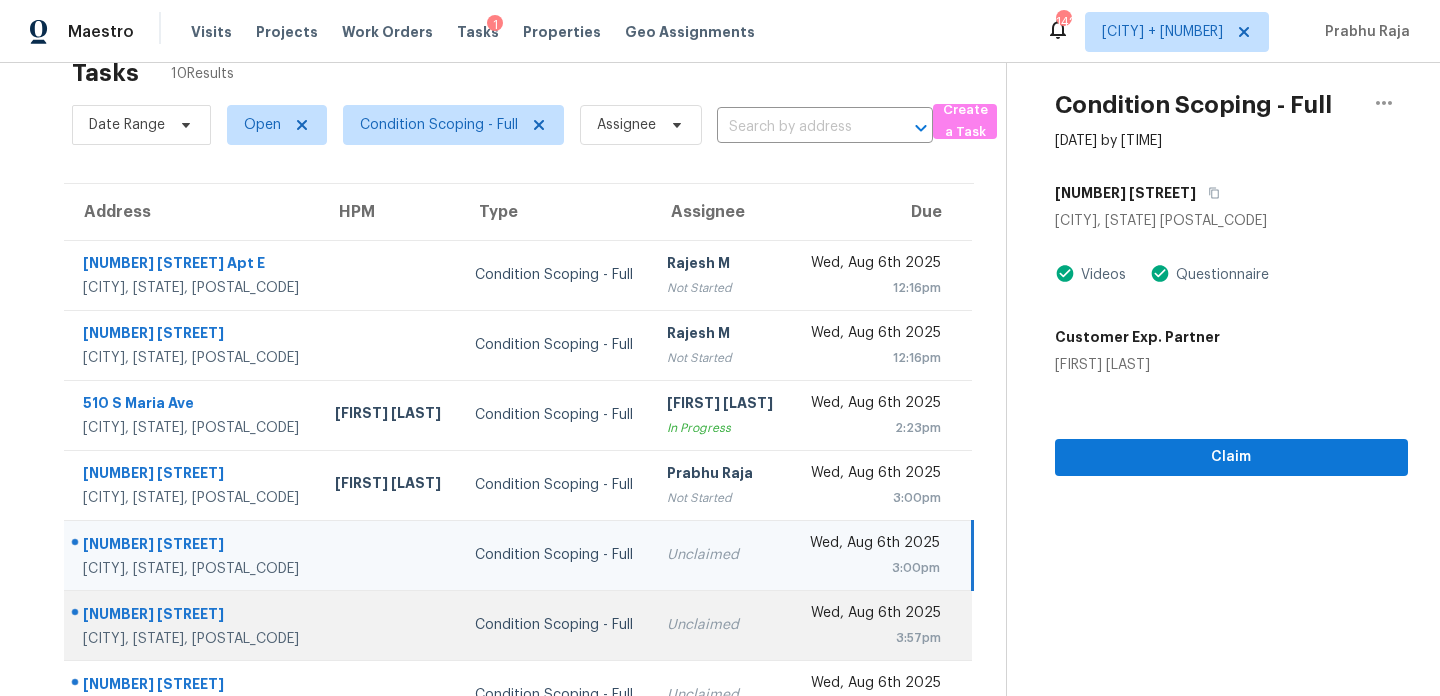 scroll, scrollTop: 39, scrollLeft: 0, axis: vertical 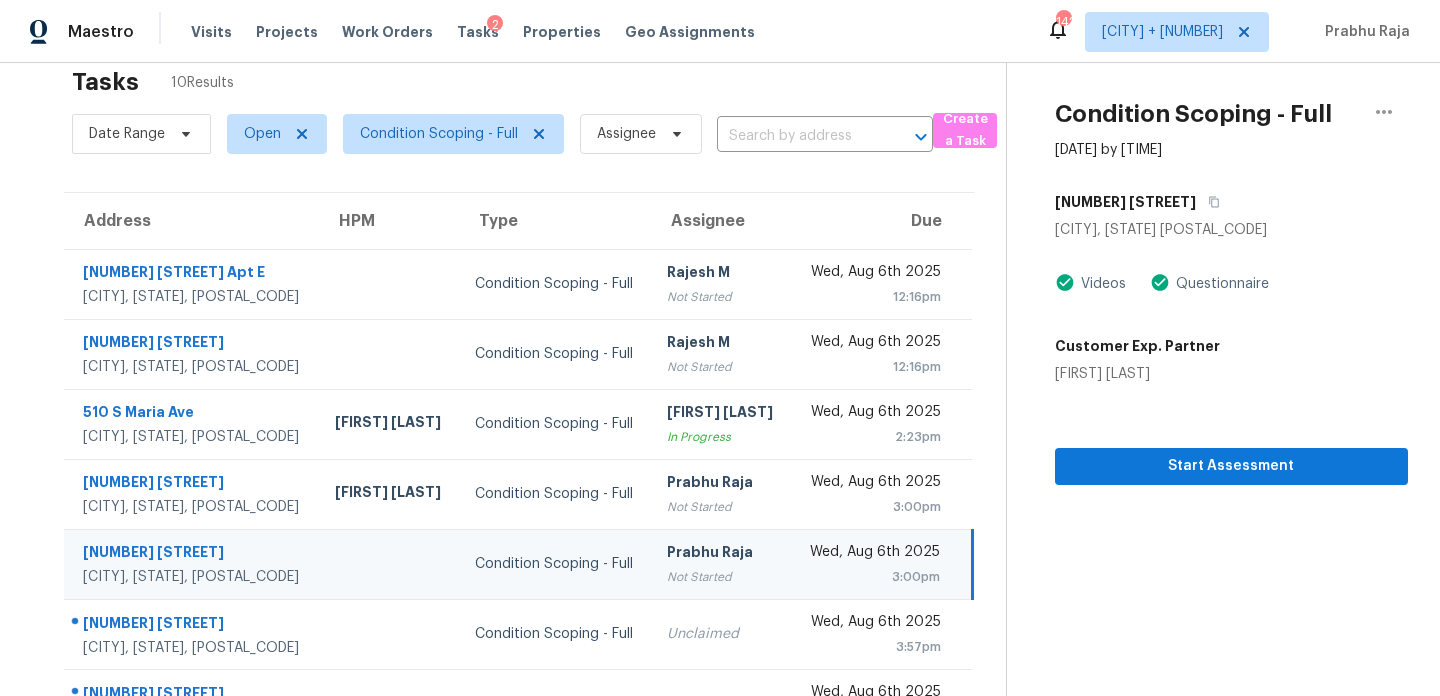 click on "Tasks 10  Results" at bounding box center (539, 82) 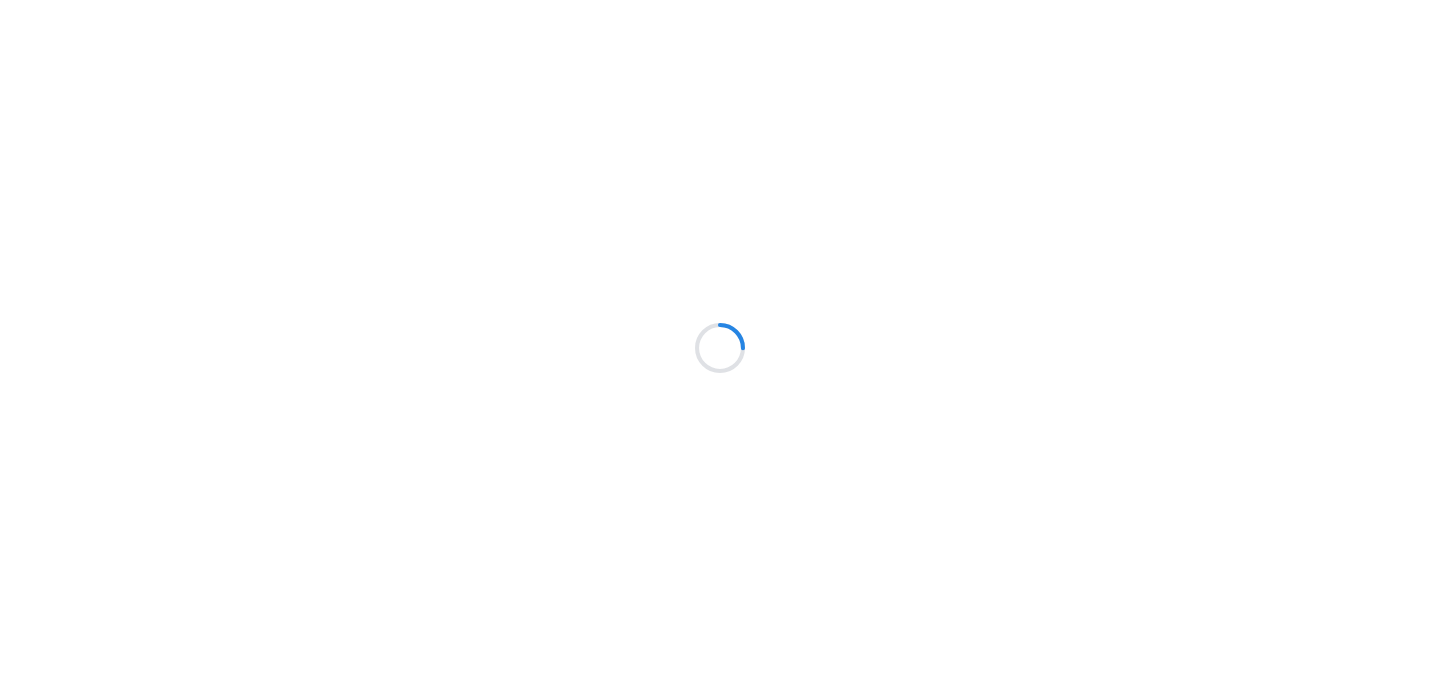 scroll, scrollTop: 0, scrollLeft: 0, axis: both 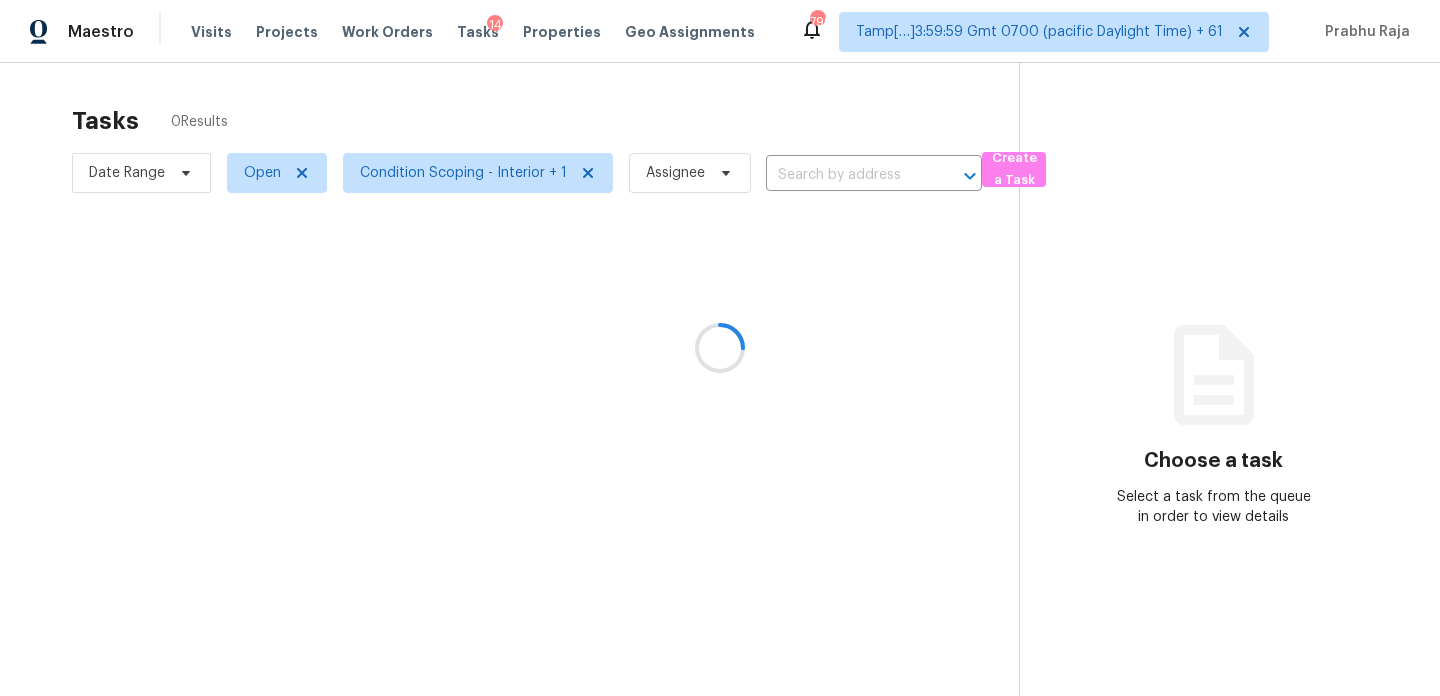 click at bounding box center [720, 348] 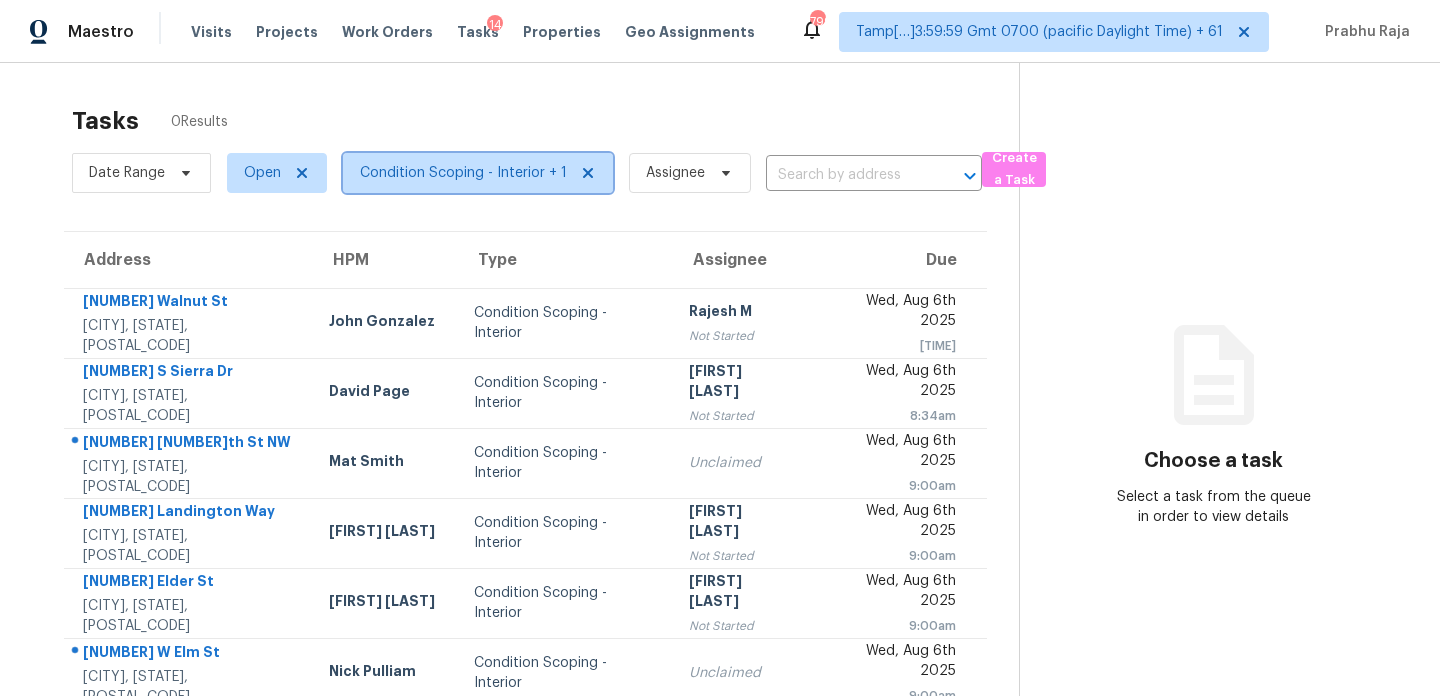 click on "Condition Scoping - Interior + 1" at bounding box center [463, 173] 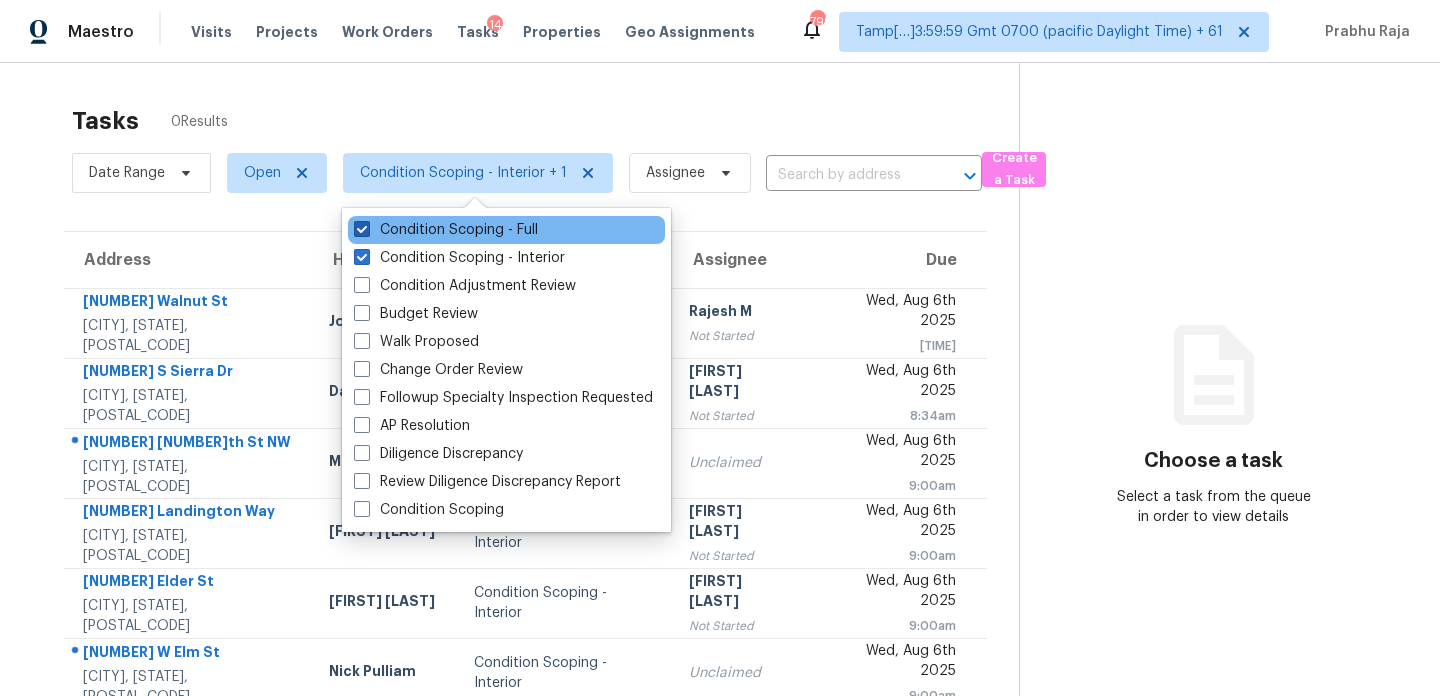 click on "Condition Scoping - Full" at bounding box center [446, 230] 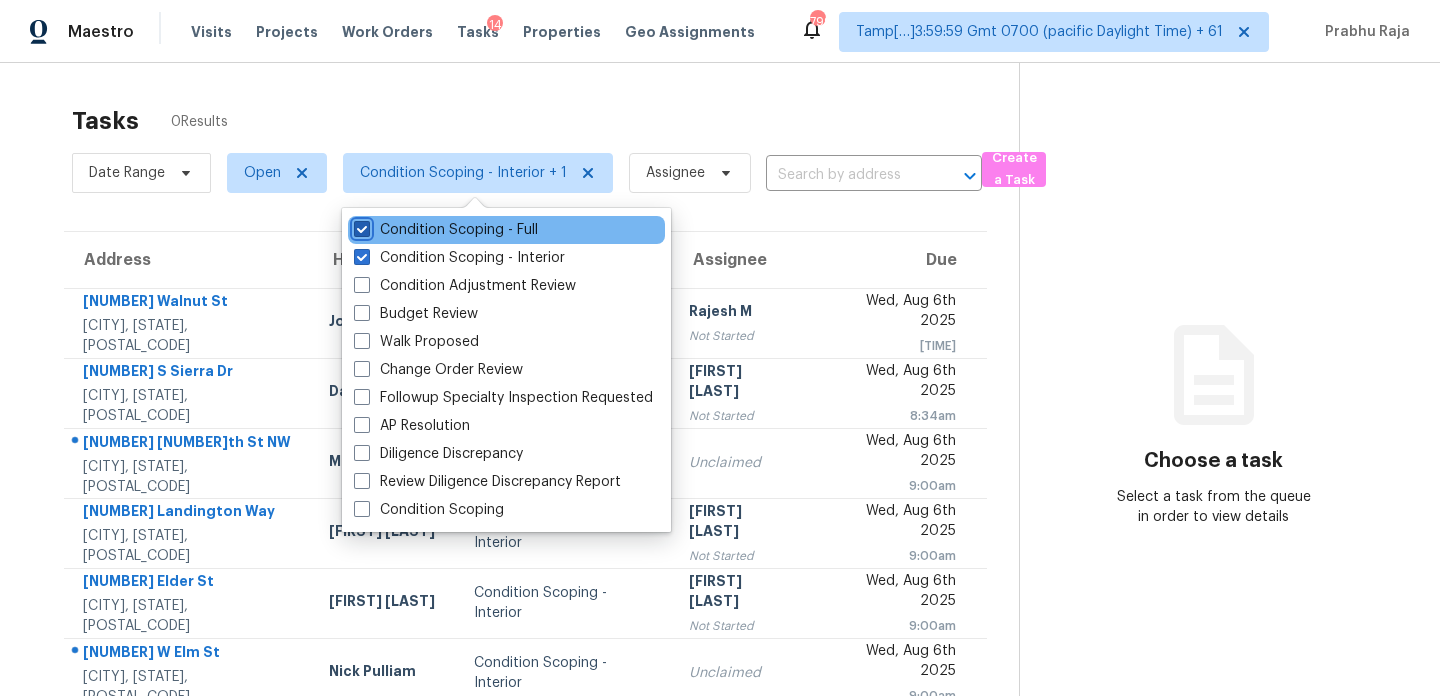 click on "Condition Scoping - Full" at bounding box center [360, 226] 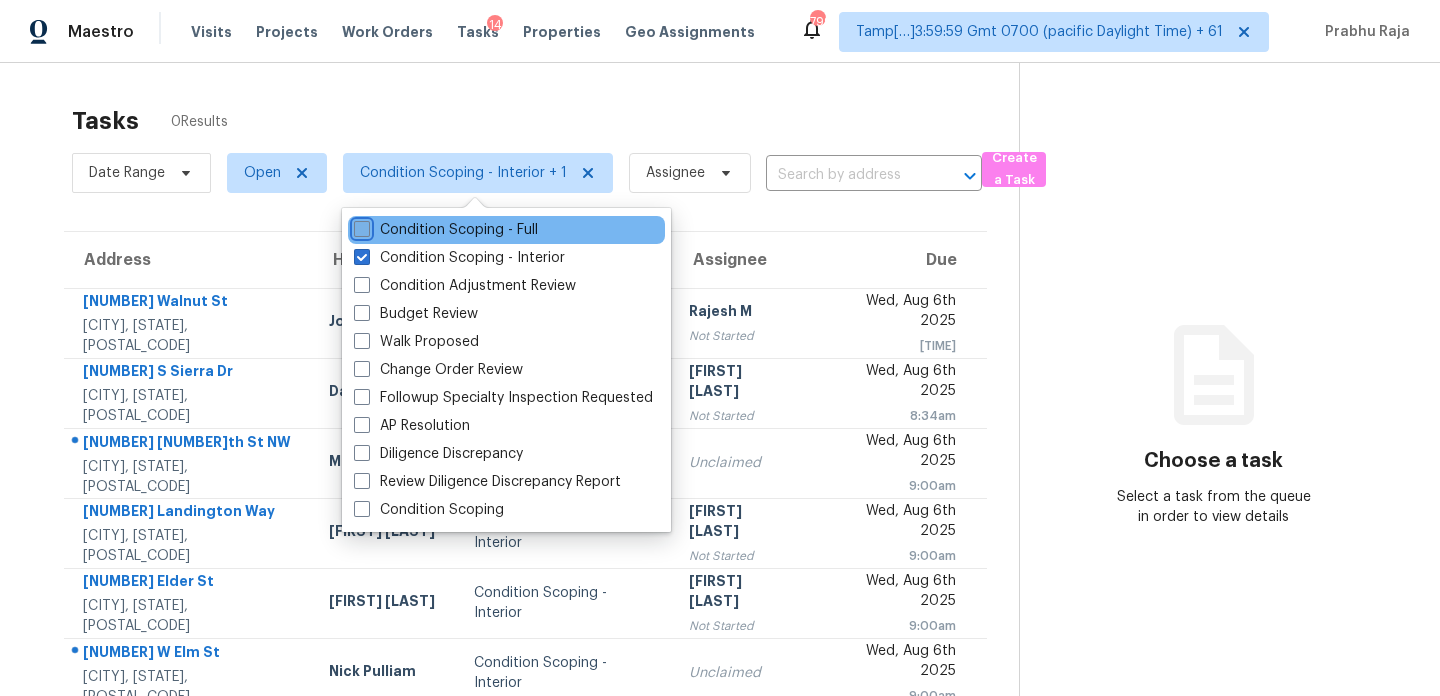 checkbox on "false" 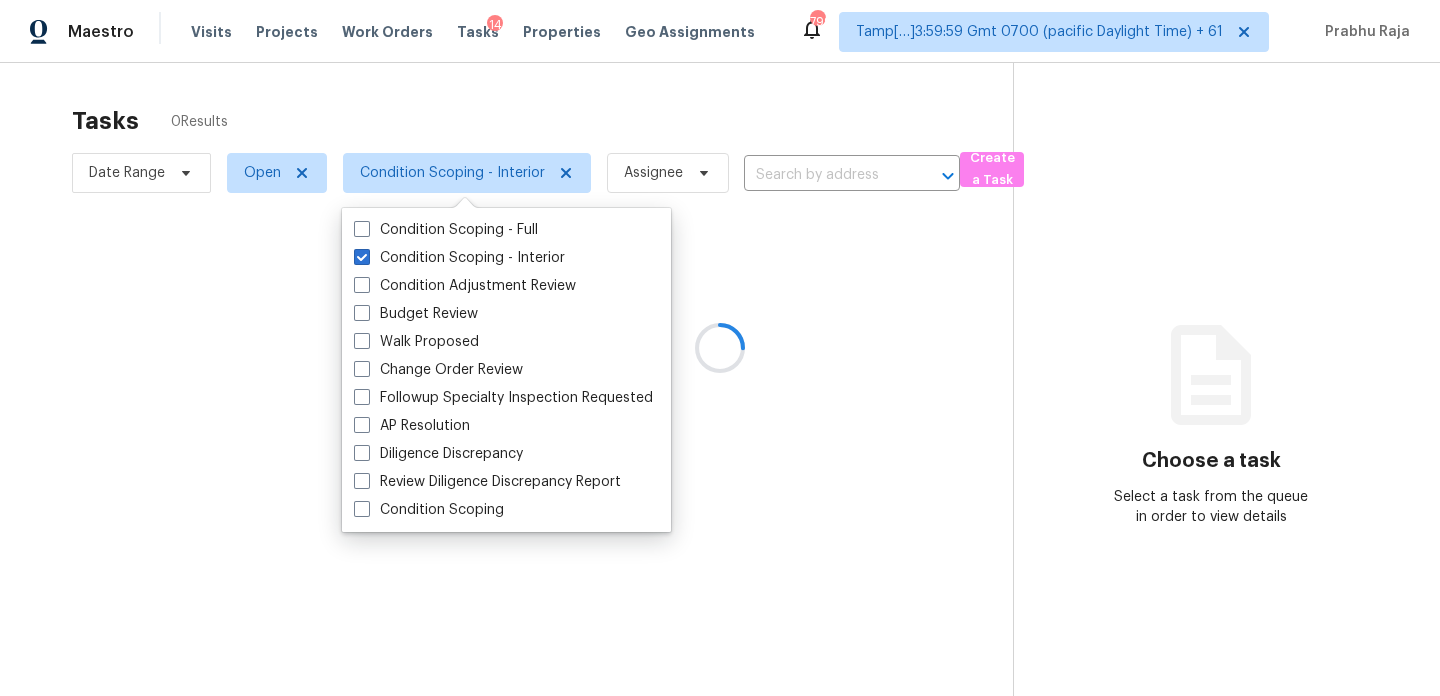 click at bounding box center [720, 348] 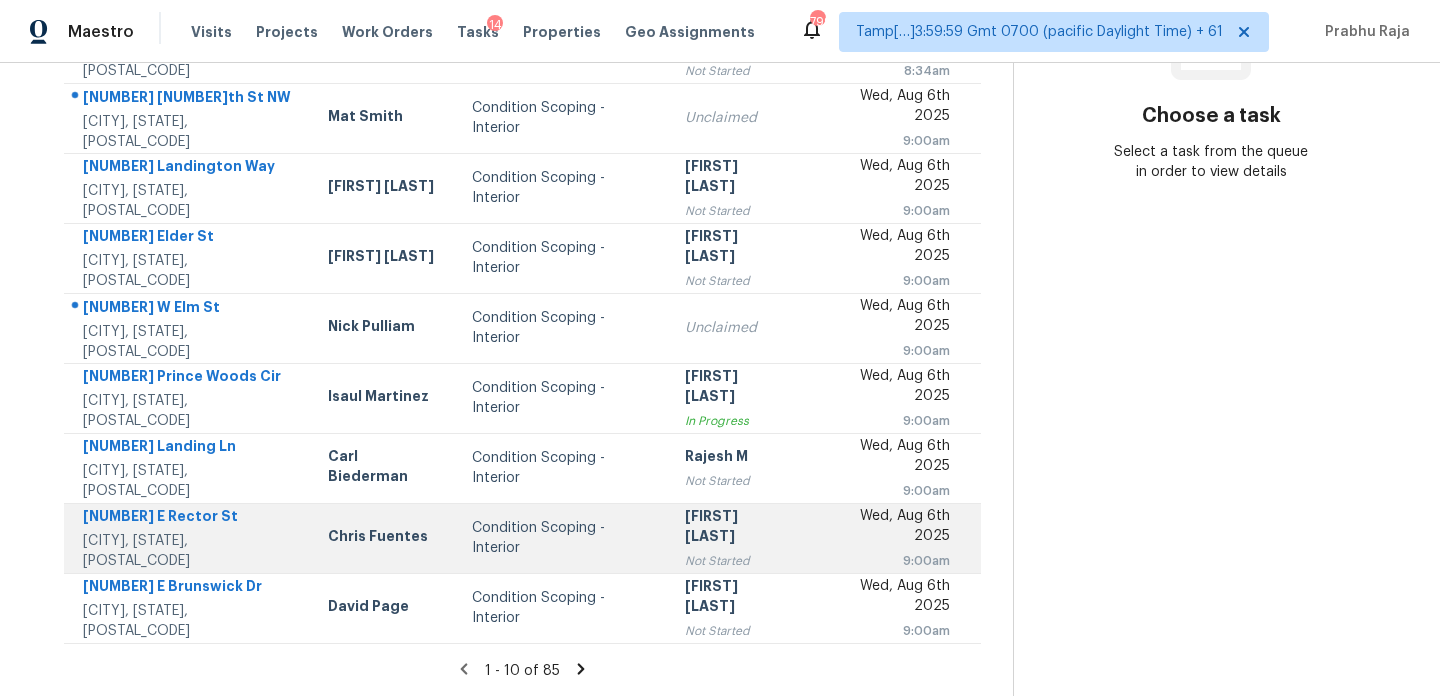 scroll, scrollTop: 0, scrollLeft: 0, axis: both 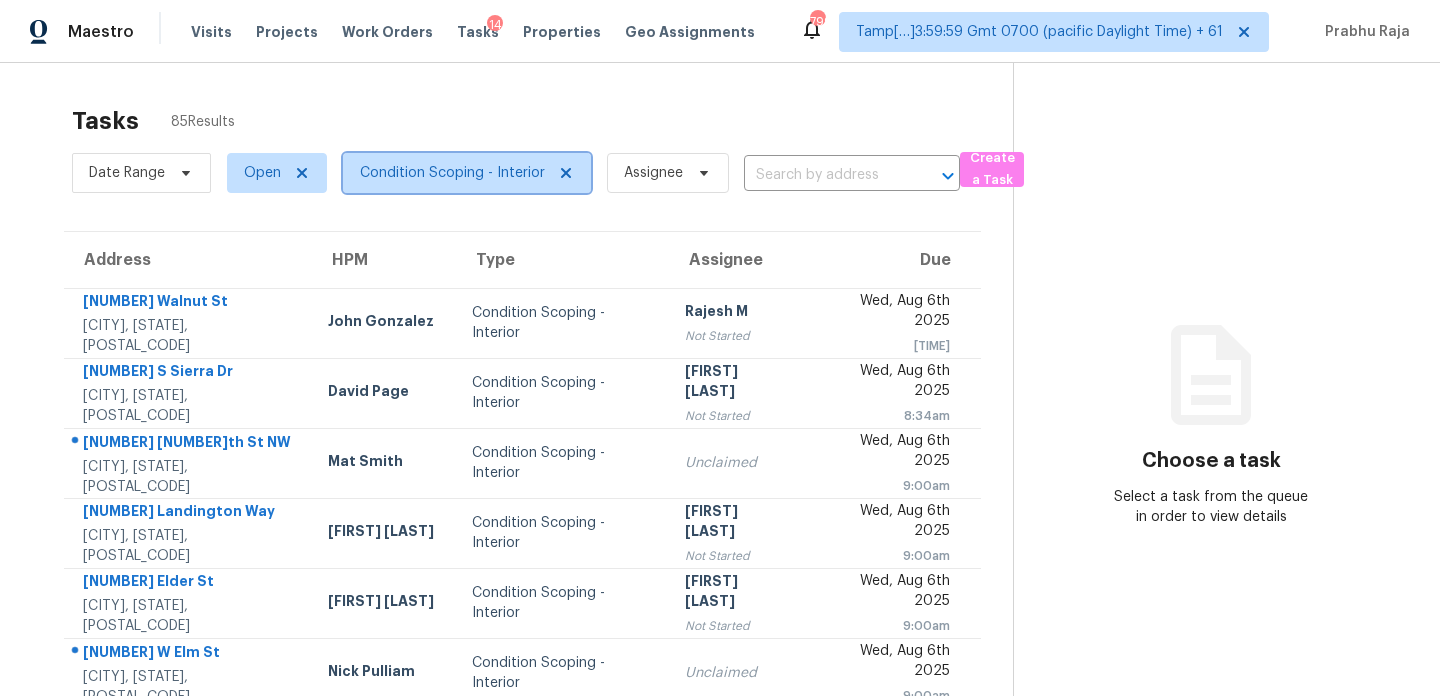 click on "Condition Scoping - Interior" at bounding box center [467, 173] 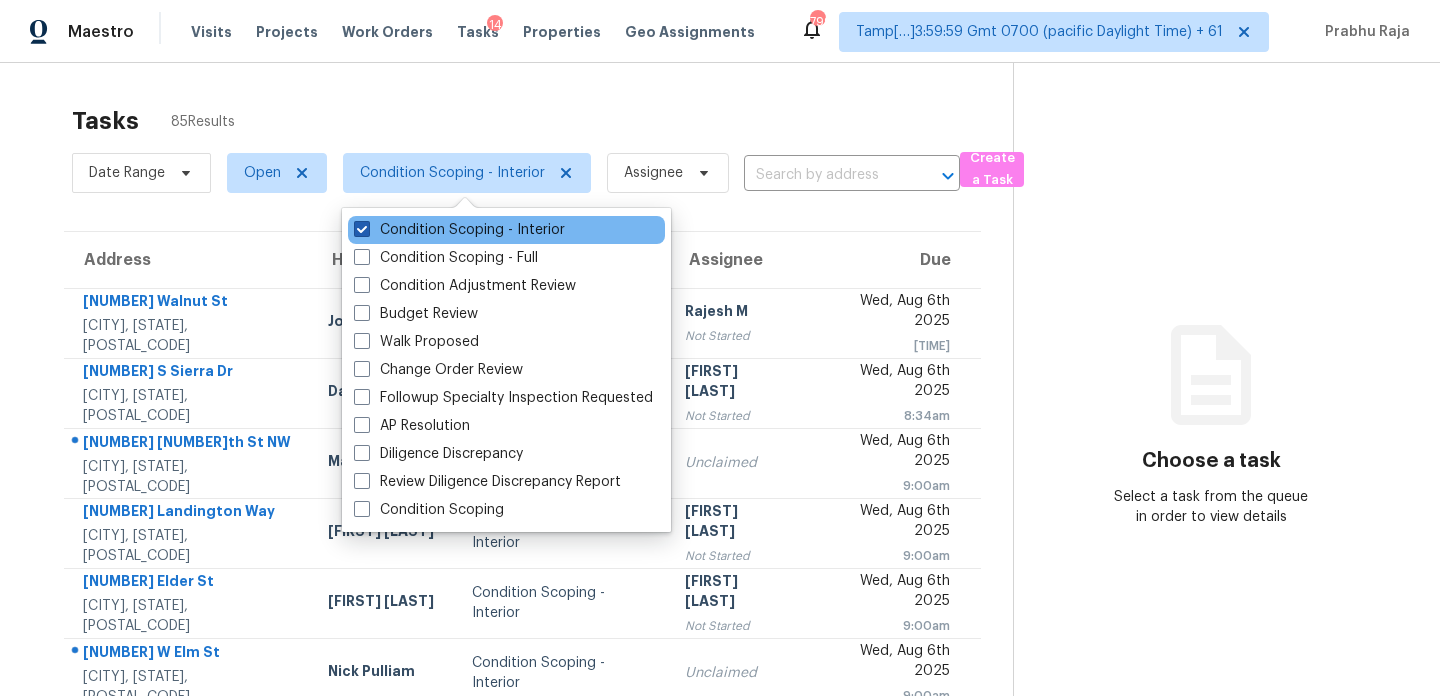 click on "Condition Scoping - Interior" at bounding box center (459, 230) 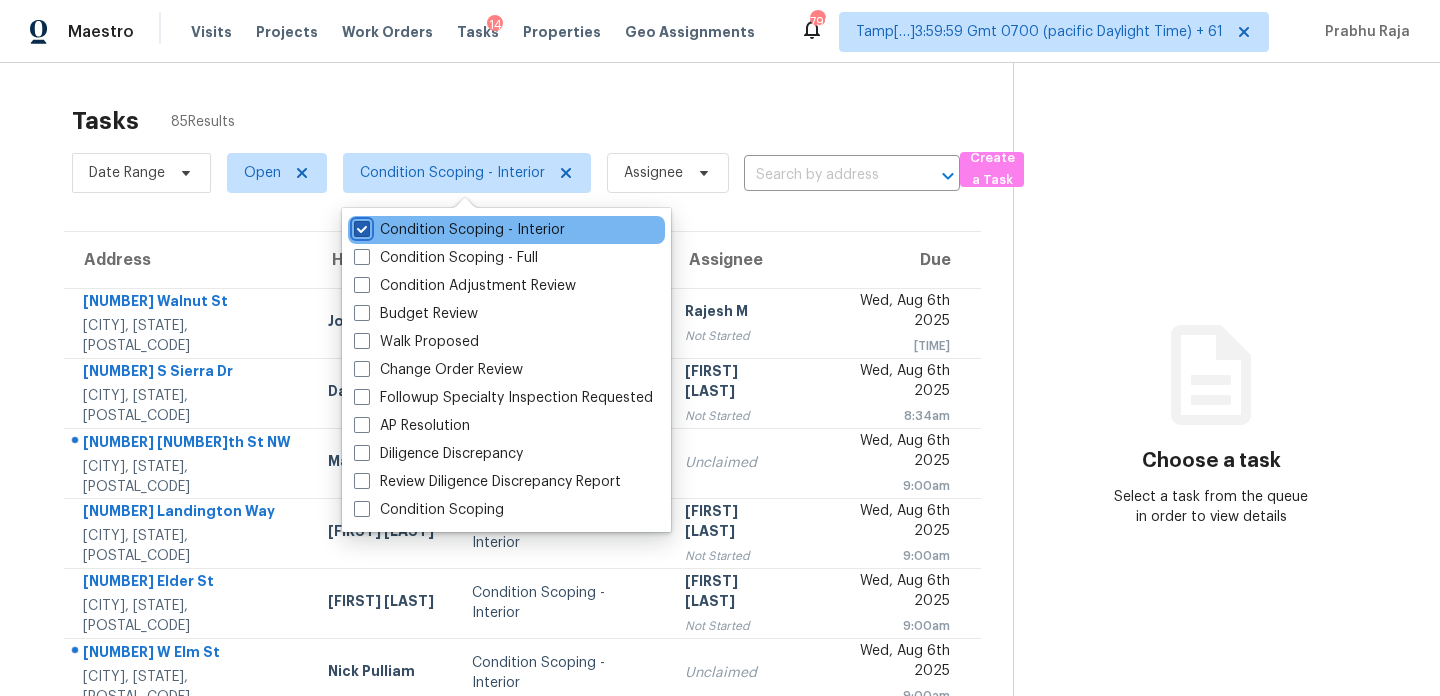 click on "Condition Scoping - Interior" at bounding box center (360, 226) 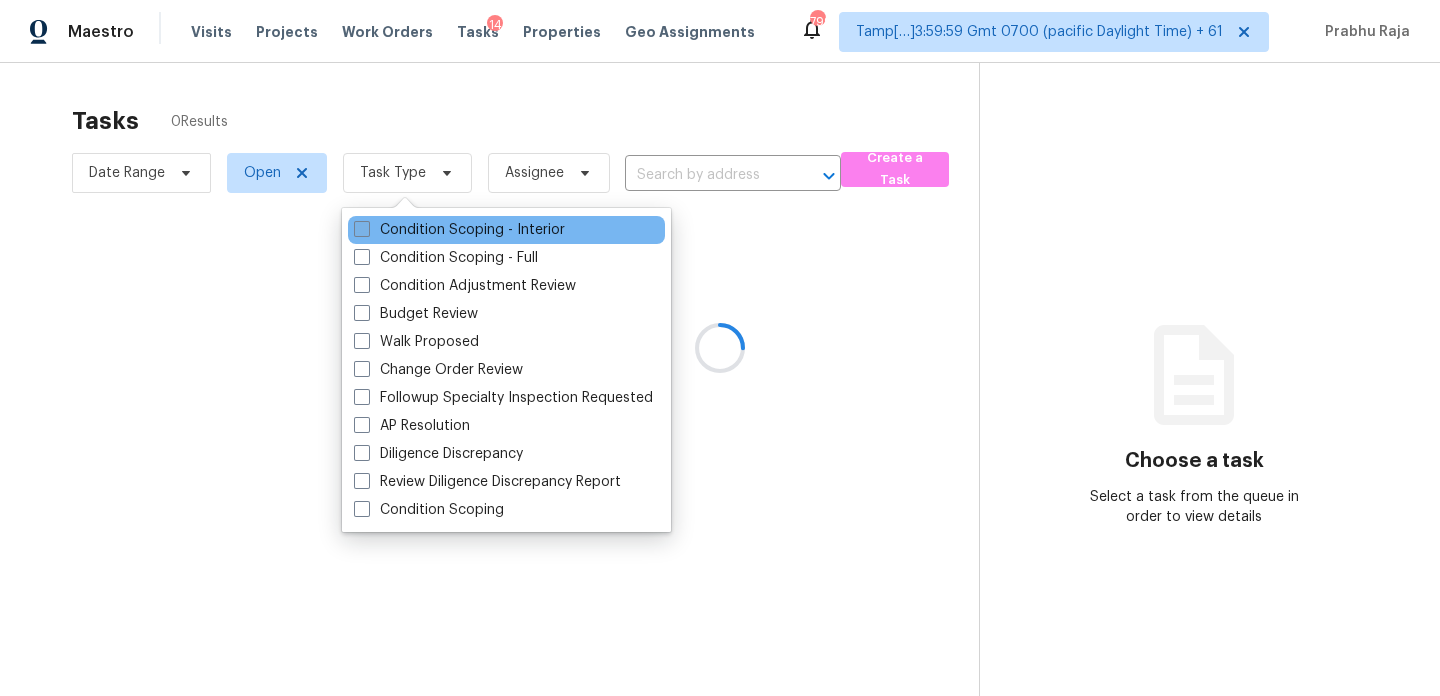 click on "Condition Scoping - Interior" at bounding box center [459, 230] 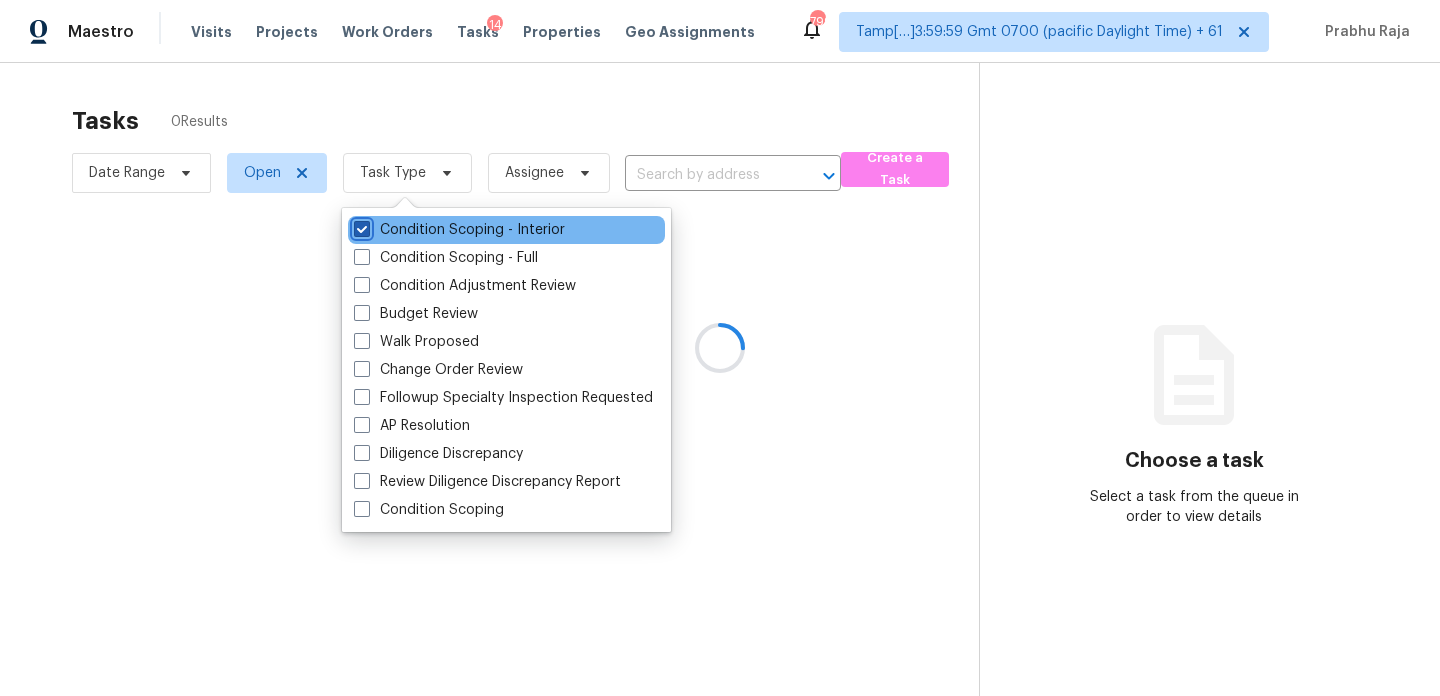 checkbox on "true" 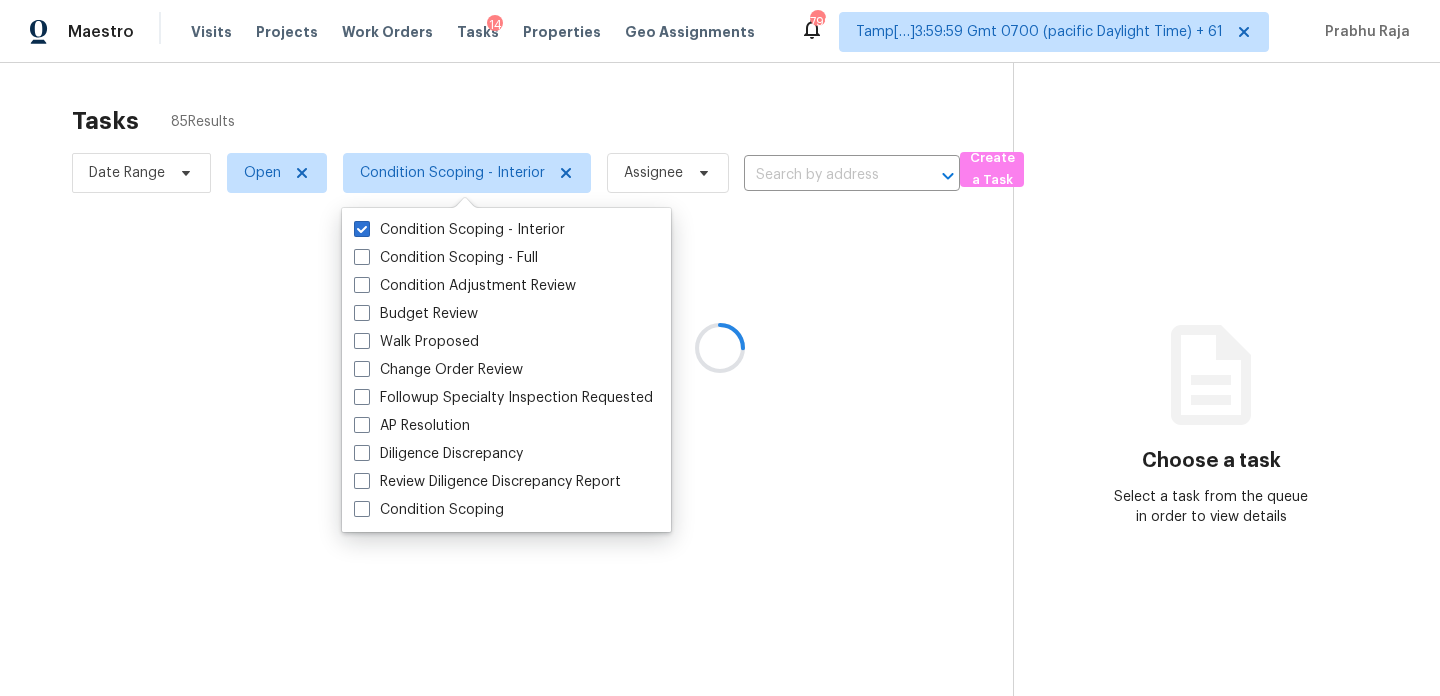 click at bounding box center [720, 348] 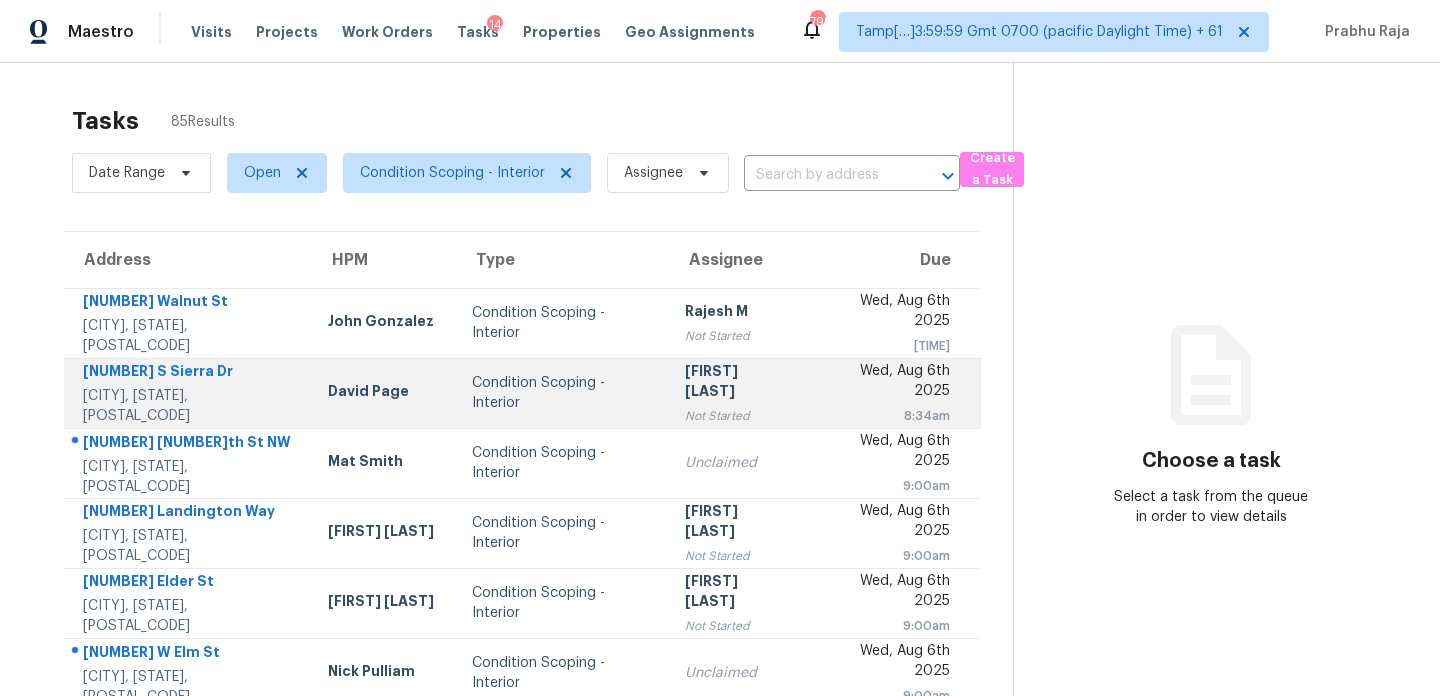 scroll, scrollTop: 345, scrollLeft: 0, axis: vertical 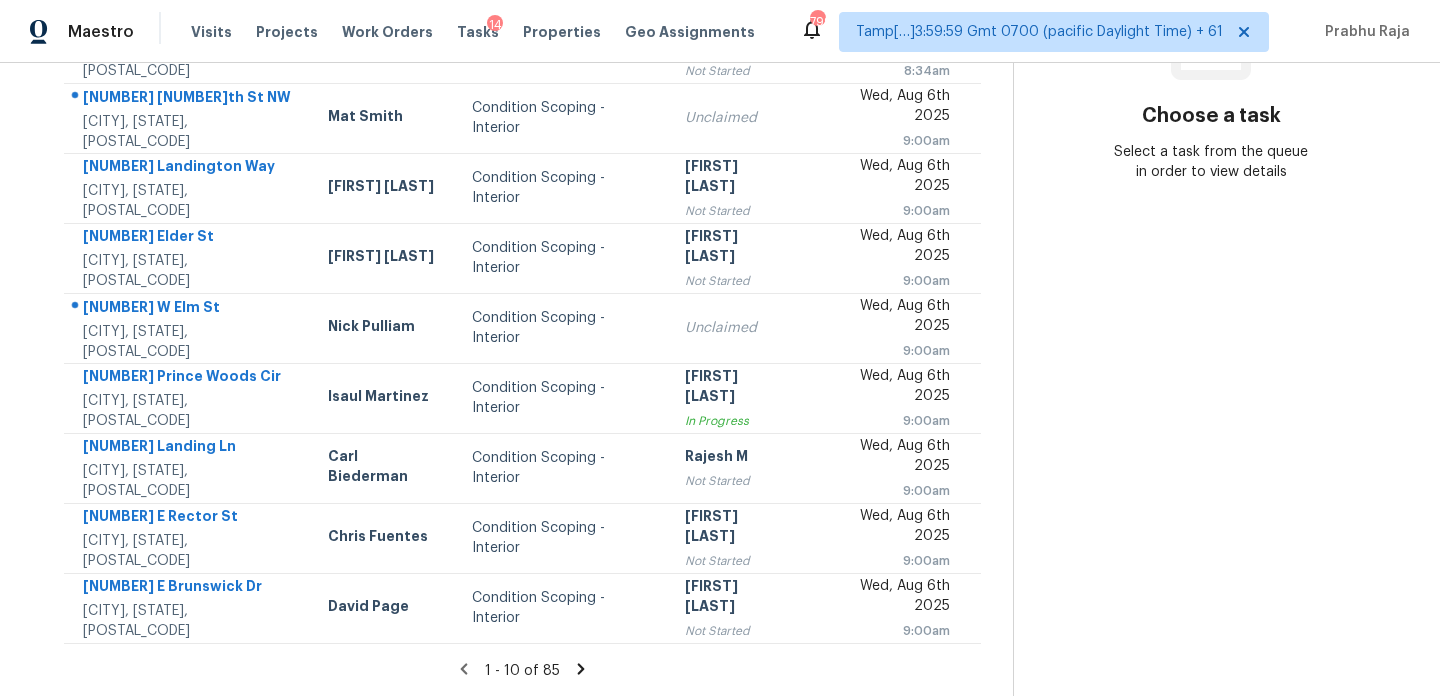 click 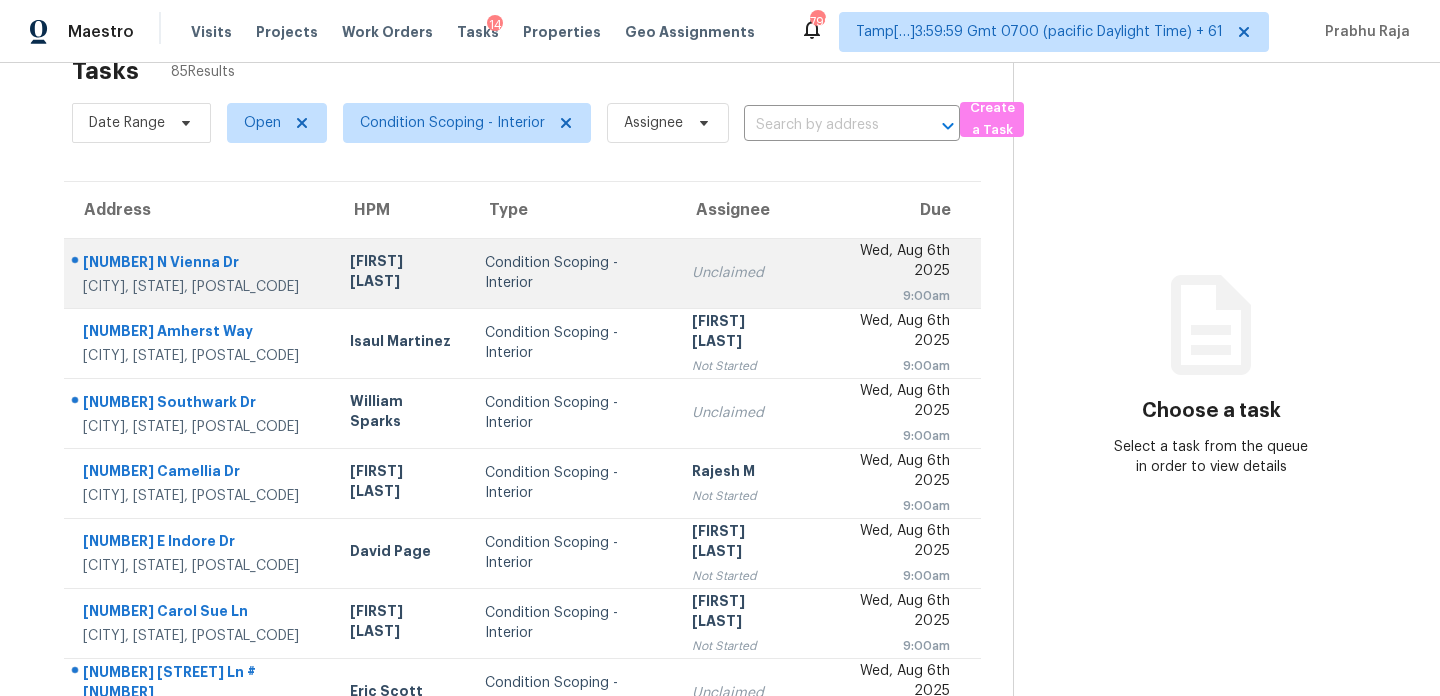 scroll, scrollTop: 0, scrollLeft: 0, axis: both 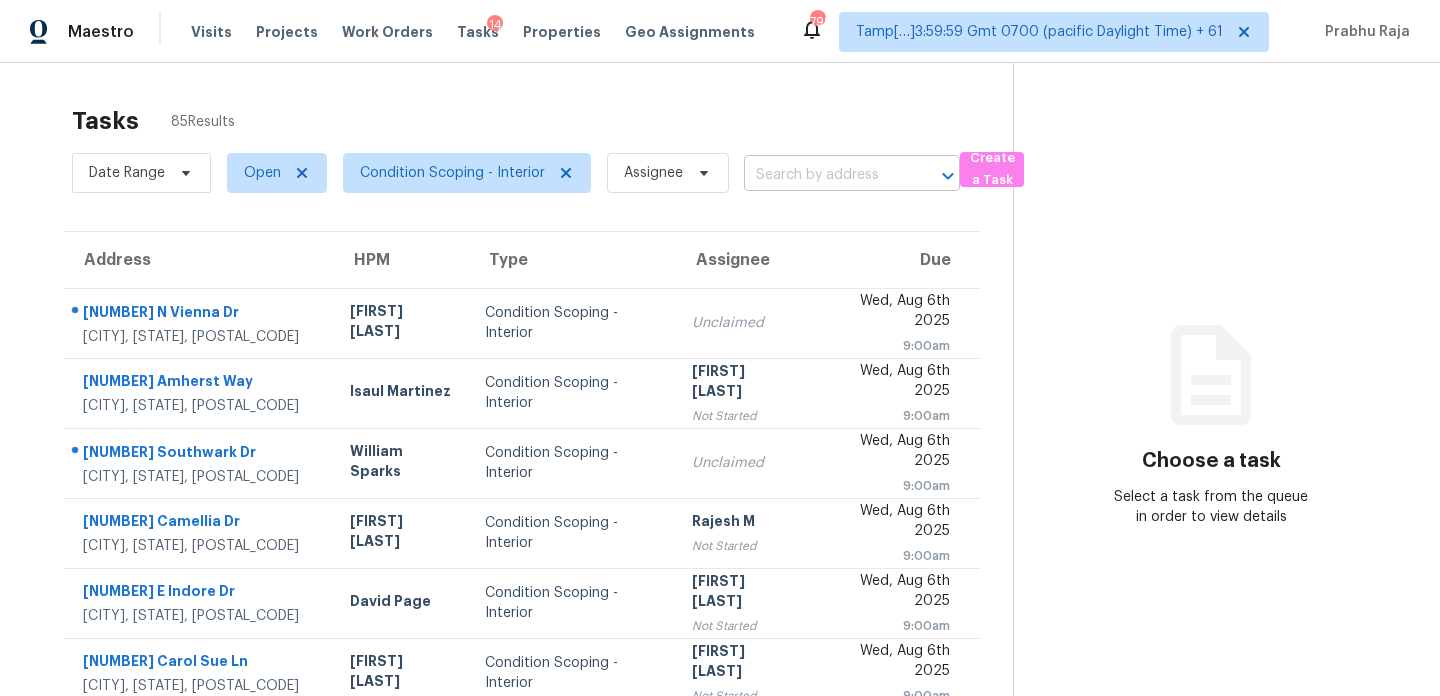 click at bounding box center [824, 175] 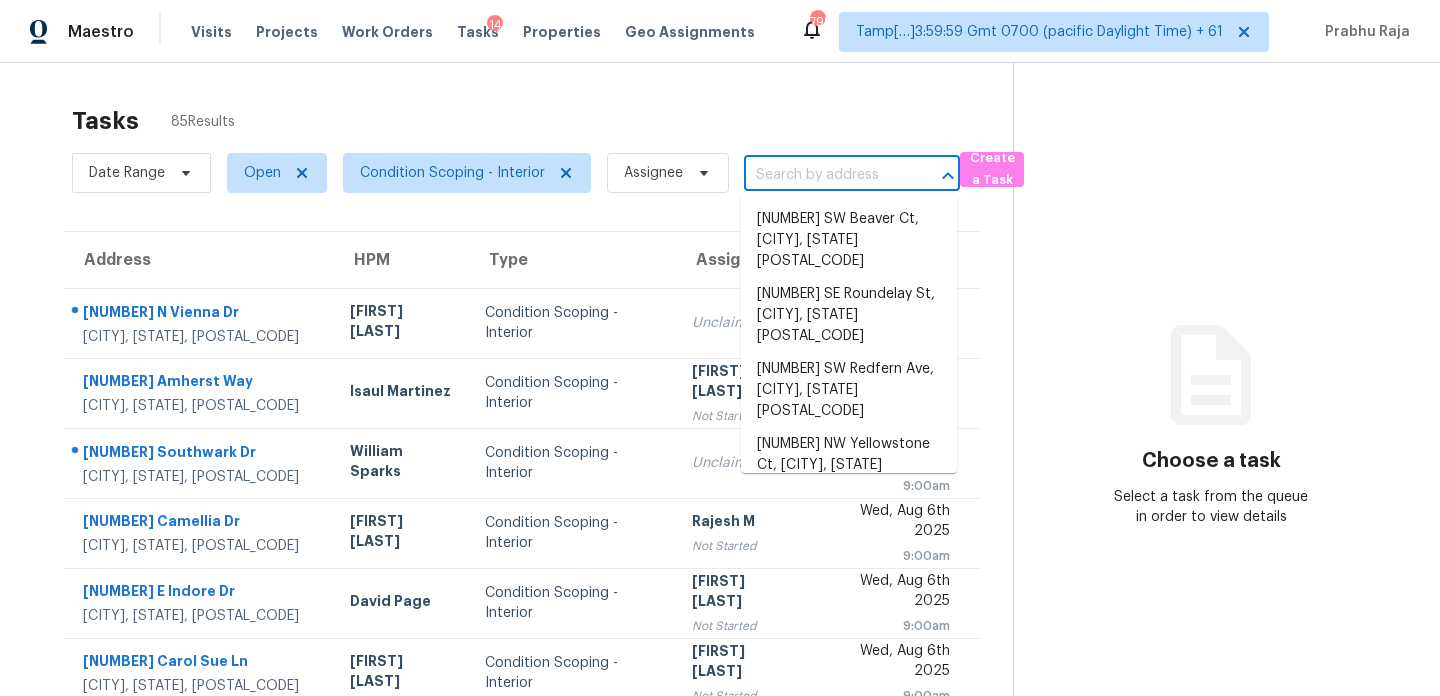 paste on "[NUMBER] Hickory Meadows Ln [CITY], [STATE], [POSTAL_CODE]" 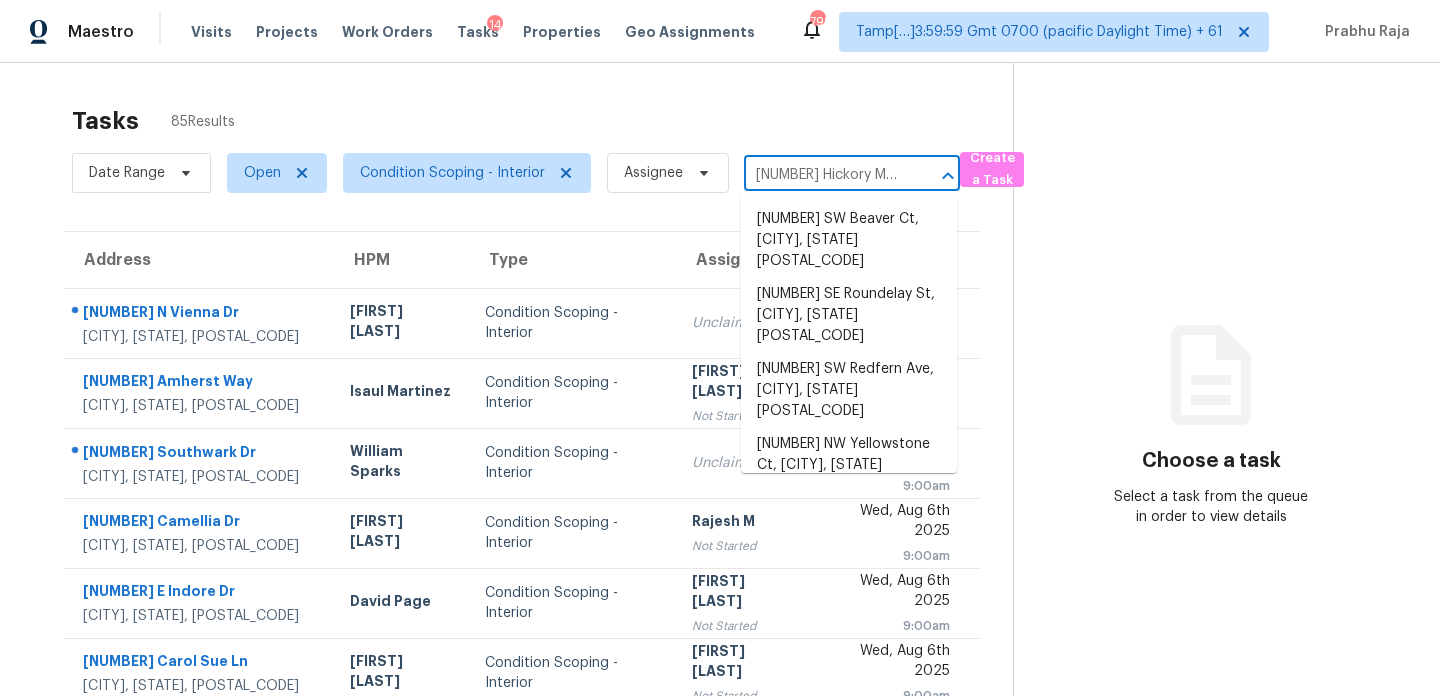 scroll, scrollTop: 0, scrollLeft: 174, axis: horizontal 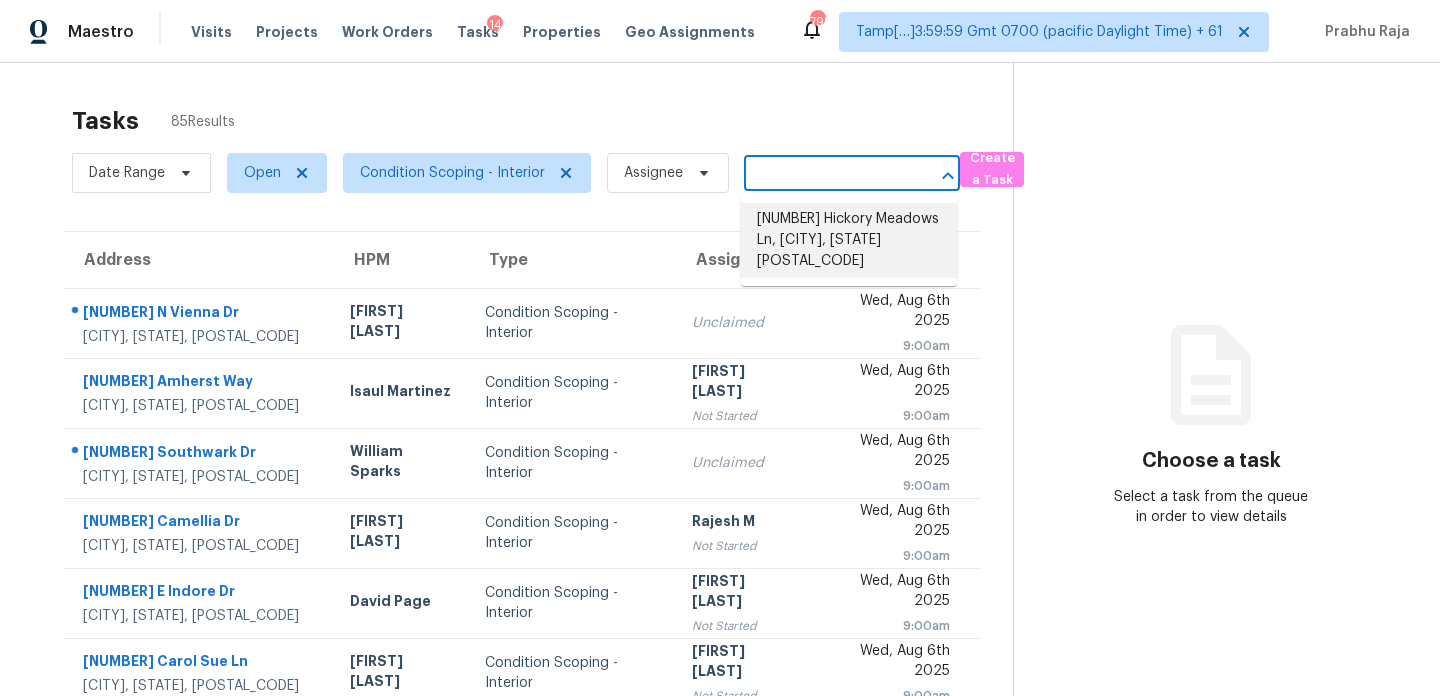 click on "[NUMBER] Hickory Meadows Ln, [CITY], [STATE] [POSTAL_CODE]" at bounding box center [849, 240] 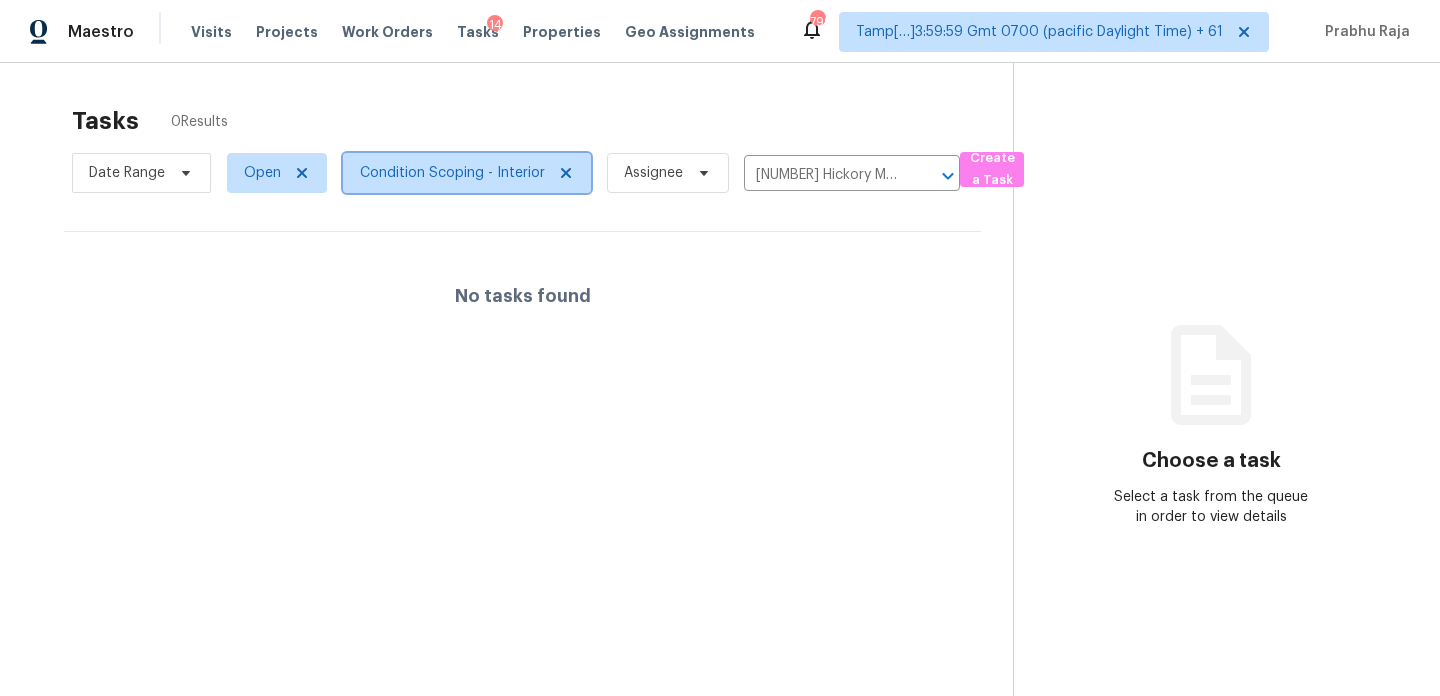 click on "Condition Scoping - Interior" at bounding box center (467, 173) 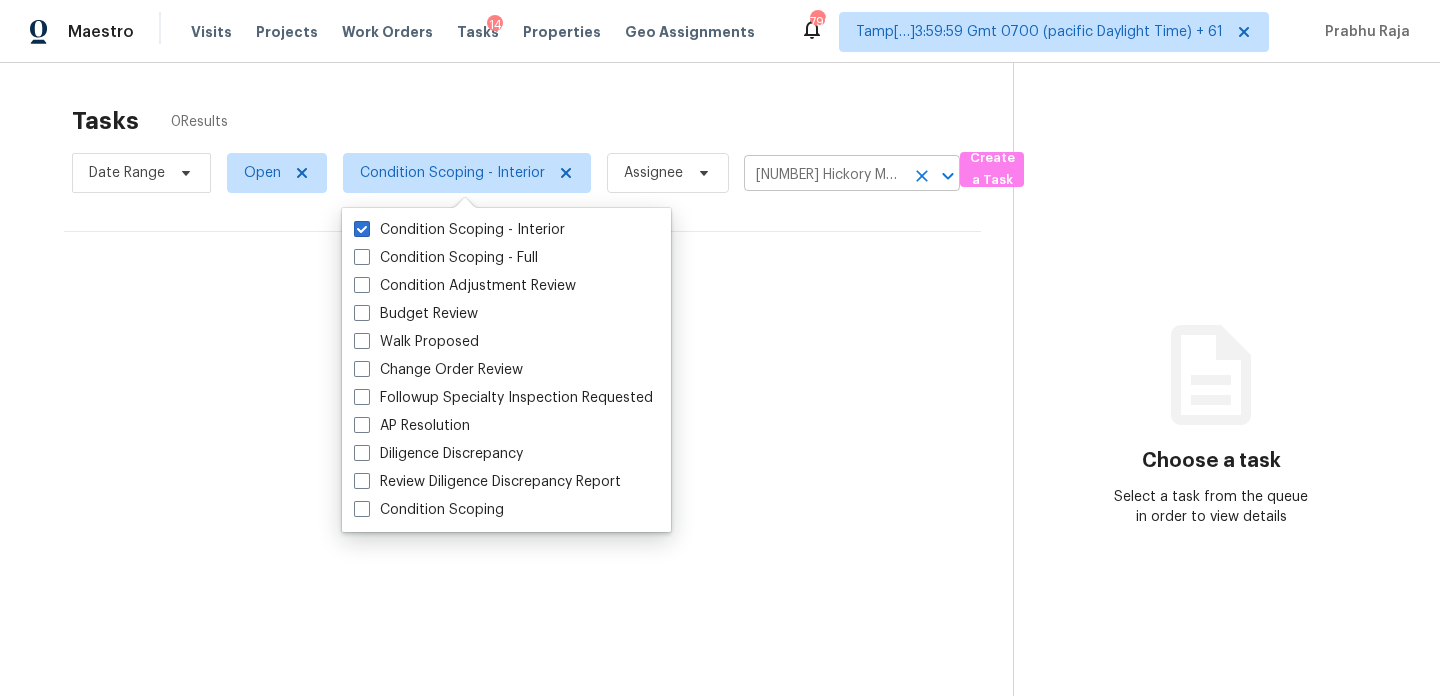 click on "[NUMBER] Hickory Meadows Ln, [CITY], [STATE] [POSTAL_CODE]" at bounding box center (824, 175) 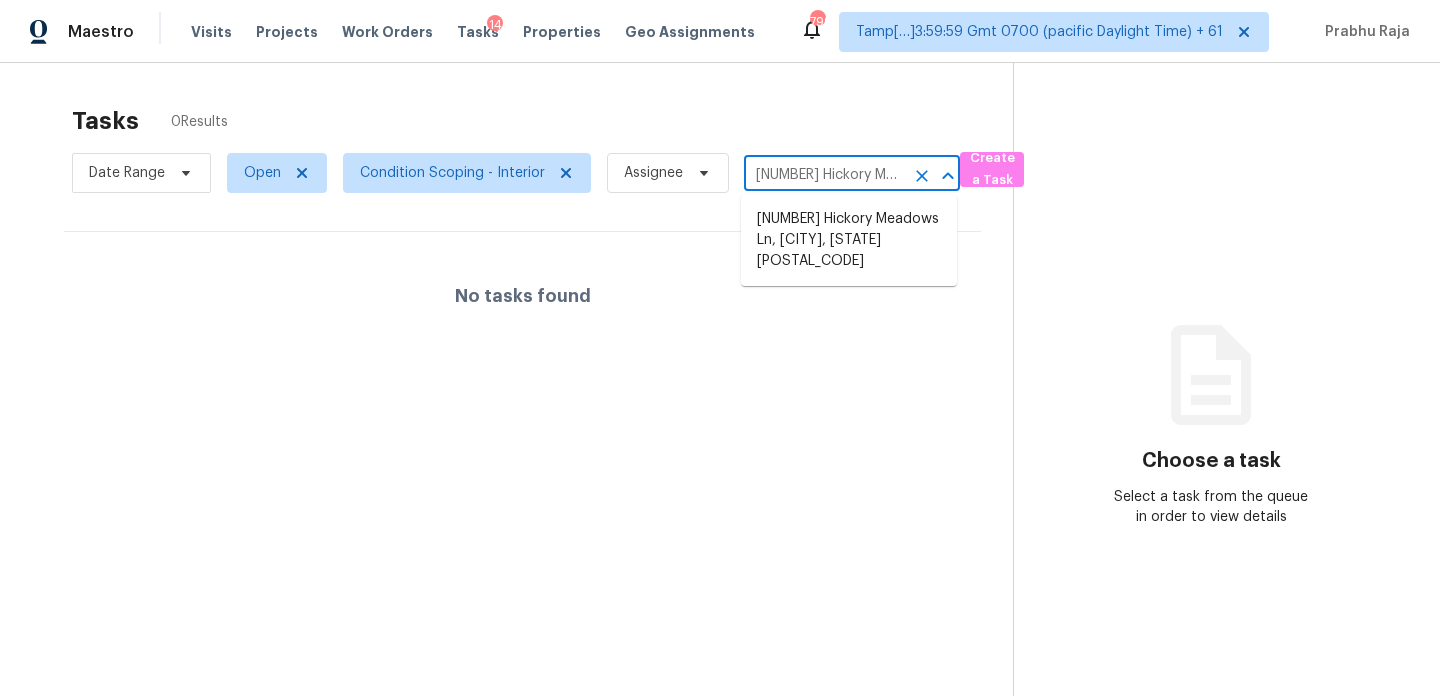 click on "[NUMBER] Hickory Meadows Ln, [CITY], [STATE] [POSTAL_CODE]" at bounding box center (824, 175) 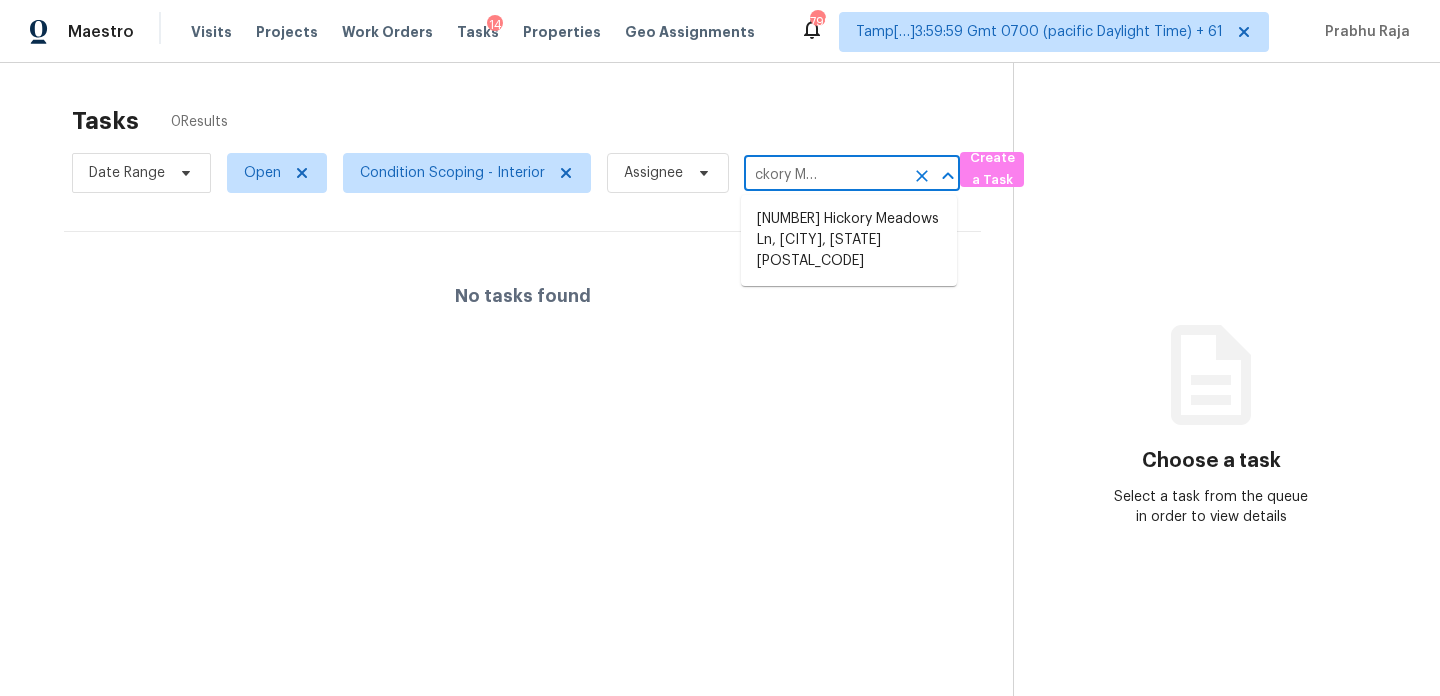 scroll, scrollTop: 0, scrollLeft: 157, axis: horizontal 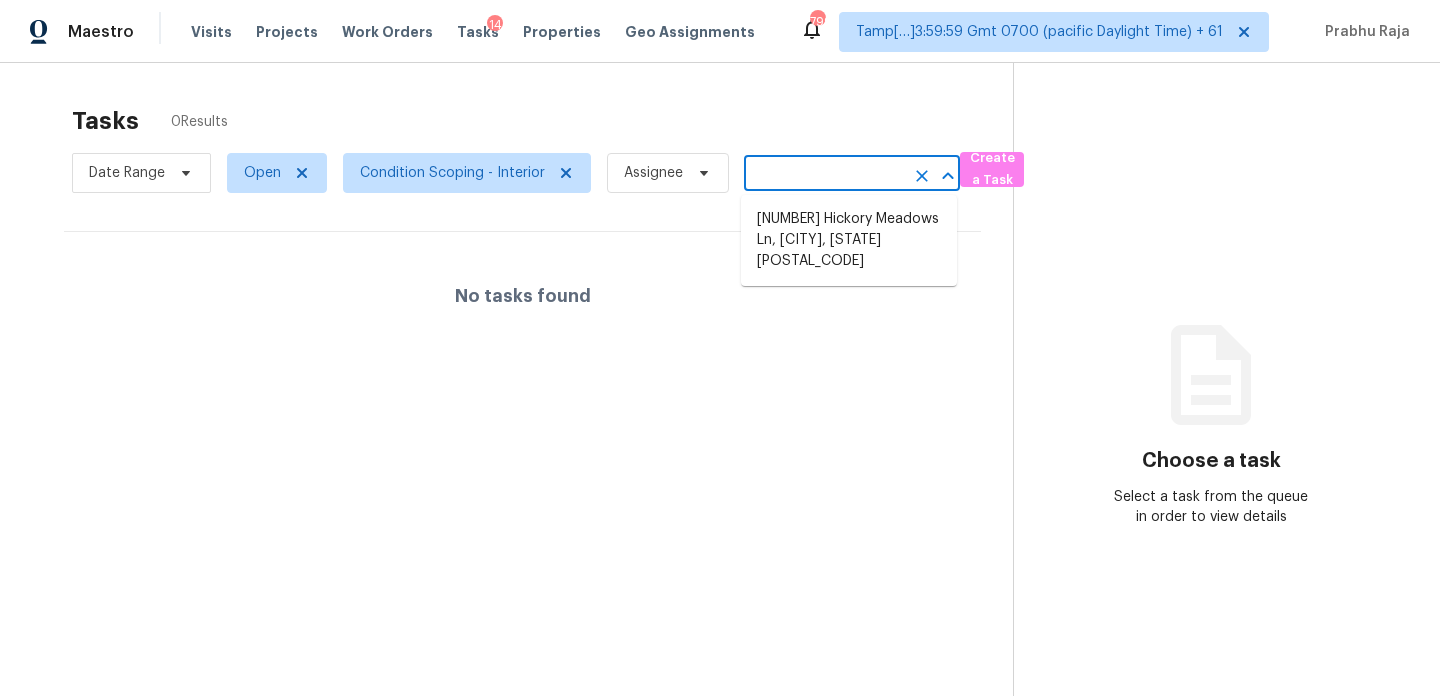 click 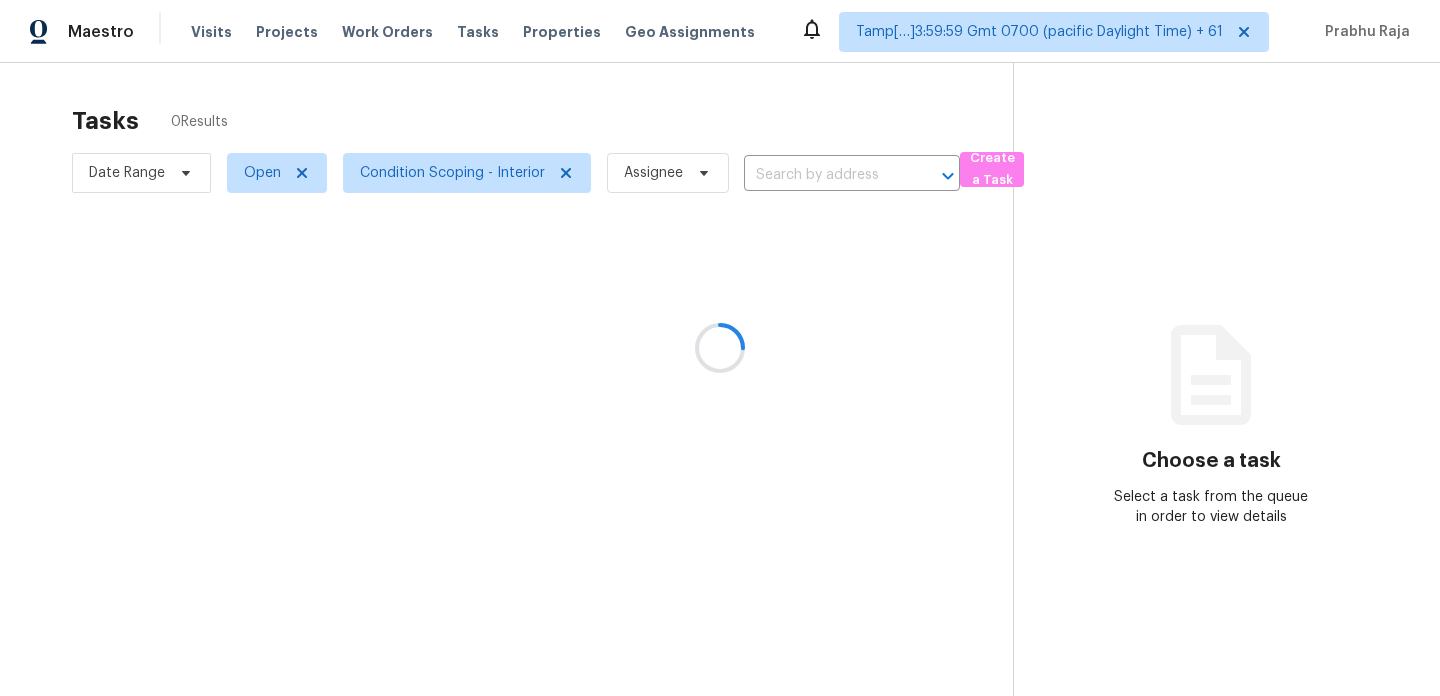 scroll, scrollTop: 0, scrollLeft: 0, axis: both 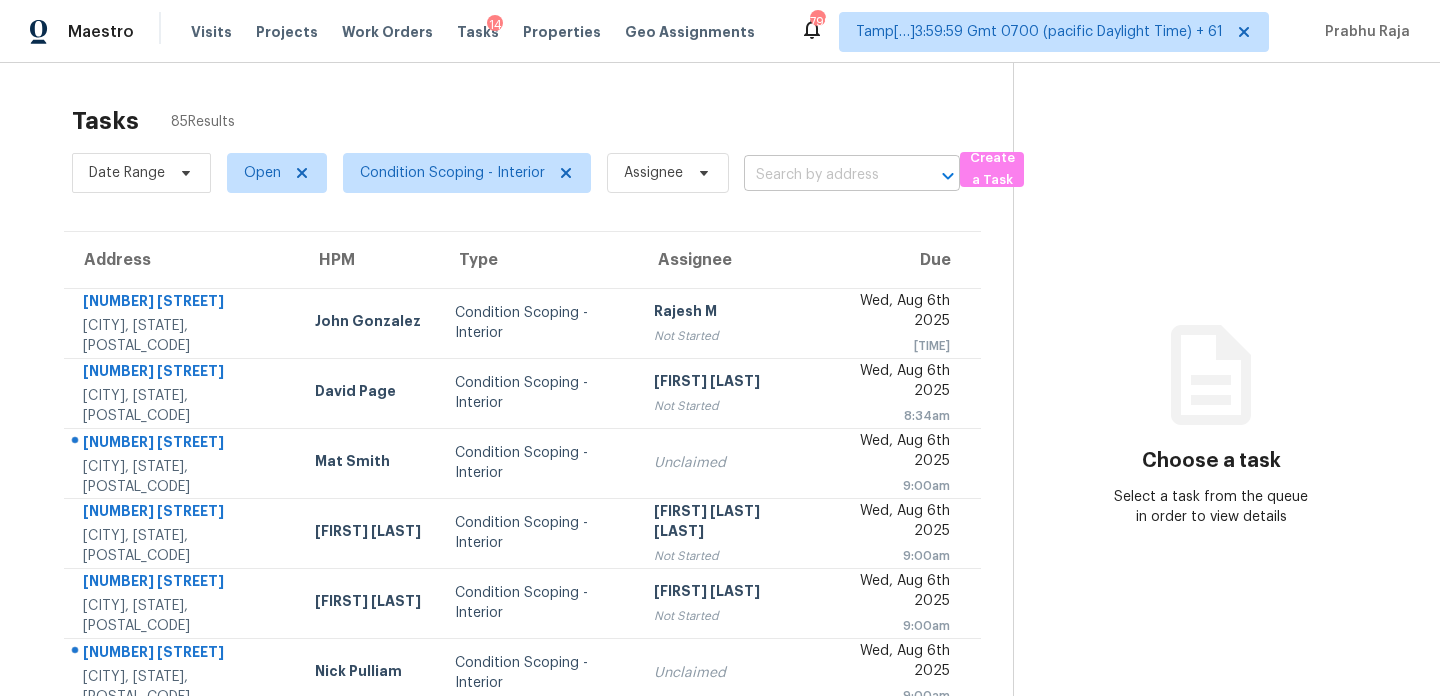 click at bounding box center (824, 175) 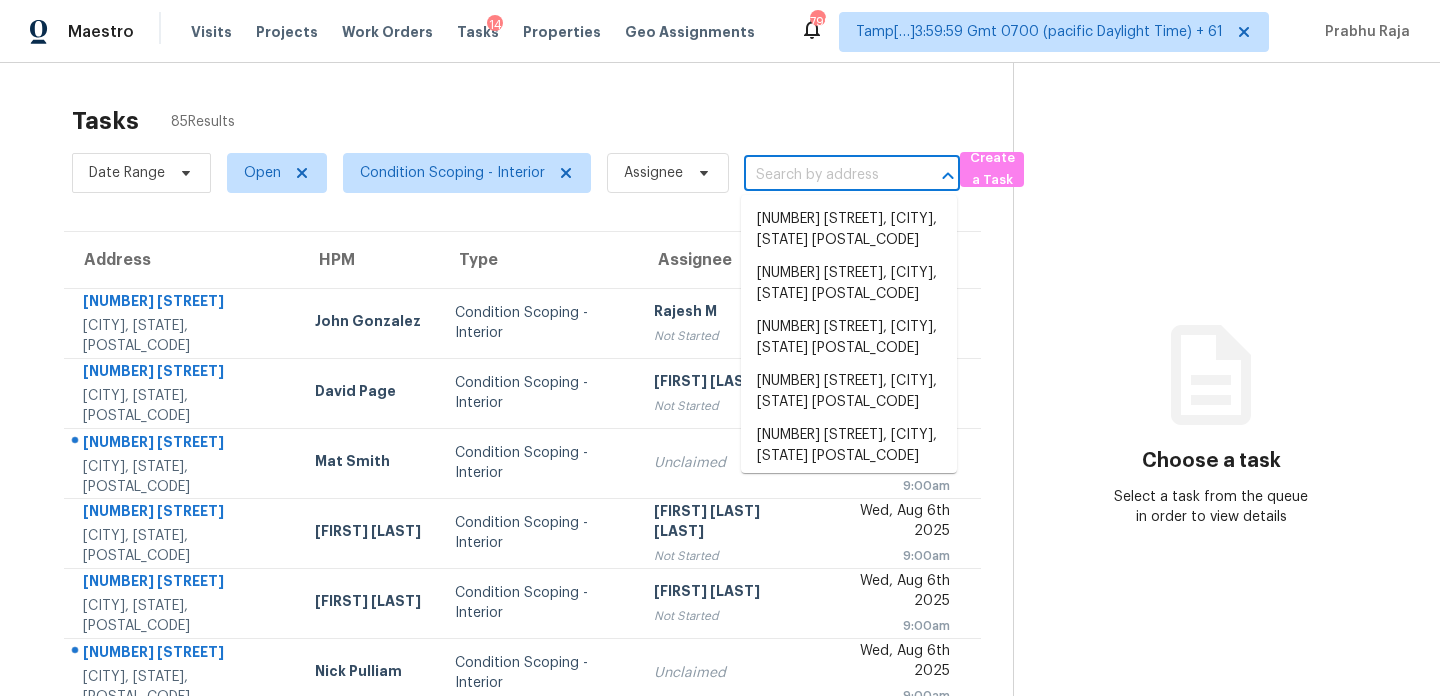 paste on "[NUMBER] [STREET]" 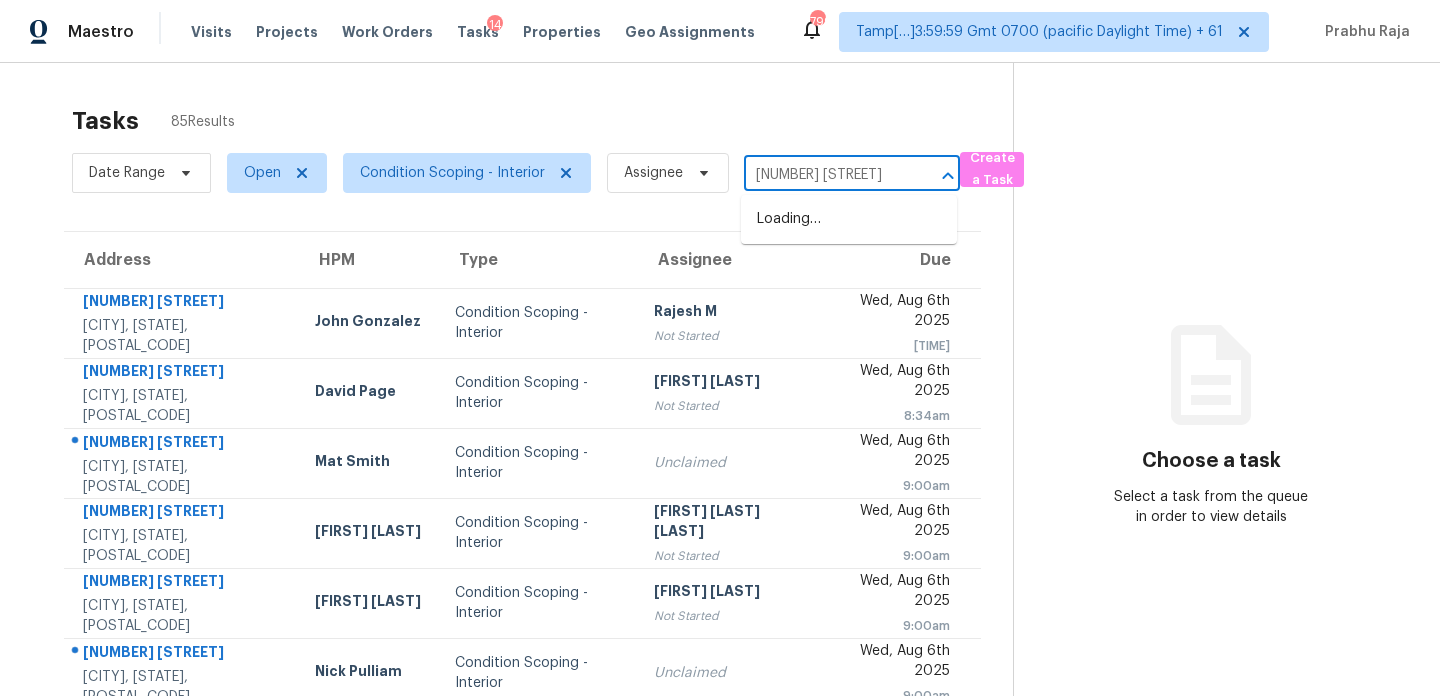 scroll, scrollTop: 0, scrollLeft: 13, axis: horizontal 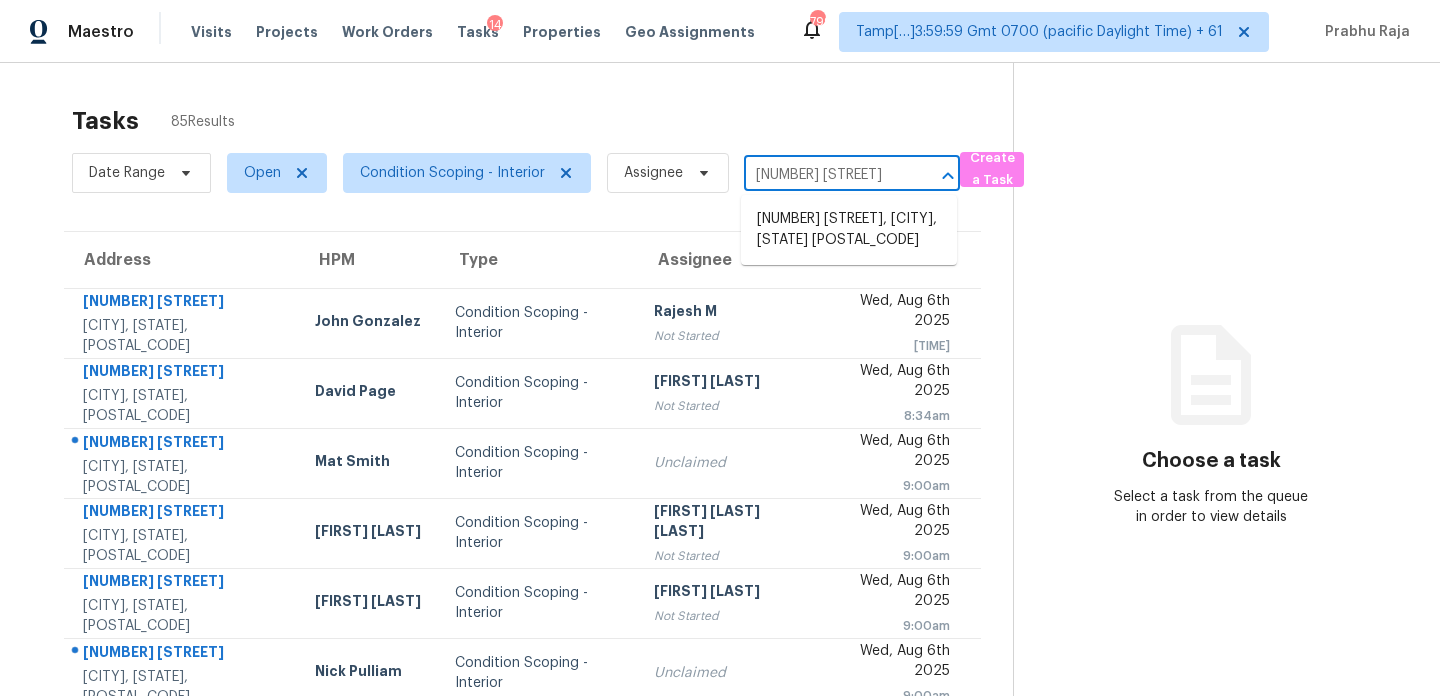click on "[NUMBER] [STREET], [CITY], [STATE] [POSTAL_CODE]" at bounding box center [849, 230] 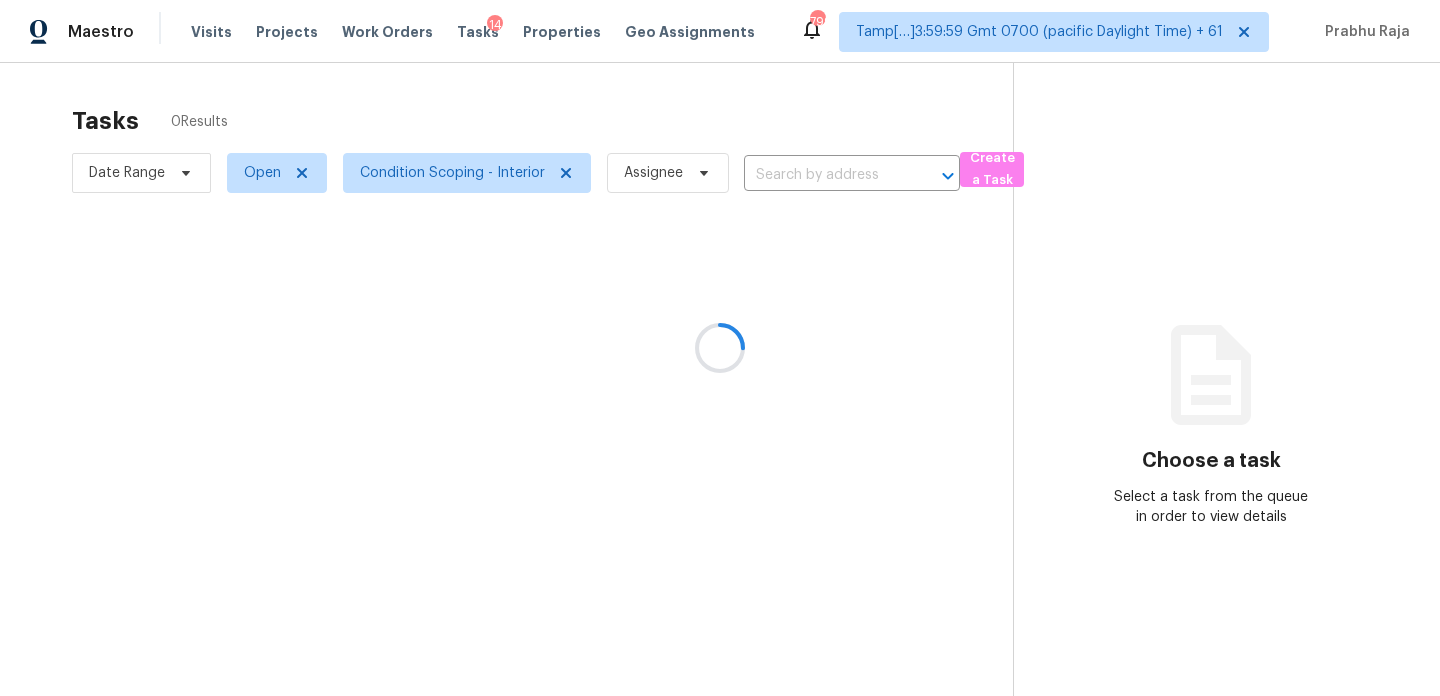 type on "[NUMBER] [STREET], [CITY], [STATE] [POSTAL_CODE]" 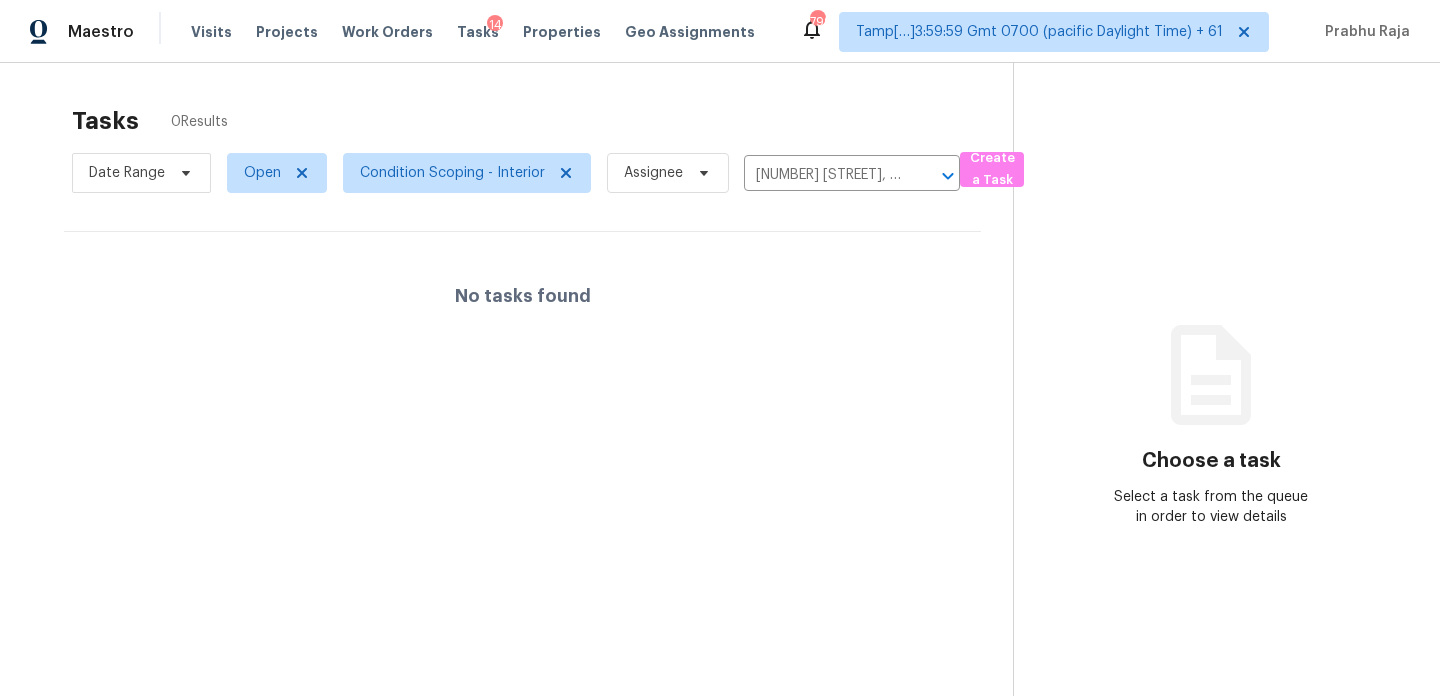 click on "No tasks found" at bounding box center (522, 296) 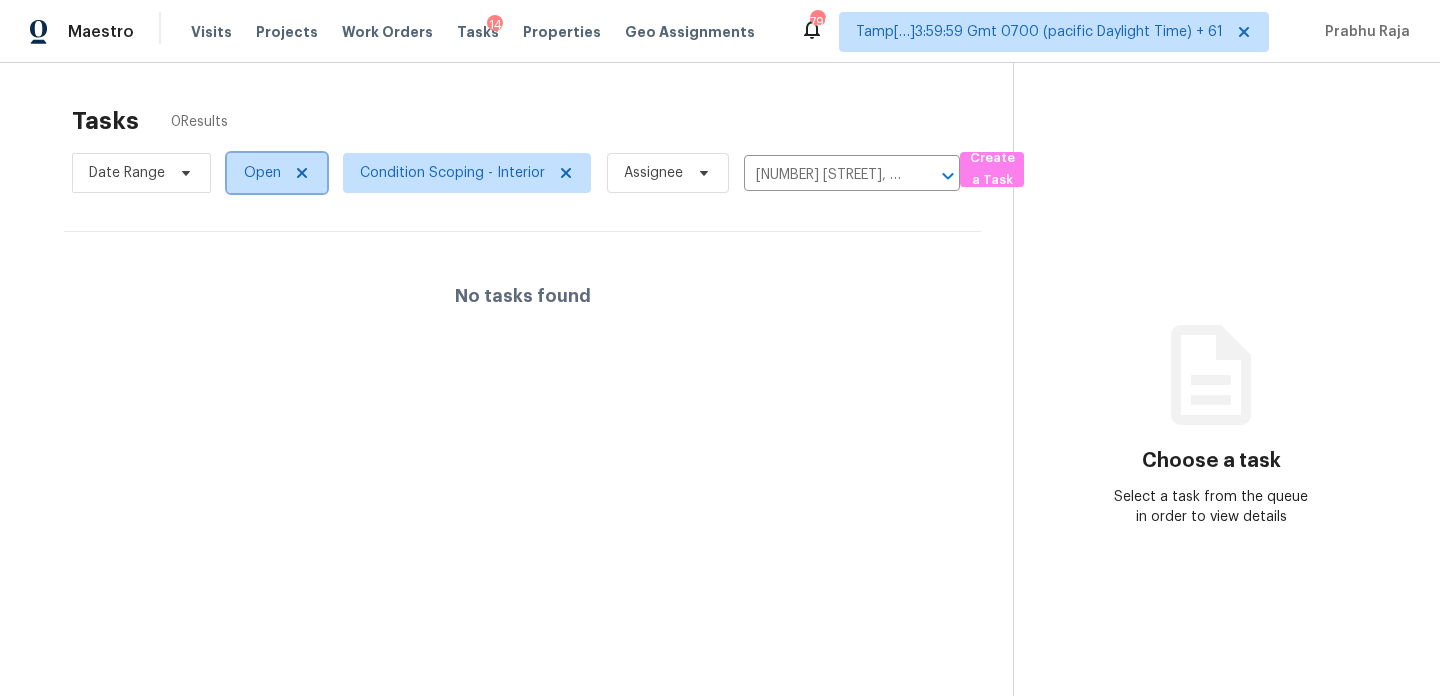click on "Open" at bounding box center [277, 173] 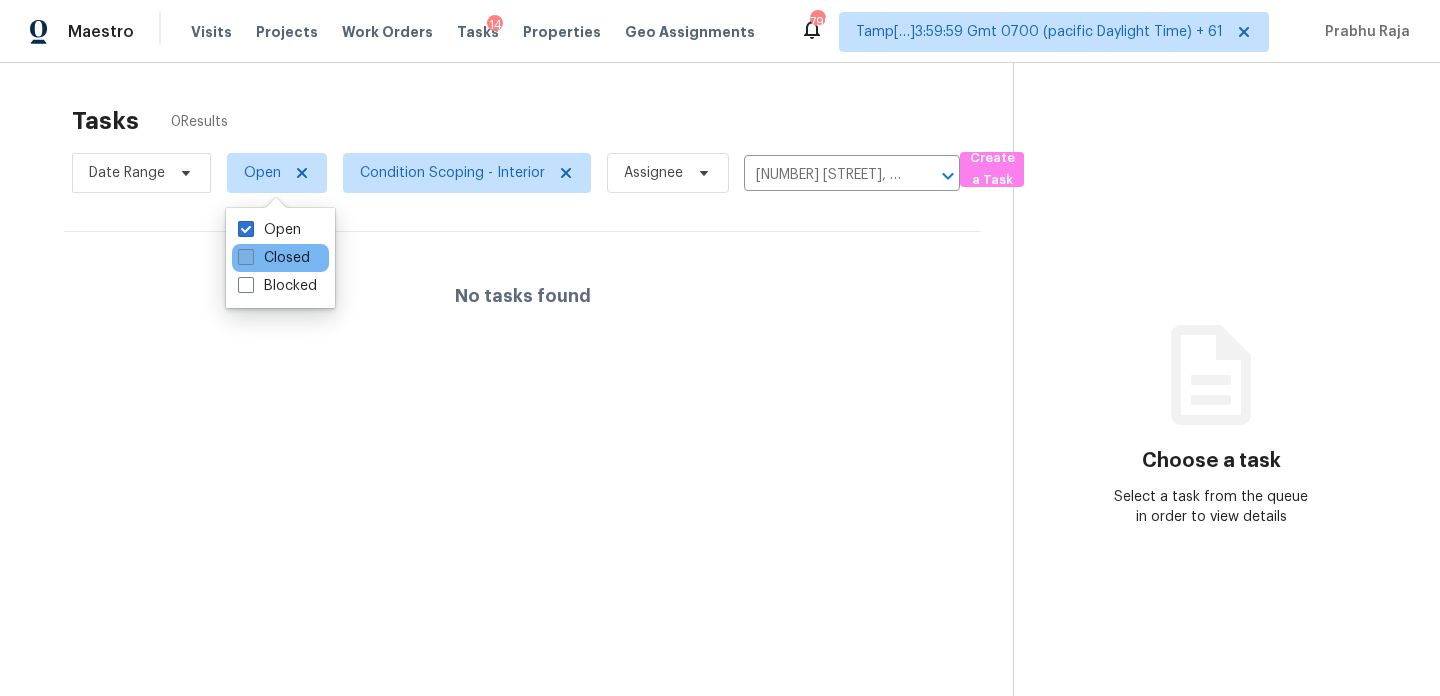 click on "Closed" at bounding box center (274, 258) 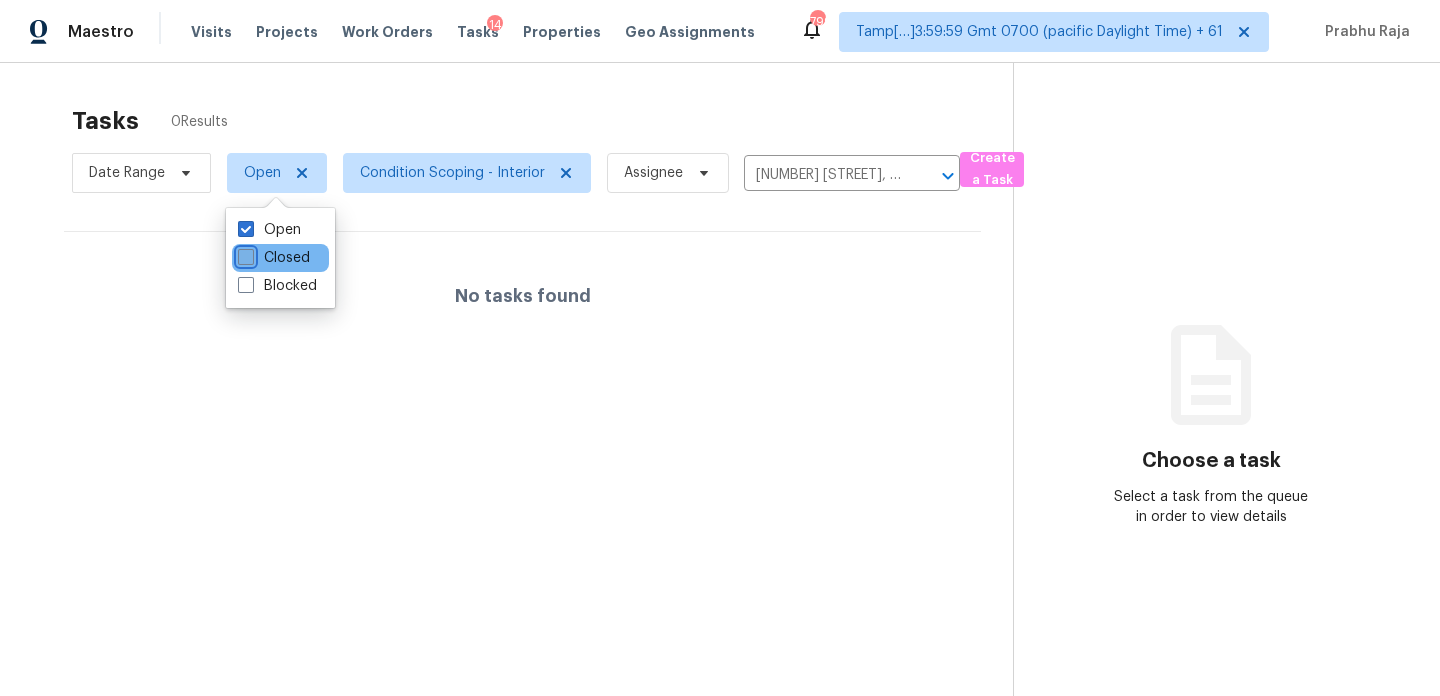 click on "Closed" at bounding box center (244, 254) 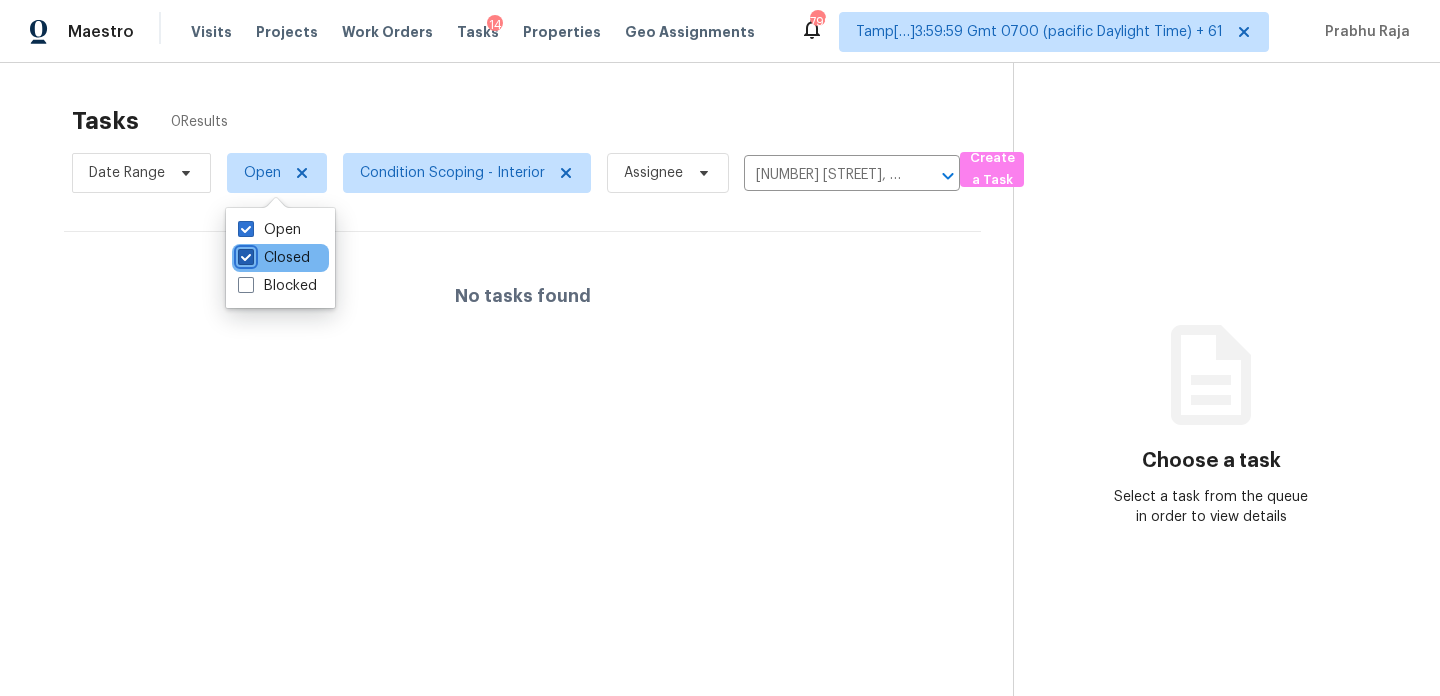 checkbox on "true" 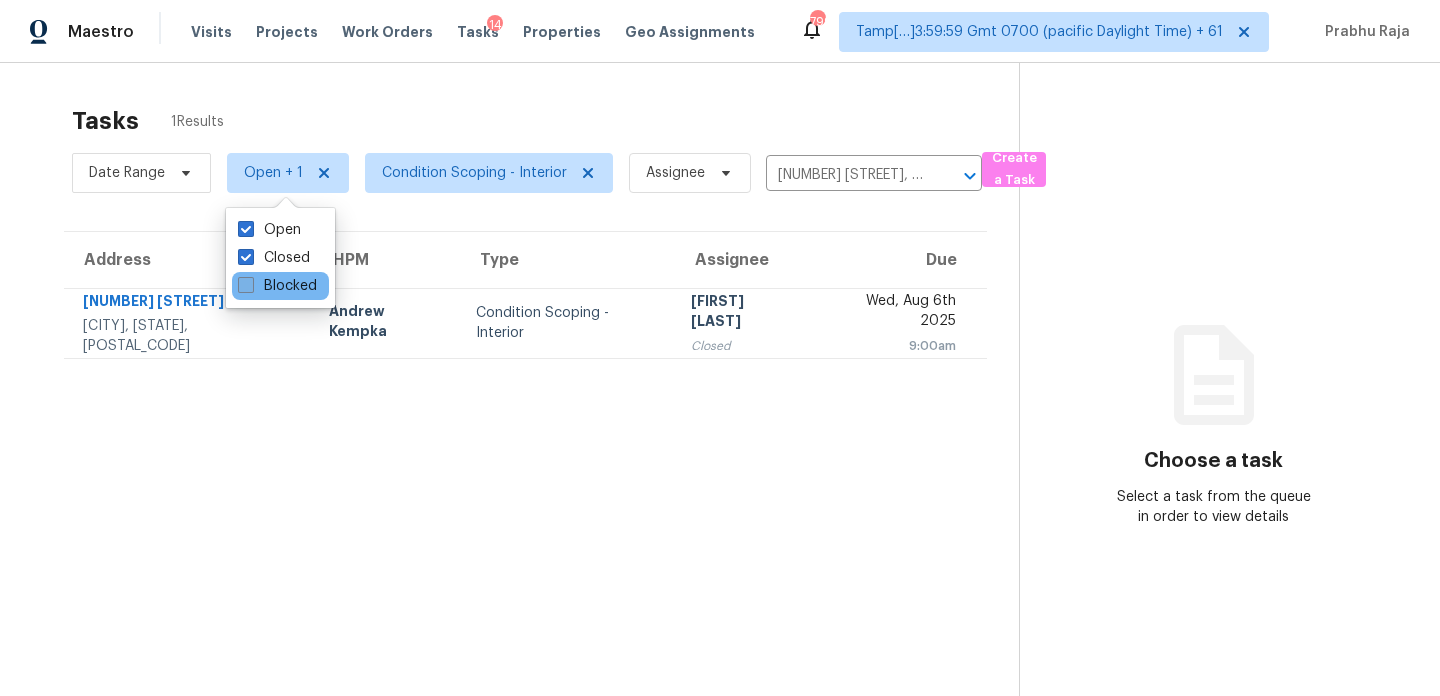 click on "Blocked" at bounding box center (277, 286) 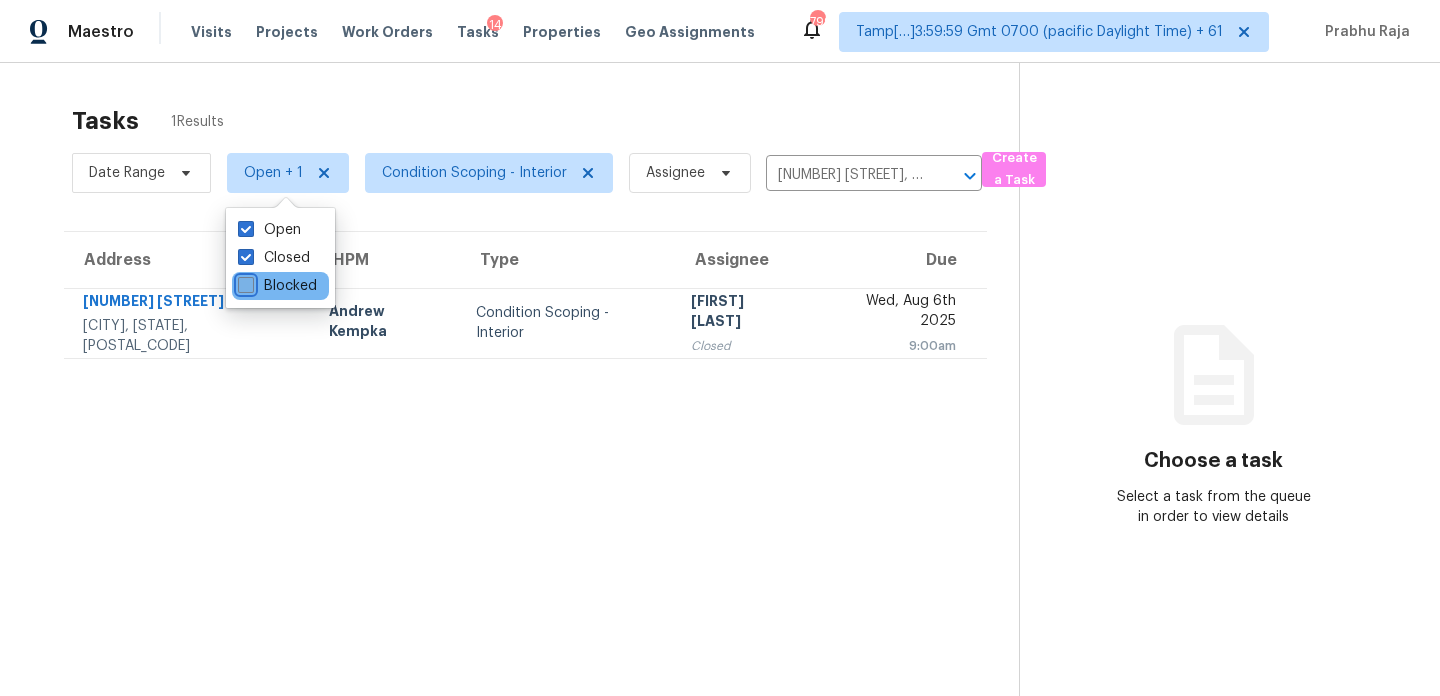 click on "Blocked" at bounding box center (244, 282) 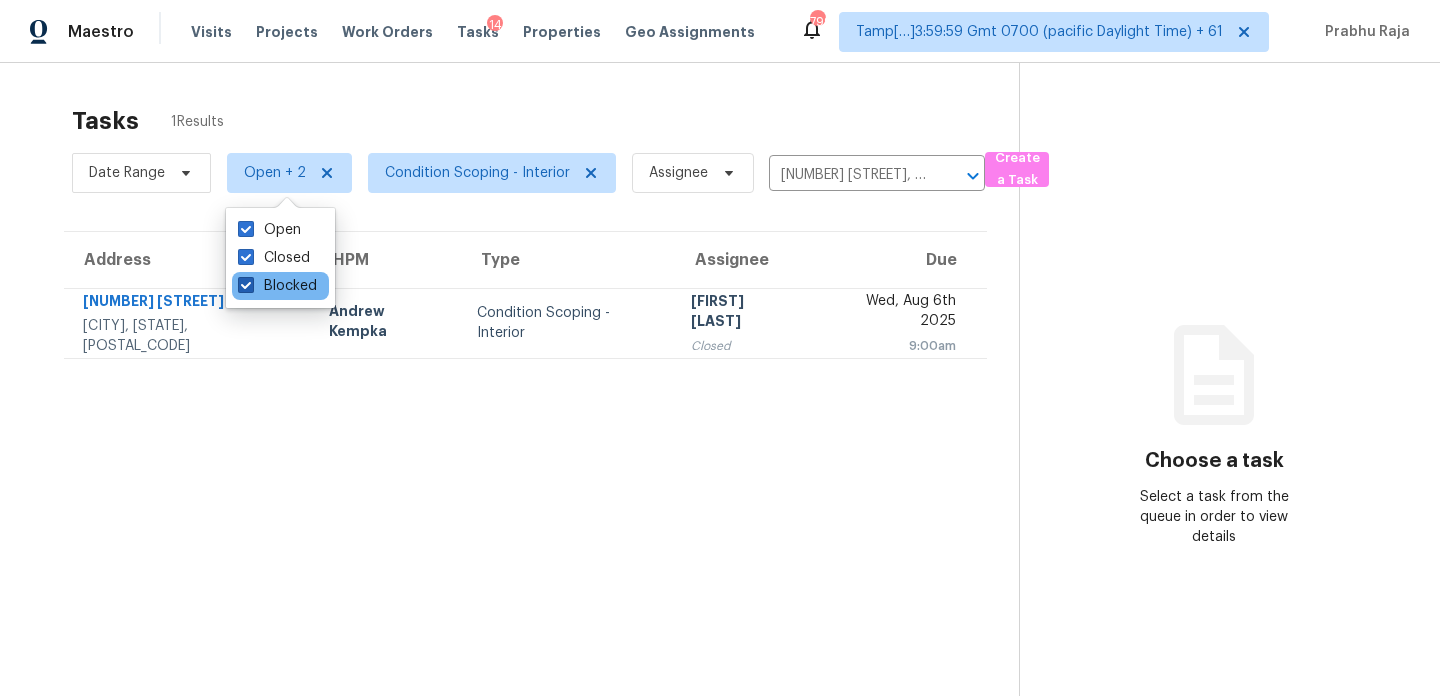 click on "Blocked" at bounding box center (277, 286) 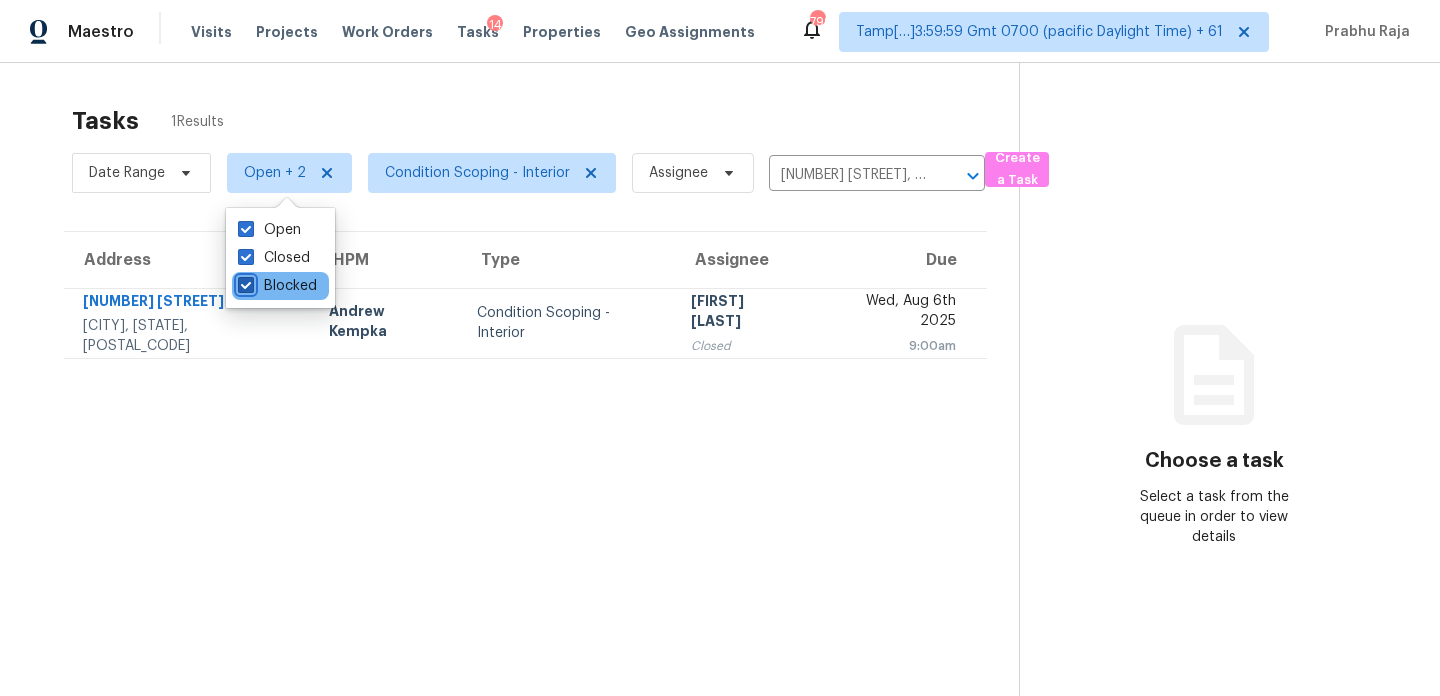 click on "Blocked" at bounding box center (244, 282) 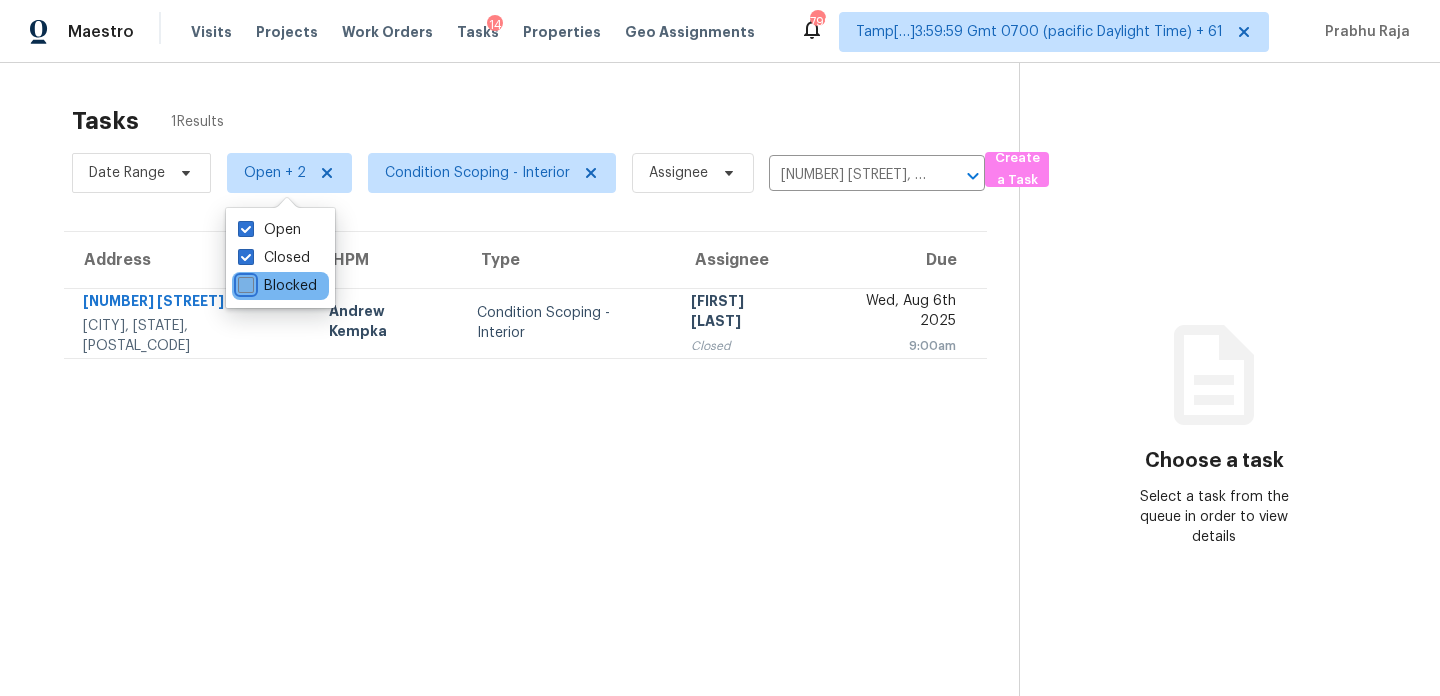 checkbox on "false" 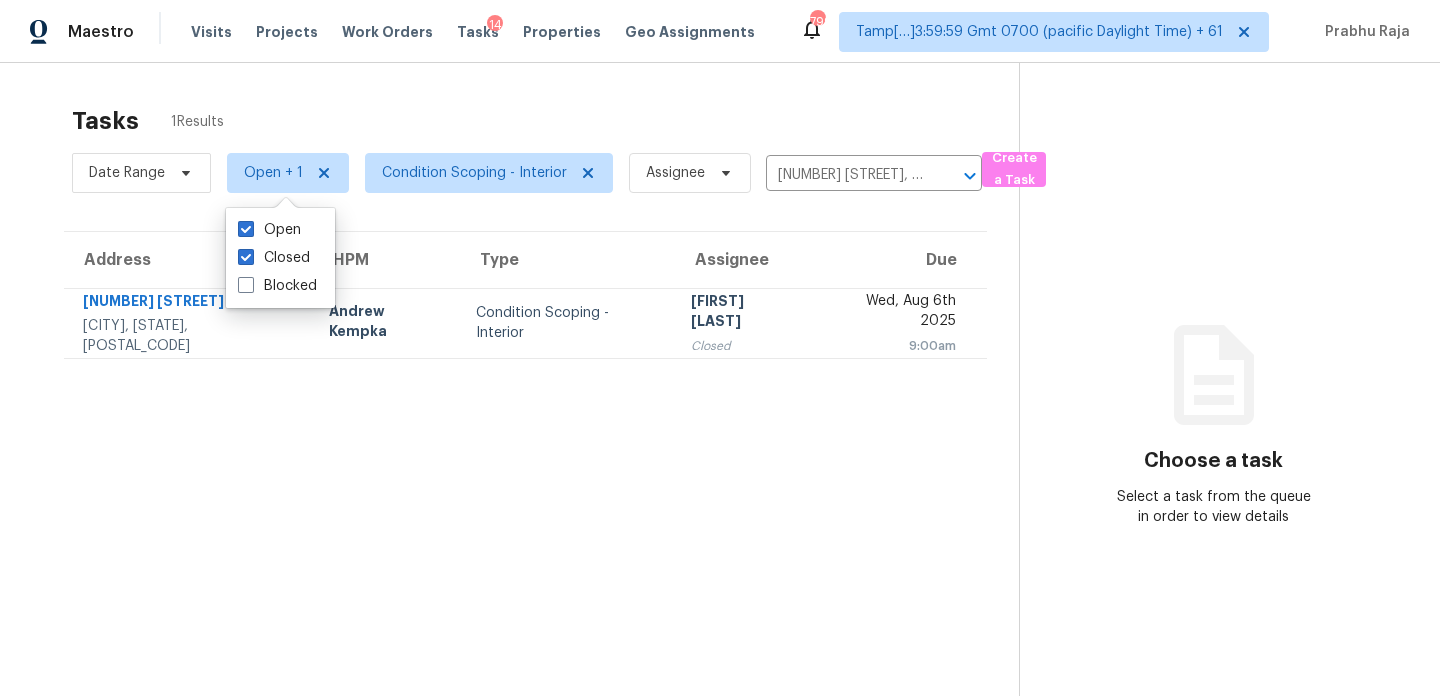 click on "Tasks 1  Results Date Range Open + 1 Condition Scoping - Interior Assignee [NUMBER] [STREET], [CITY], [STATE] [POSTAL_CODE] ​ Create a Task Address HPM Type Assignee Due [NUMBER] [STREET]   [CITY], [STATE], [POSTAL_CODE] [FIRST] [LAST] Condition Scoping - Interior [FIRST] [LAST] Closed [DAY_OF_WEEK], [MONTH] [DAY]th [YEAR] [TIME] Choose a task Select a task from the queue in order to view details" at bounding box center (720, 411) 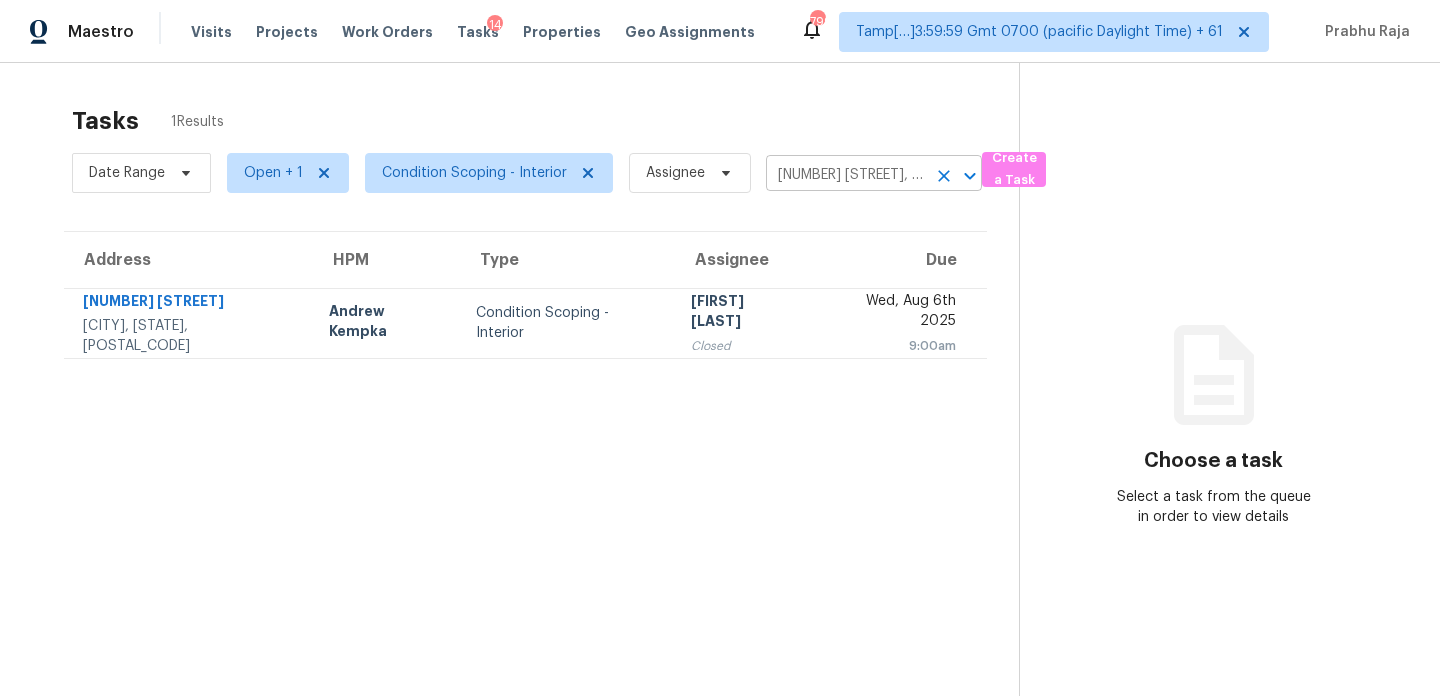 click on "[NUMBER] [STREET], [CITY], [STATE] [POSTAL_CODE]" at bounding box center (846, 175) 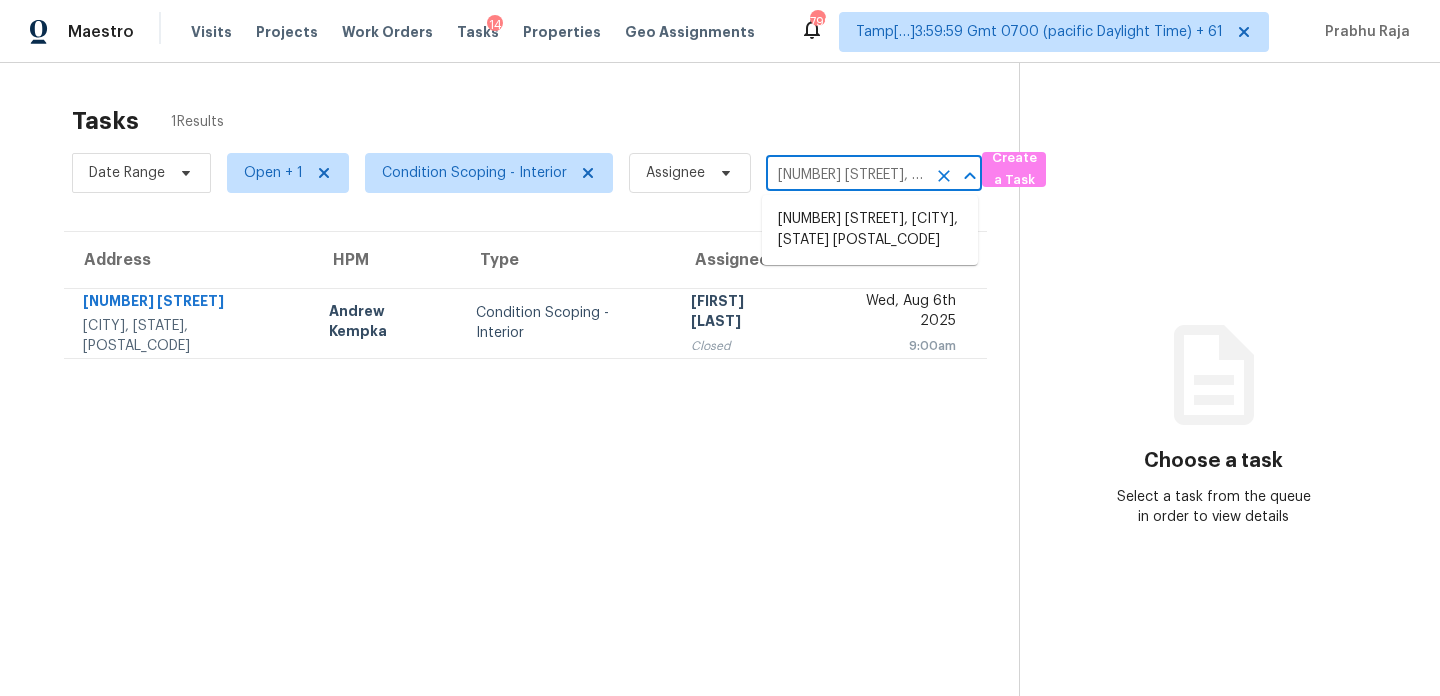 paste on "[NUMBER] [STREET] [CITY], [STATE], [POSTAL_CODE]" 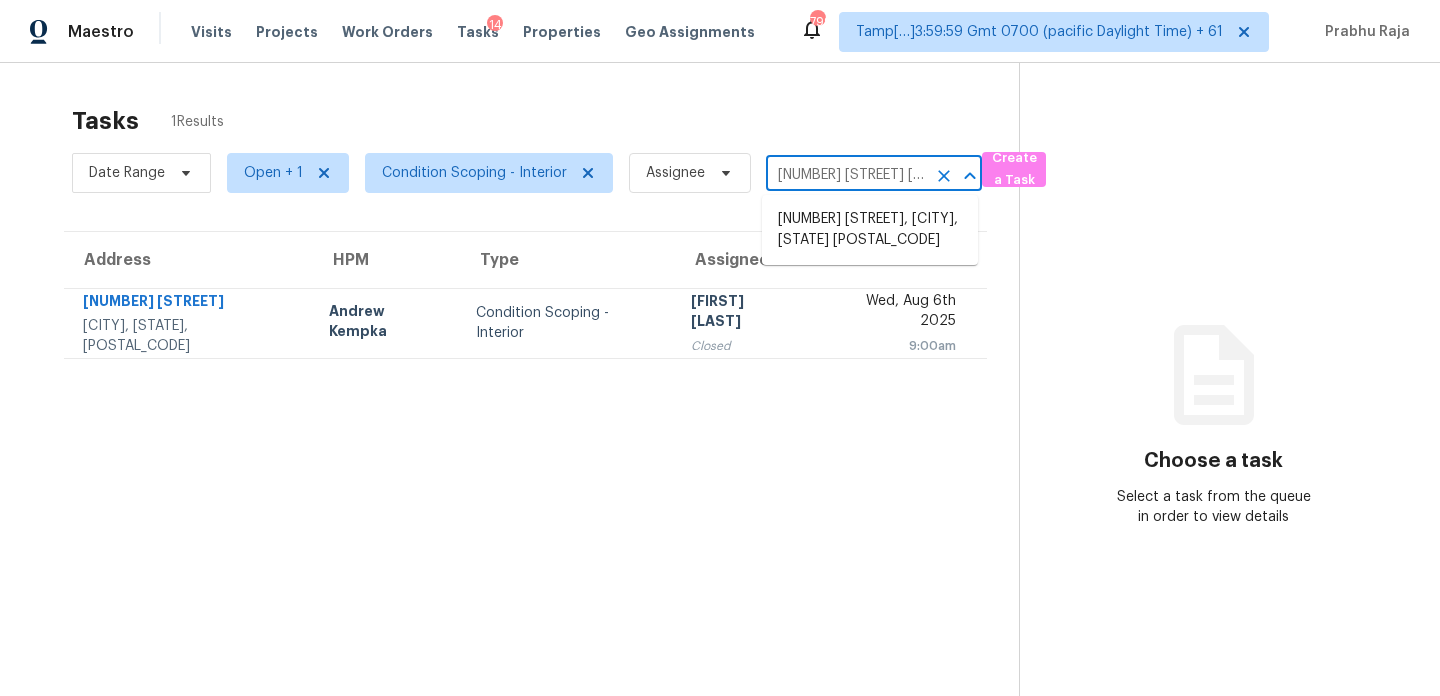 scroll, scrollTop: 0, scrollLeft: 100, axis: horizontal 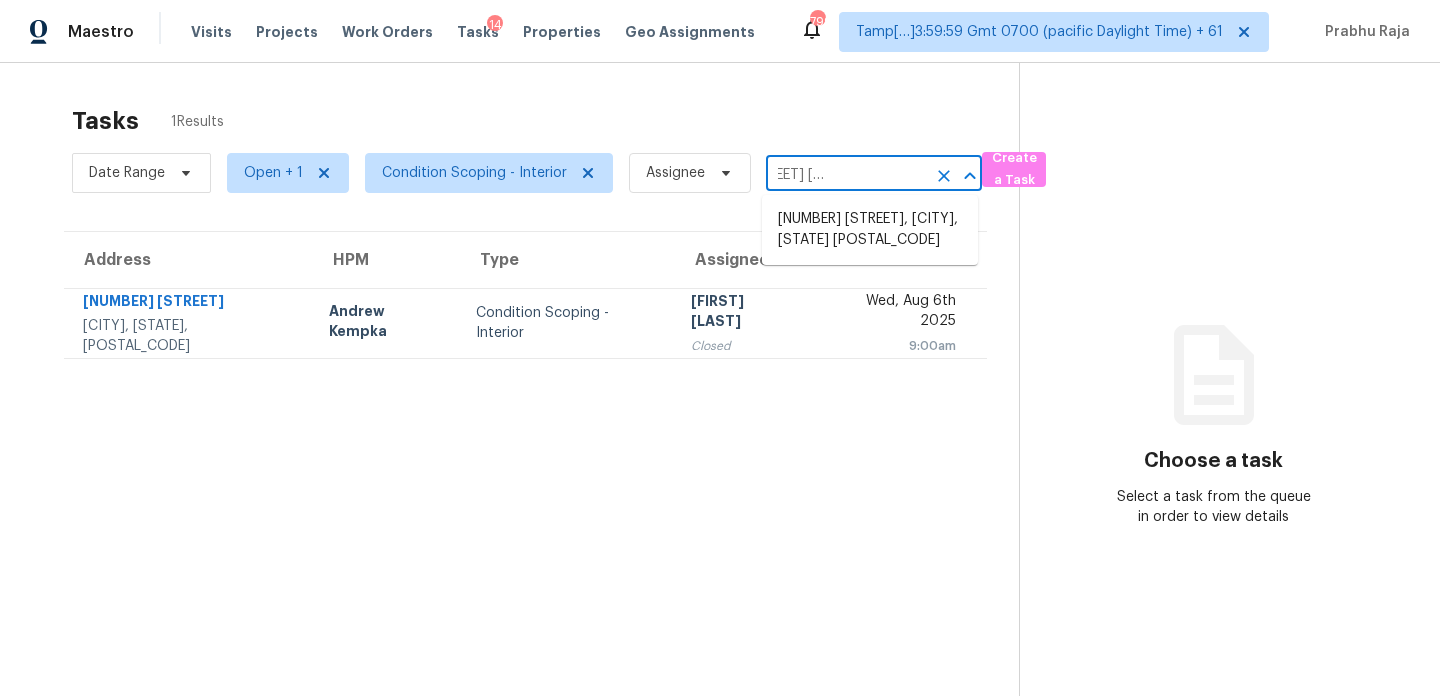 click on "[NUMBER] [STREET], [CITY], [STATE] [POSTAL_CODE]" at bounding box center (870, 230) 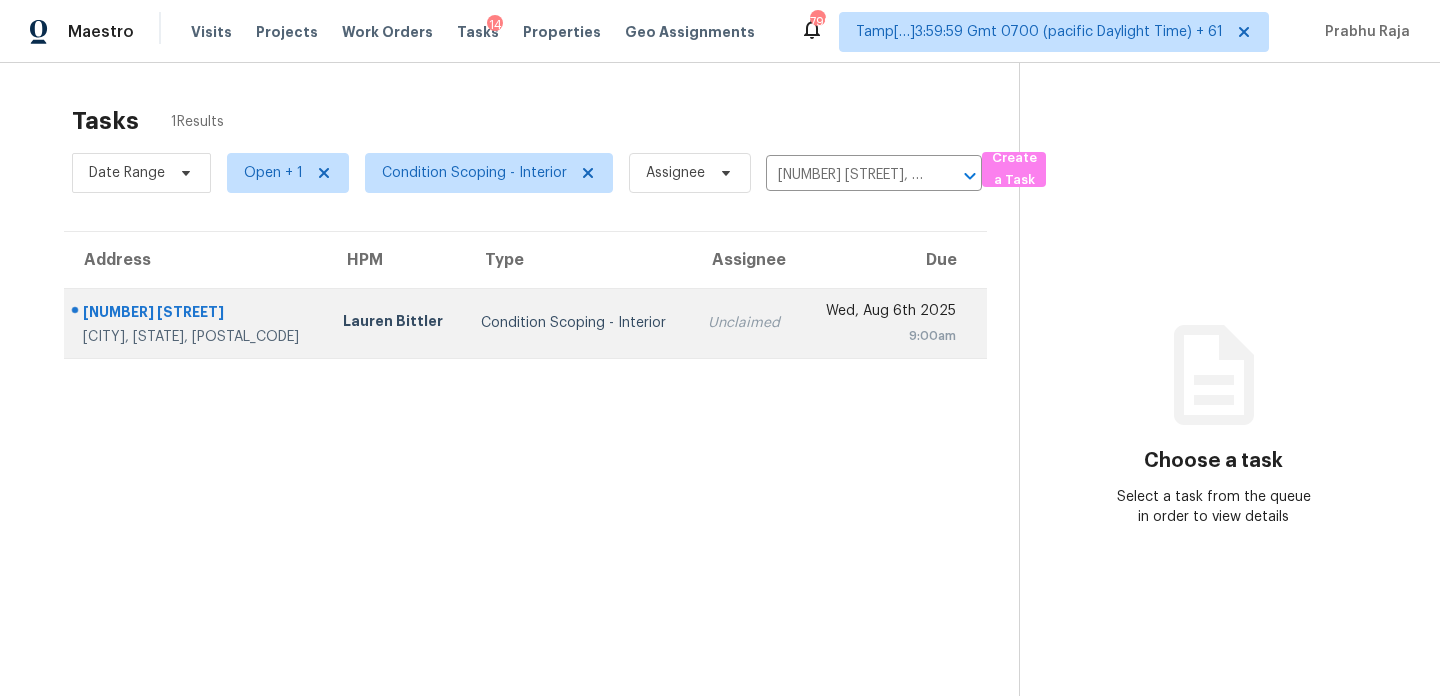 click on "[DAY_OF_WEEK], [MONTH] [DAY]th [YEAR] [TIME]" at bounding box center [893, 323] 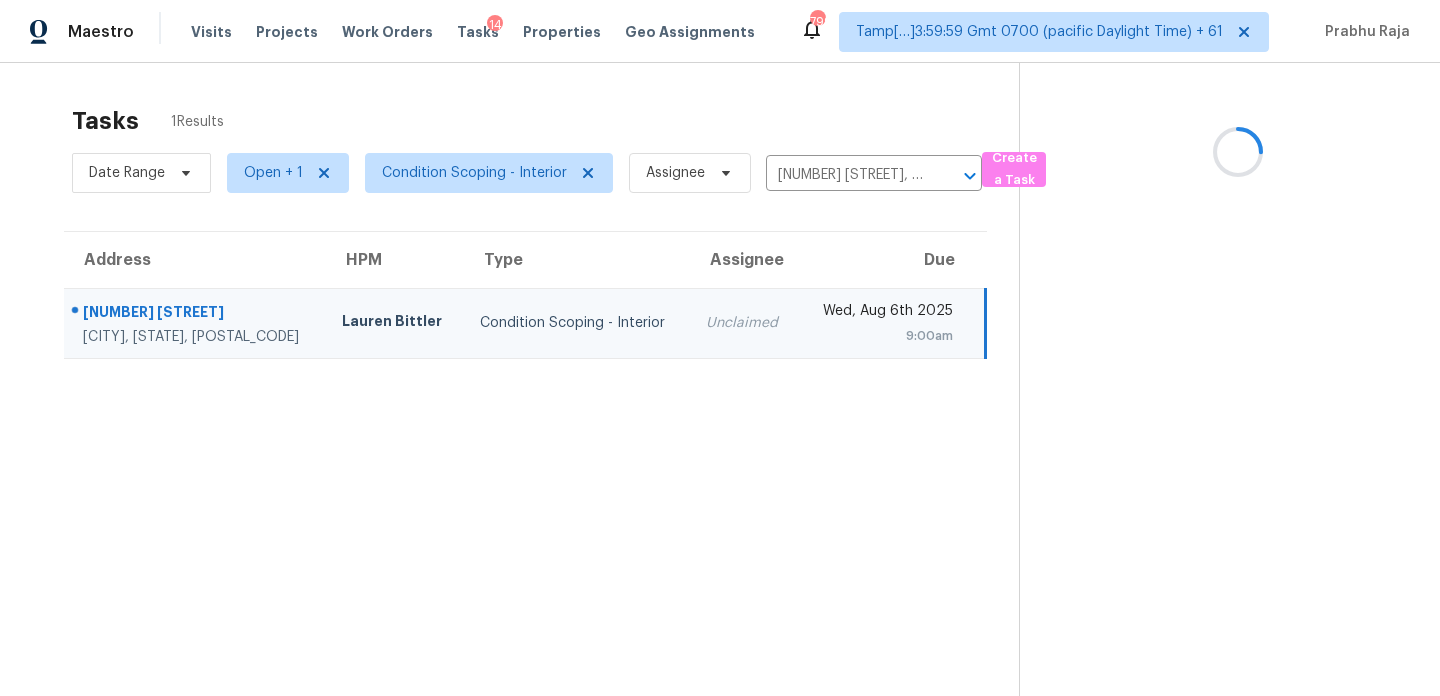 scroll, scrollTop: 63, scrollLeft: 0, axis: vertical 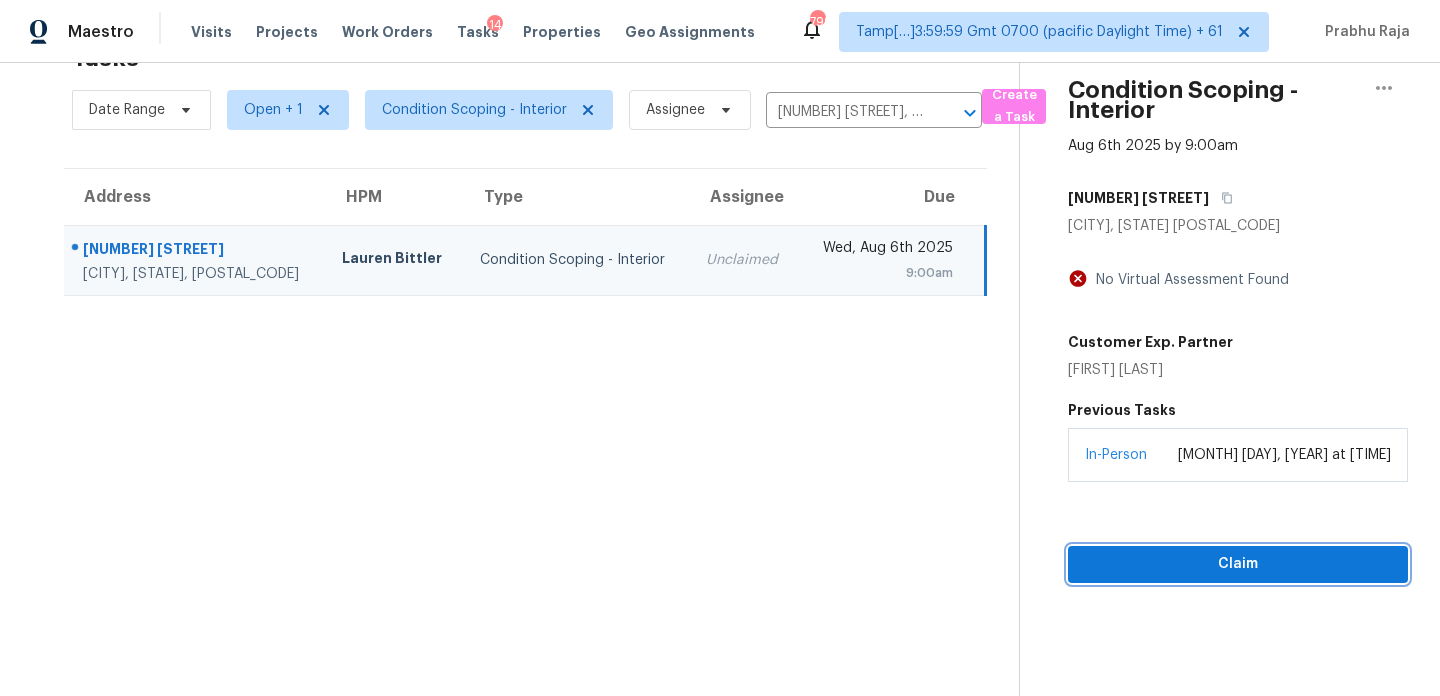 click on "Claim" at bounding box center (1238, 564) 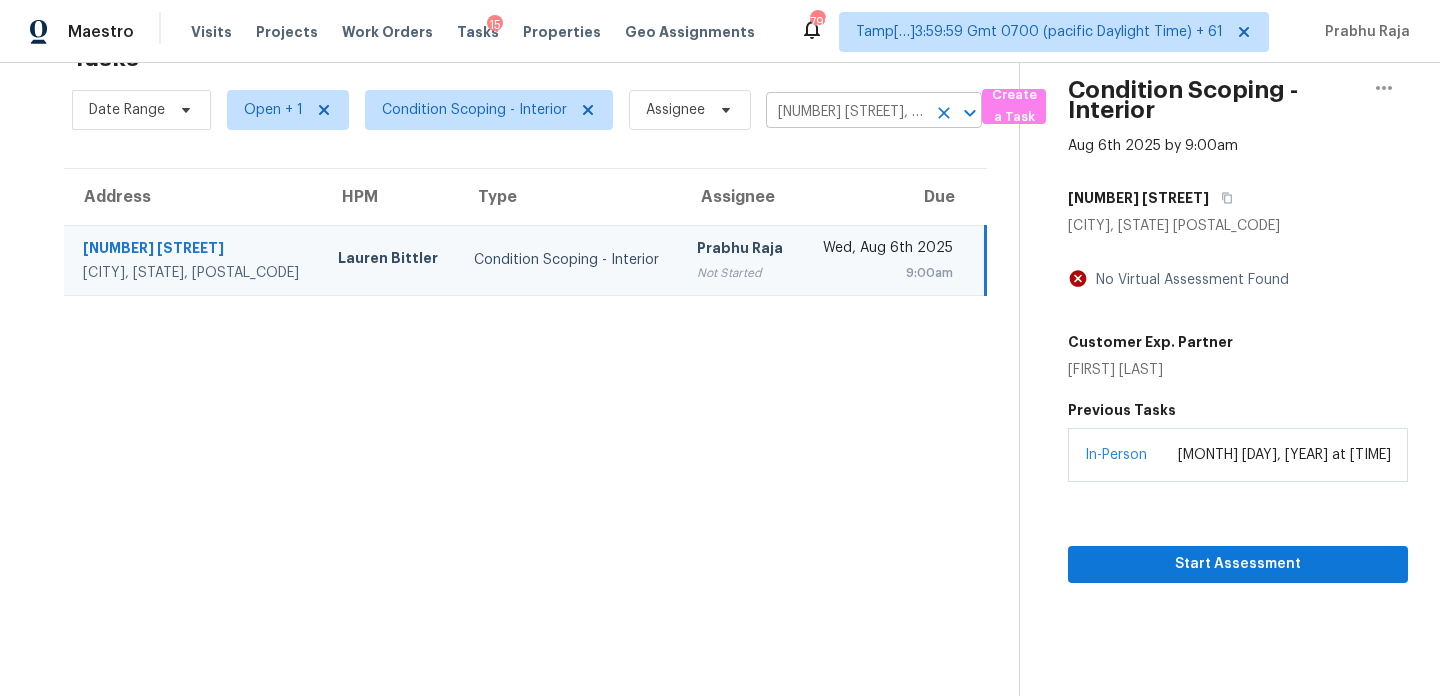 click on "[NUMBER] [STREET], [CITY], [STATE] [POSTAL_CODE]" at bounding box center (846, 112) 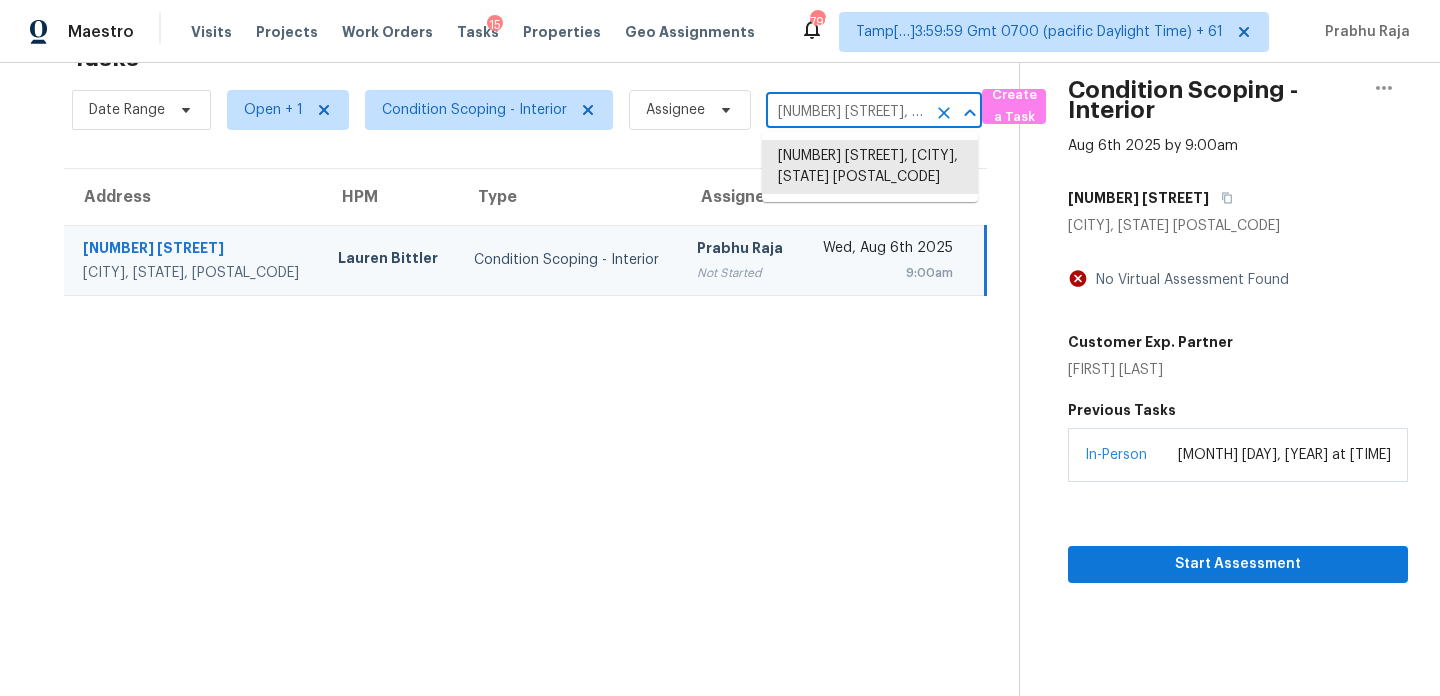 paste on "[NUMBER] [STREET] [CITY], [STATE], [POSTAL_CODE]" 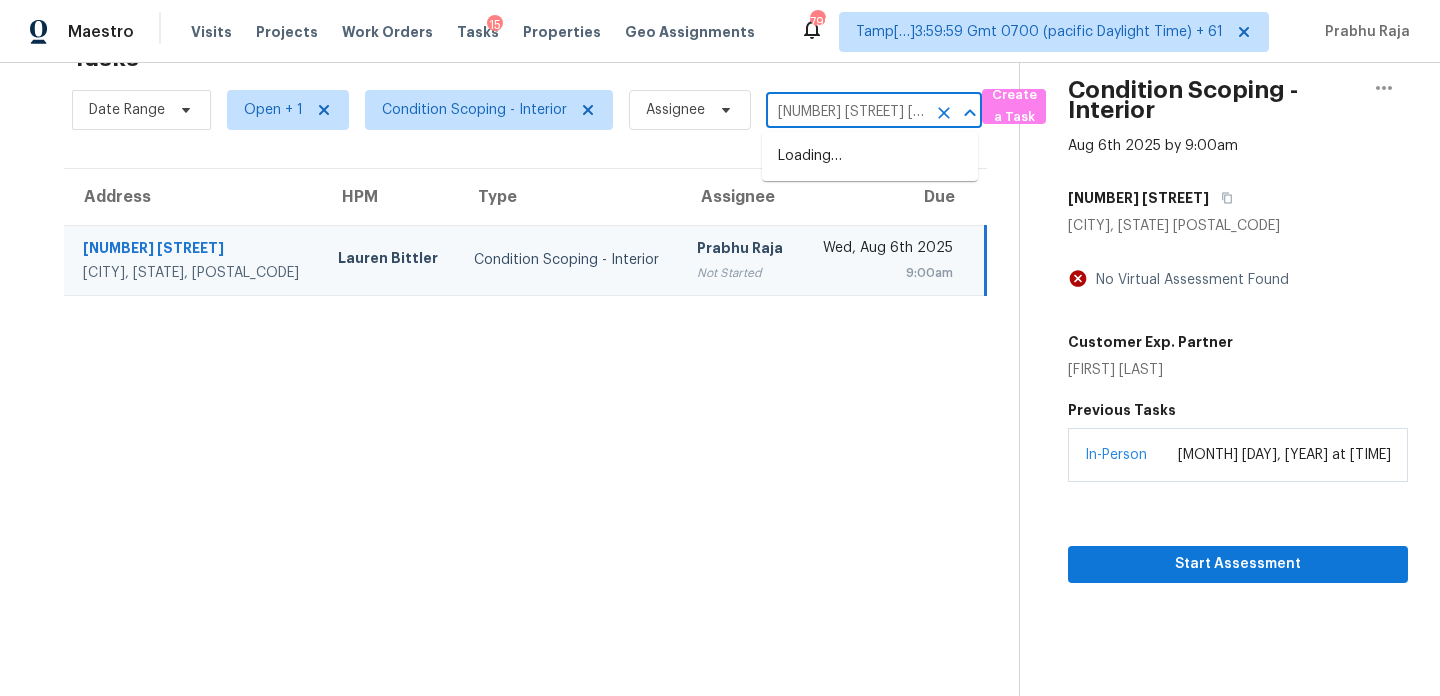 scroll, scrollTop: 0, scrollLeft: 149, axis: horizontal 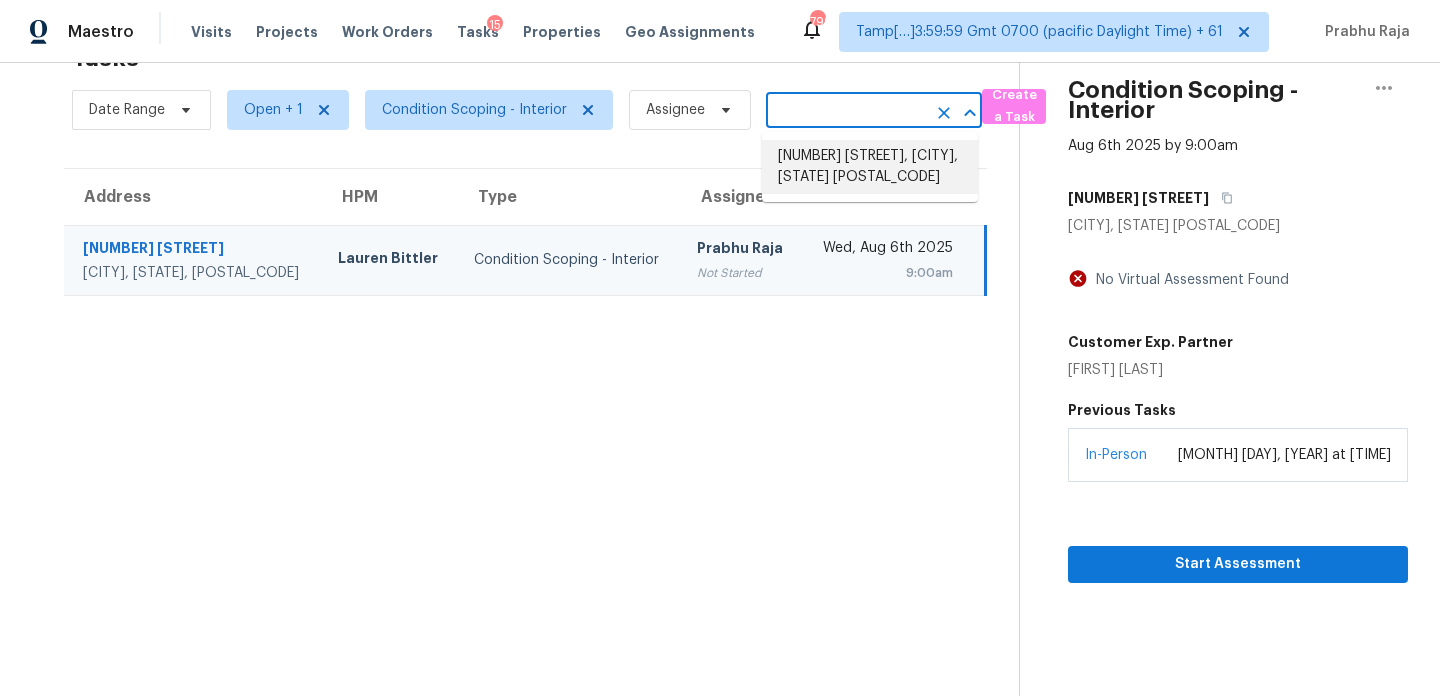 click on "[NUMBER] [STREET], [CITY], [STATE] [POSTAL_CODE]" at bounding box center (870, 167) 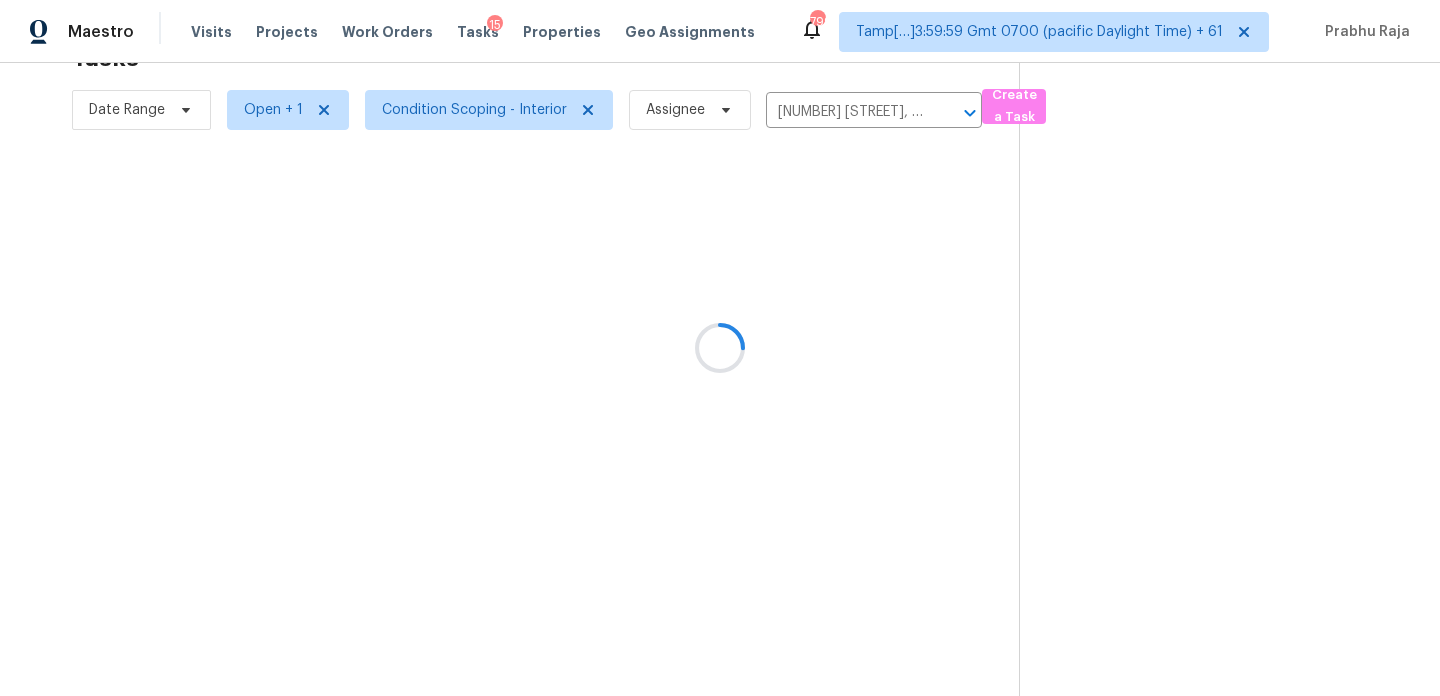 click at bounding box center [720, 348] 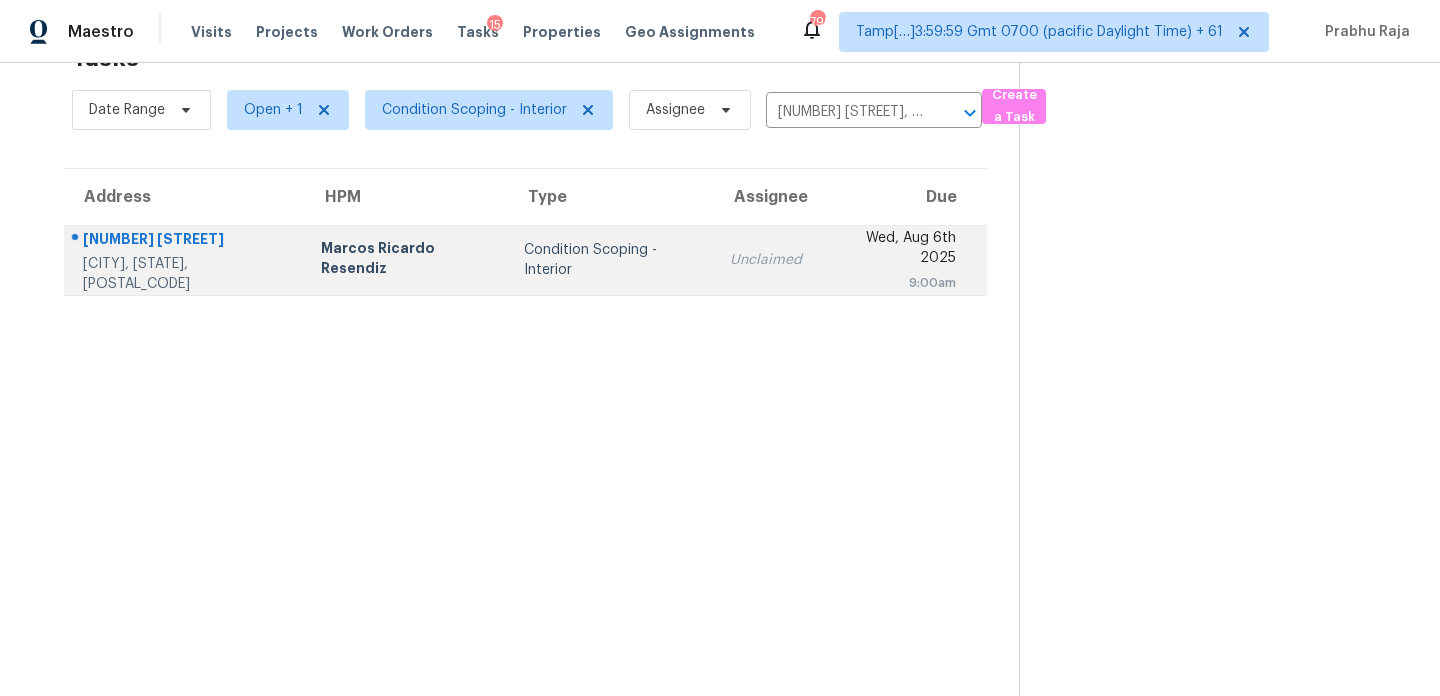 click on "[DAY_OF_WEEK], [MONTH] [DAY]th [YEAR] [TIME]" at bounding box center [902, 260] 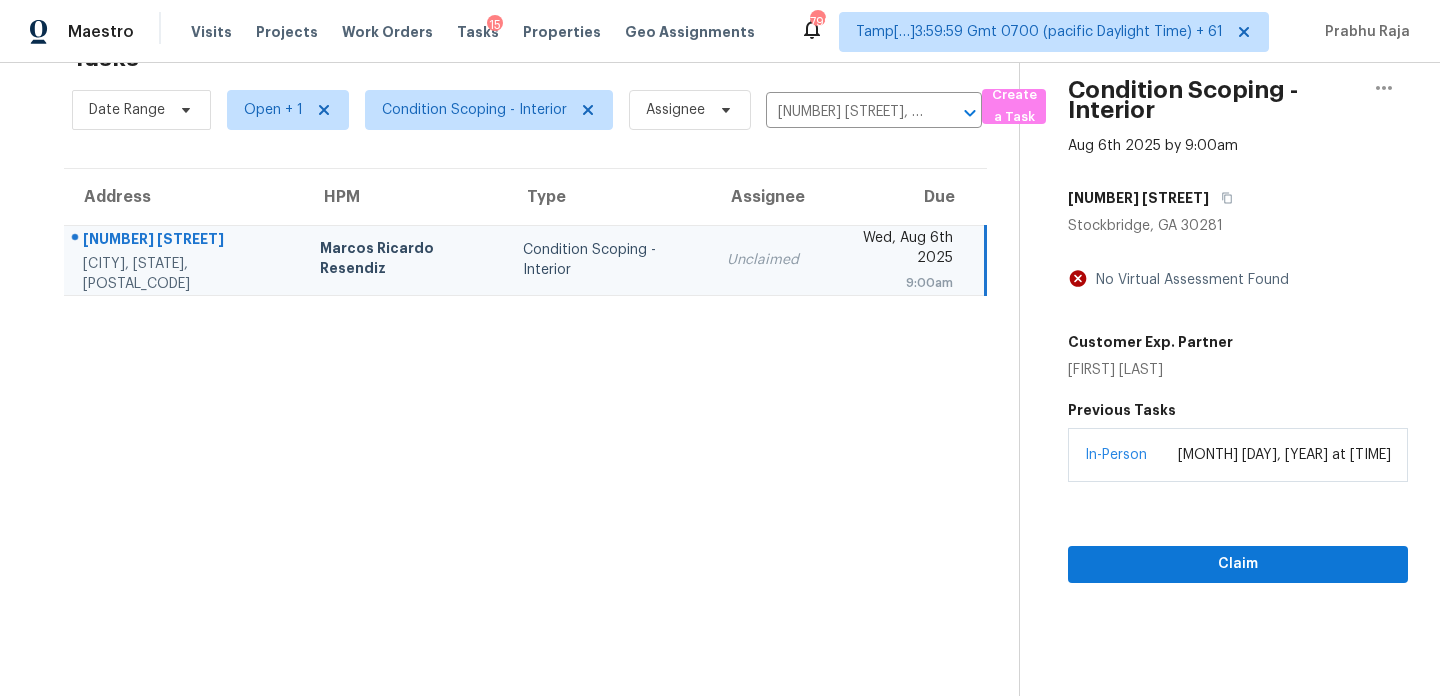 click on "Claim" at bounding box center (1238, 532) 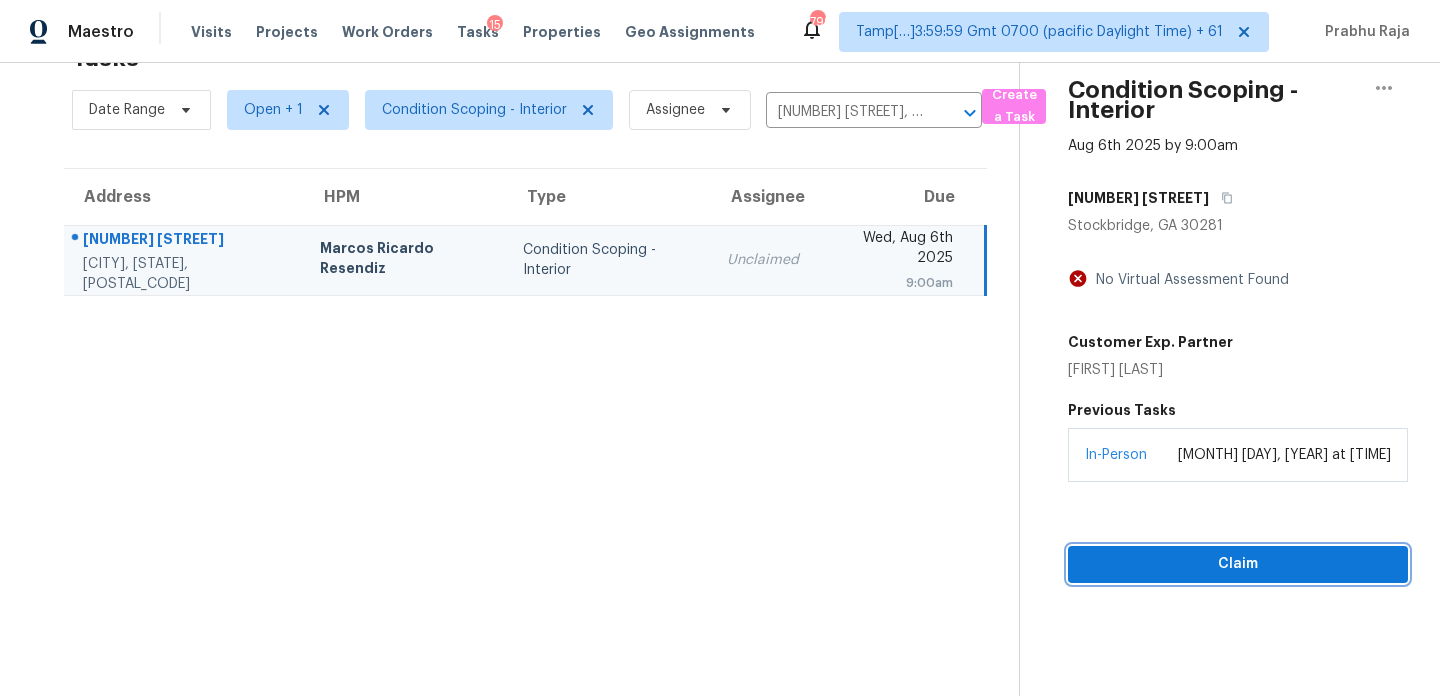 click on "Claim" at bounding box center [1238, 564] 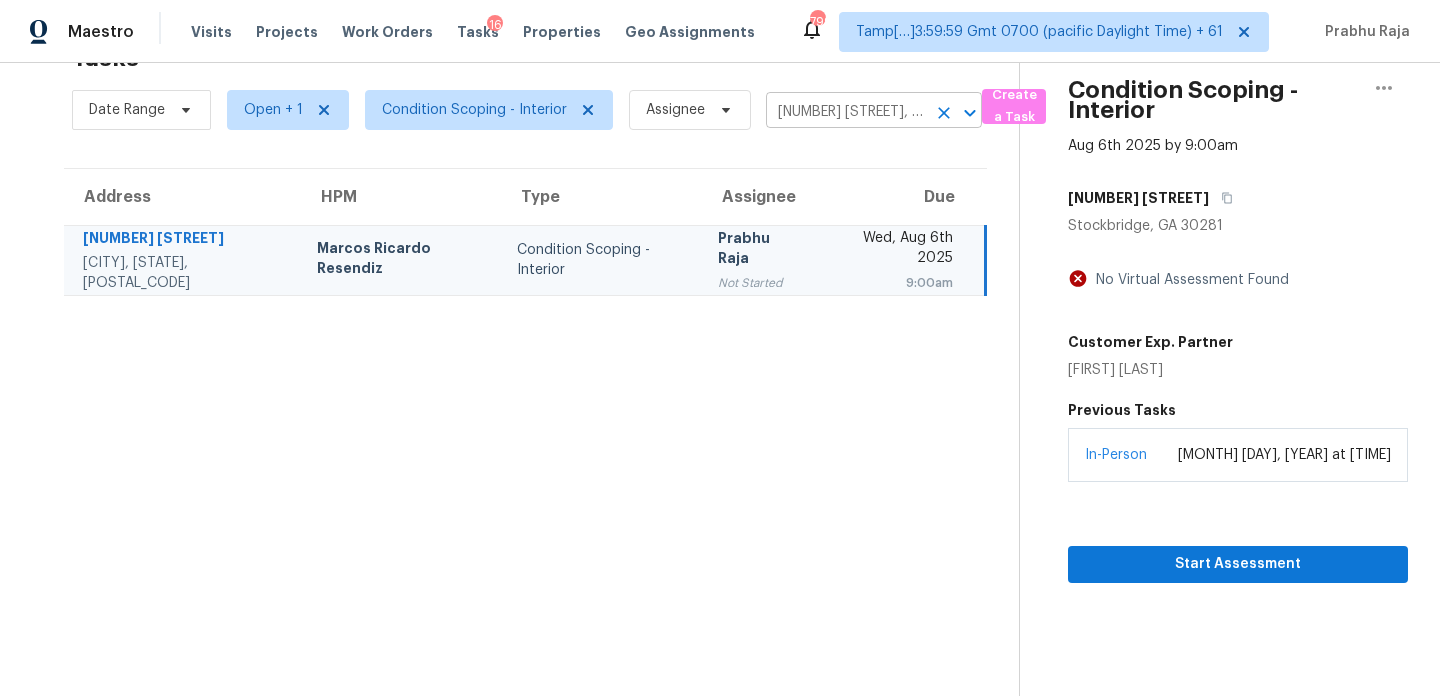 click on "[NUMBER] [STREET], [CITY], [STATE] [POSTAL_CODE]" at bounding box center [846, 112] 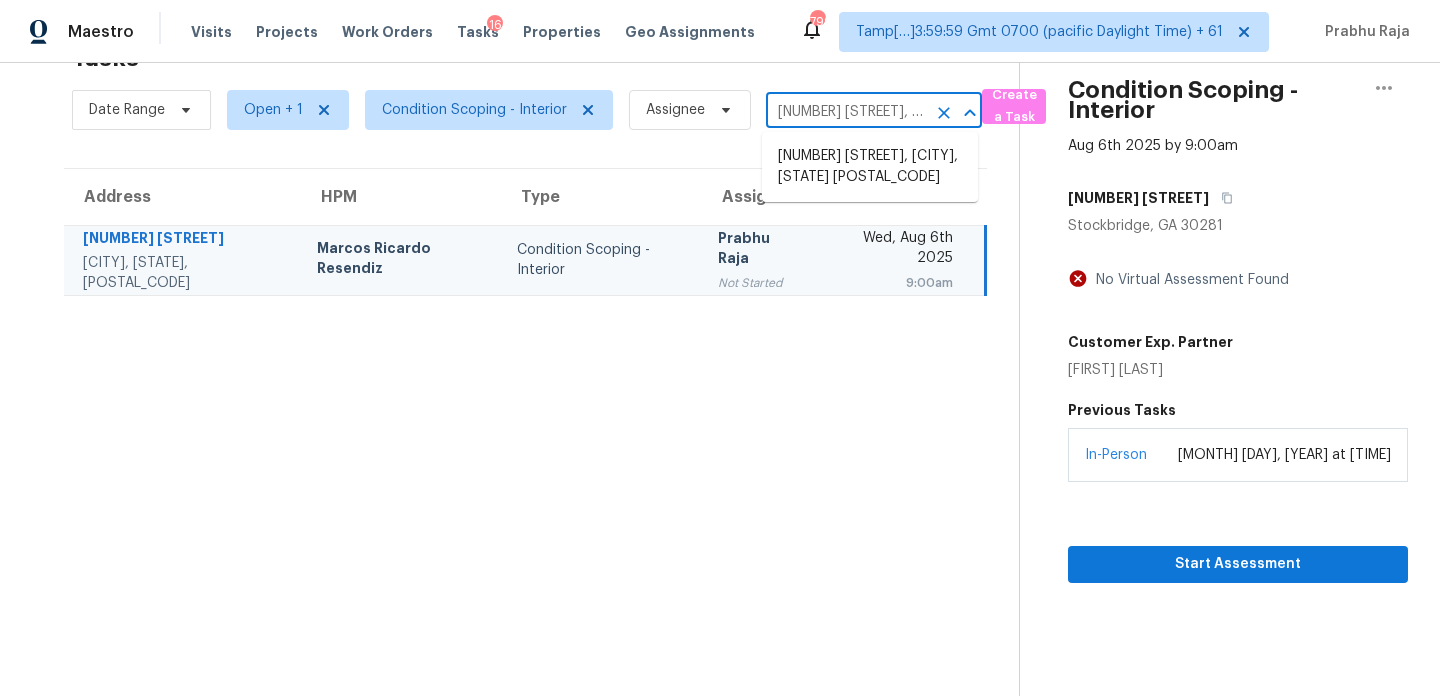 paste on "[NUMBER] [STREET] [CITY], [STATE], [POSTAL_CODE]" 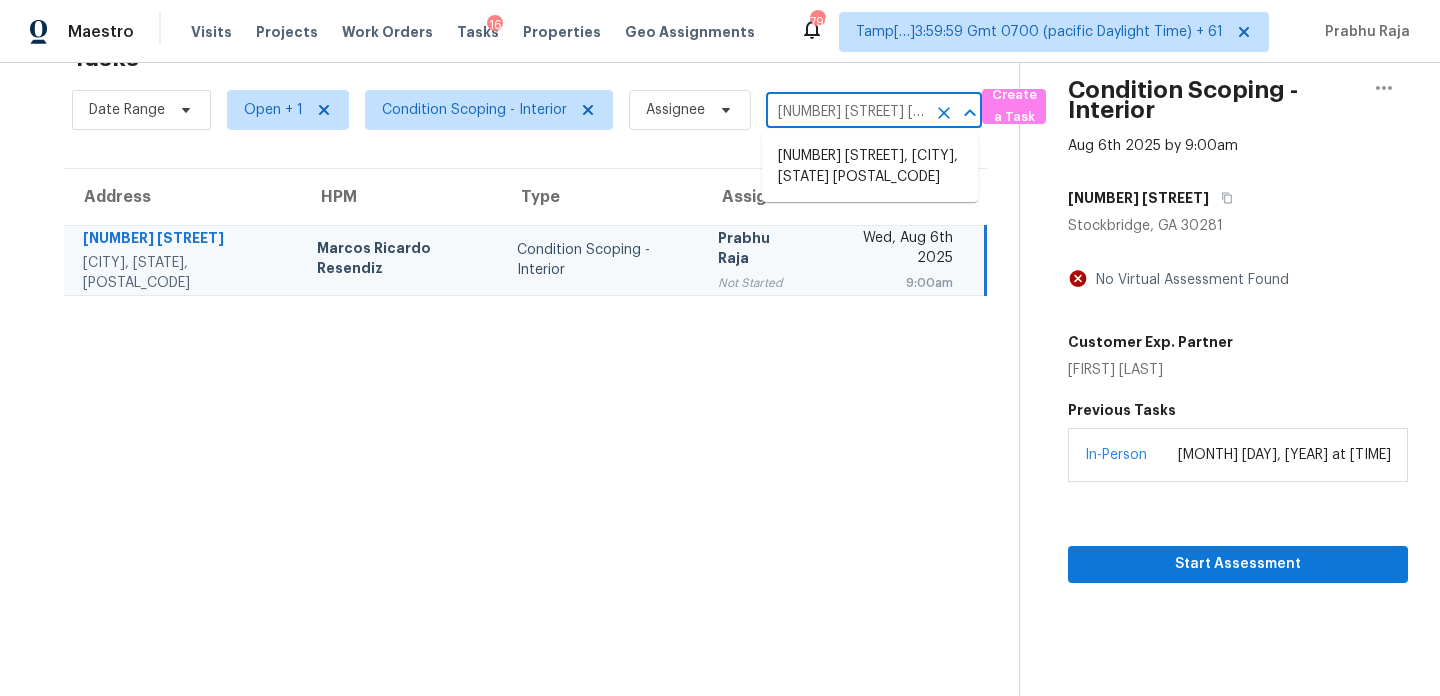 scroll, scrollTop: 0, scrollLeft: 133, axis: horizontal 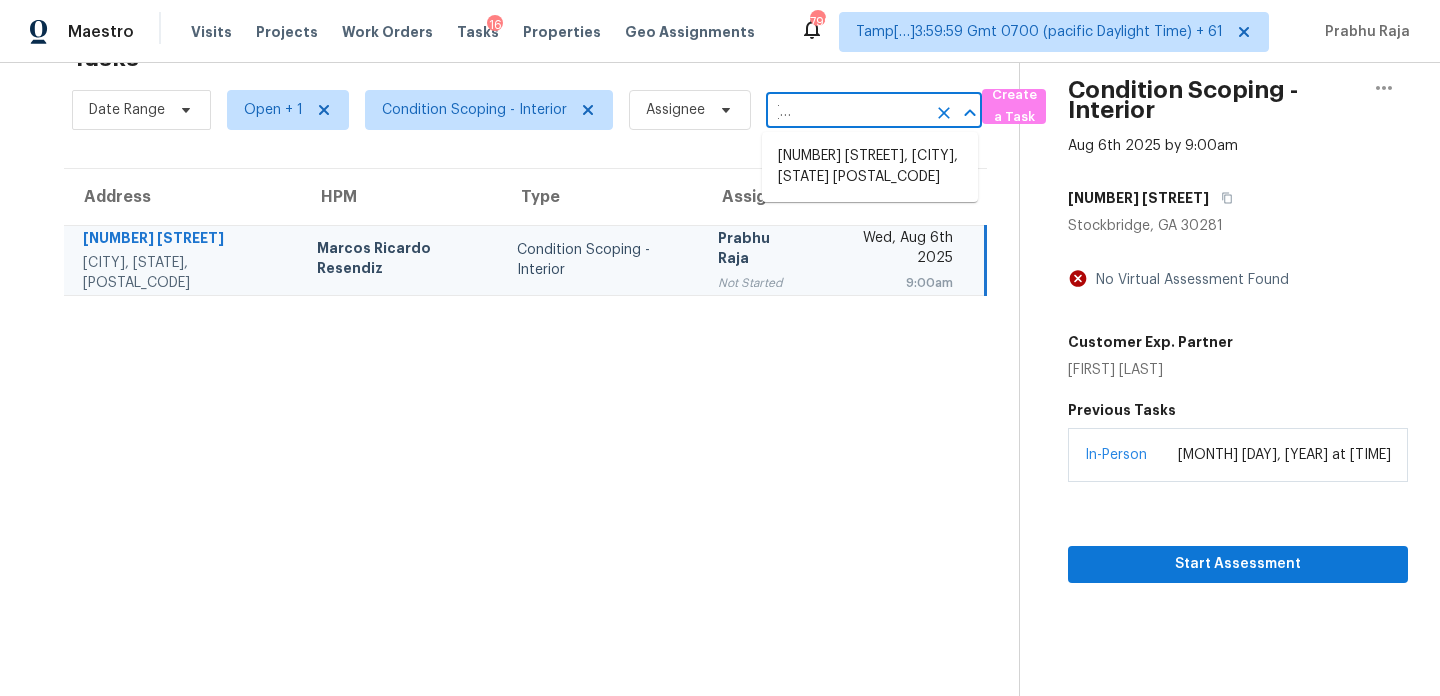 click on "[NUMBER] [STREET], [CITY], [STATE] [POSTAL_CODE]" at bounding box center (870, 167) 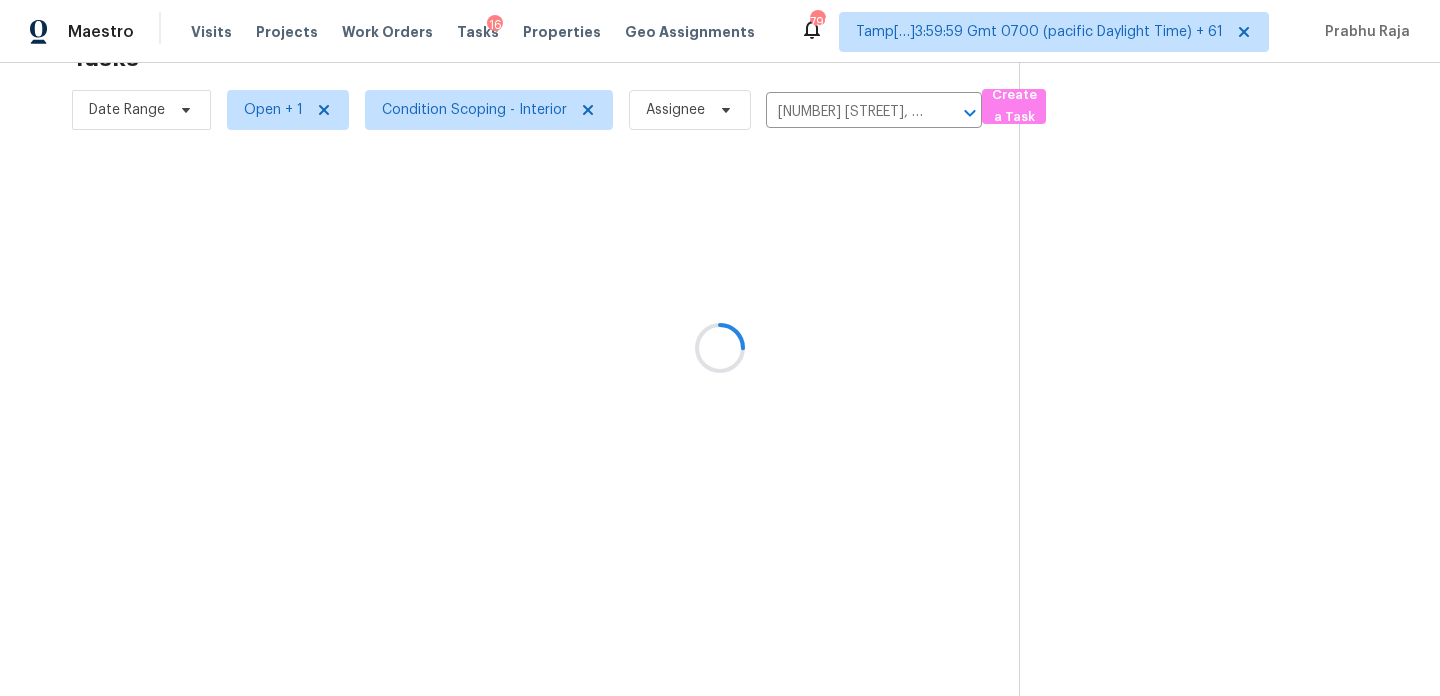click at bounding box center [720, 348] 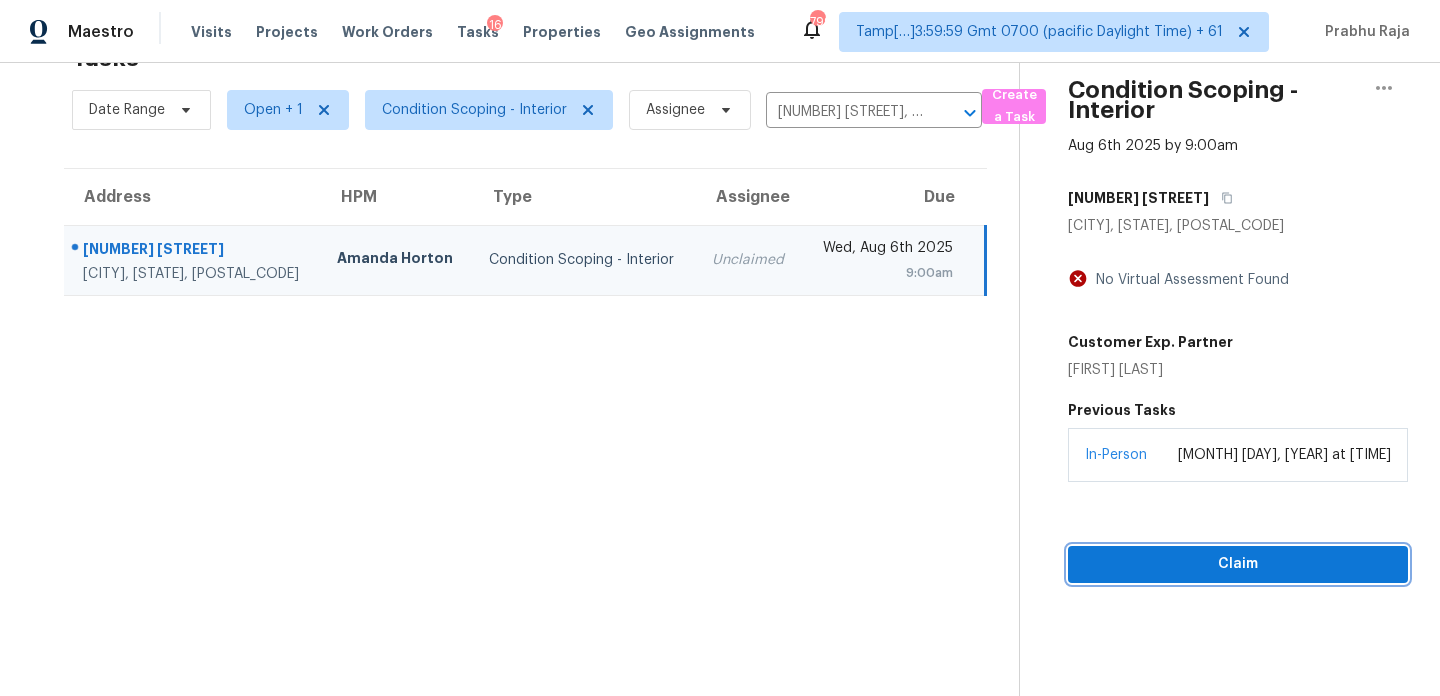 click on "Claim" at bounding box center (1238, 564) 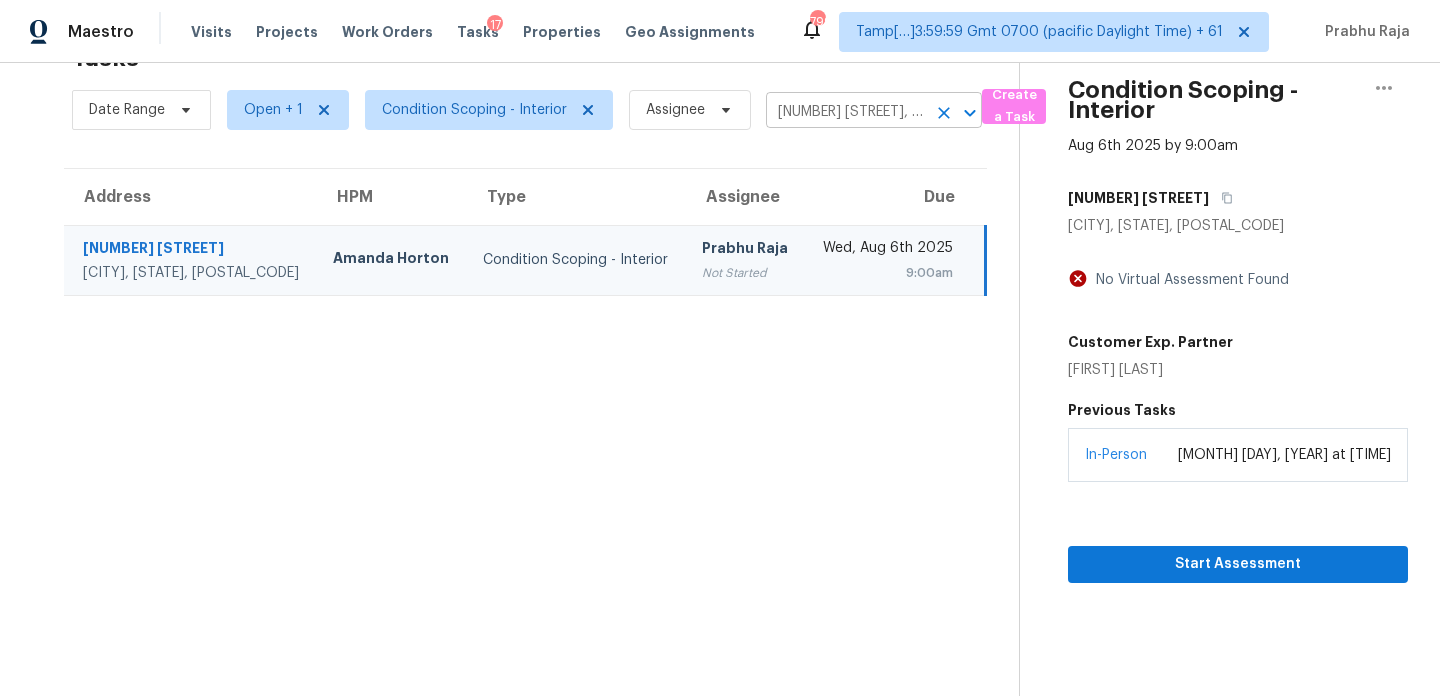 click on "[NUMBER] [STREET], [CITY], [STATE] [POSTAL_CODE]" at bounding box center (846, 112) 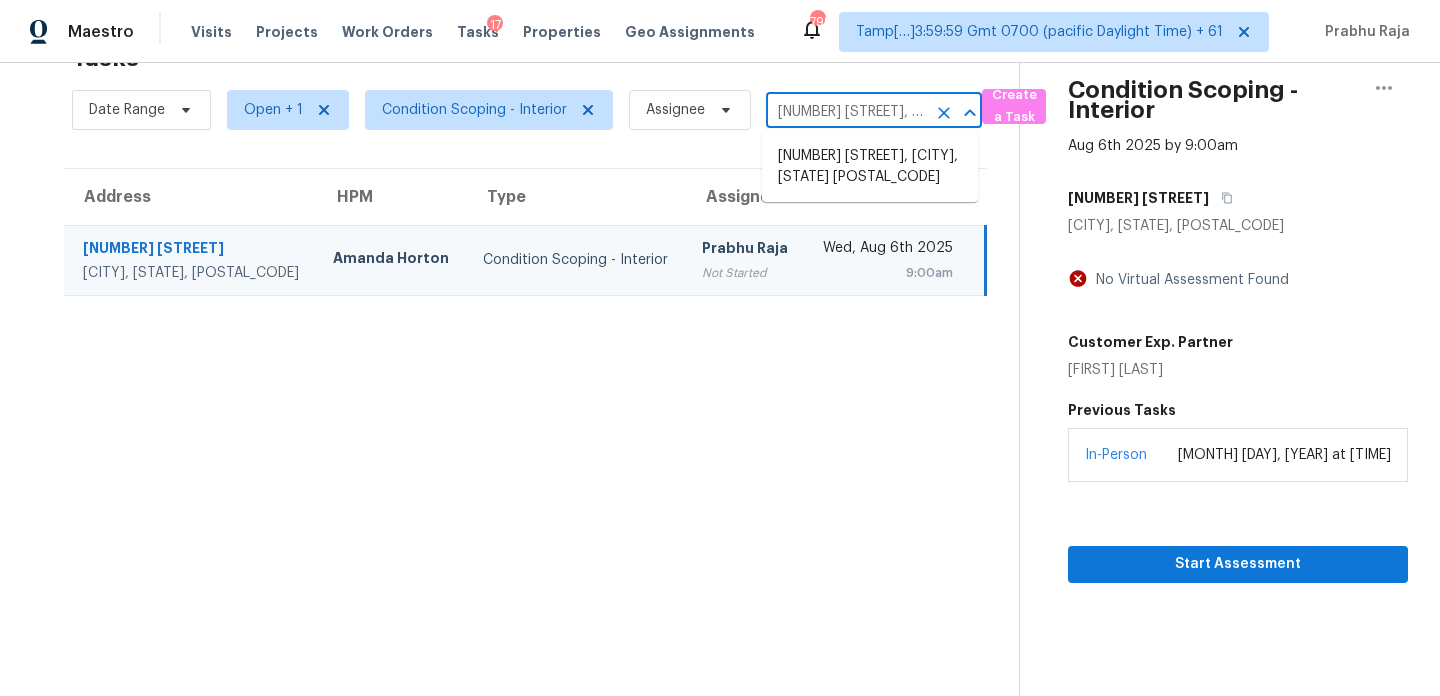 paste on "[NUMBER] [STREET] [CITY], [STATE], [POSTAL_CODE]" 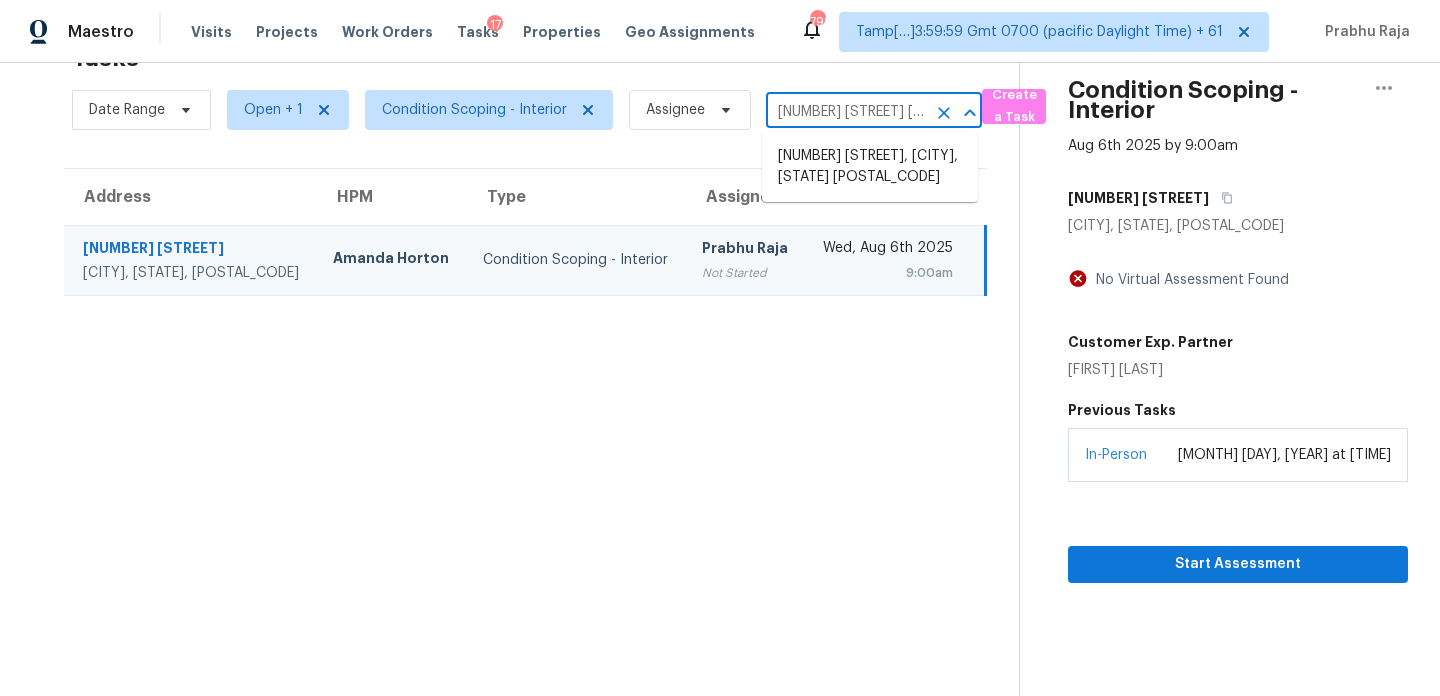 scroll, scrollTop: 0, scrollLeft: 168, axis: horizontal 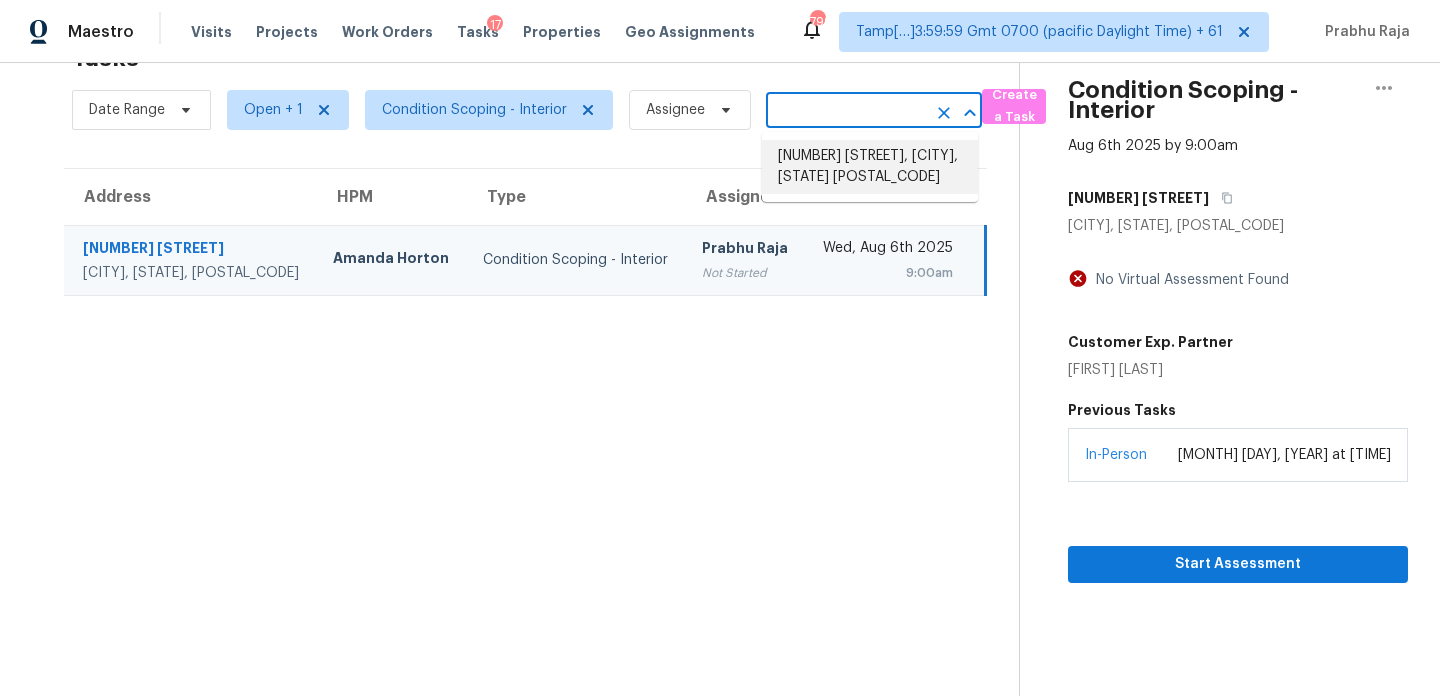 click on "[NUMBER] [STREET], [CITY], [STATE] [POSTAL_CODE]" at bounding box center [870, 167] 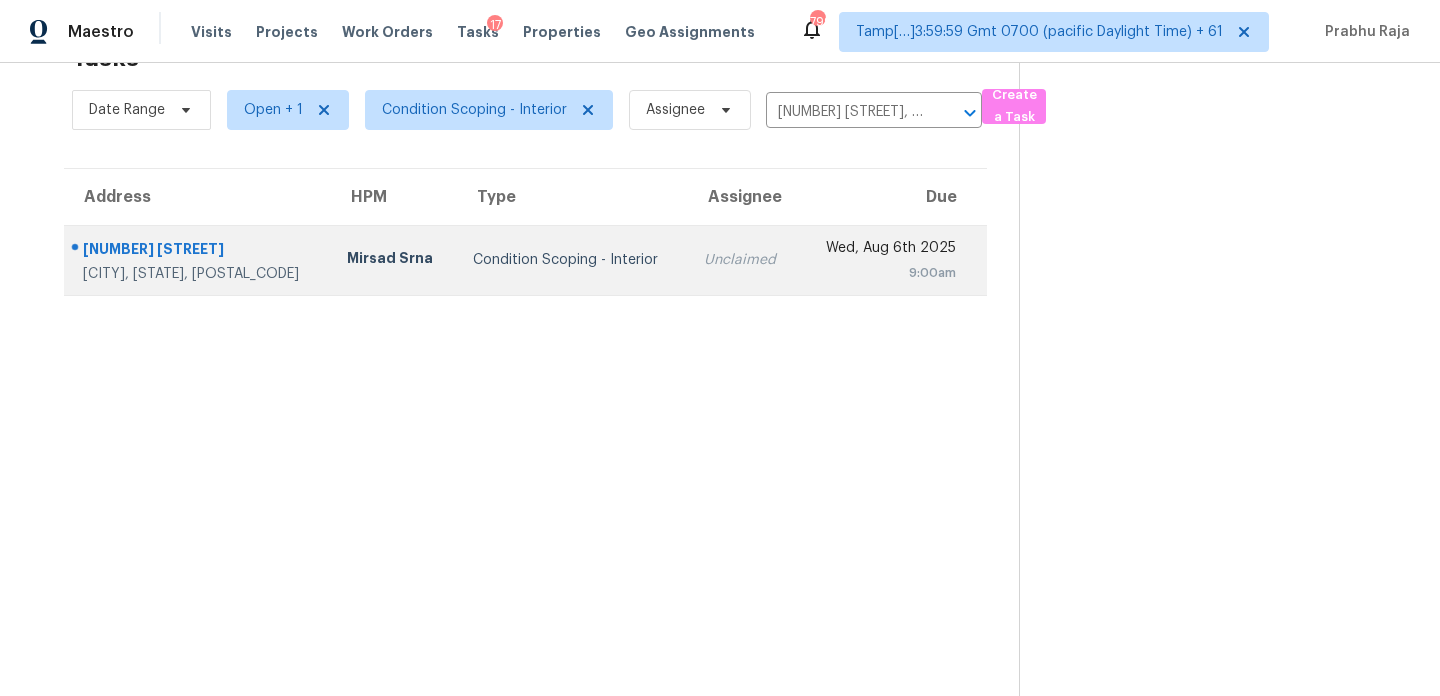 click on "Wed, Aug 6th 2025" at bounding box center (884, 250) 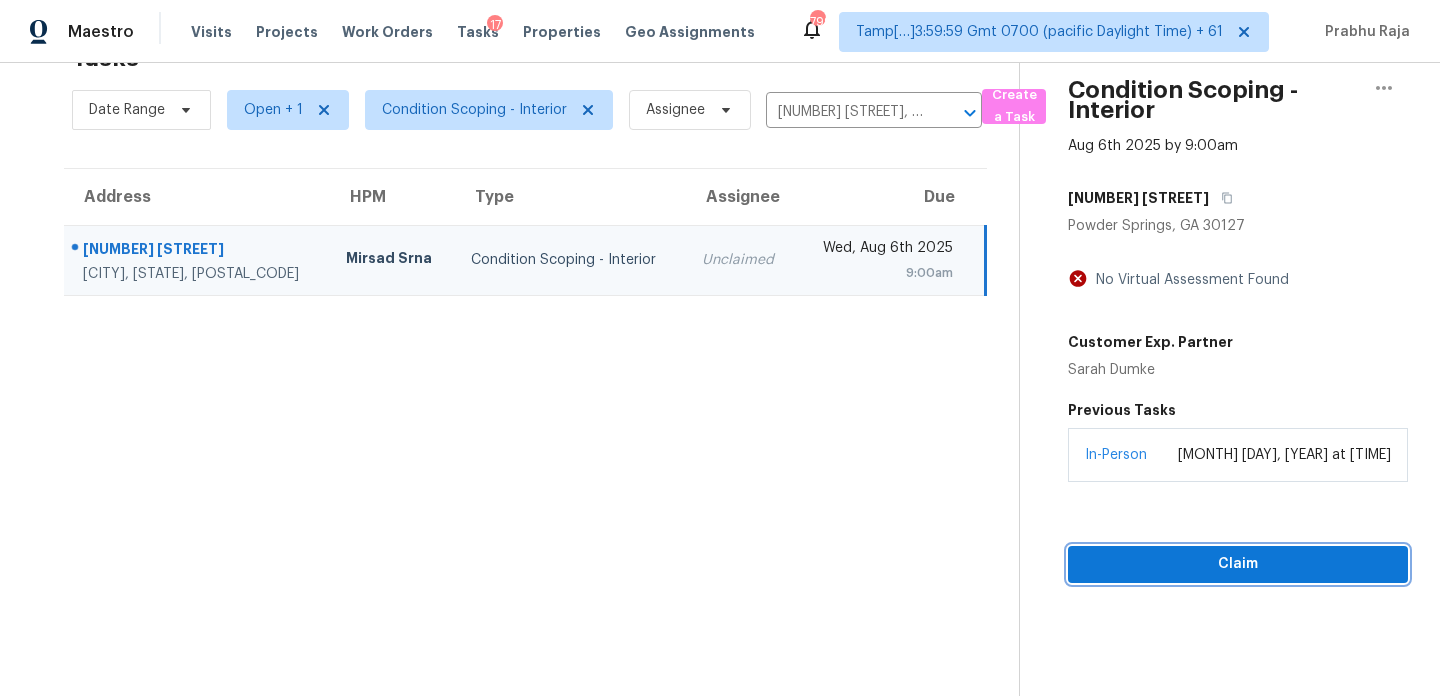 click on "Claim" at bounding box center (1238, 564) 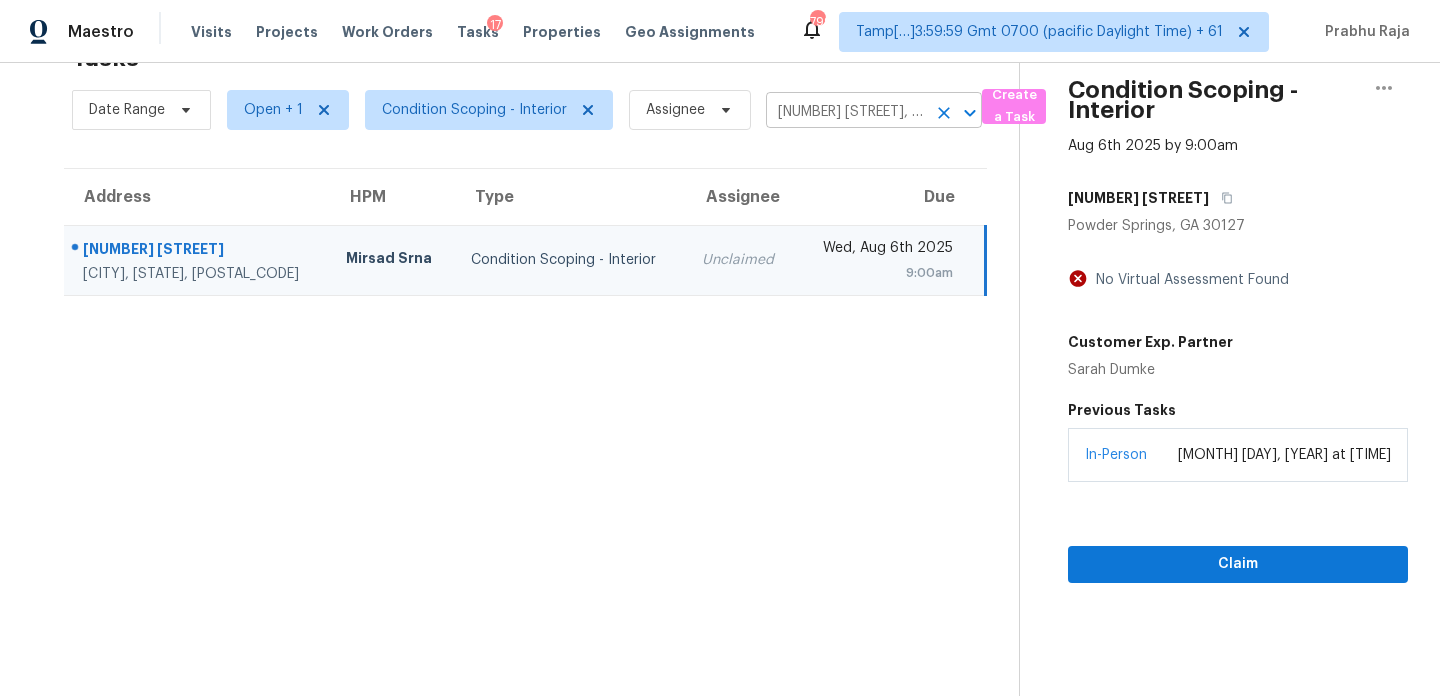 click on "[NUMBER] [STREET], [CITY], [STATE] [POSTAL_CODE]" at bounding box center [846, 112] 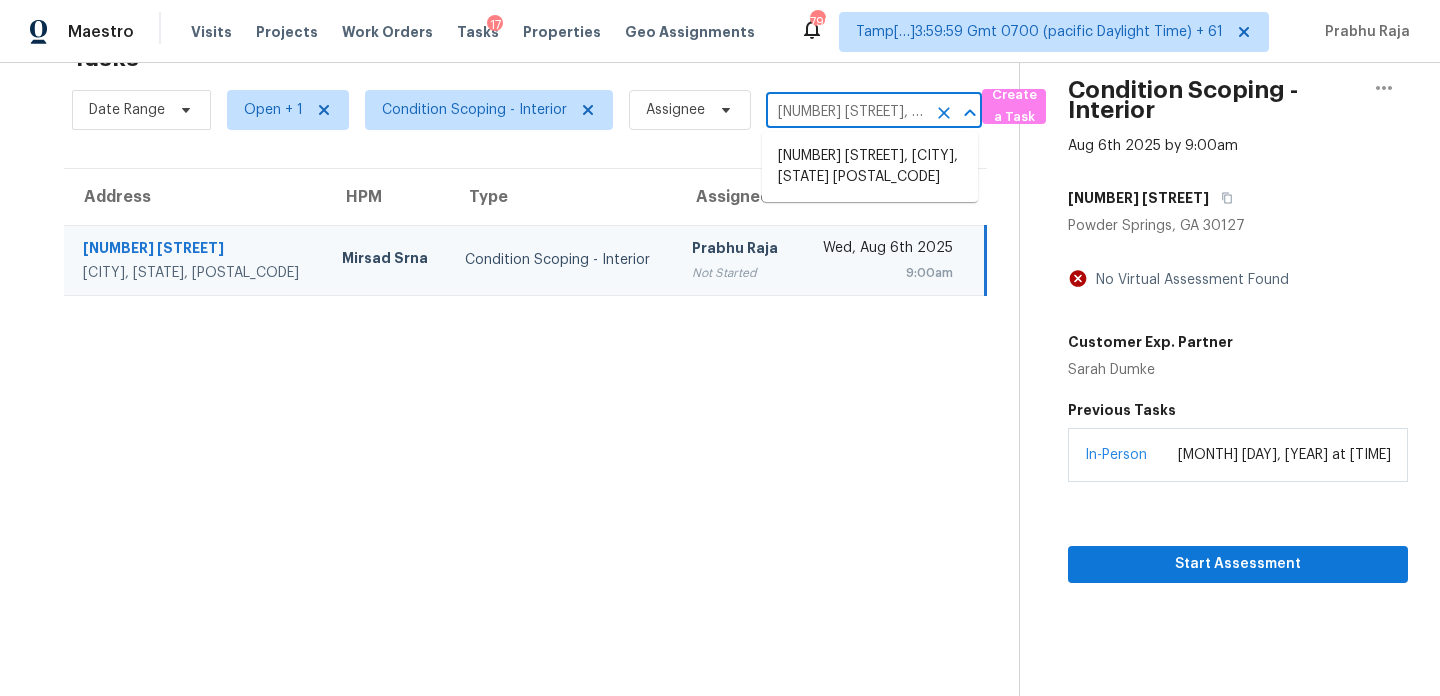 paste on "[NUMBER] [STREET] [CITY], [STATE], [POSTAL_CODE]" 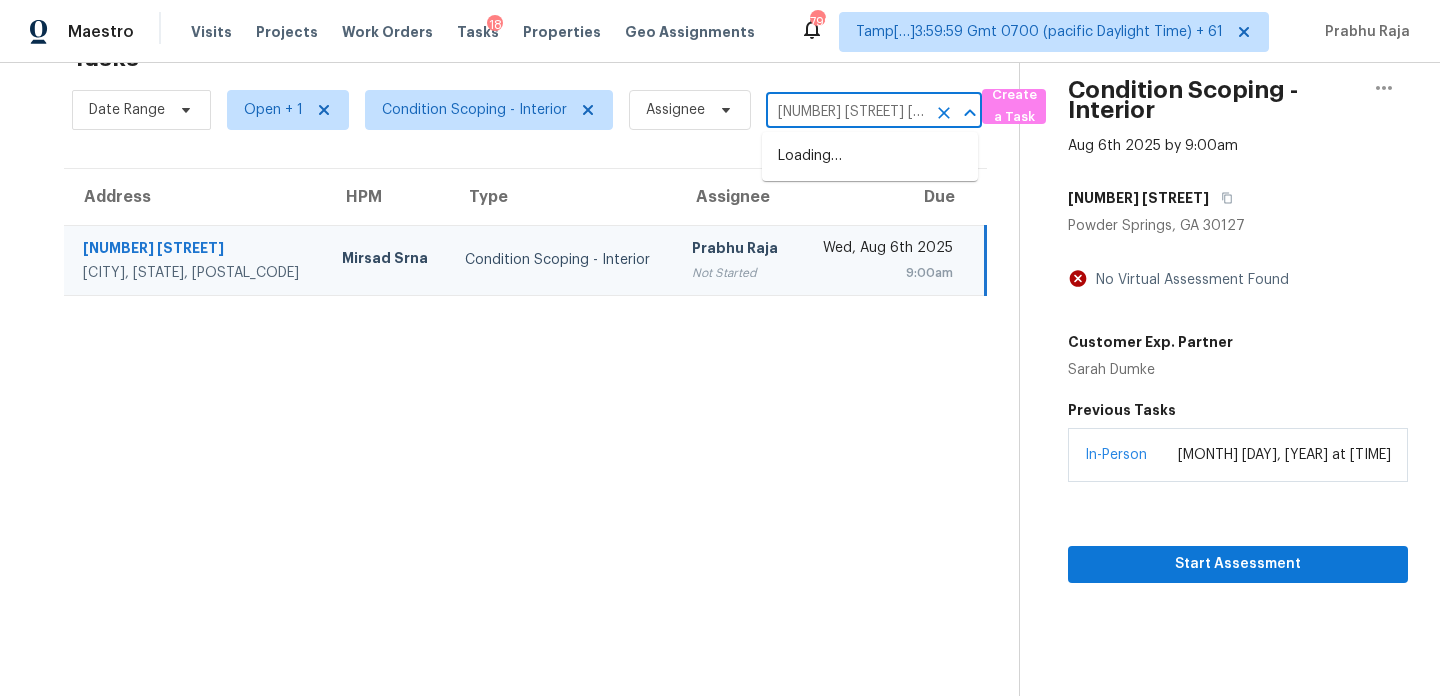 scroll, scrollTop: 0, scrollLeft: 118, axis: horizontal 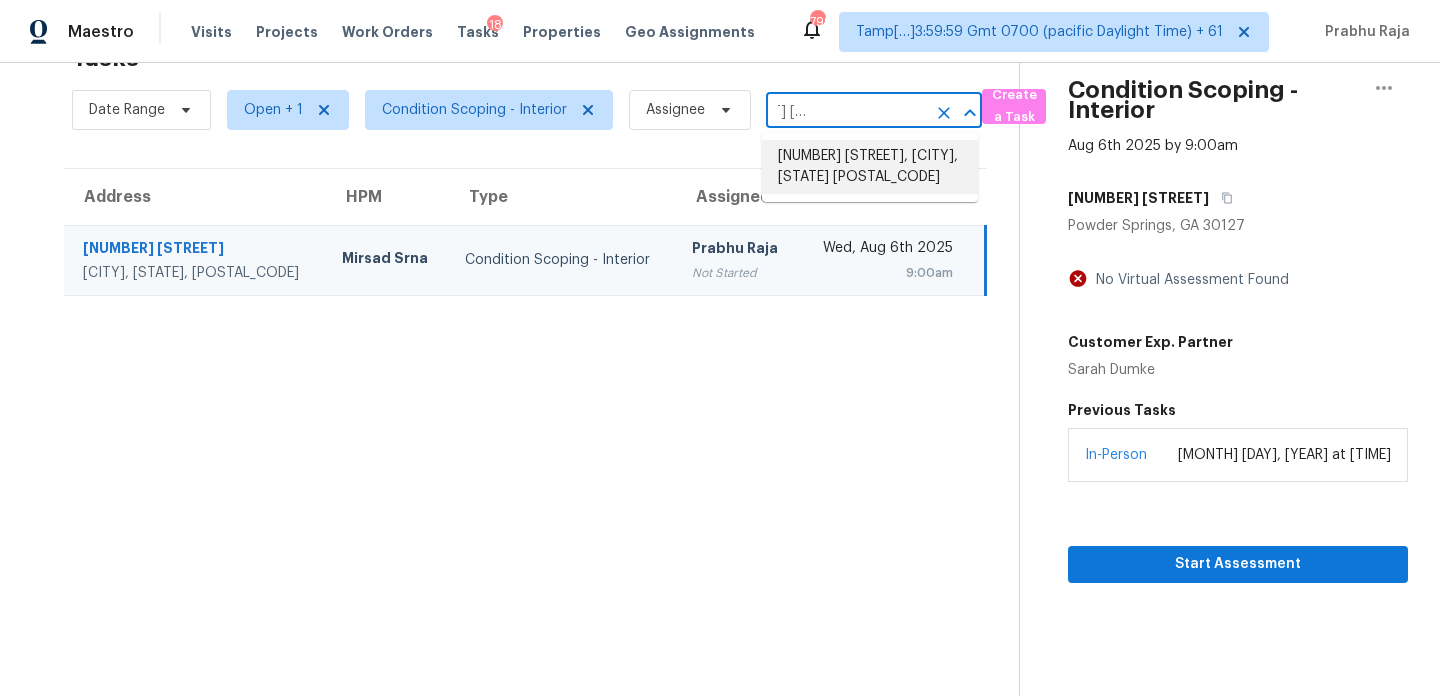 click on "[NUMBER] [STREET], [CITY], [STATE] [POSTAL_CODE]" at bounding box center [870, 167] 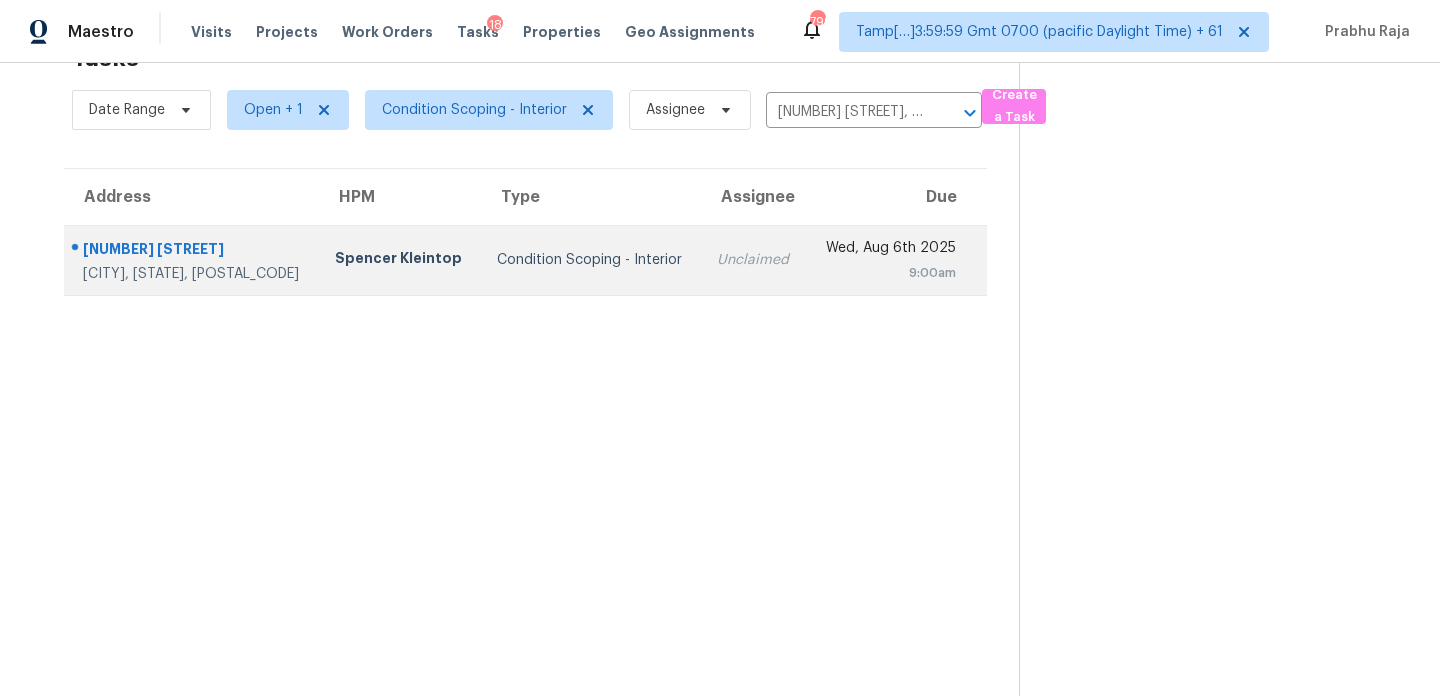 click on "Unclaimed" at bounding box center [754, 260] 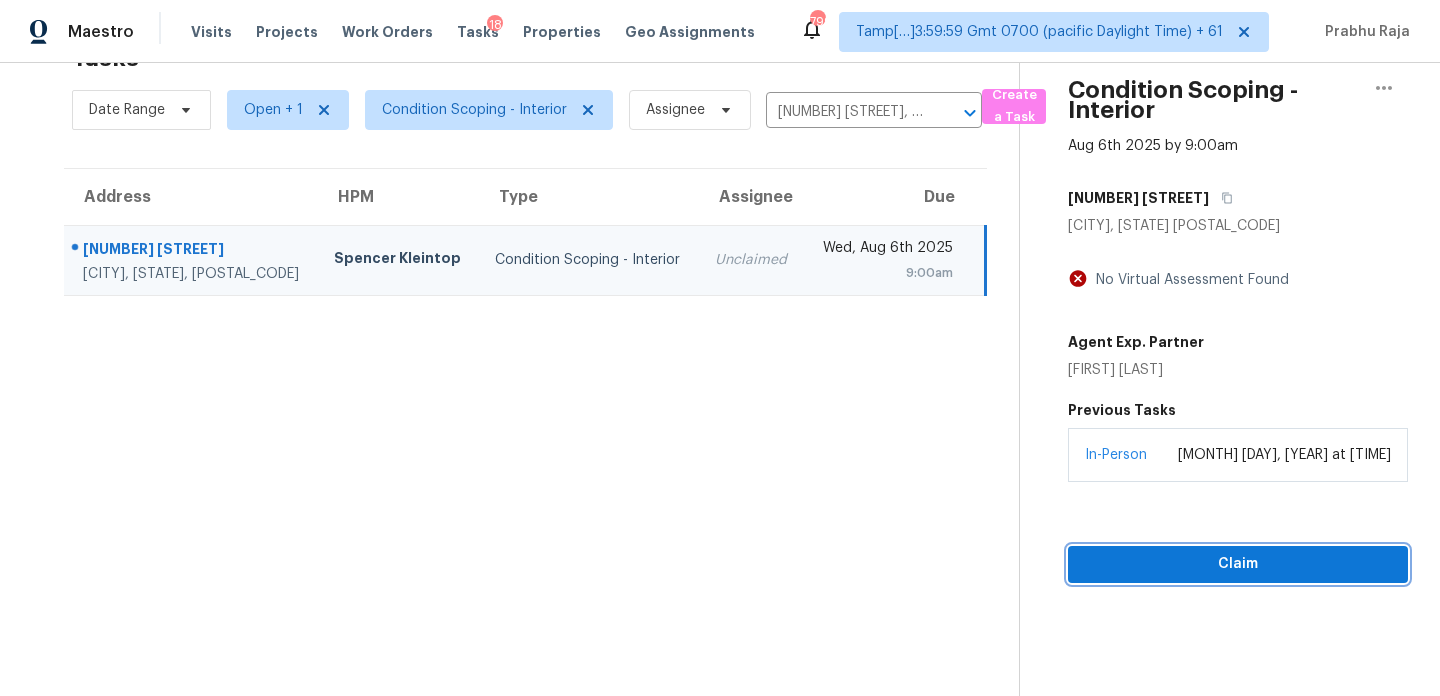 click on "Claim" at bounding box center (1238, 564) 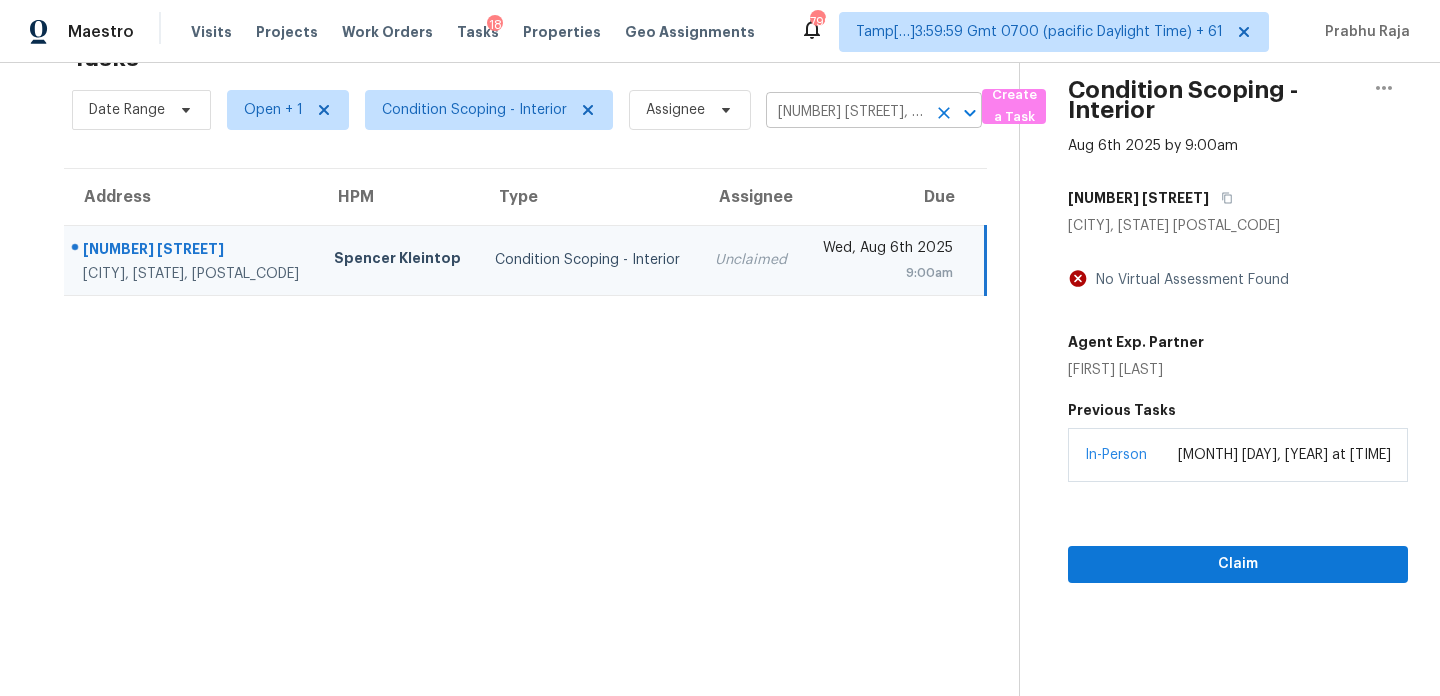 click on "[NUMBER] [STREET], [CITY], [STATE] [POSTAL_CODE]" at bounding box center (846, 112) 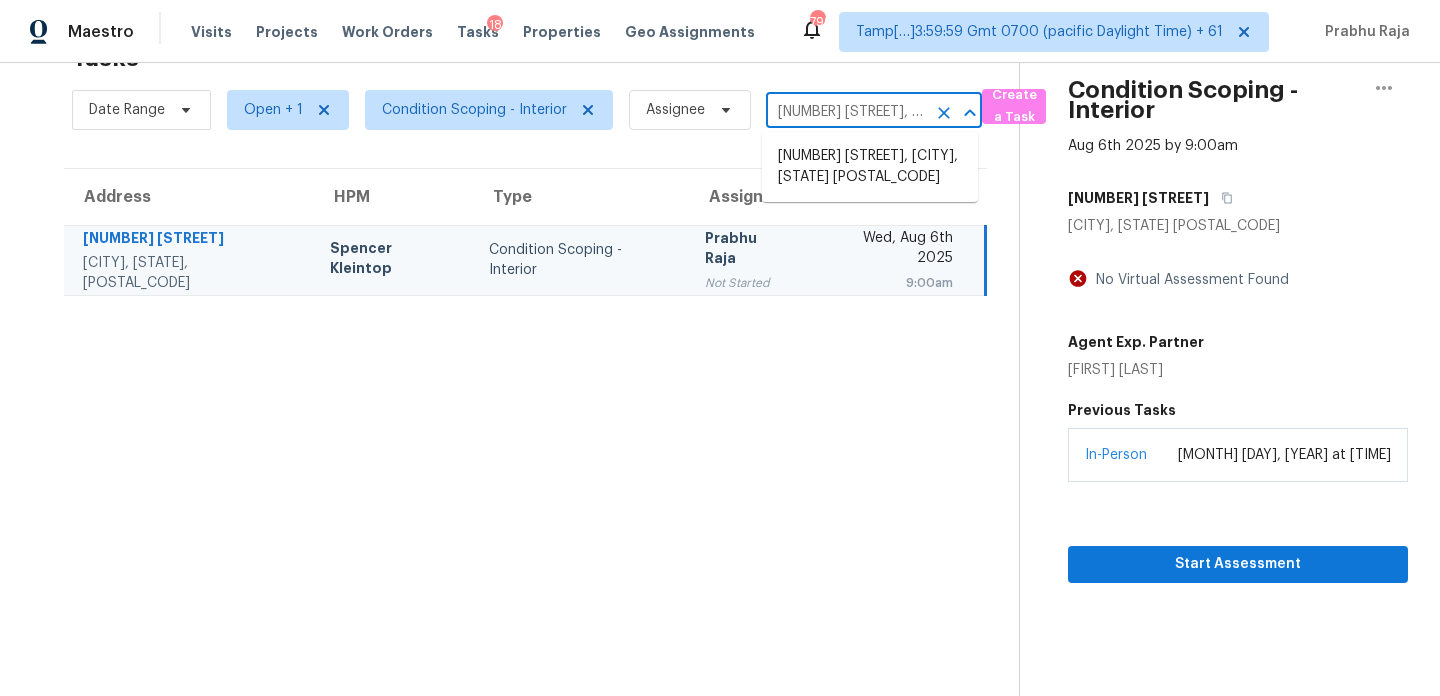 paste on "[NUMBER] [STREET] [CITY], [STATE], [POSTAL_CODE]" 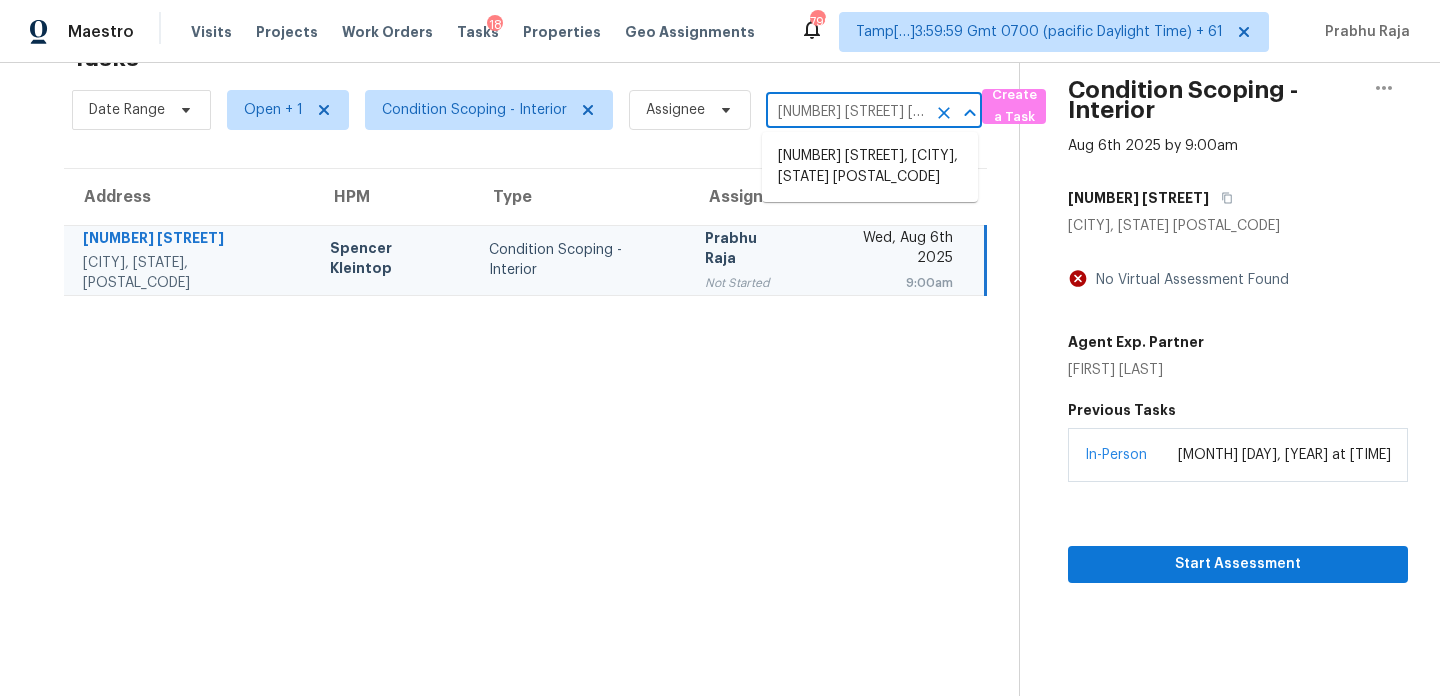 scroll, scrollTop: 0, scrollLeft: 106, axis: horizontal 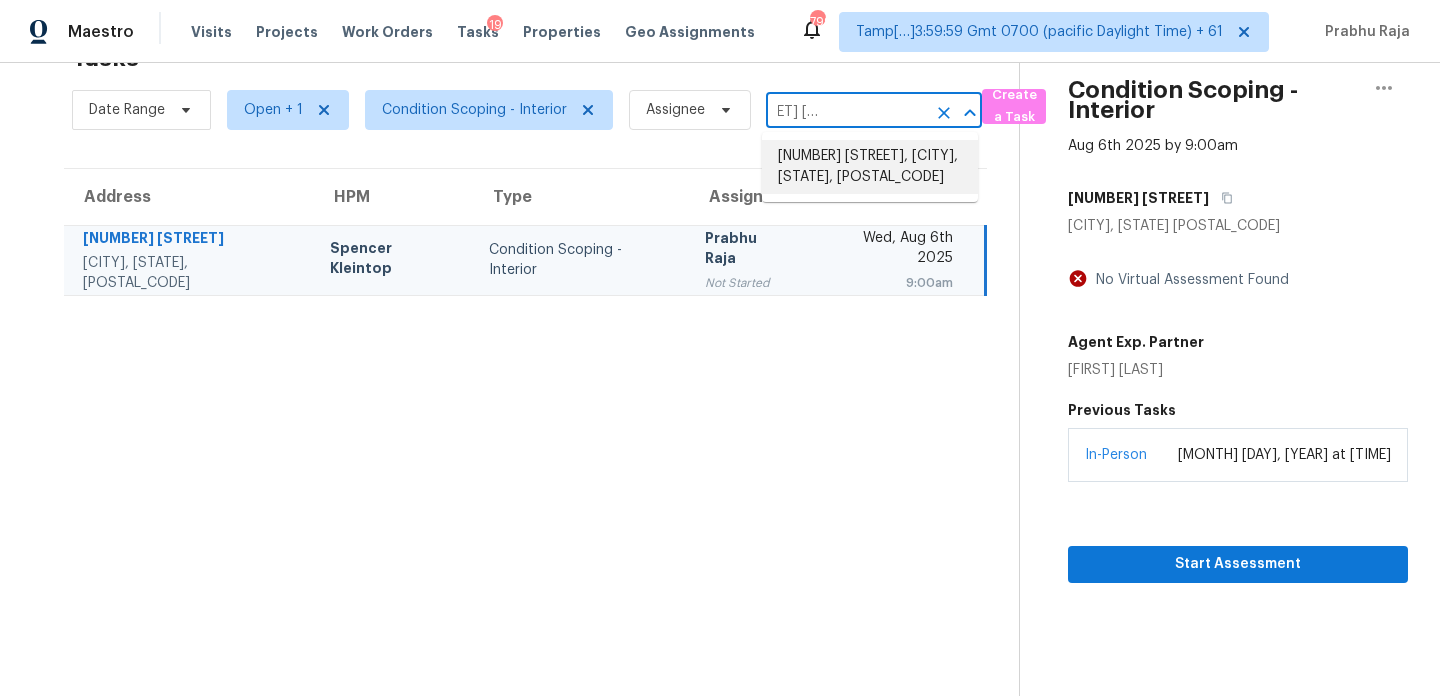 click on "[NUMBER] [STREET], [CITY], [STATE], [POSTAL_CODE]" at bounding box center [870, 167] 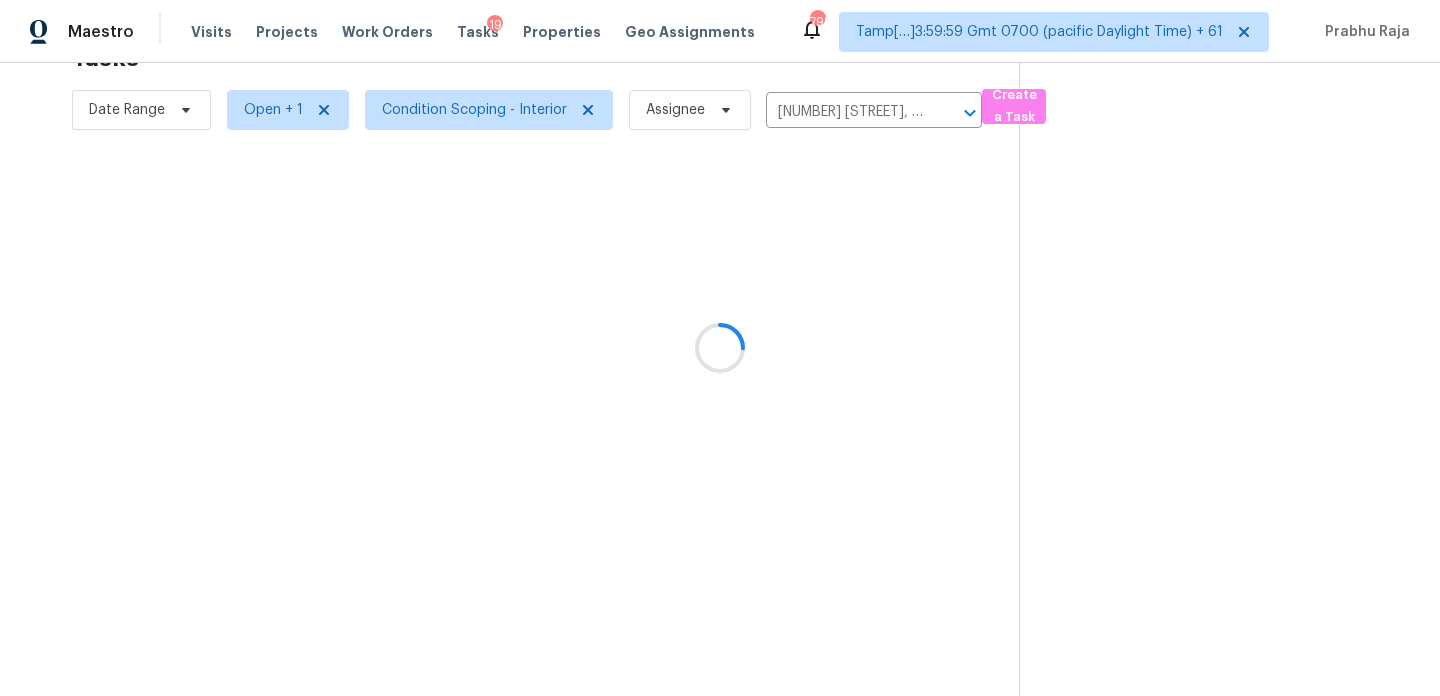 click at bounding box center (720, 348) 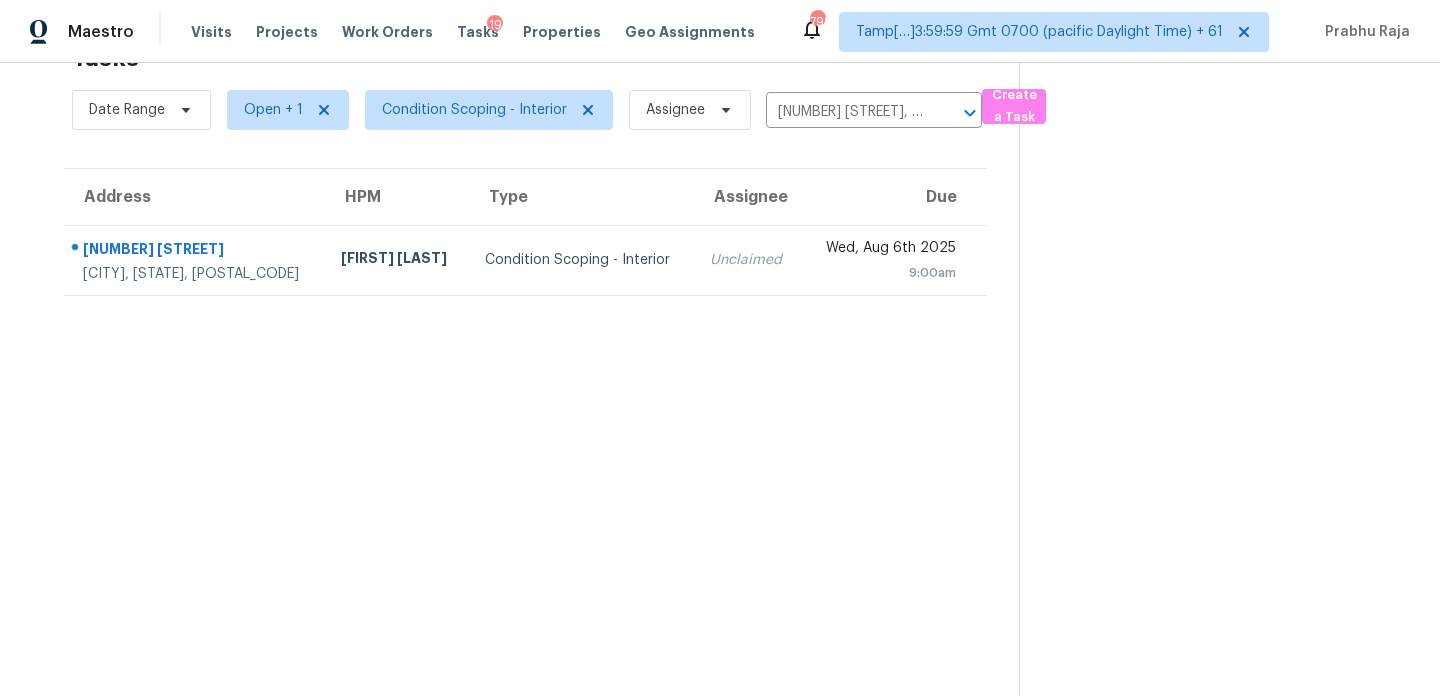 click on "9:00am" at bounding box center [887, 273] 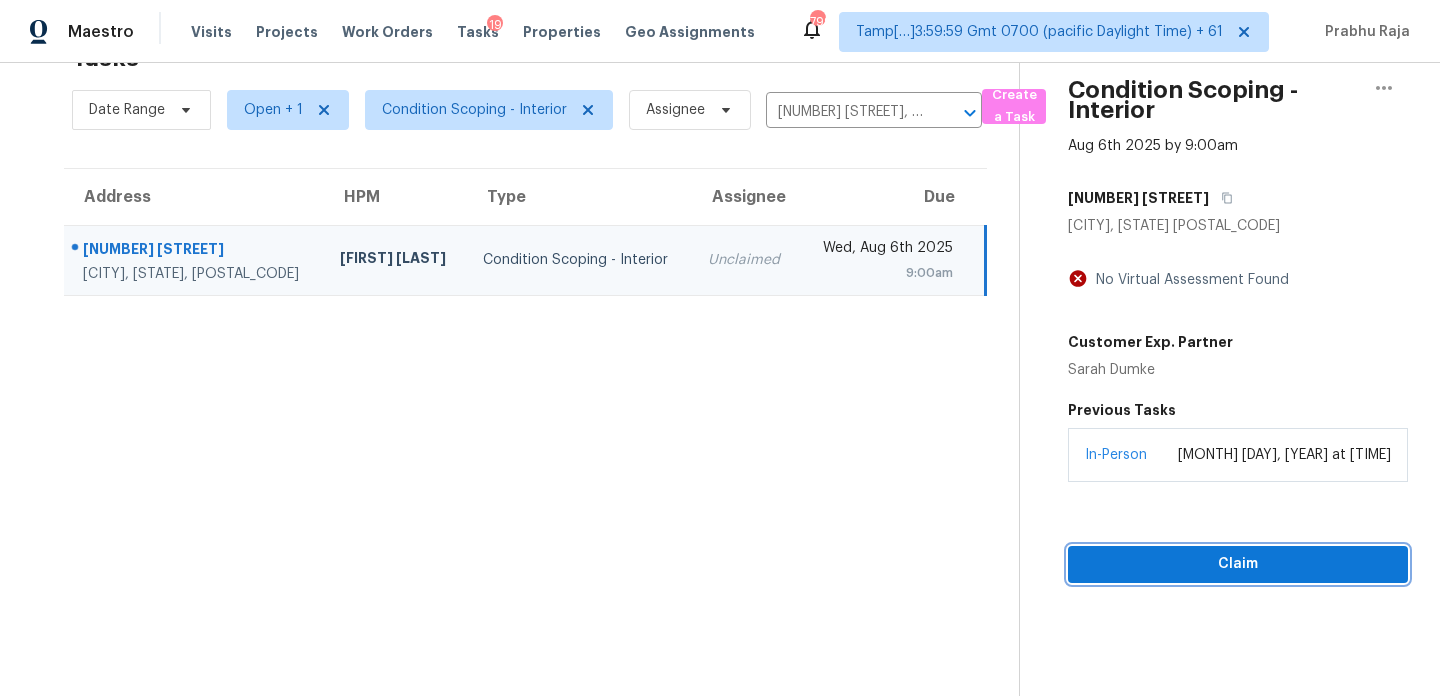 click on "Claim" at bounding box center [1238, 564] 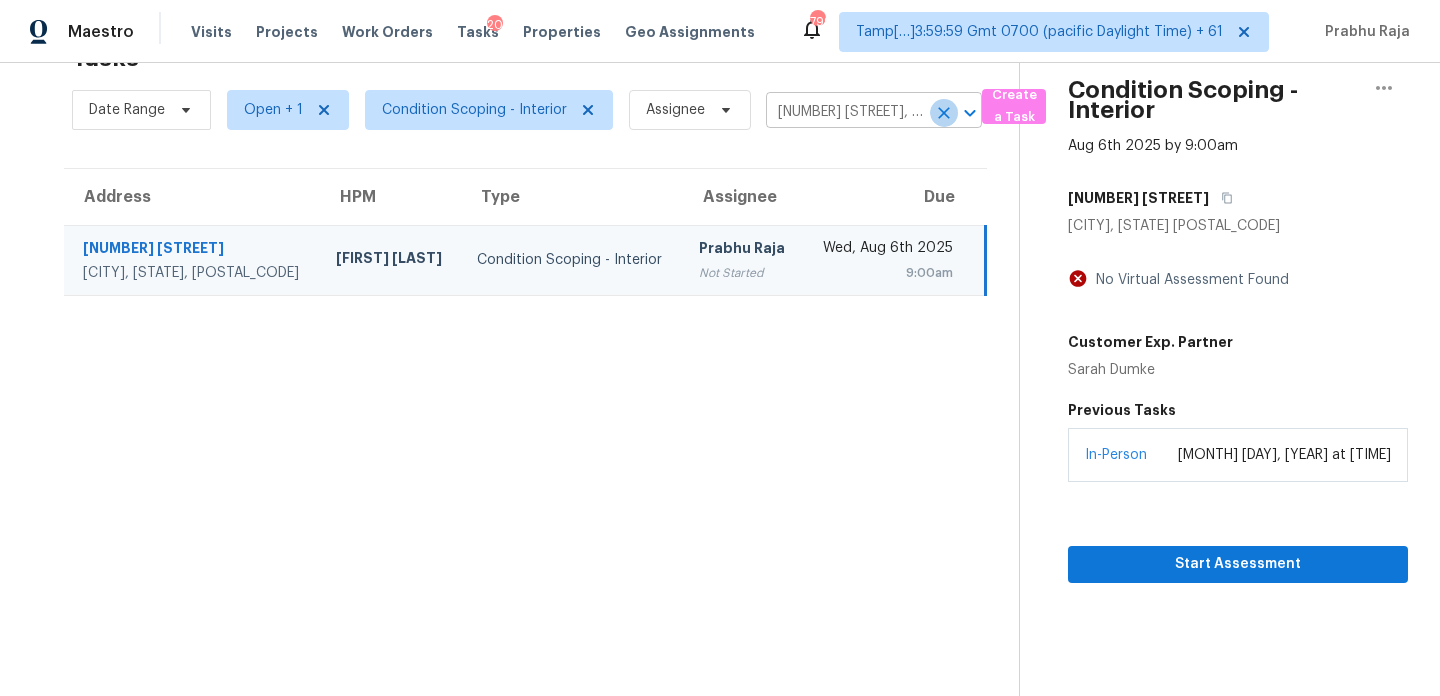 click 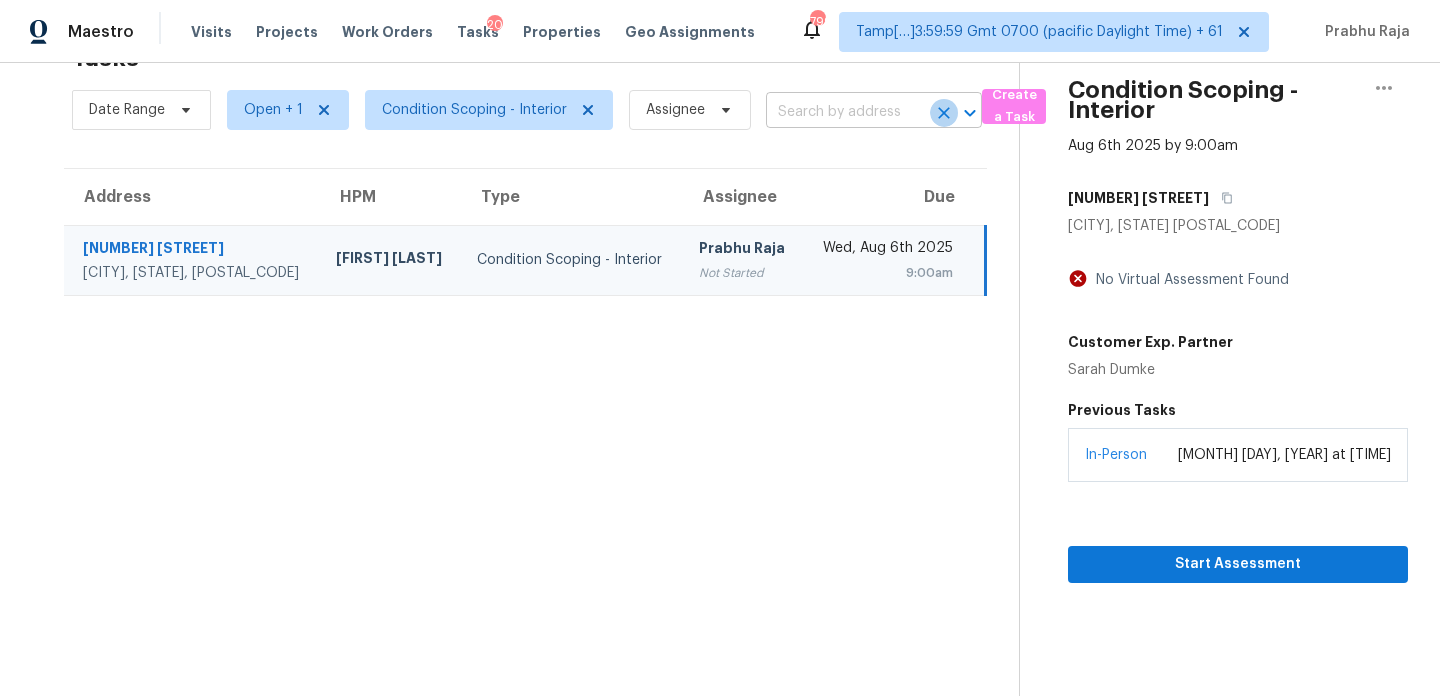 scroll, scrollTop: 0, scrollLeft: 0, axis: both 